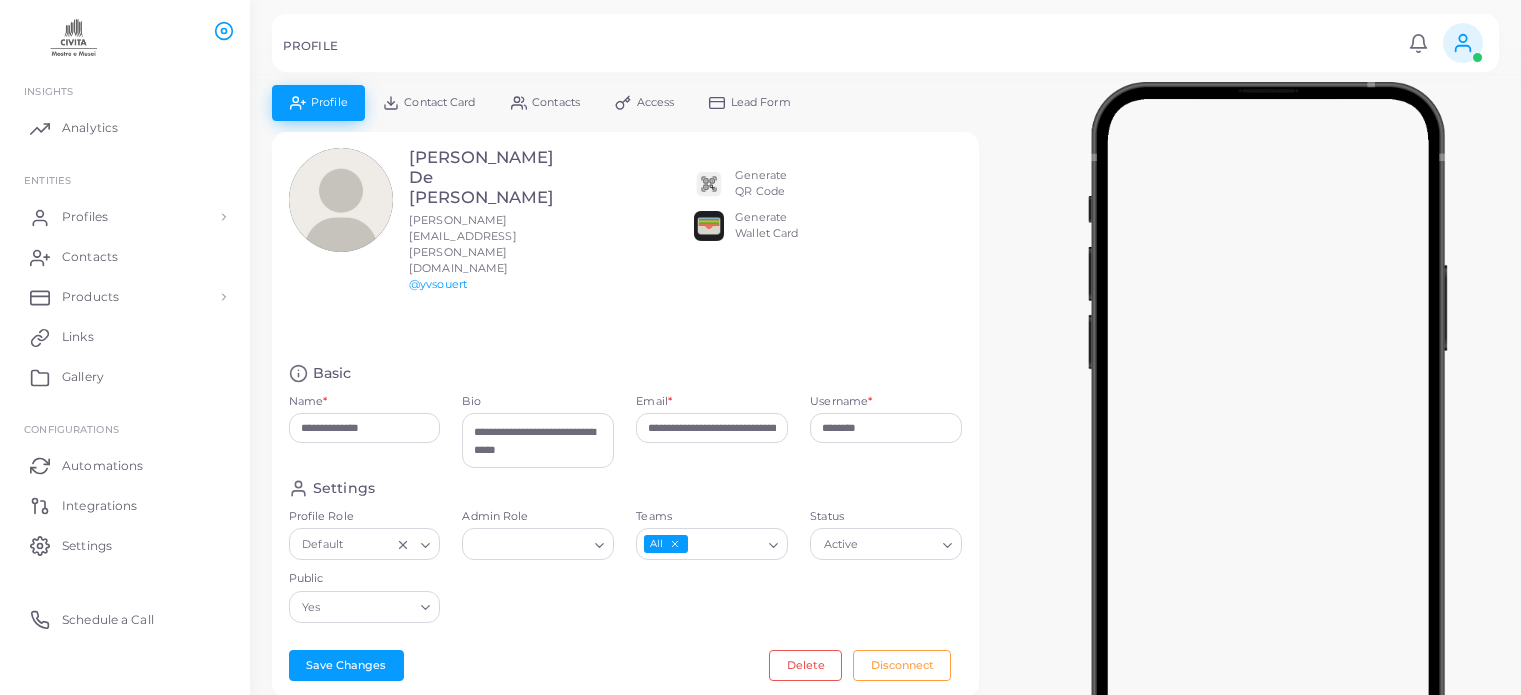 scroll, scrollTop: 555, scrollLeft: 0, axis: vertical 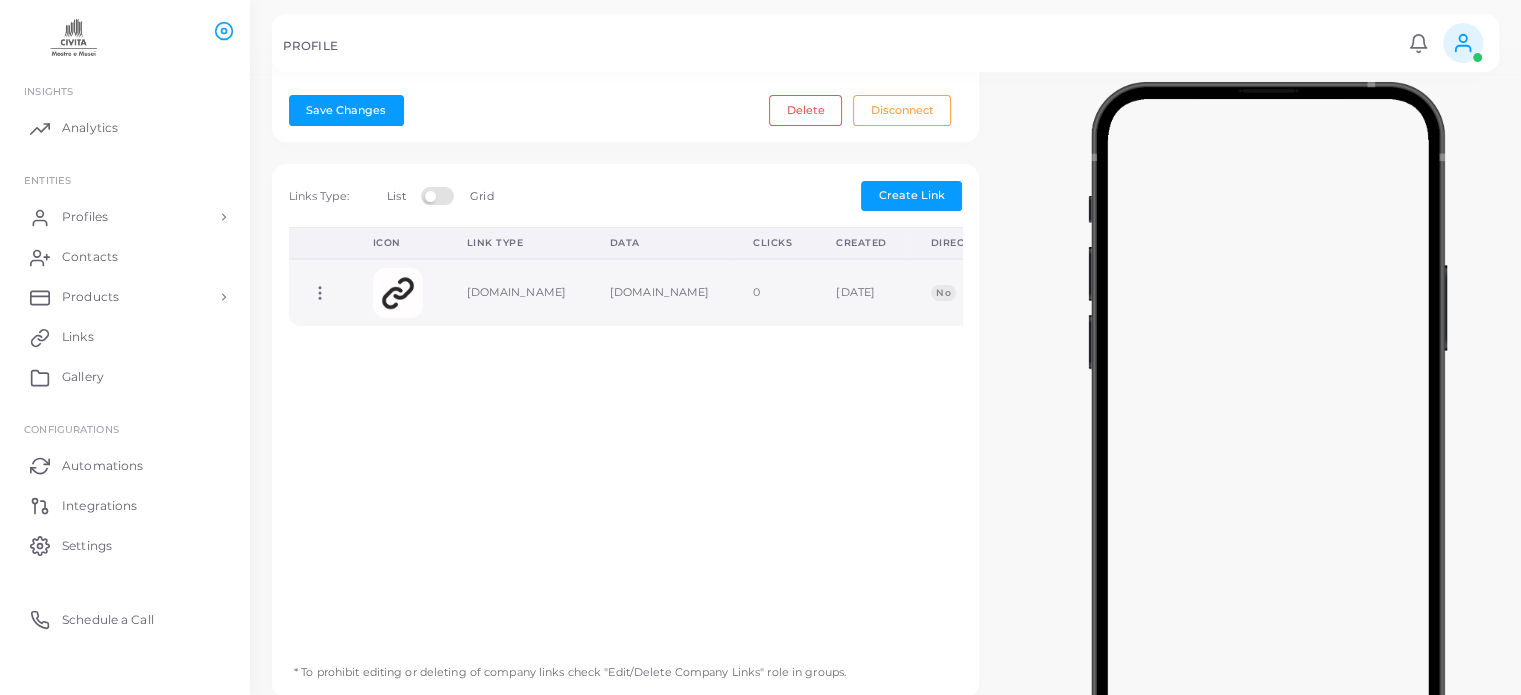 click at bounding box center (398, 293) 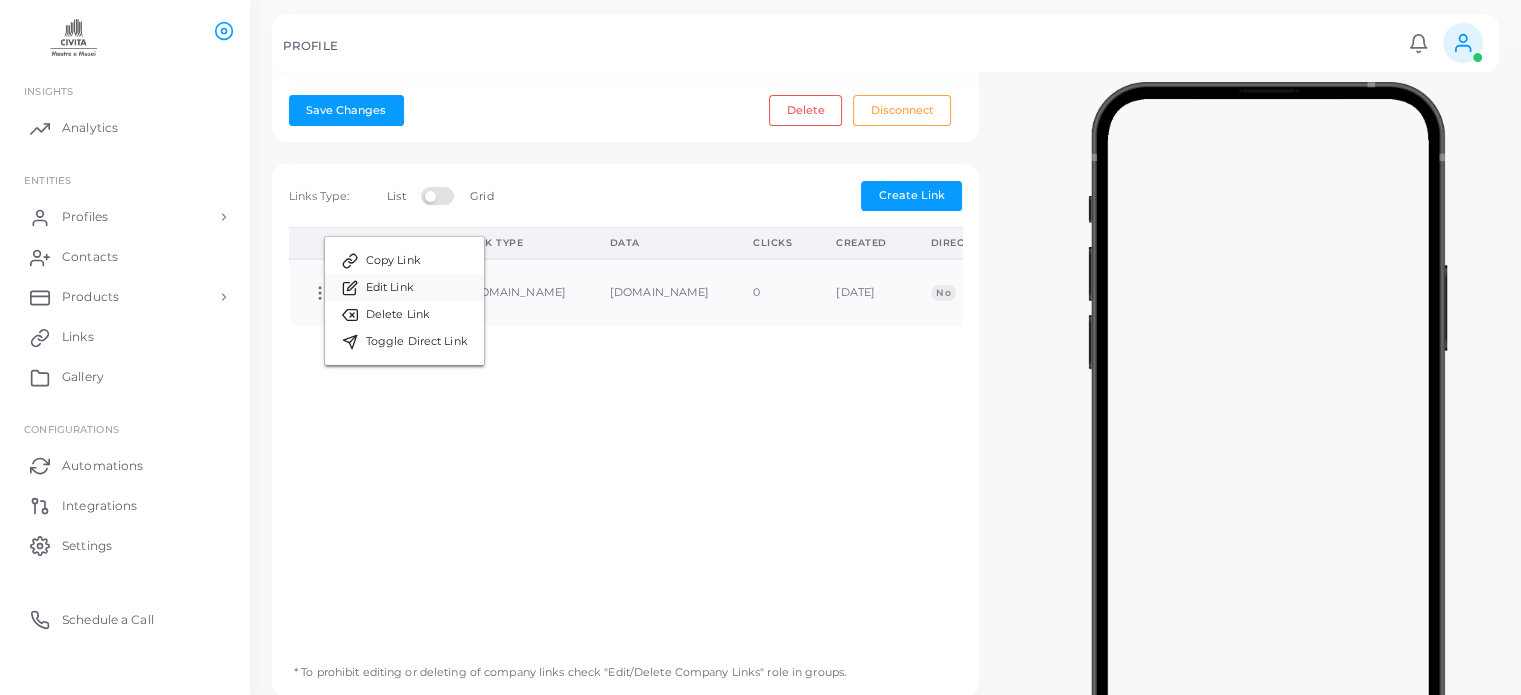 click on "Edit Link" at bounding box center (404, 287) 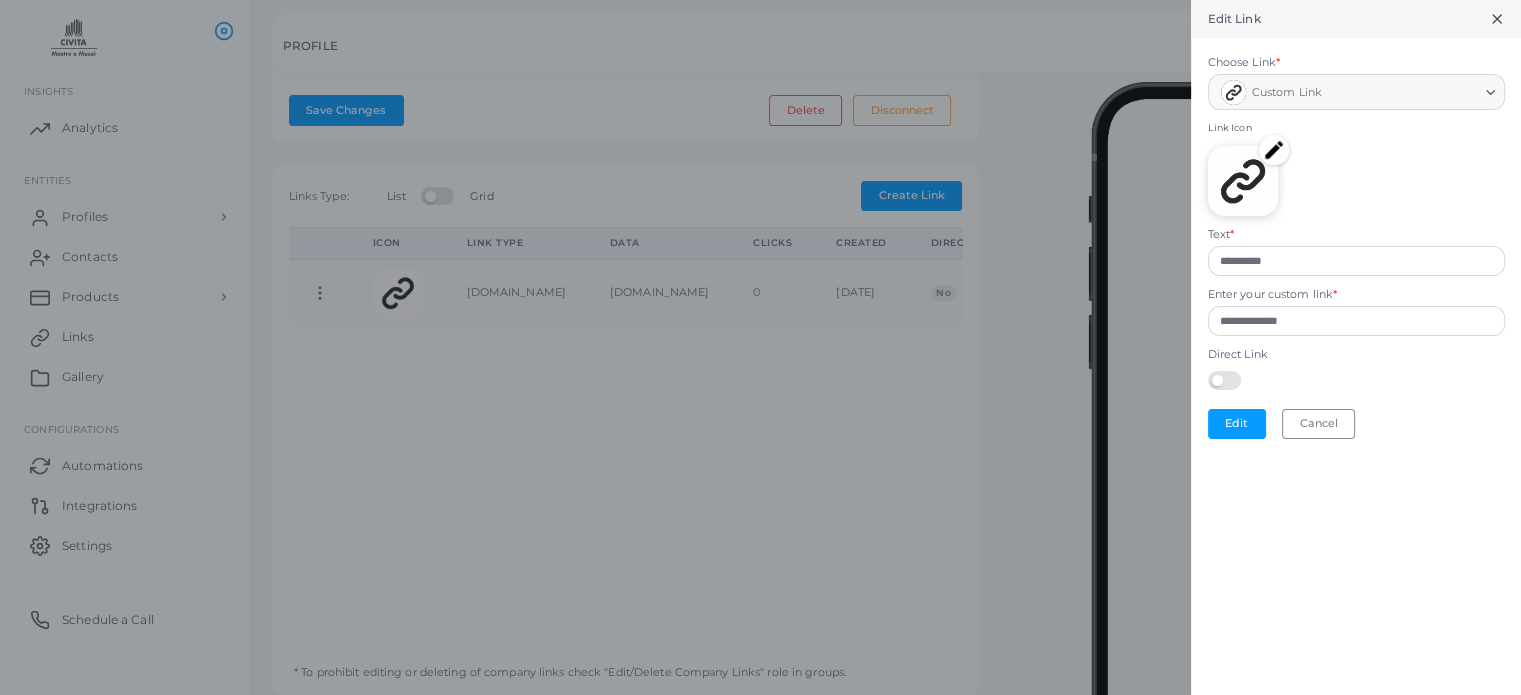click on "Link Icon" at bounding box center [1356, 174] 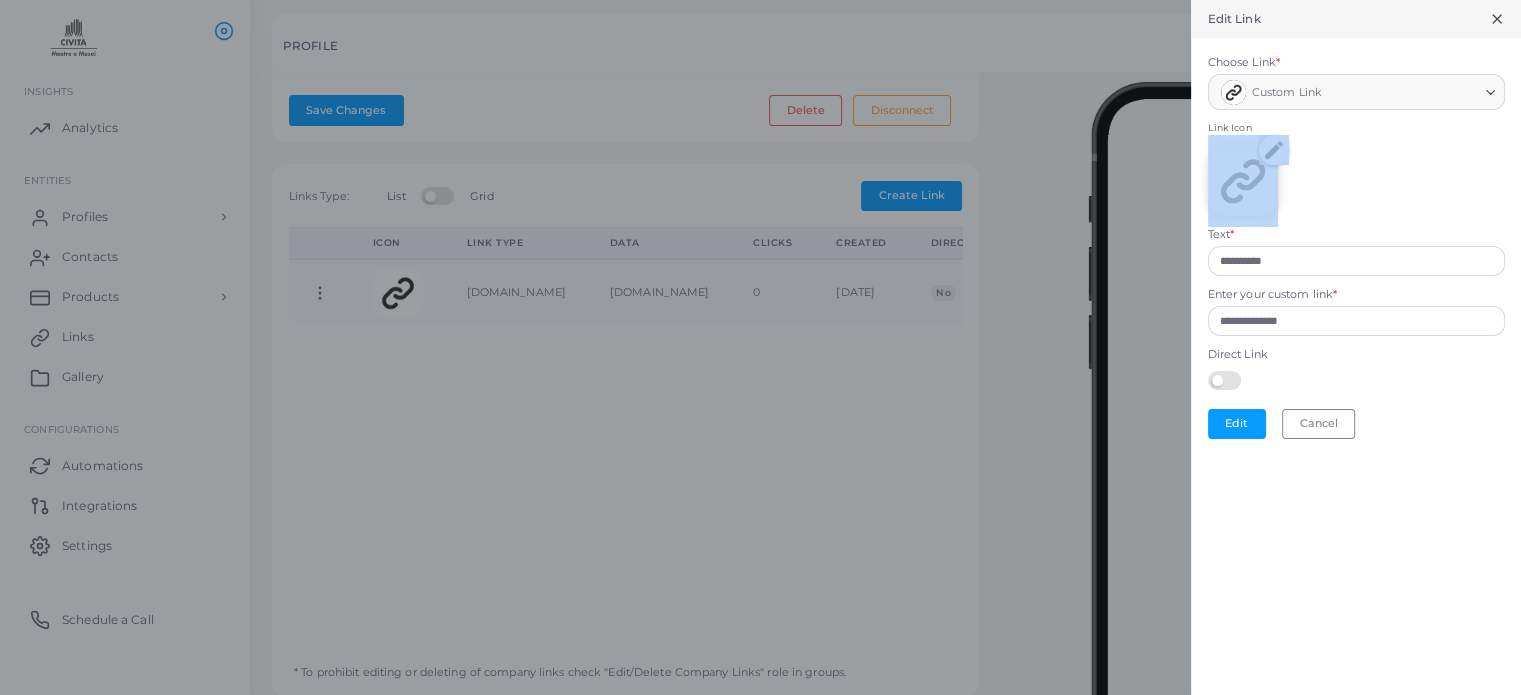 click at bounding box center [1274, 150] 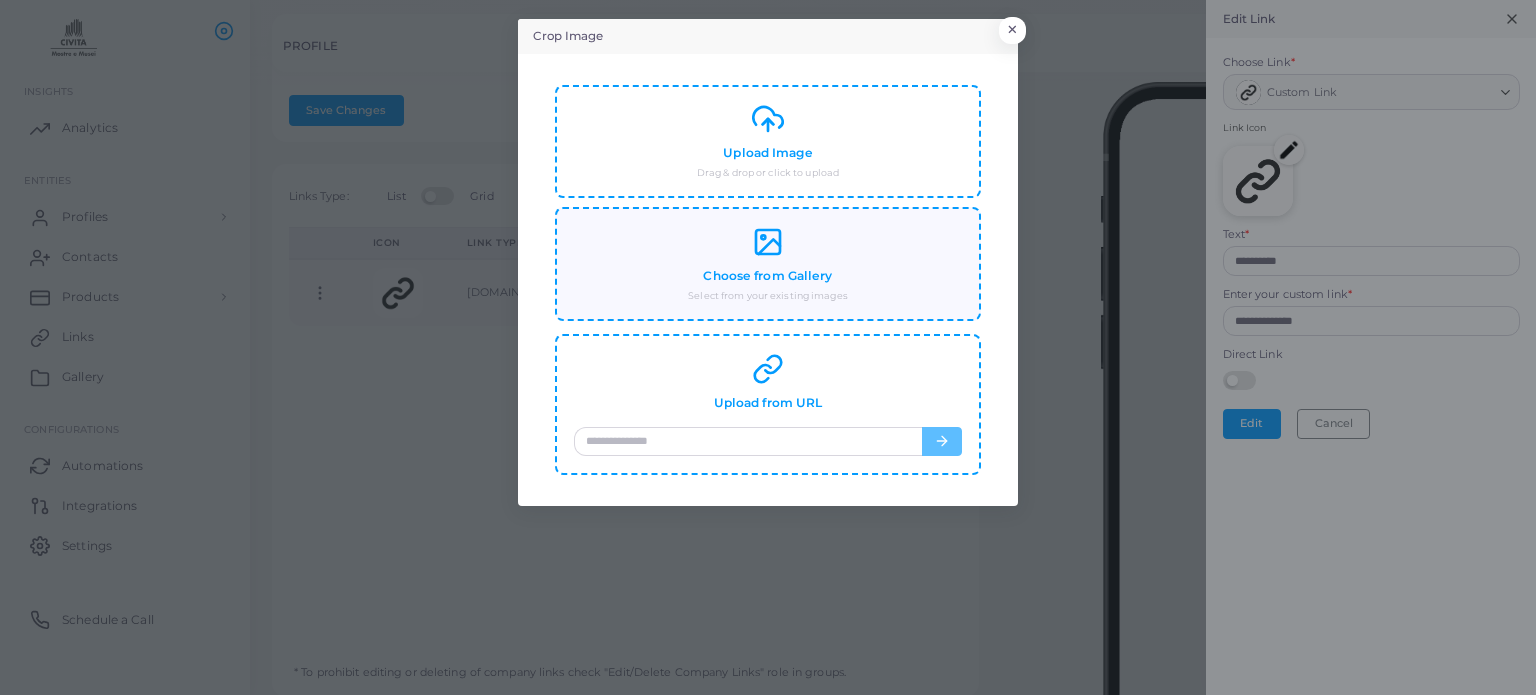 click on "Choose from Gallery Select from your existing images" at bounding box center [768, 264] 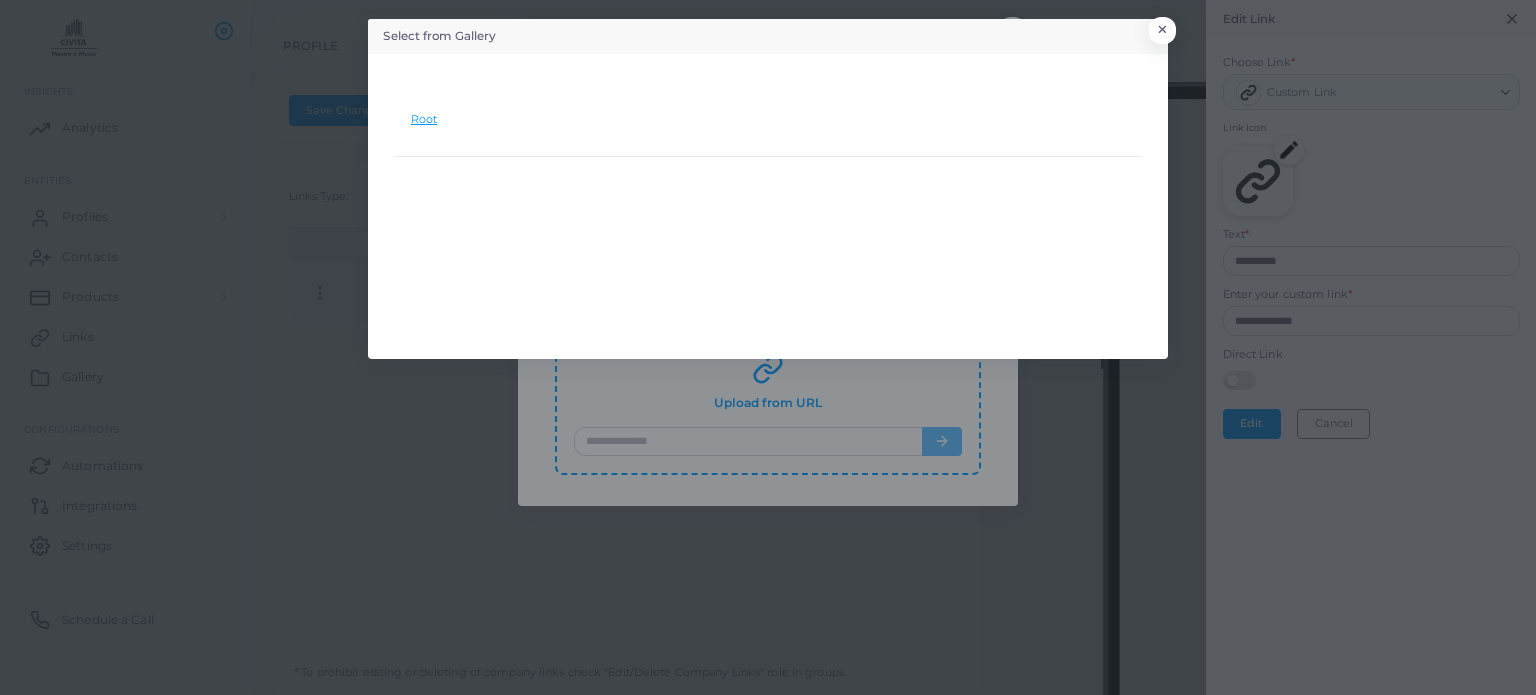 click on "Root" at bounding box center (424, 120) 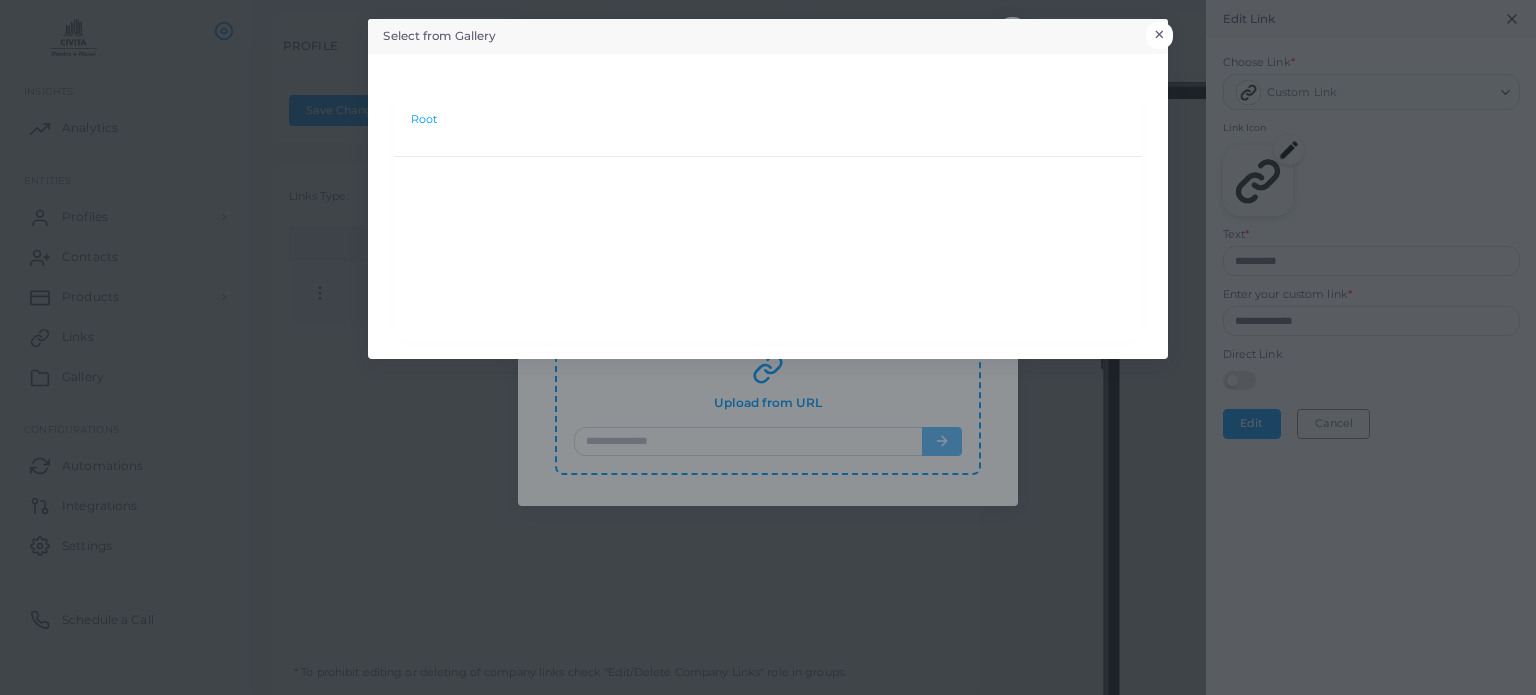 click on "×" at bounding box center (1159, 35) 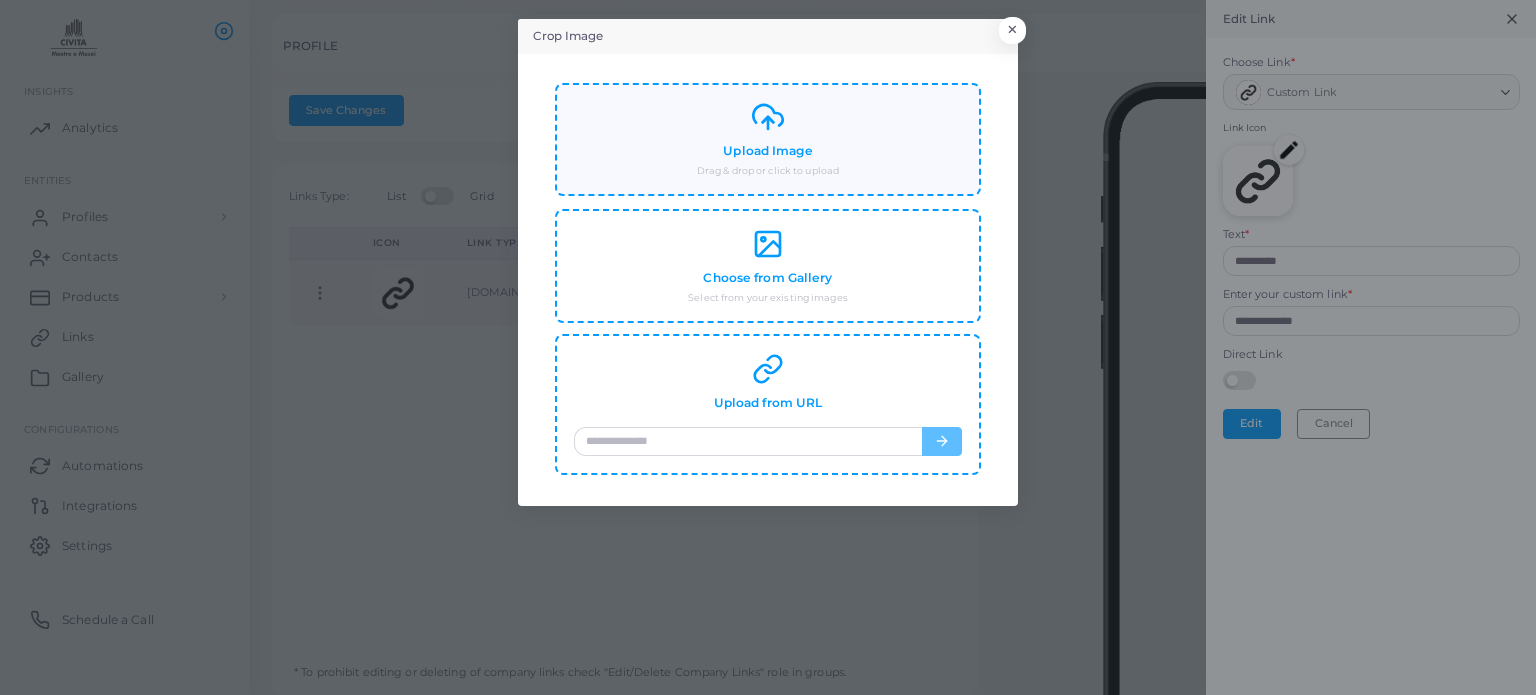 click on "Upload Image" at bounding box center (767, 151) 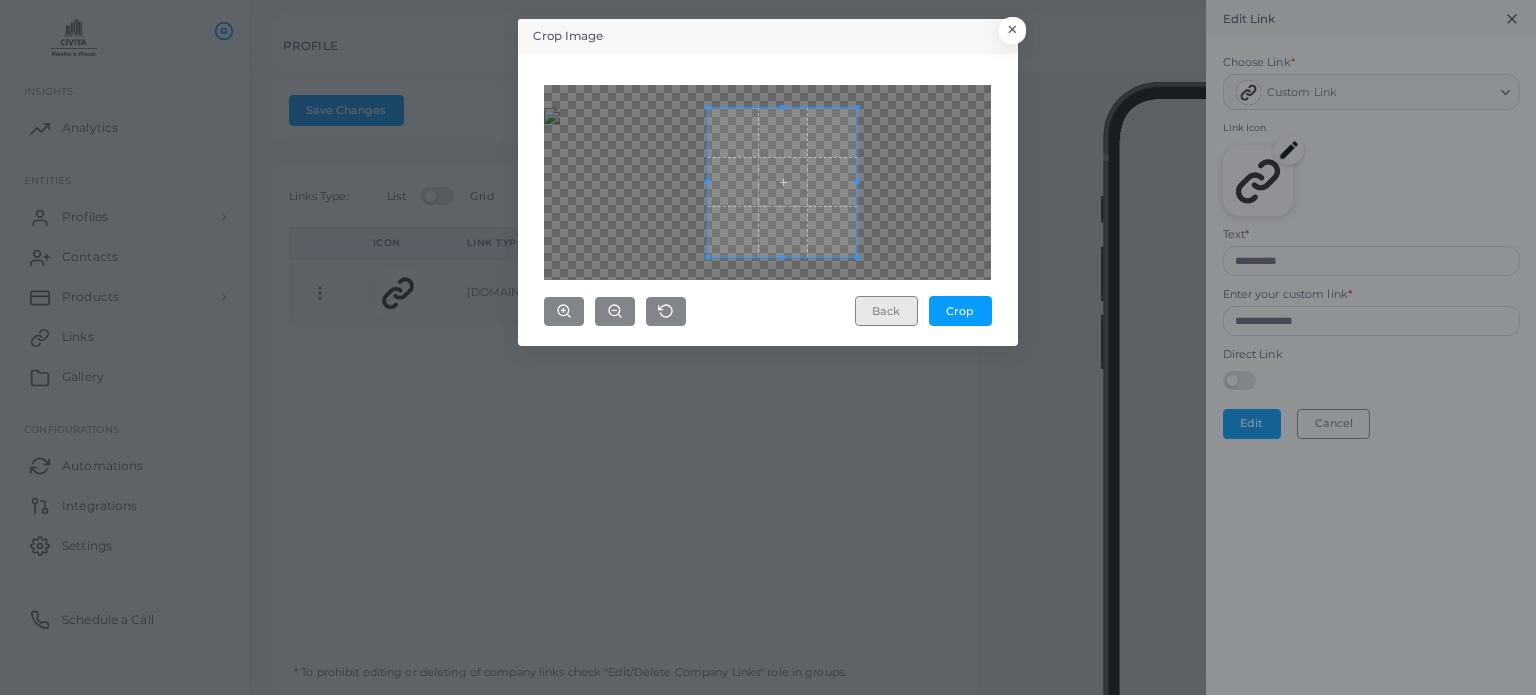 click on "Back" at bounding box center [886, 311] 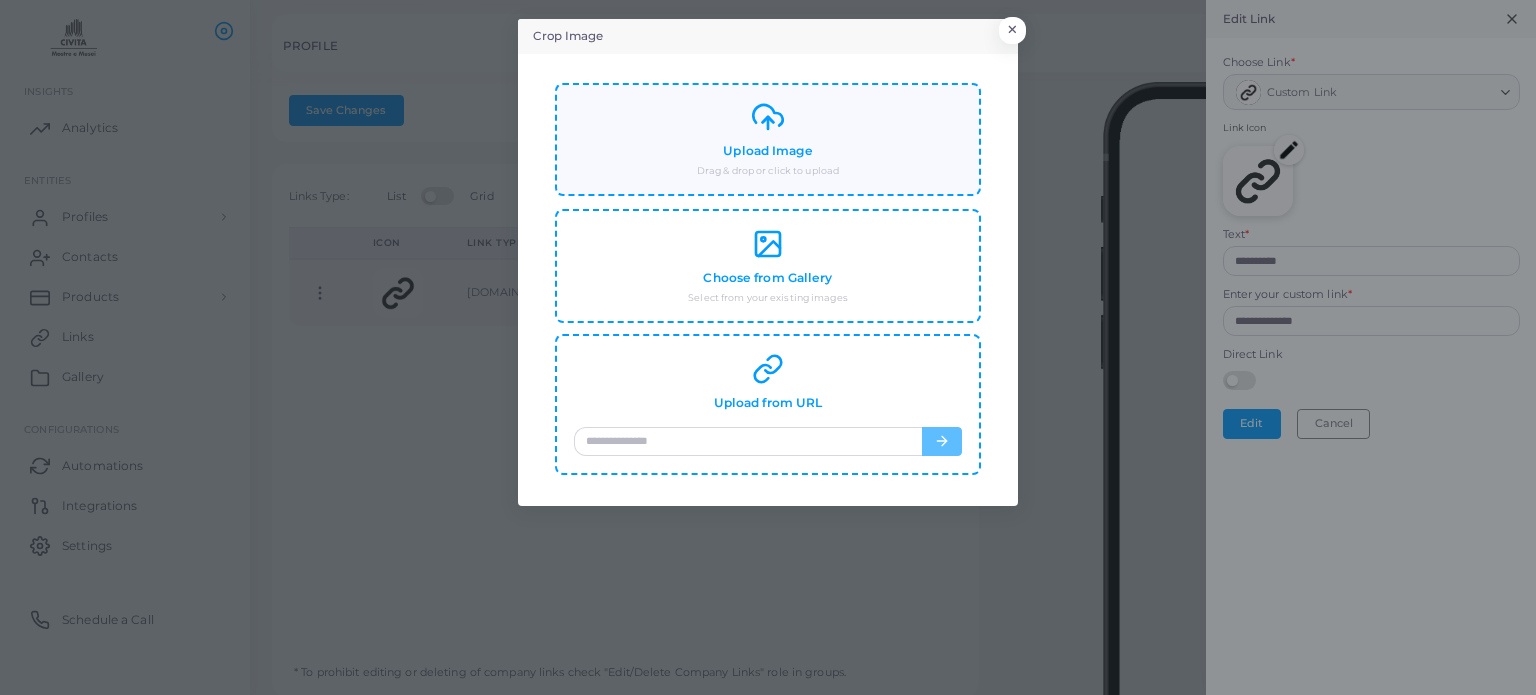 click on "Upload Image Drag & drop or click to upload" at bounding box center (768, 139) 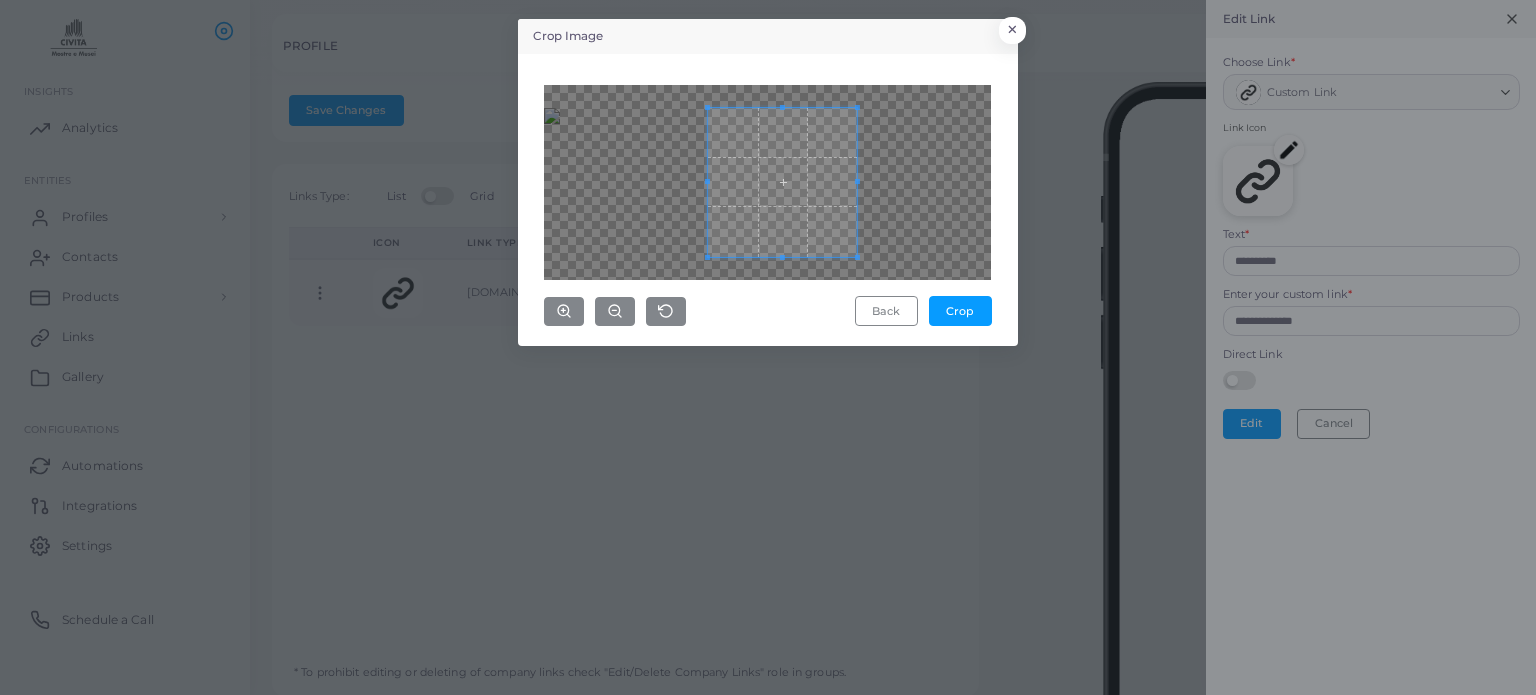 click on "Back   Crop" at bounding box center (767, 206) 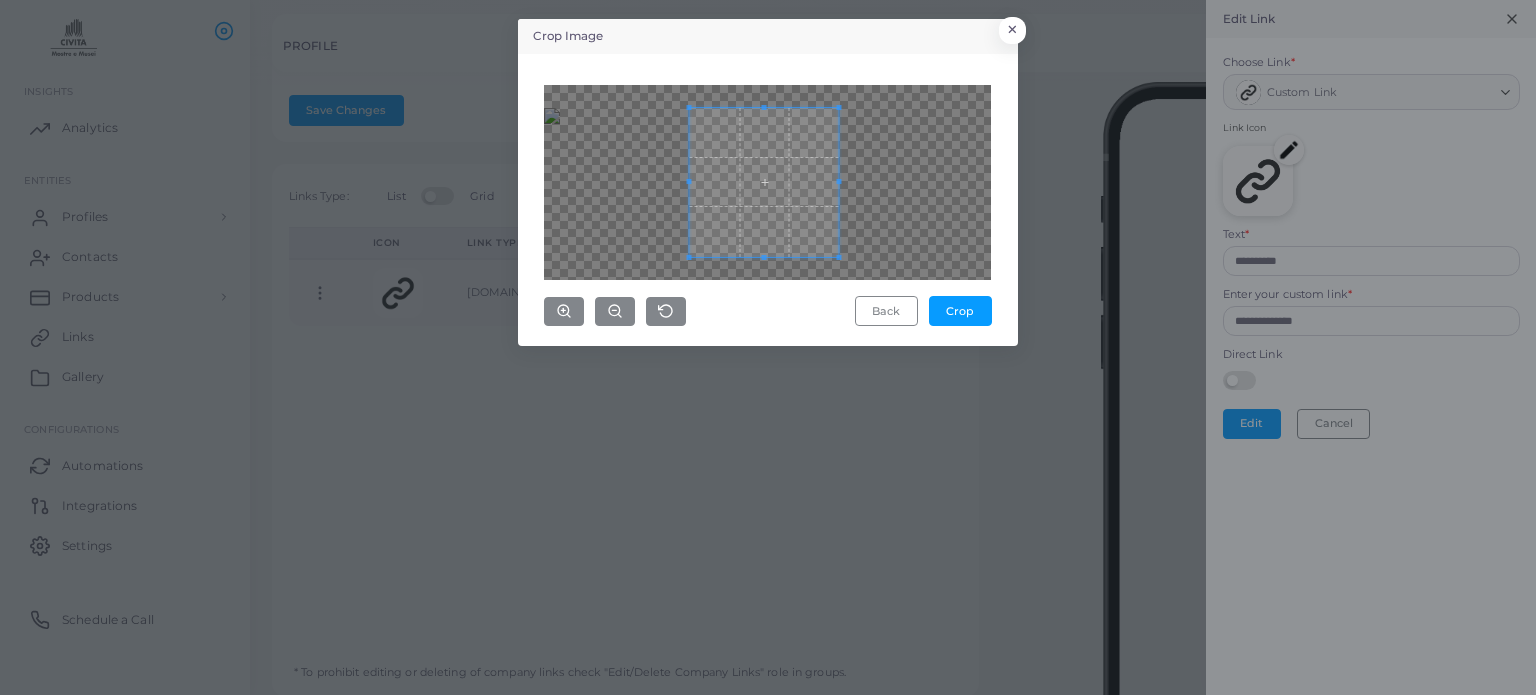 click at bounding box center [764, 182] 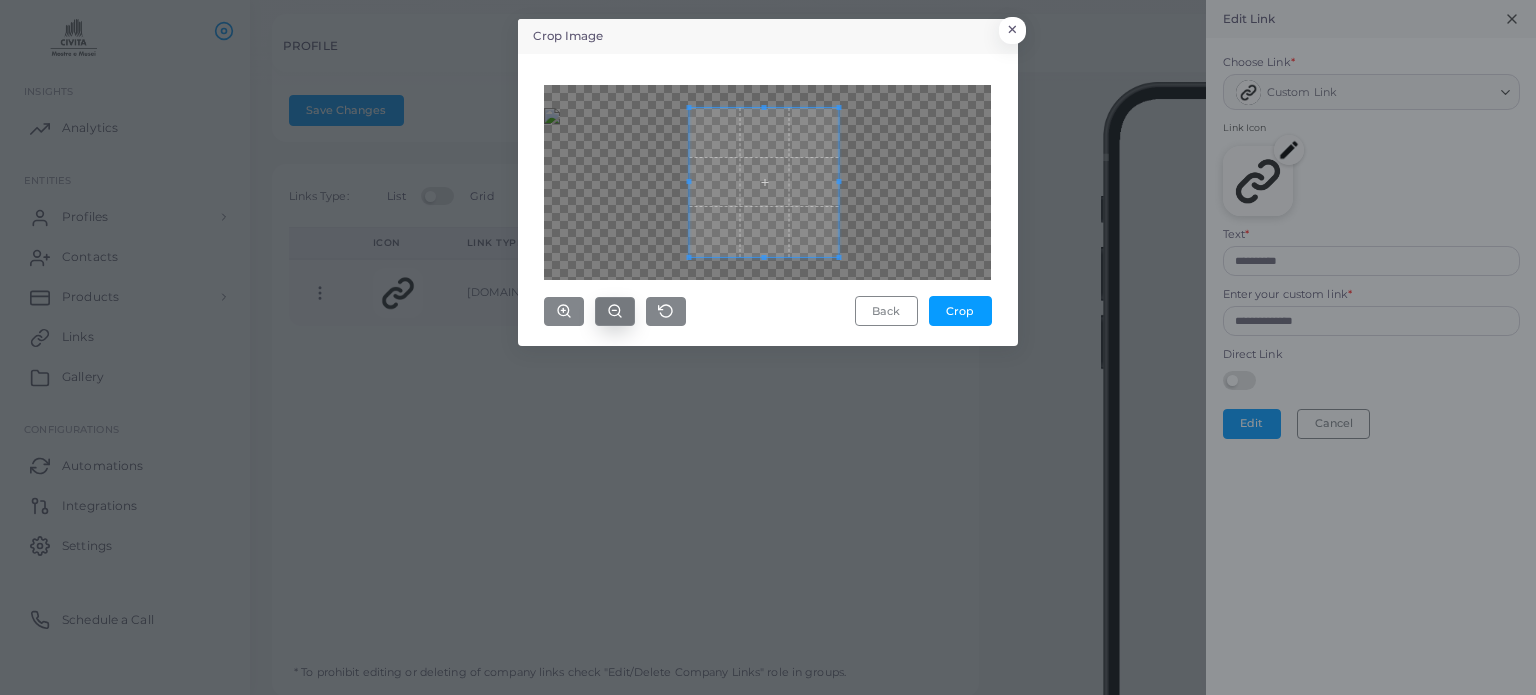 click at bounding box center [615, 311] 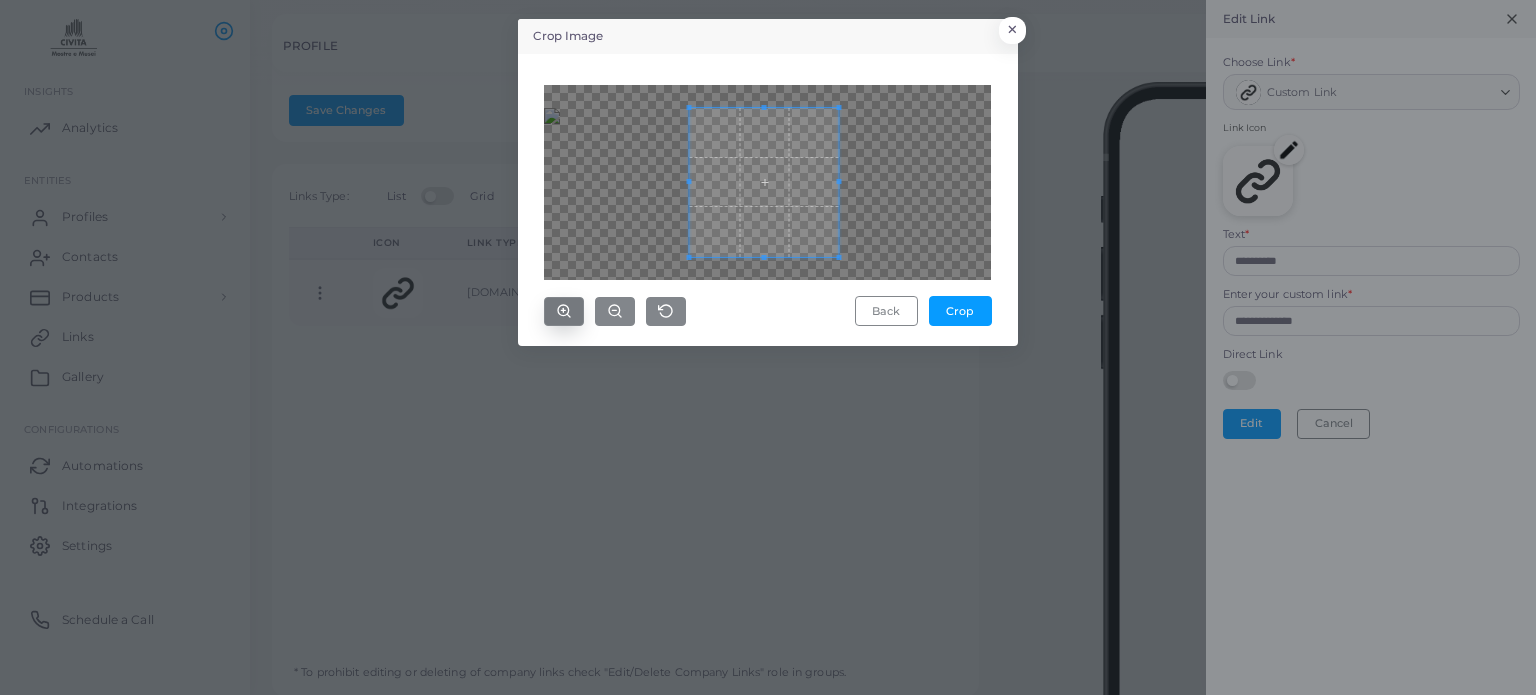 click 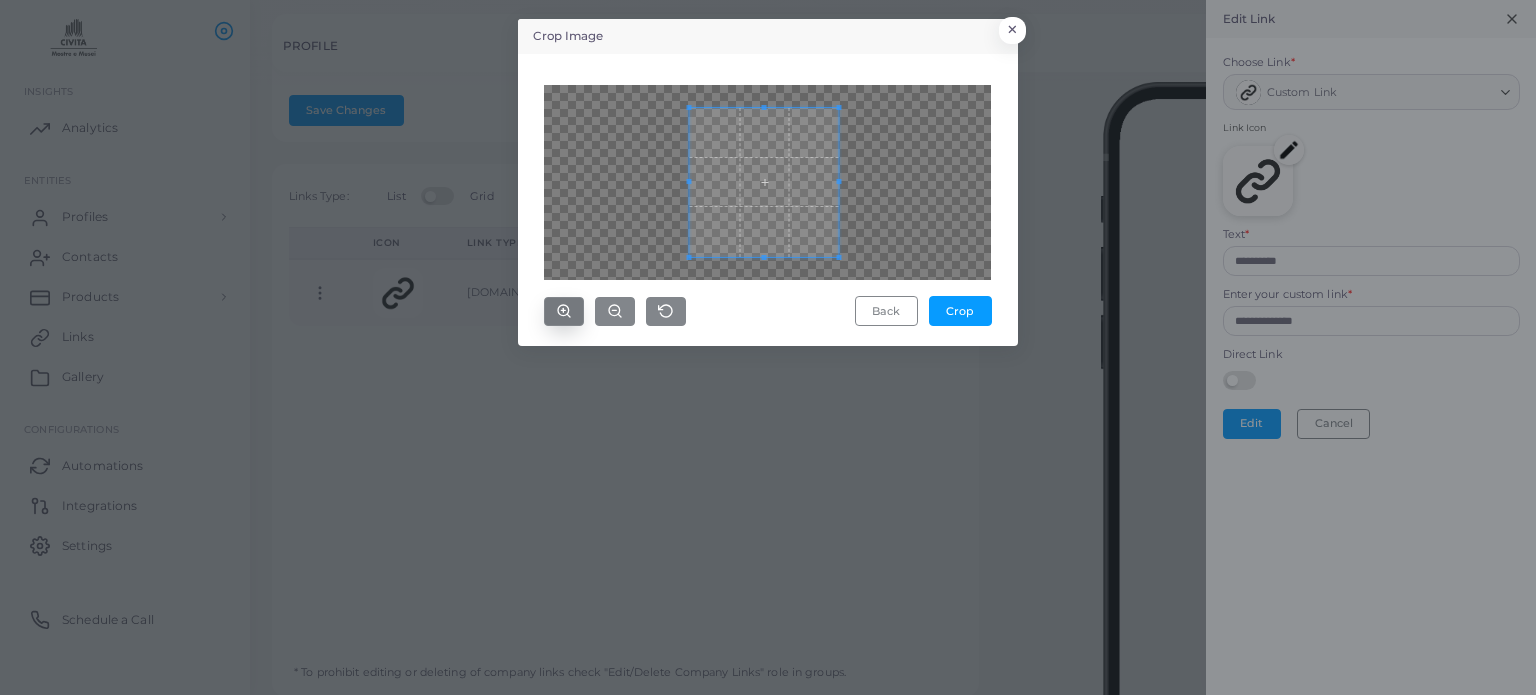 click 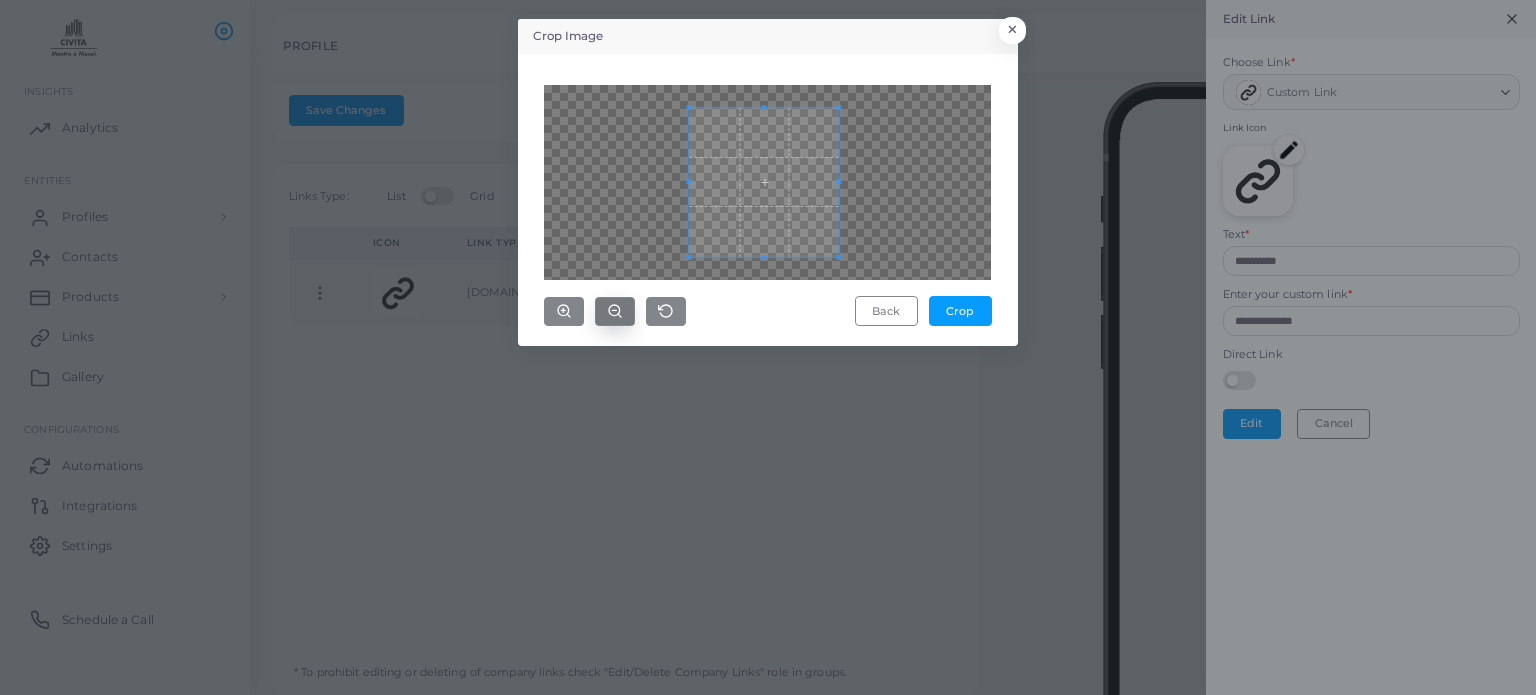 click at bounding box center (615, 311) 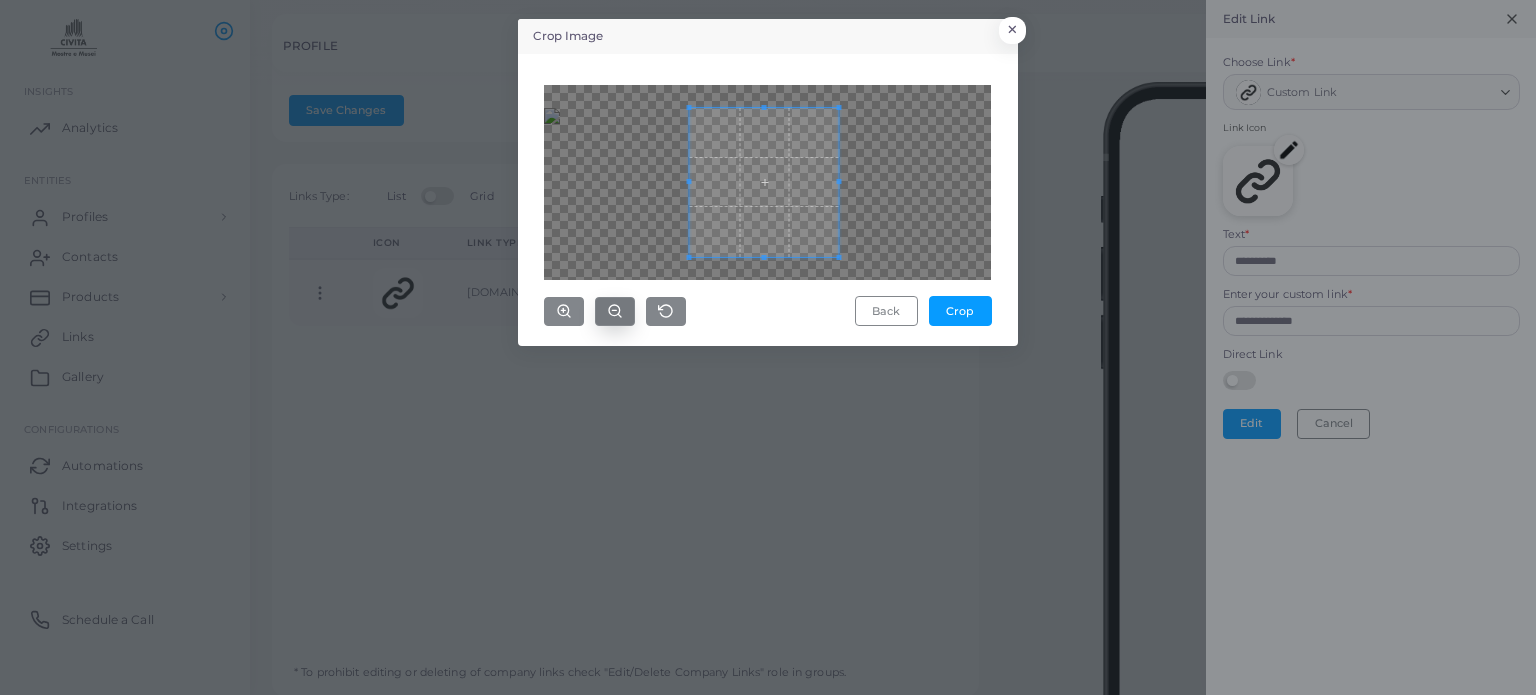 click at bounding box center (615, 311) 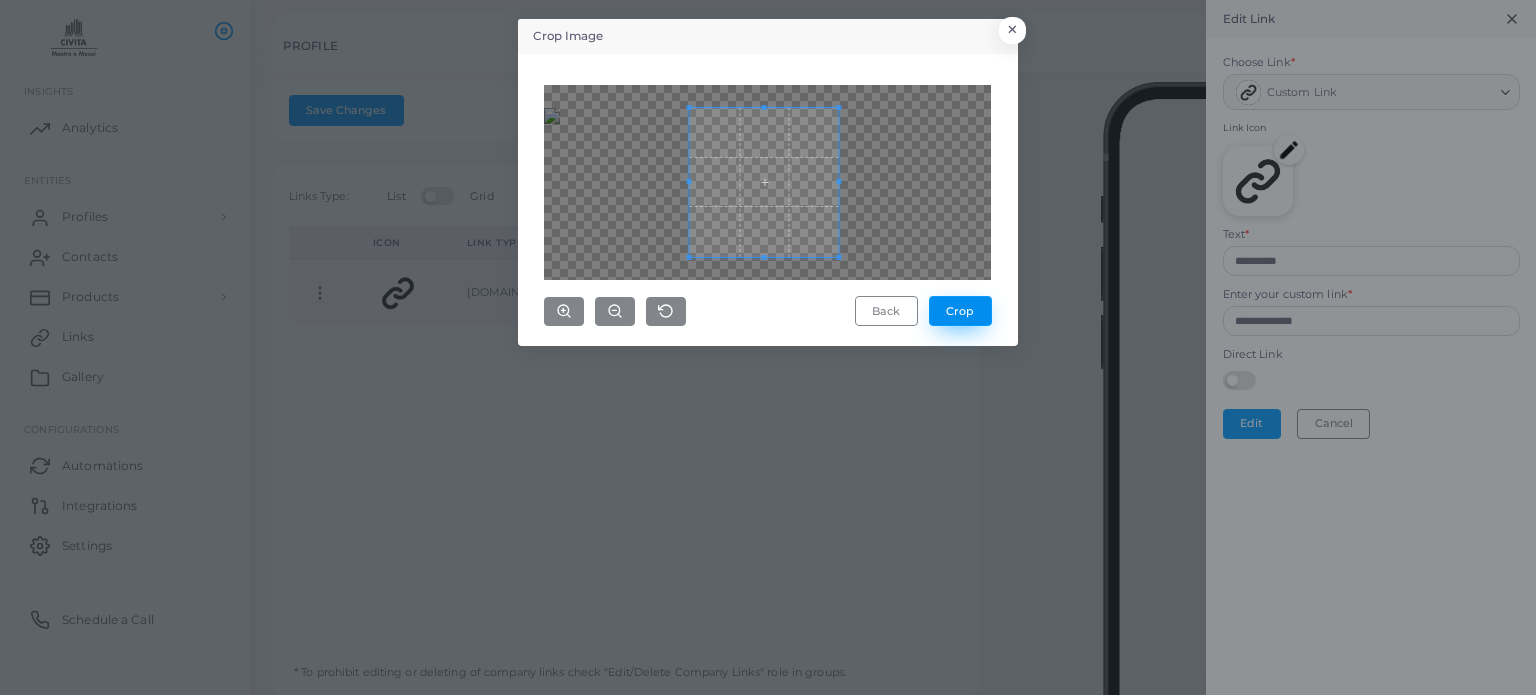 click on "Crop" at bounding box center [960, 311] 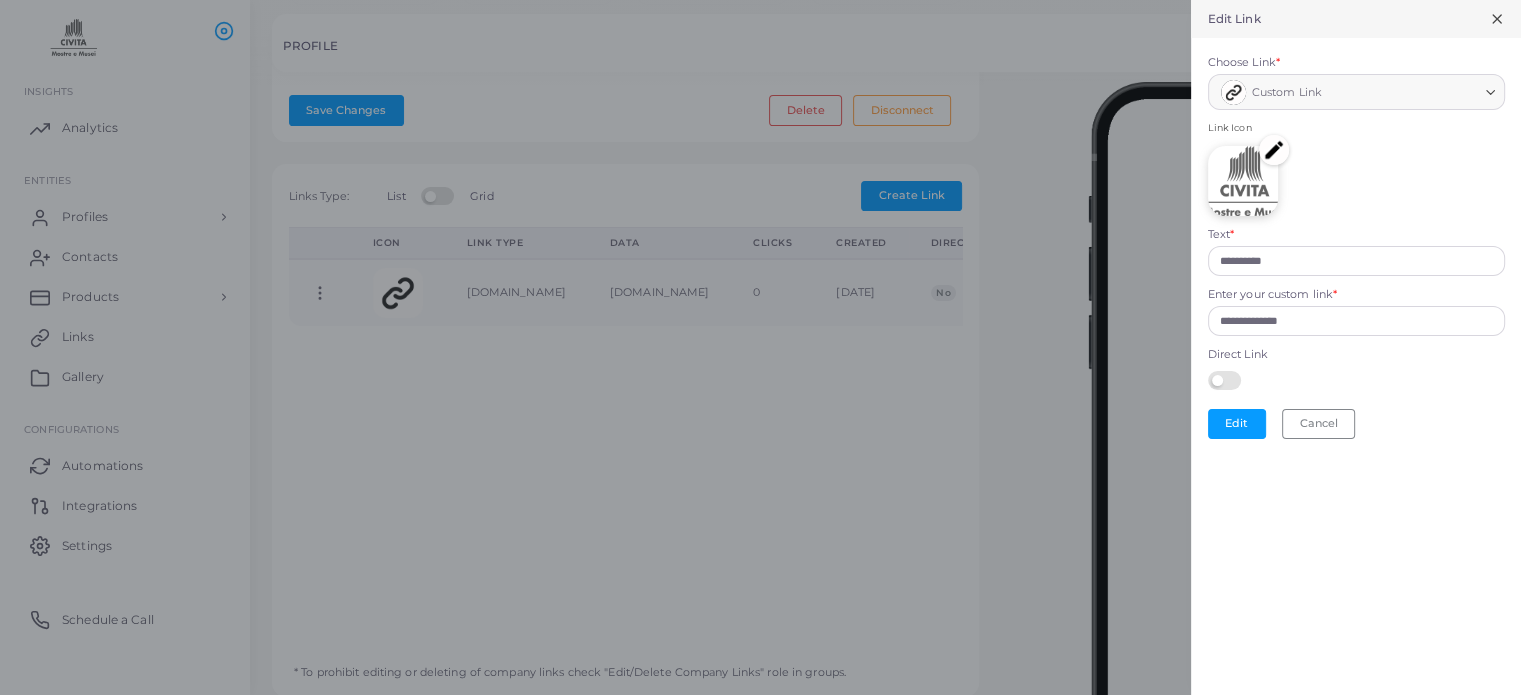 click at bounding box center (1274, 150) 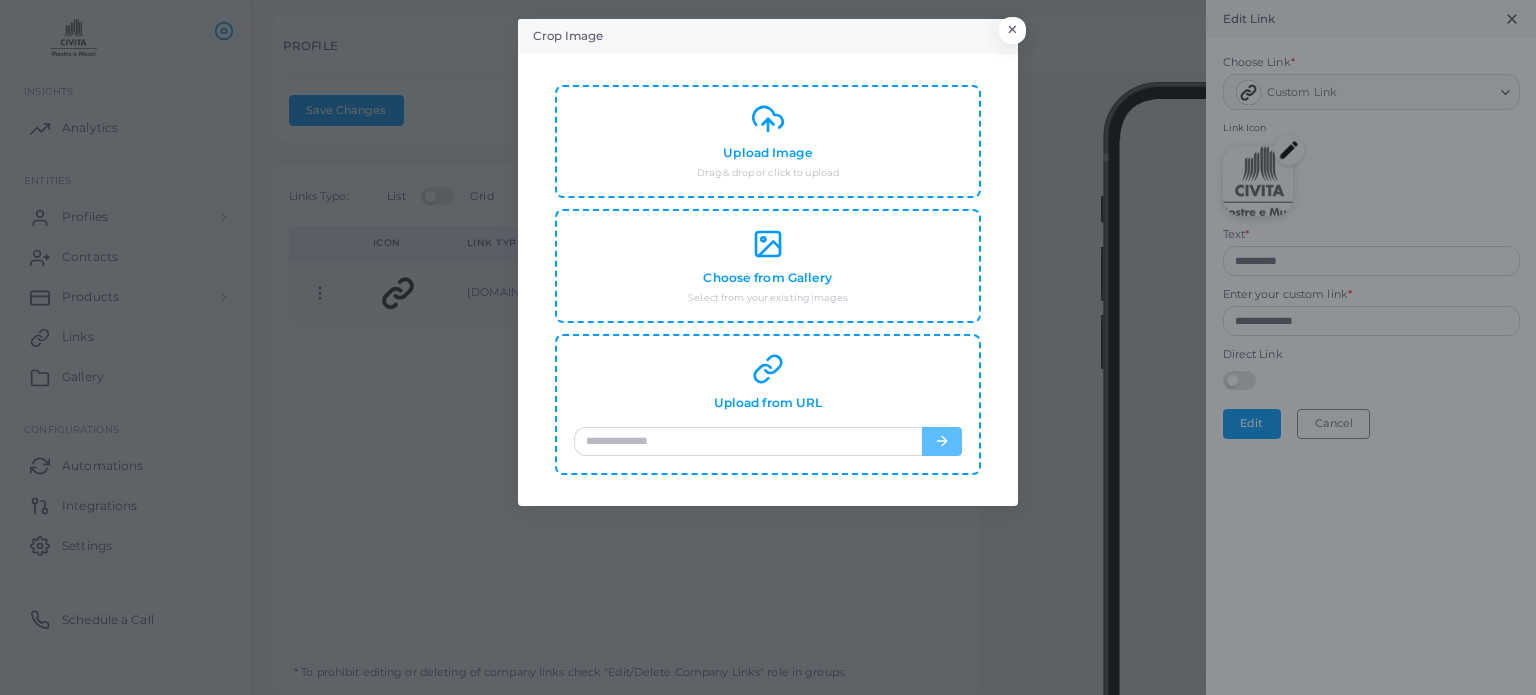 click on "Crop Image × Upload Image Drag & drop or click to upload Choose from Gallery Select from your existing images Upload from URL" at bounding box center (768, 347) 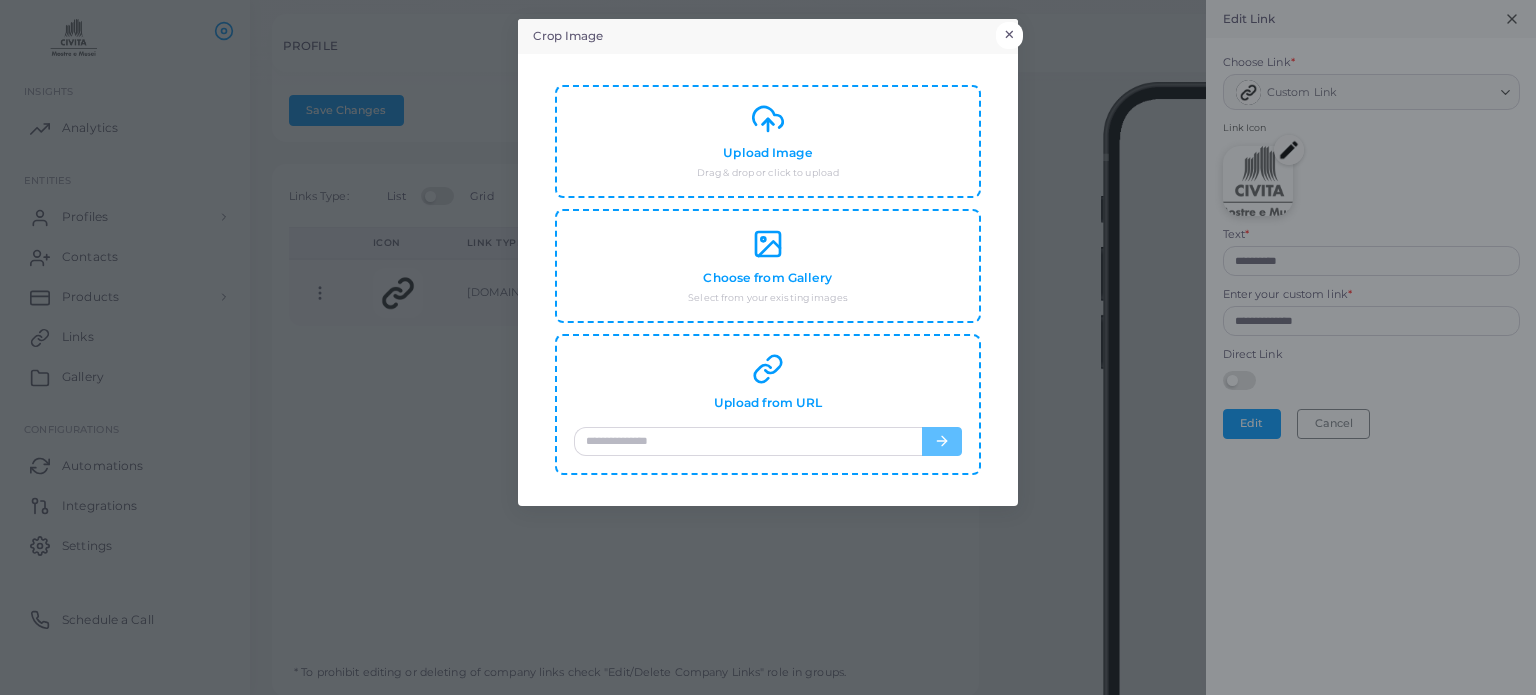 click on "×" at bounding box center [1009, 35] 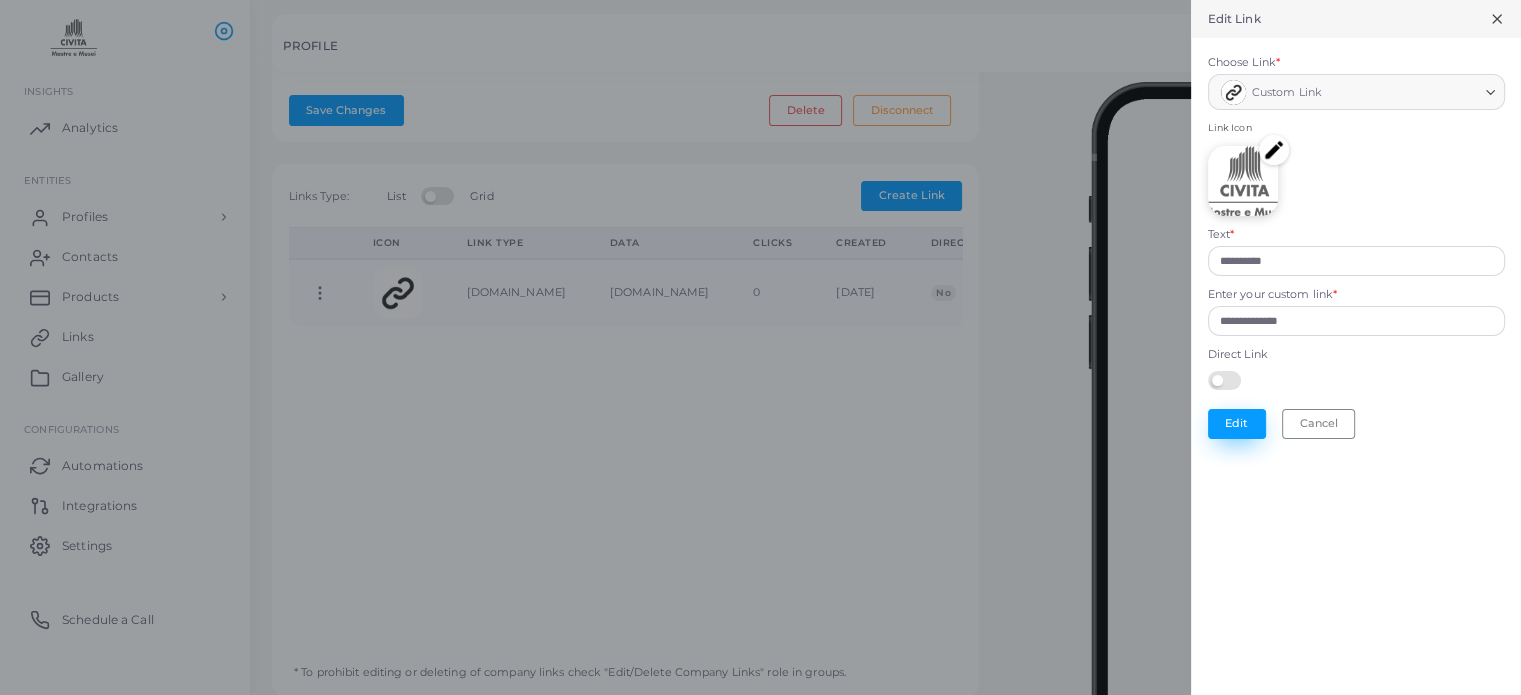 click on "**********" at bounding box center (1356, 246) 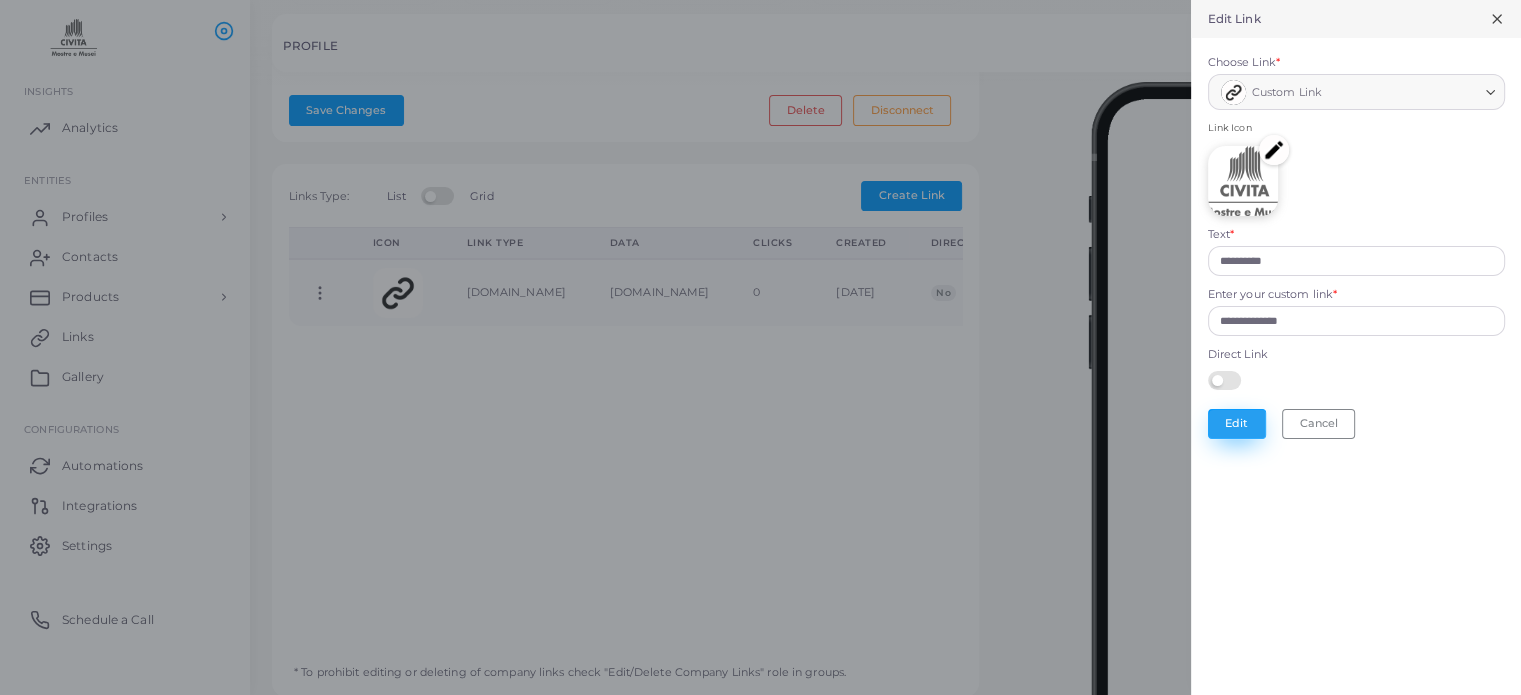 click on "Edit" at bounding box center [1237, 424] 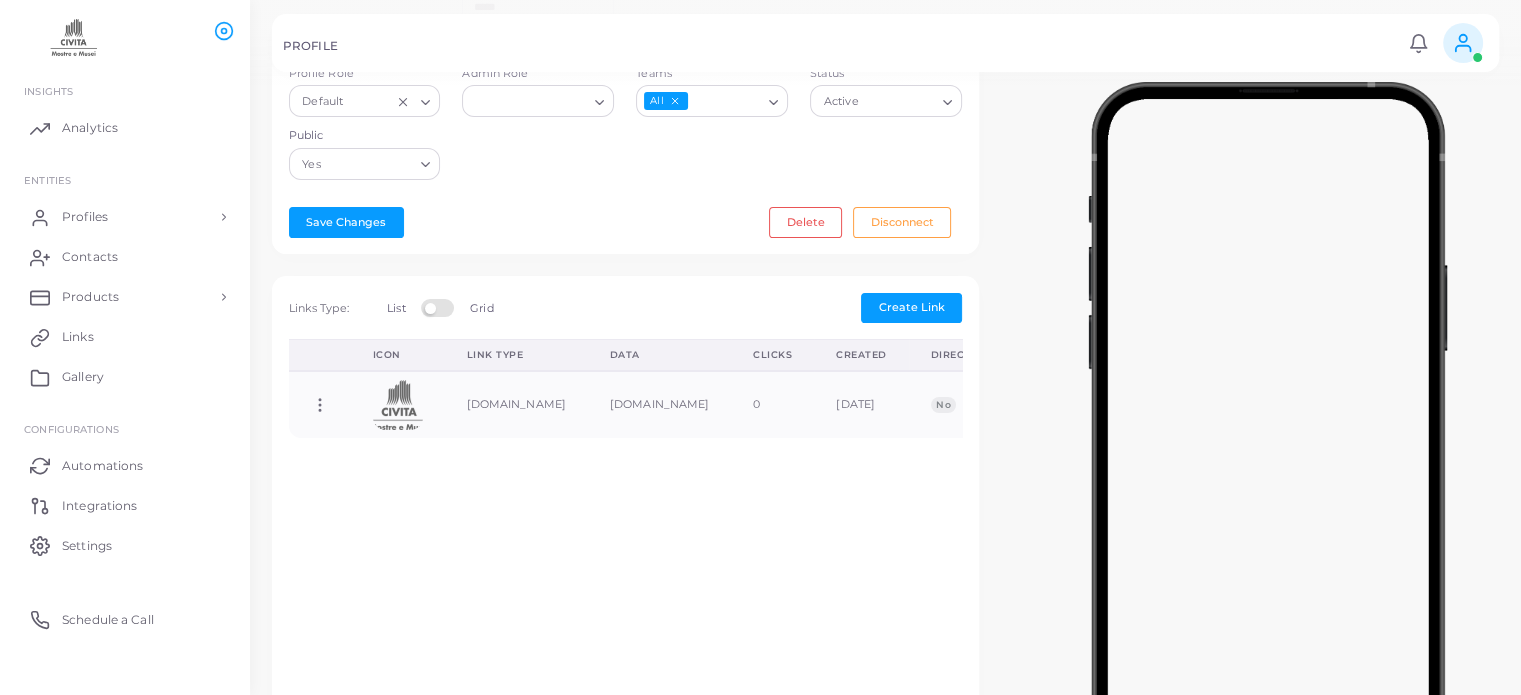 scroll, scrollTop: 455, scrollLeft: 0, axis: vertical 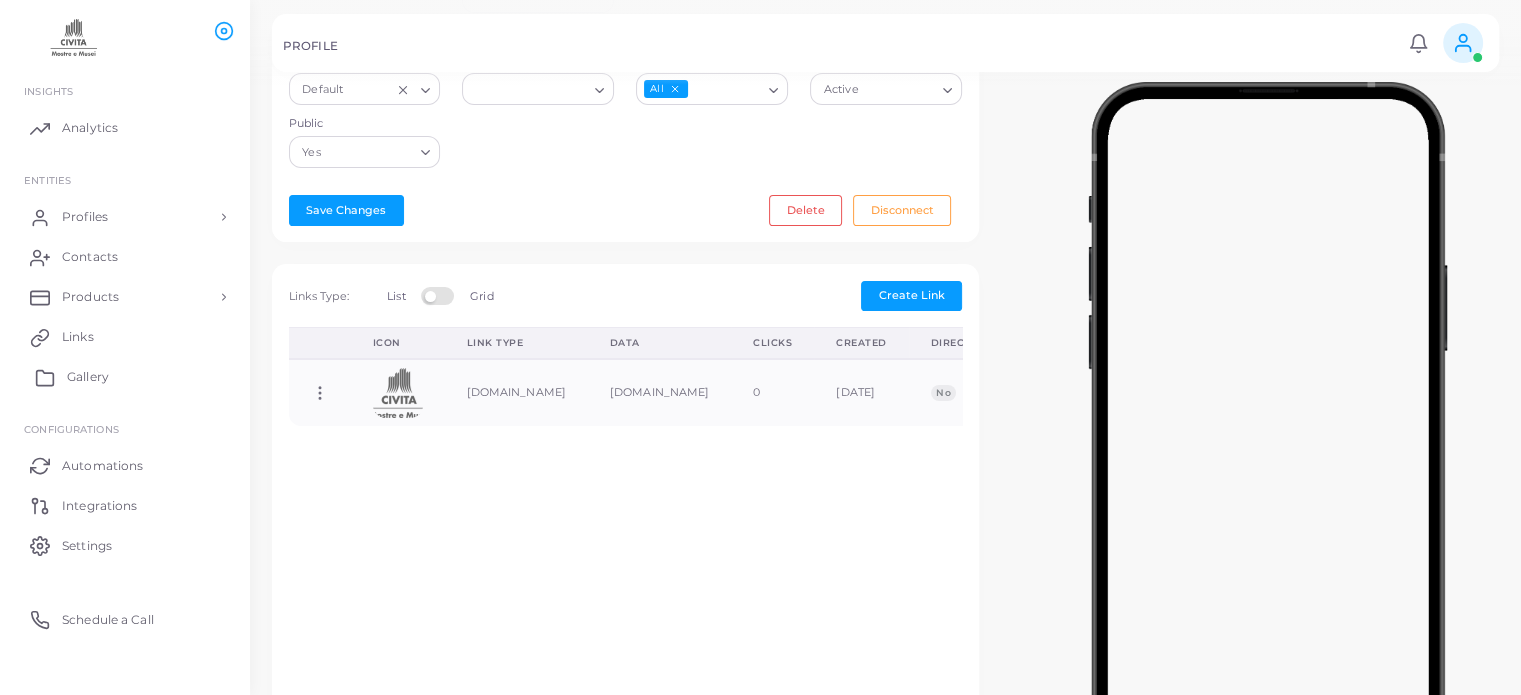 click on "Gallery" at bounding box center [125, 377] 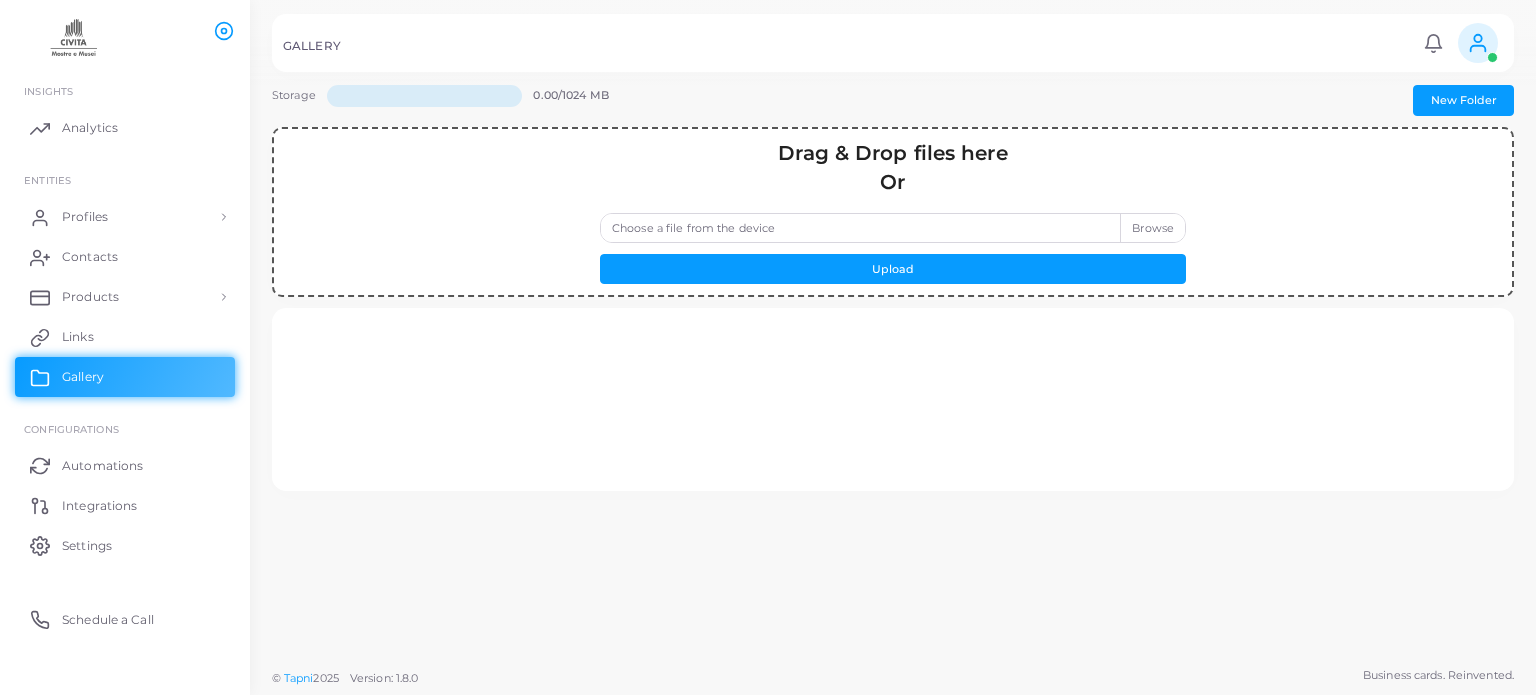 click on "Choose a file from the device" at bounding box center (893, 228) 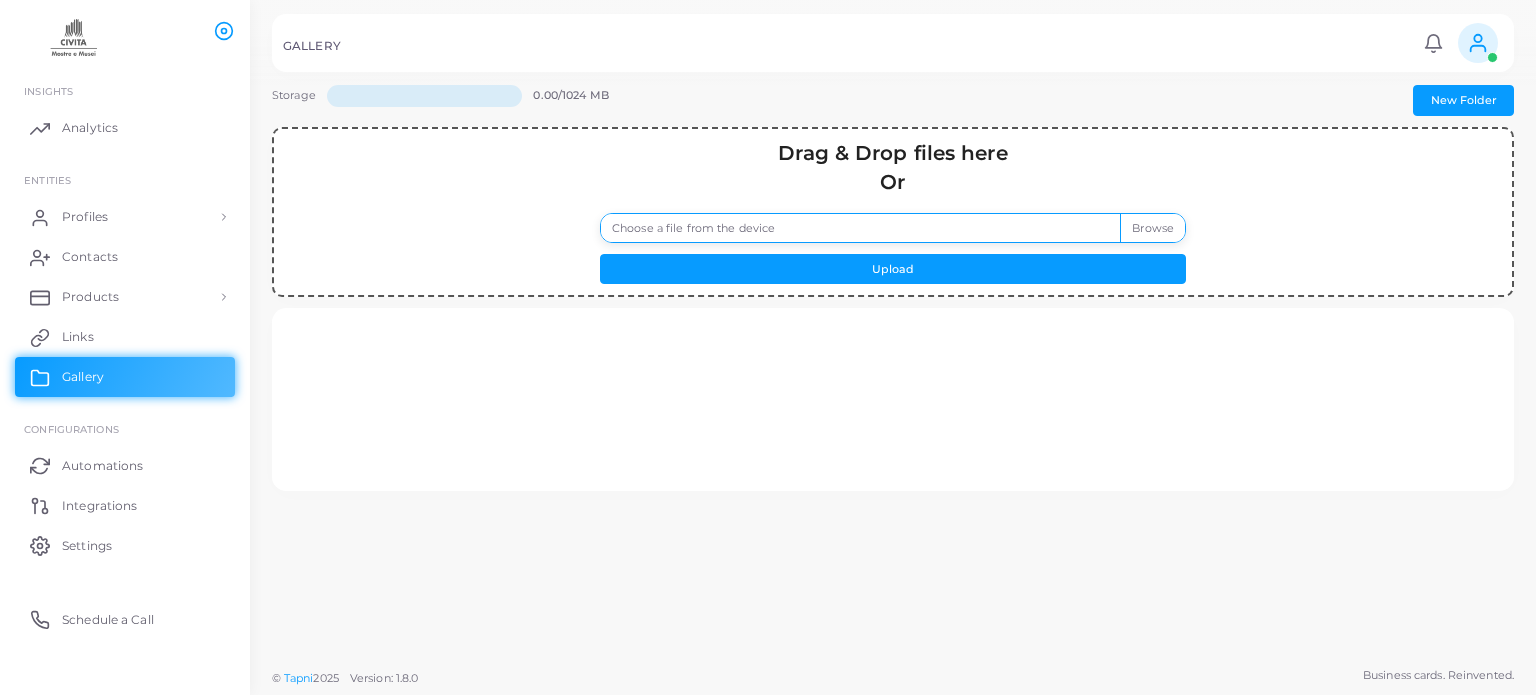 click on "Choose a file from the device" at bounding box center [893, 228] 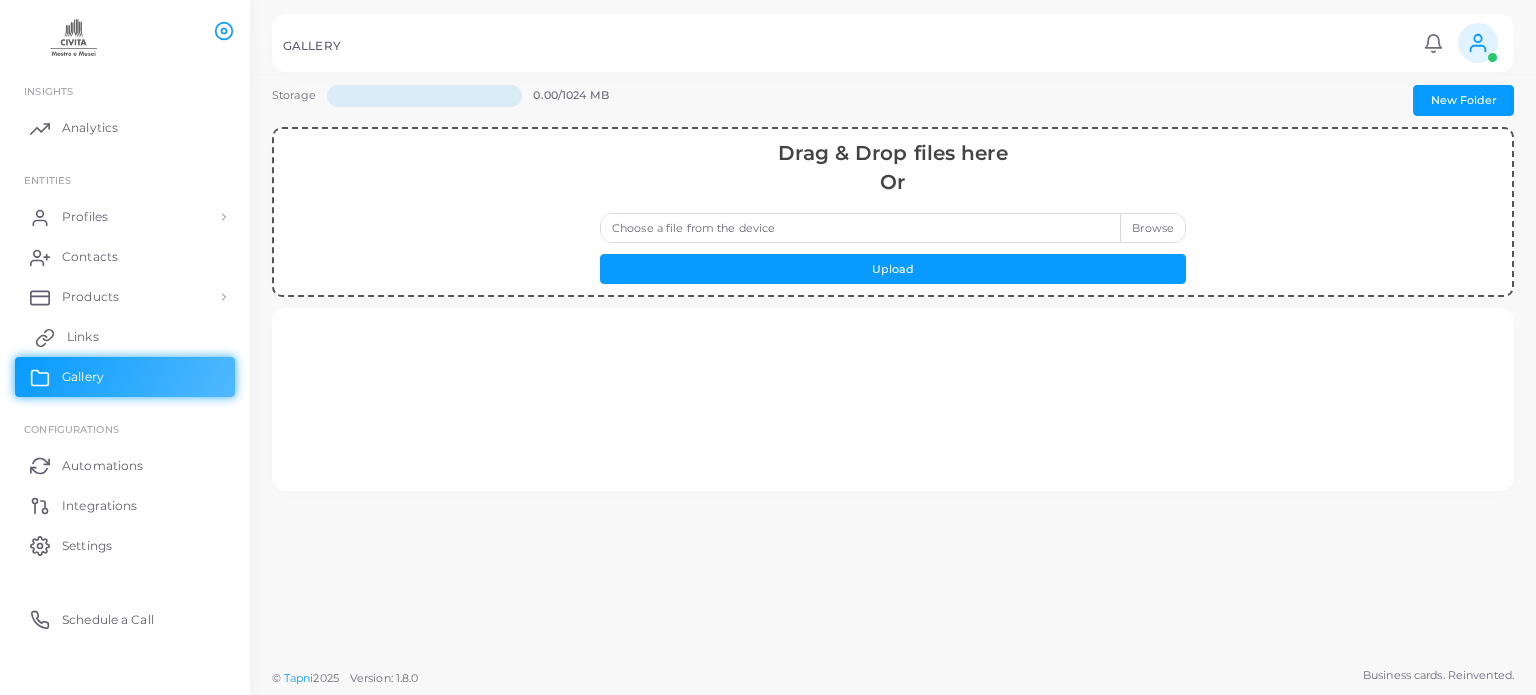 click on "Links" at bounding box center [125, 337] 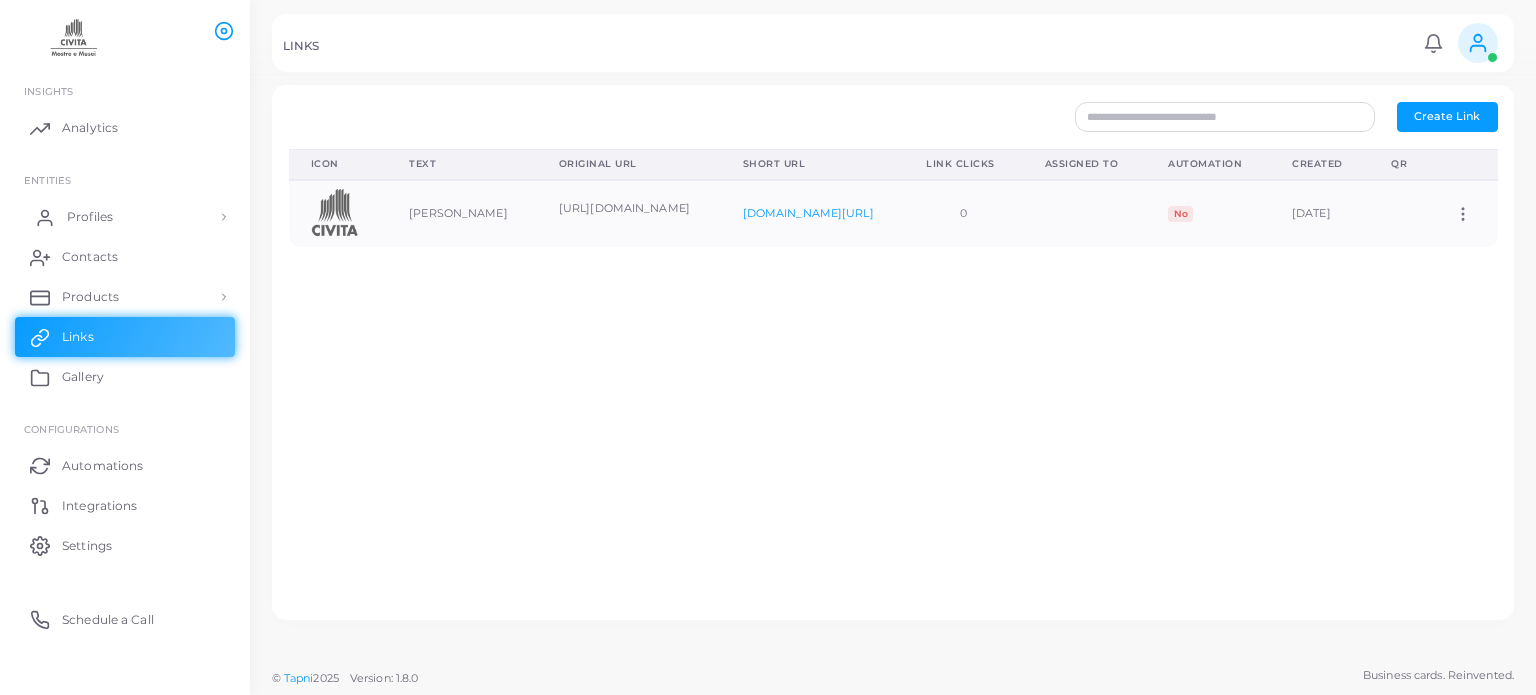 click on "Profiles" at bounding box center [90, 217] 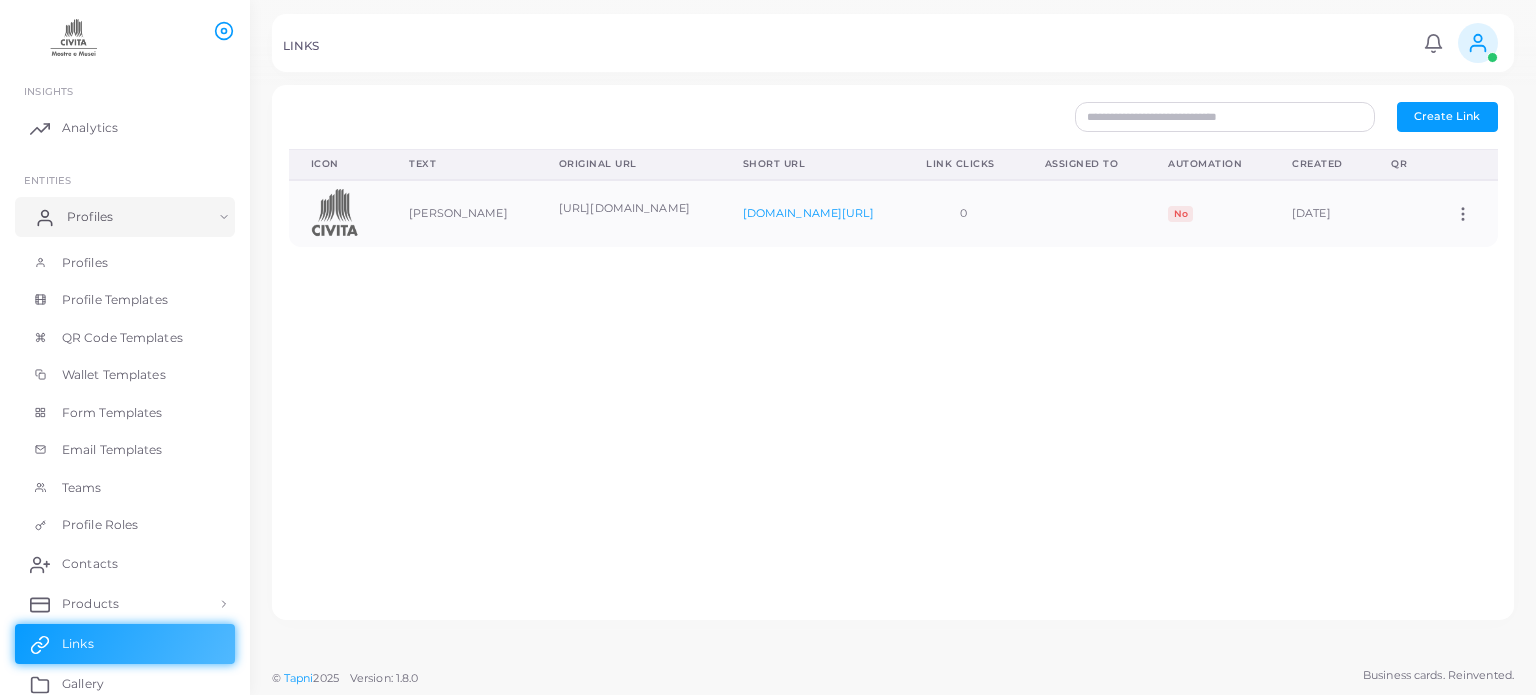 click on "Profiles" at bounding box center [90, 217] 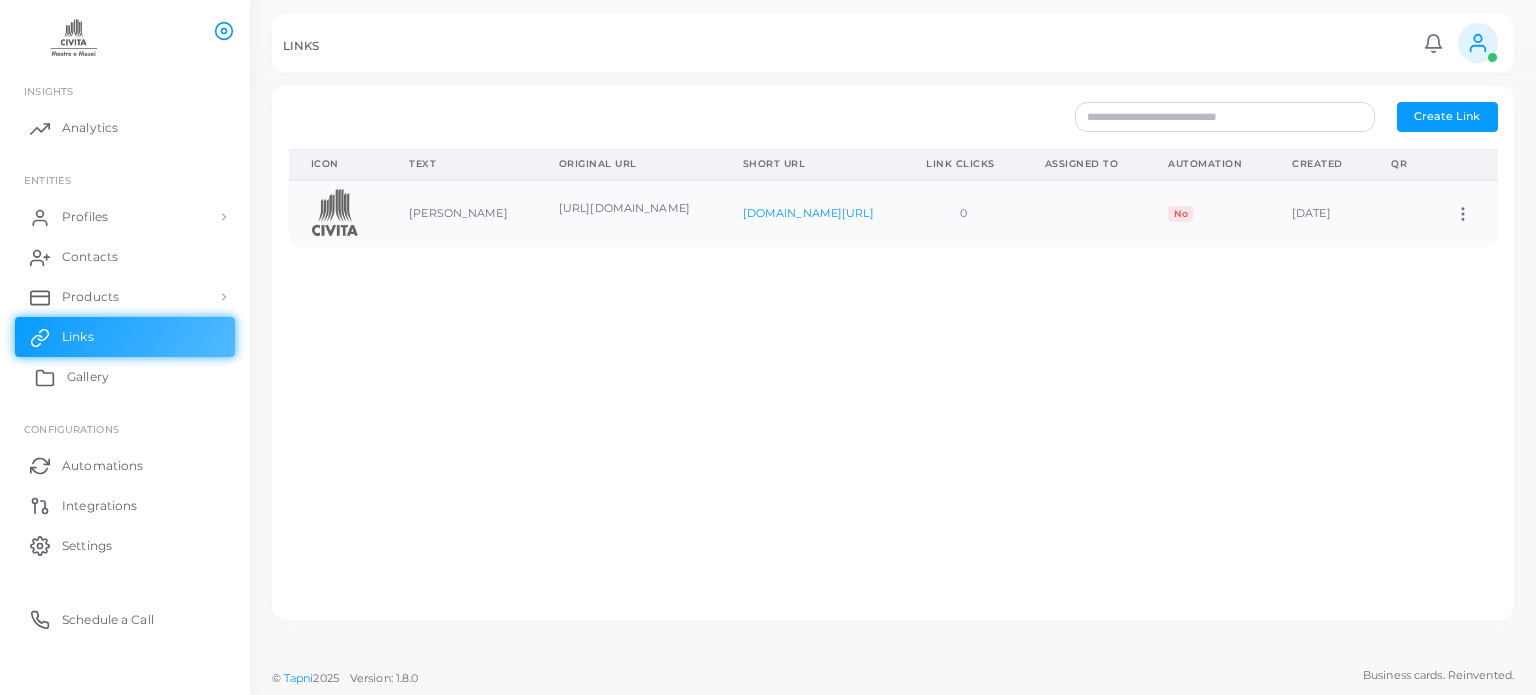 click on "Gallery" at bounding box center [125, 377] 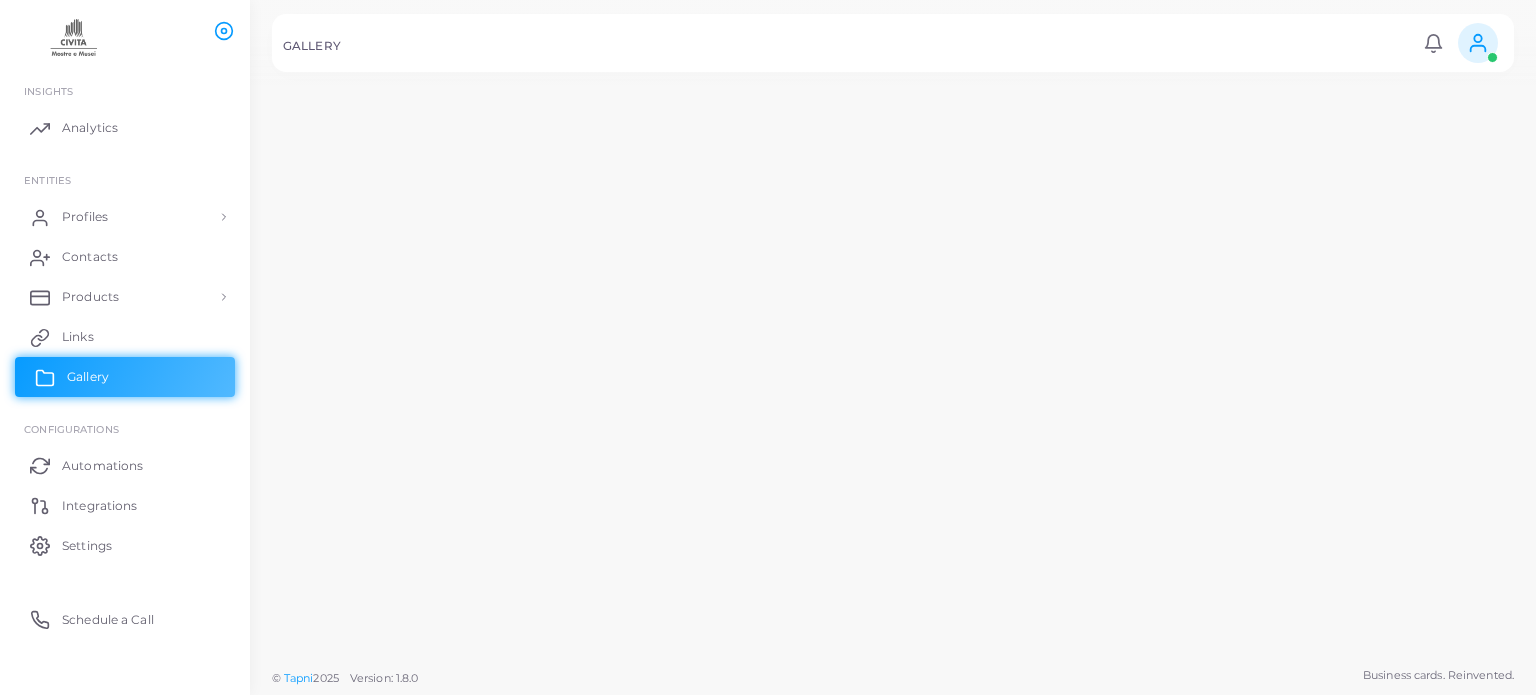 click on "Gallery" at bounding box center (125, 377) 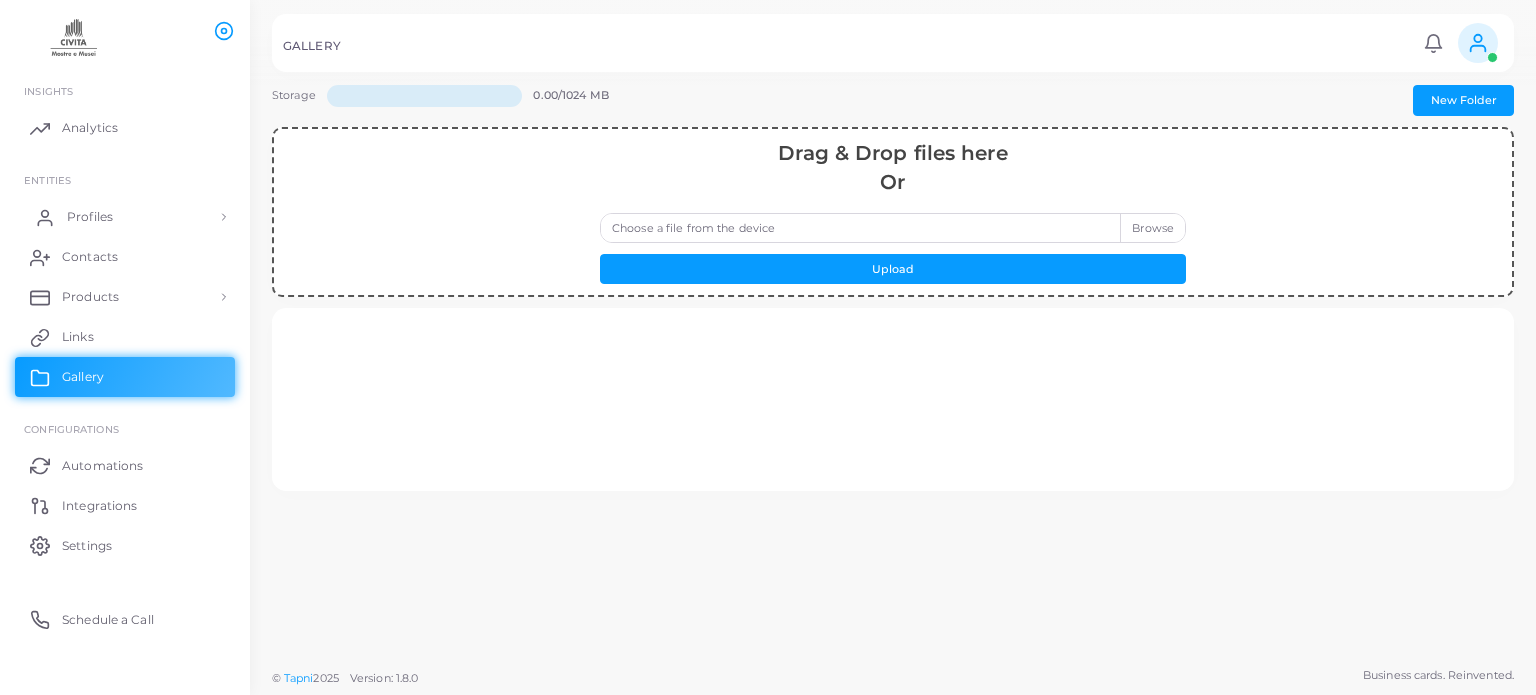 click on "Profiles" at bounding box center [125, 217] 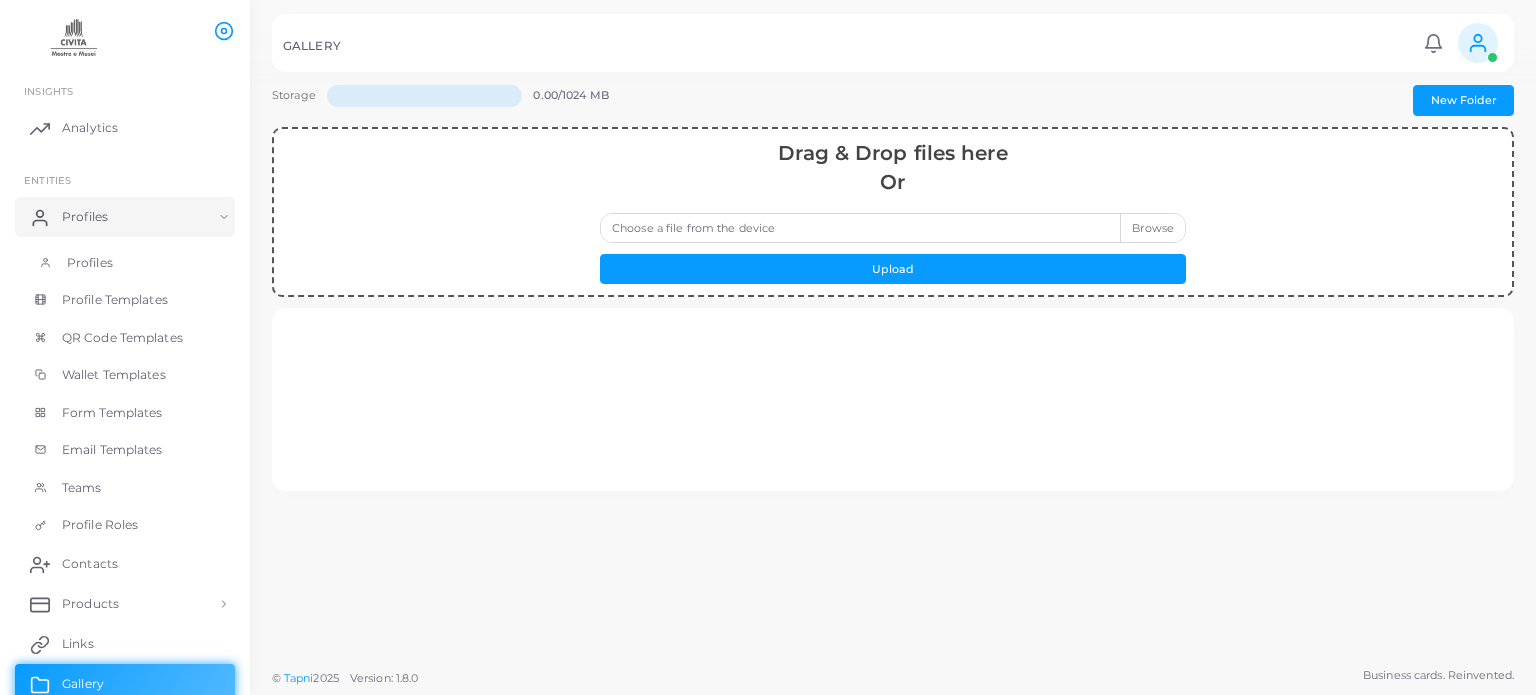click on "Profiles" at bounding box center [125, 263] 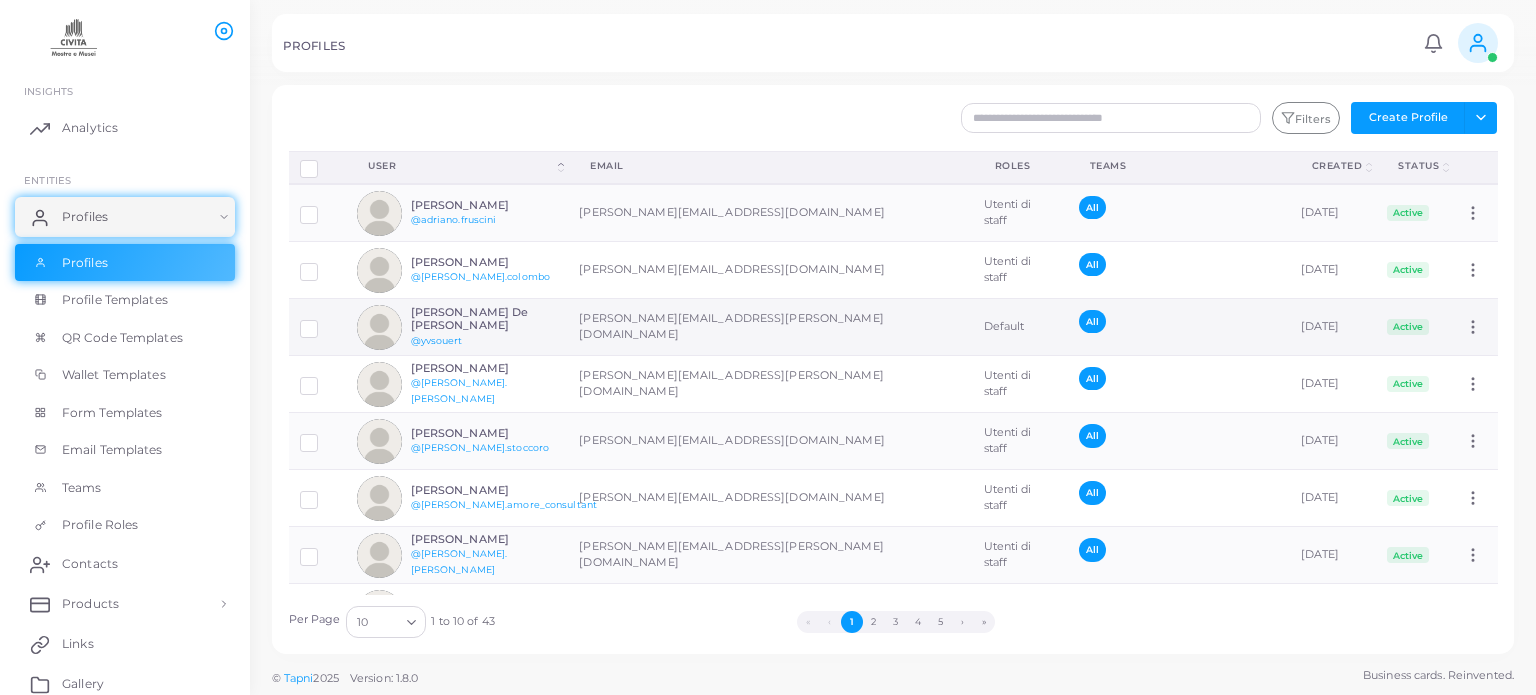 click on "[PERSON_NAME] De [PERSON_NAME]  @yvsouert" at bounding box center [457, 327] 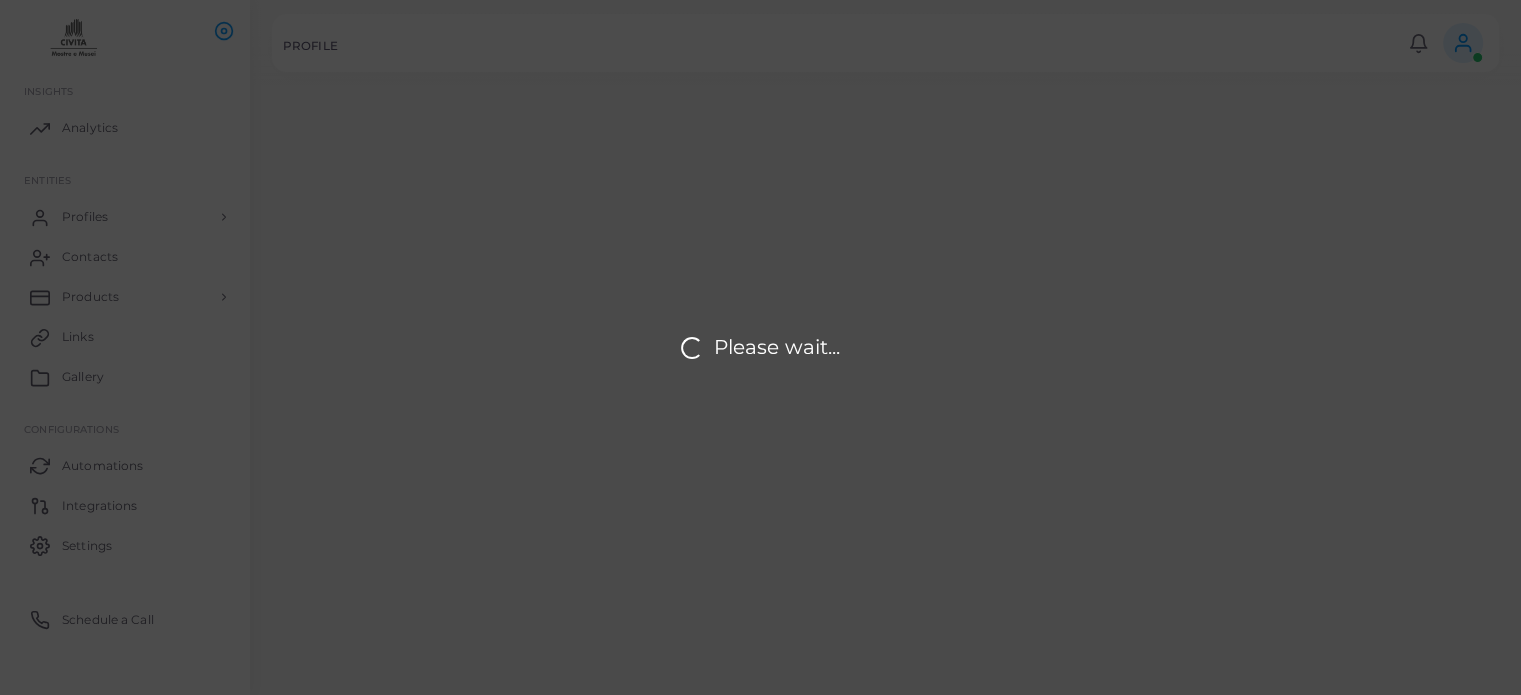 type on "**********" 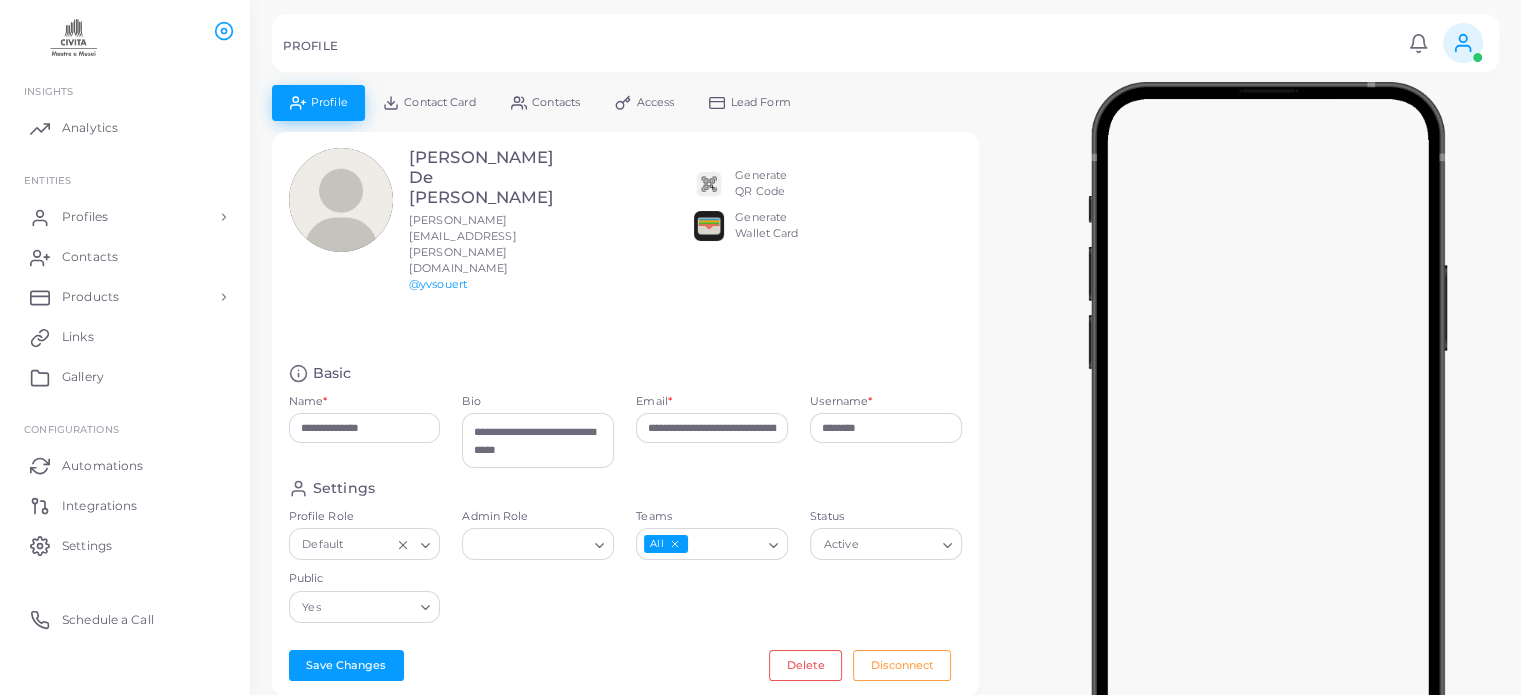 scroll, scrollTop: 500, scrollLeft: 0, axis: vertical 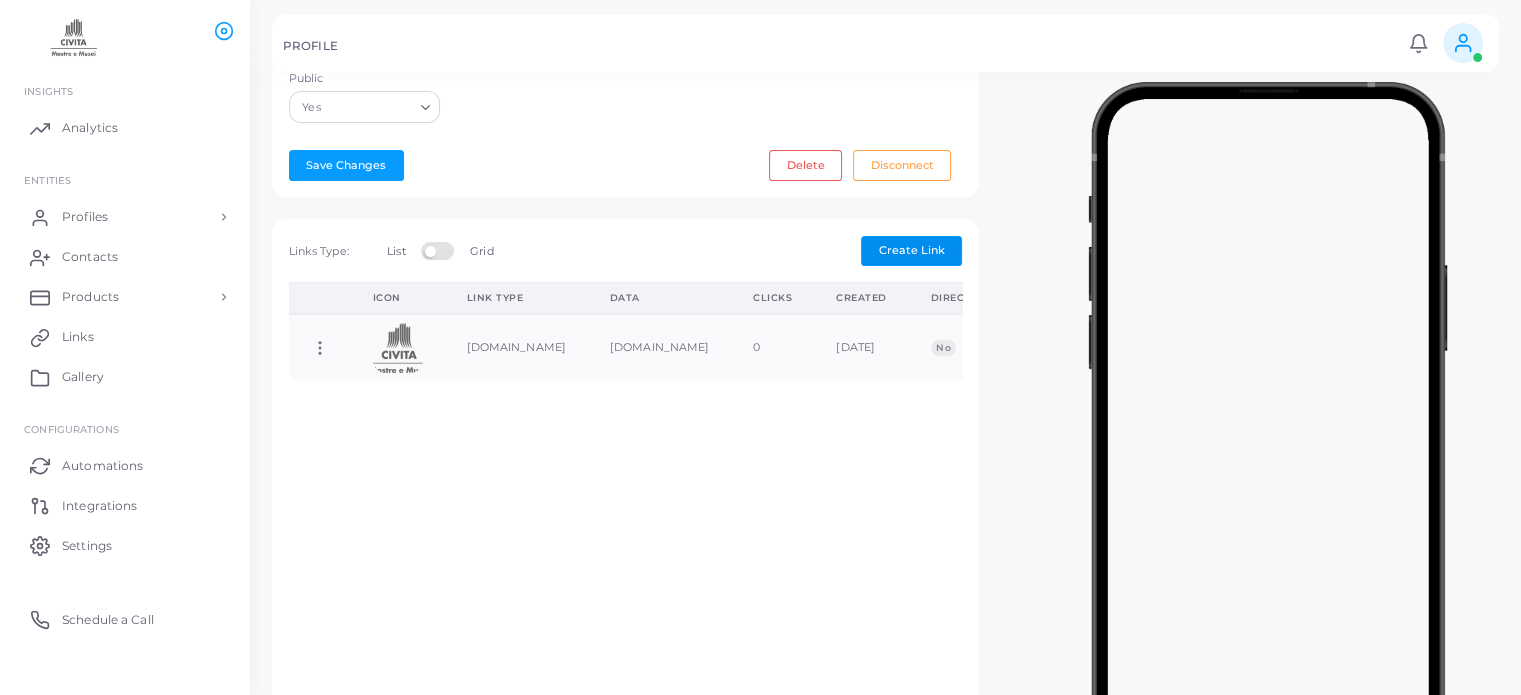 click on "Create Link" at bounding box center (912, 250) 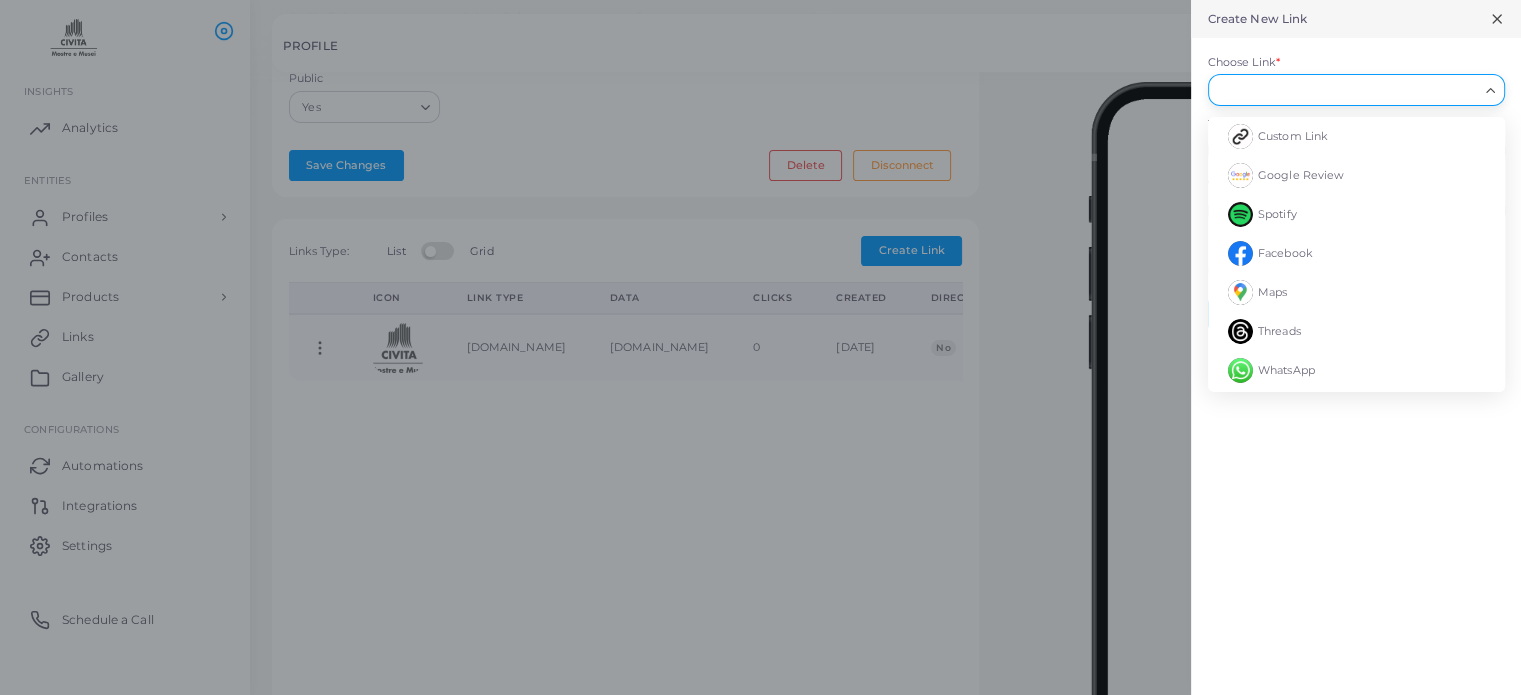 click on "Choose Link  *" at bounding box center [1347, 90] 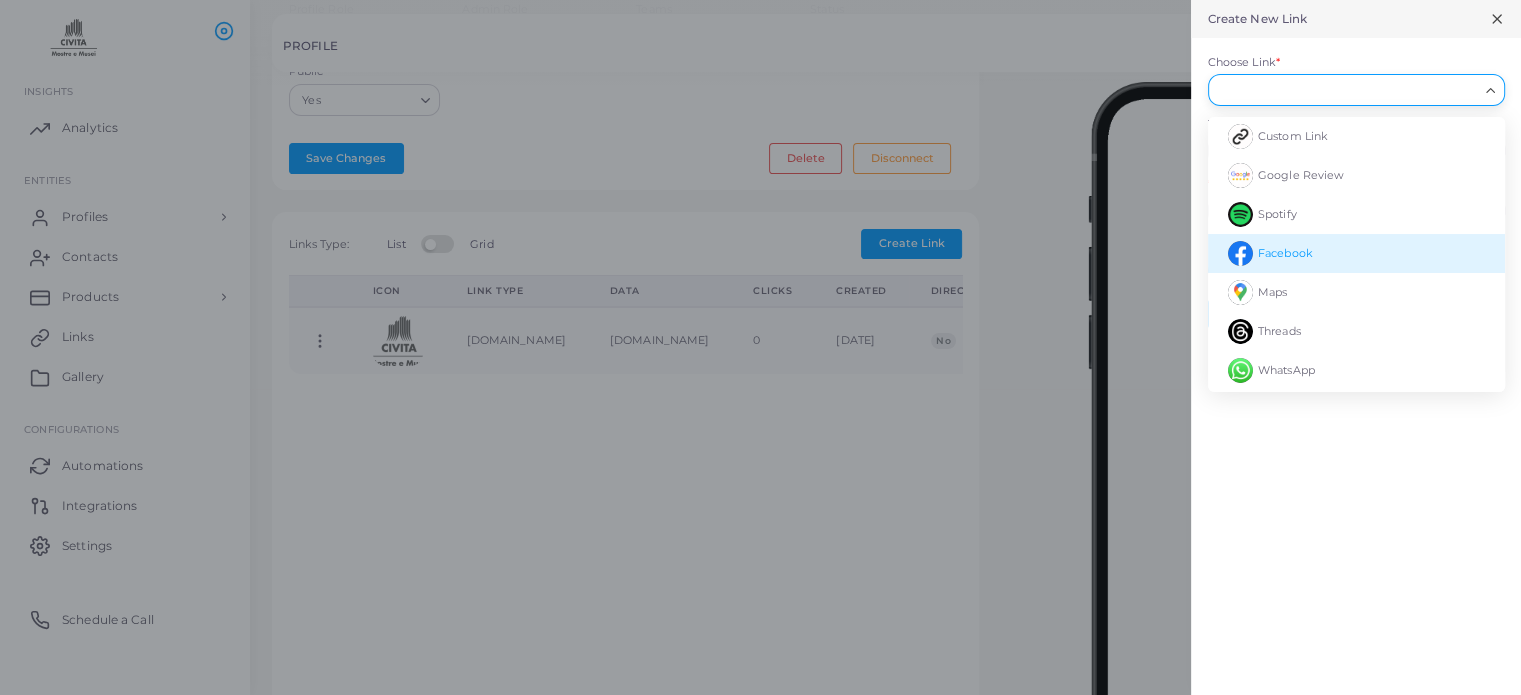 scroll, scrollTop: 555, scrollLeft: 0, axis: vertical 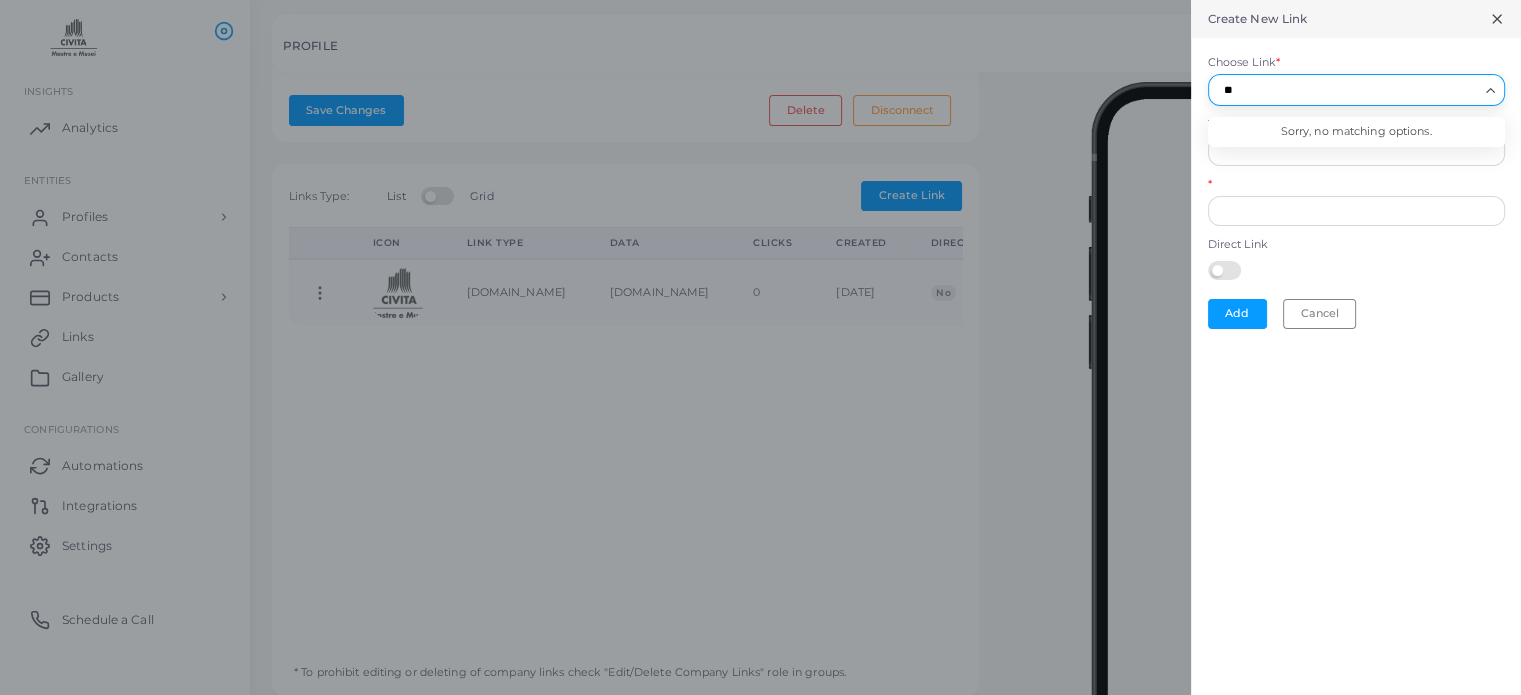 type on "**" 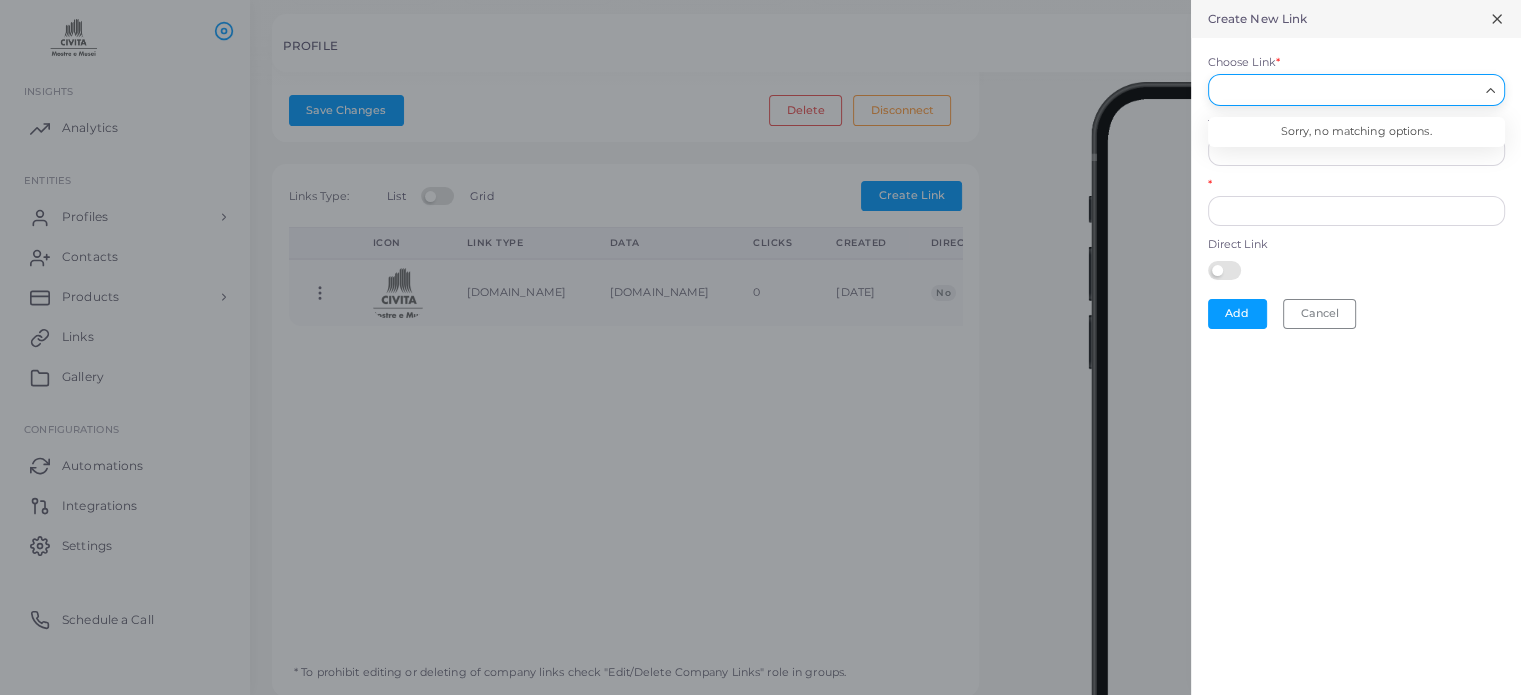 click on "Choose Link  *           Loading...
Sorry, no matching options.
Text  *       *    Direct Link  Add   Cancel" at bounding box center (1356, 192) 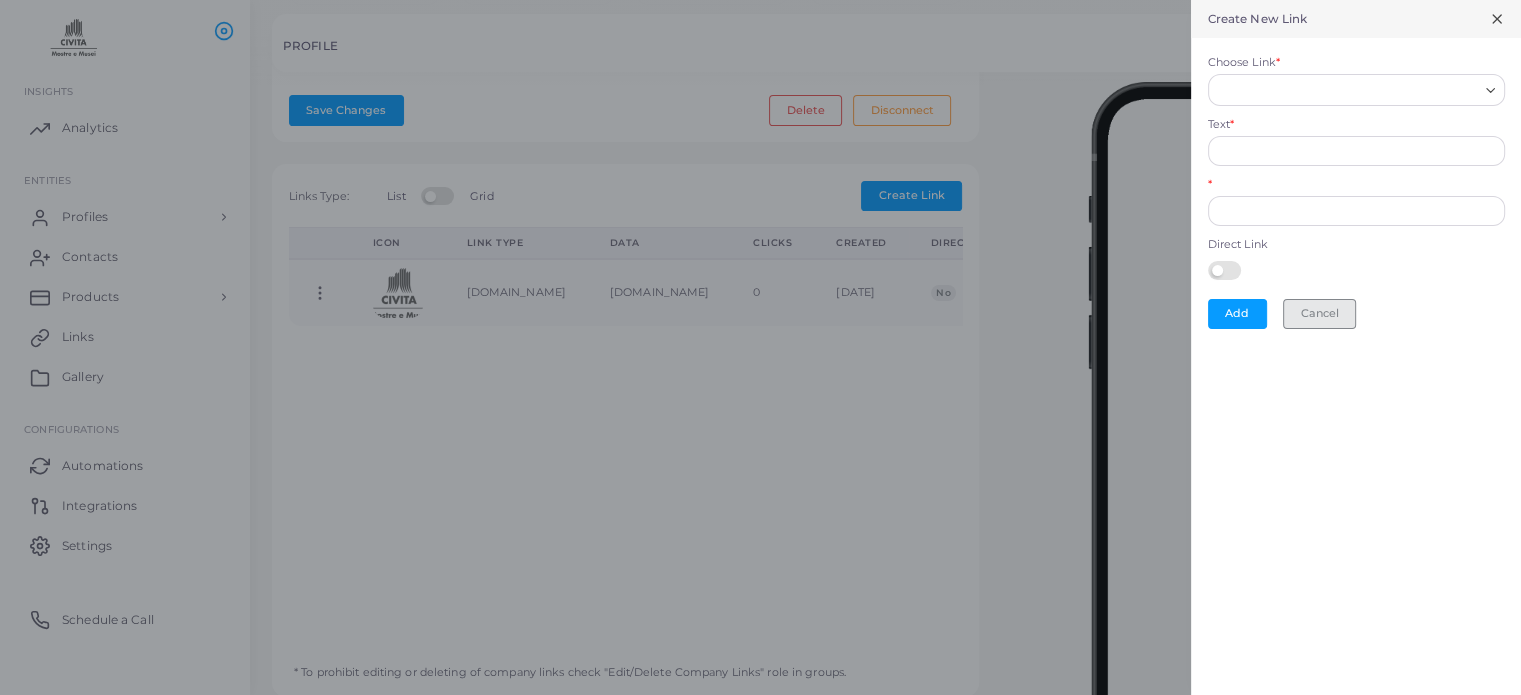 click on "Cancel" at bounding box center [1319, 314] 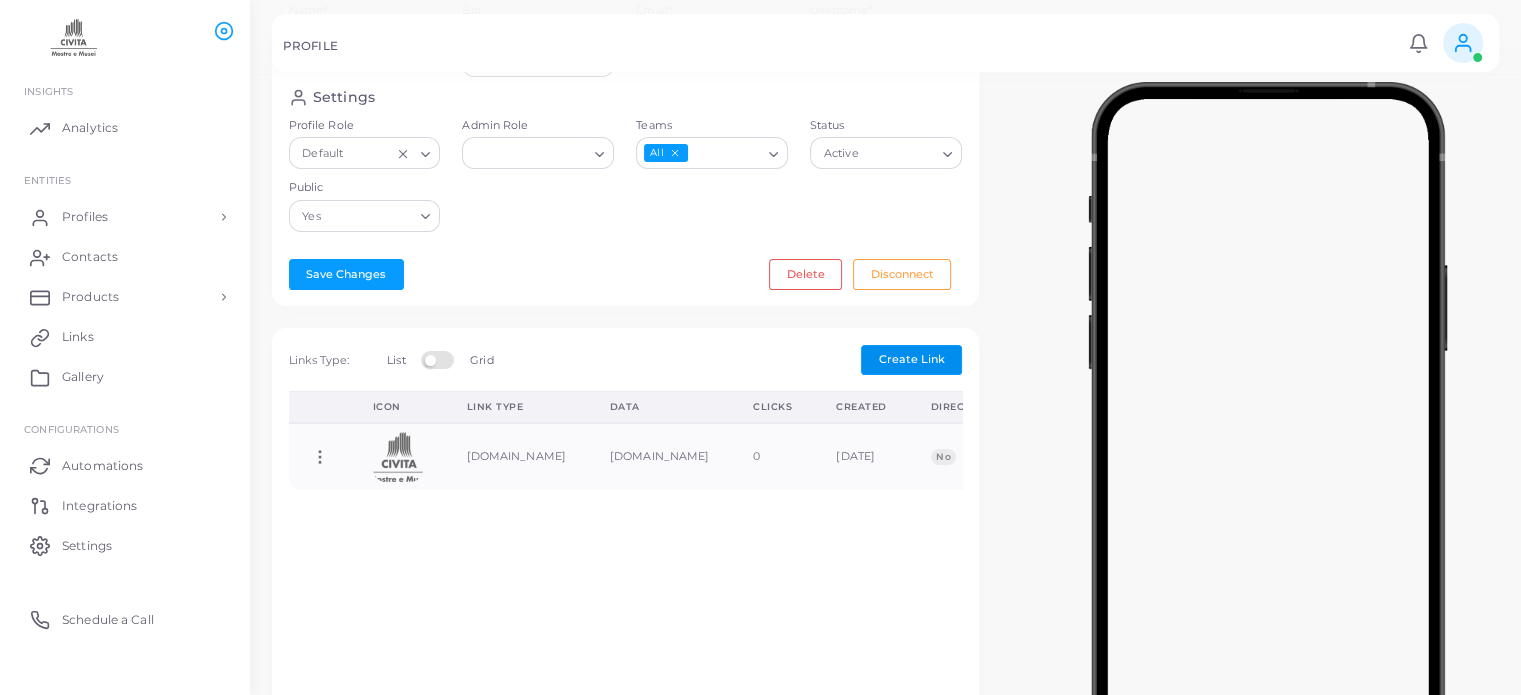 scroll, scrollTop: 55, scrollLeft: 0, axis: vertical 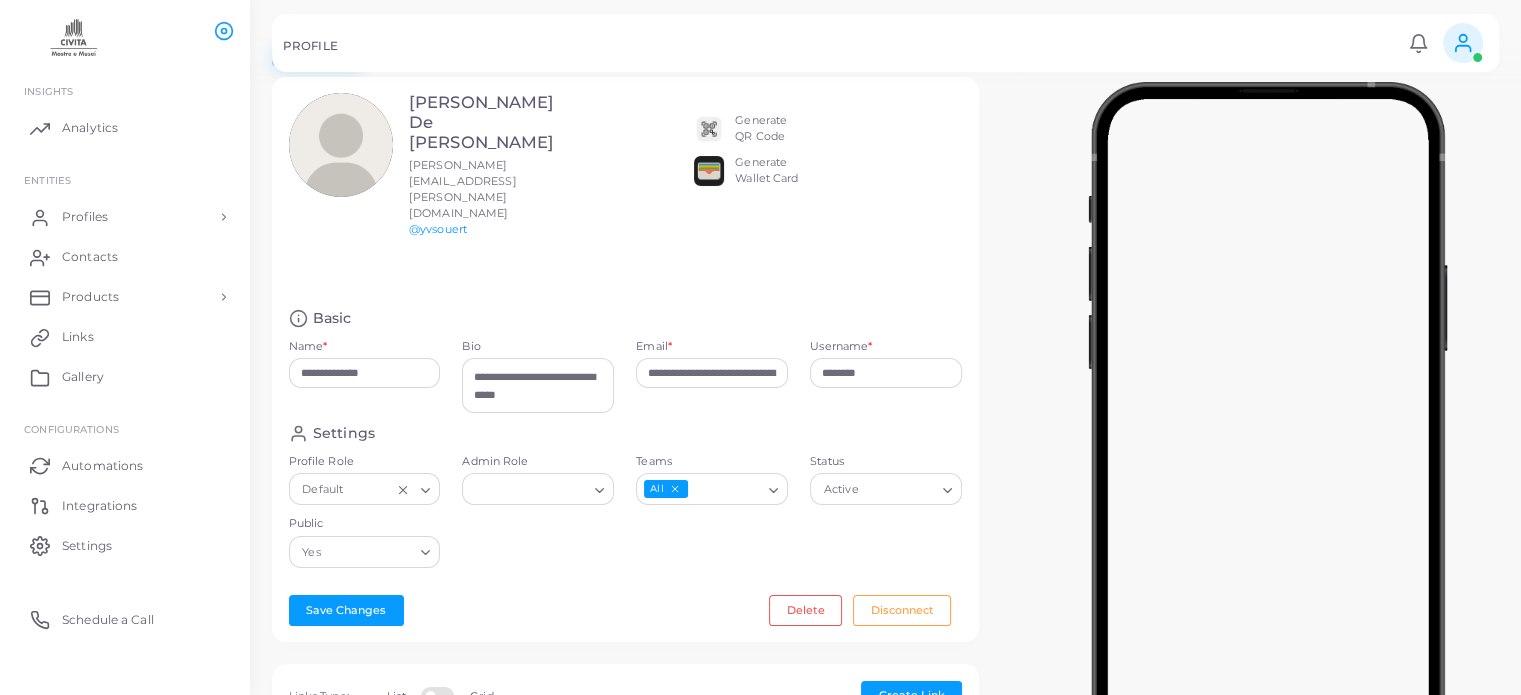 click on "Active" at bounding box center [877, 488] 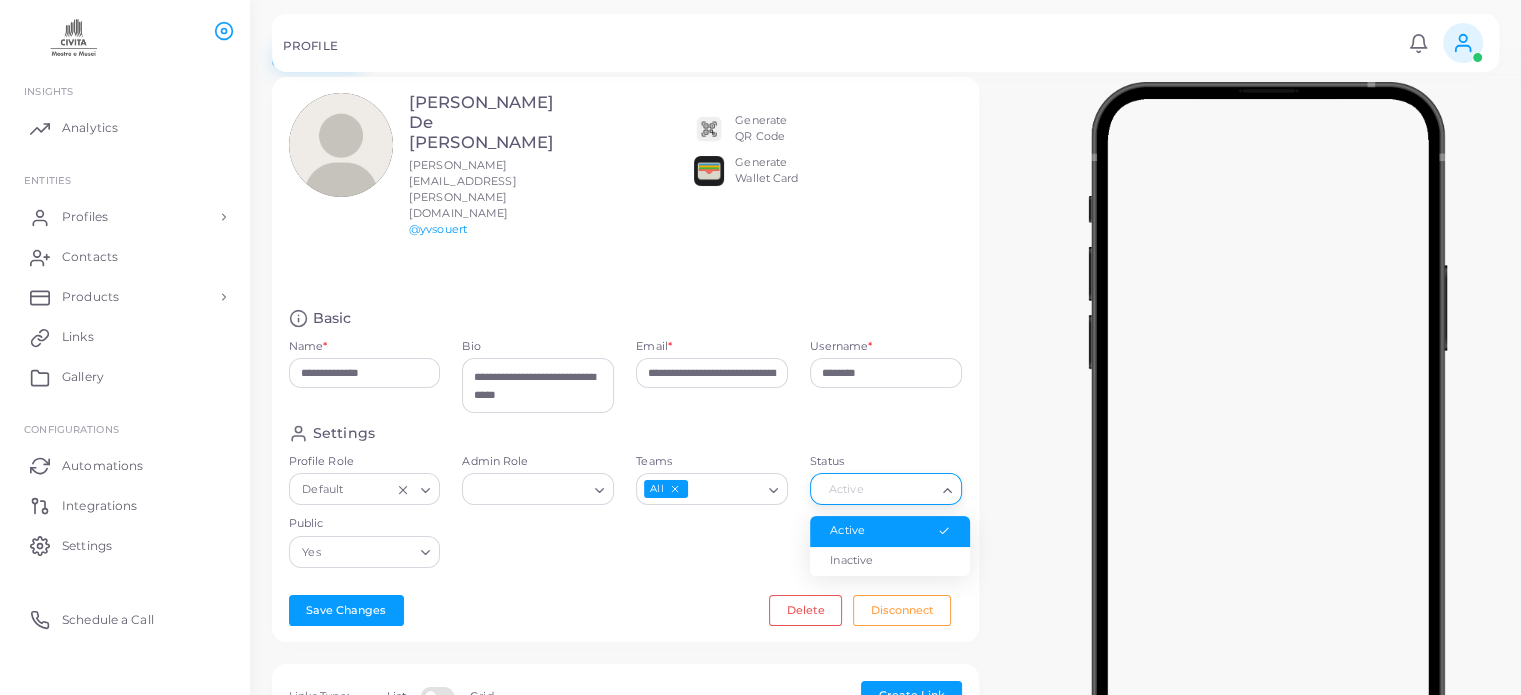 click on "Status" at bounding box center (877, 490) 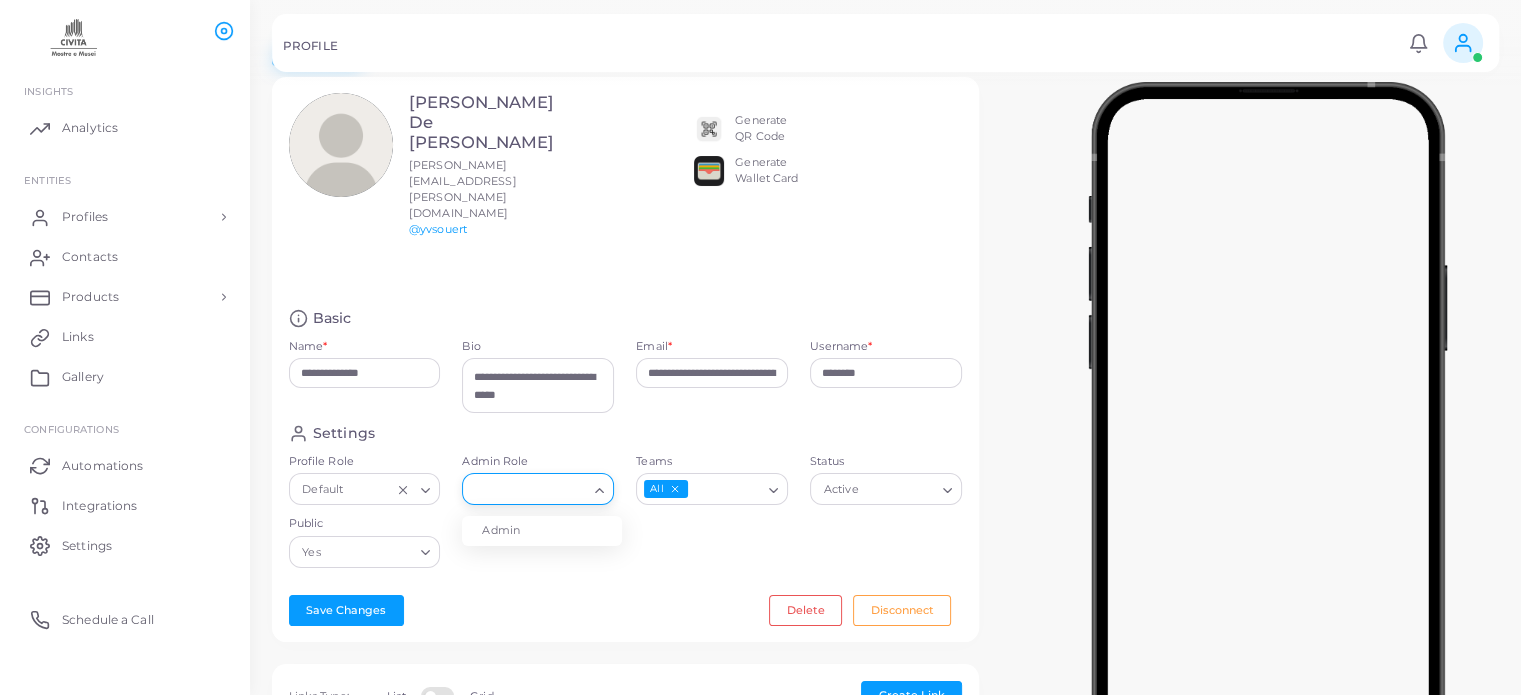 click 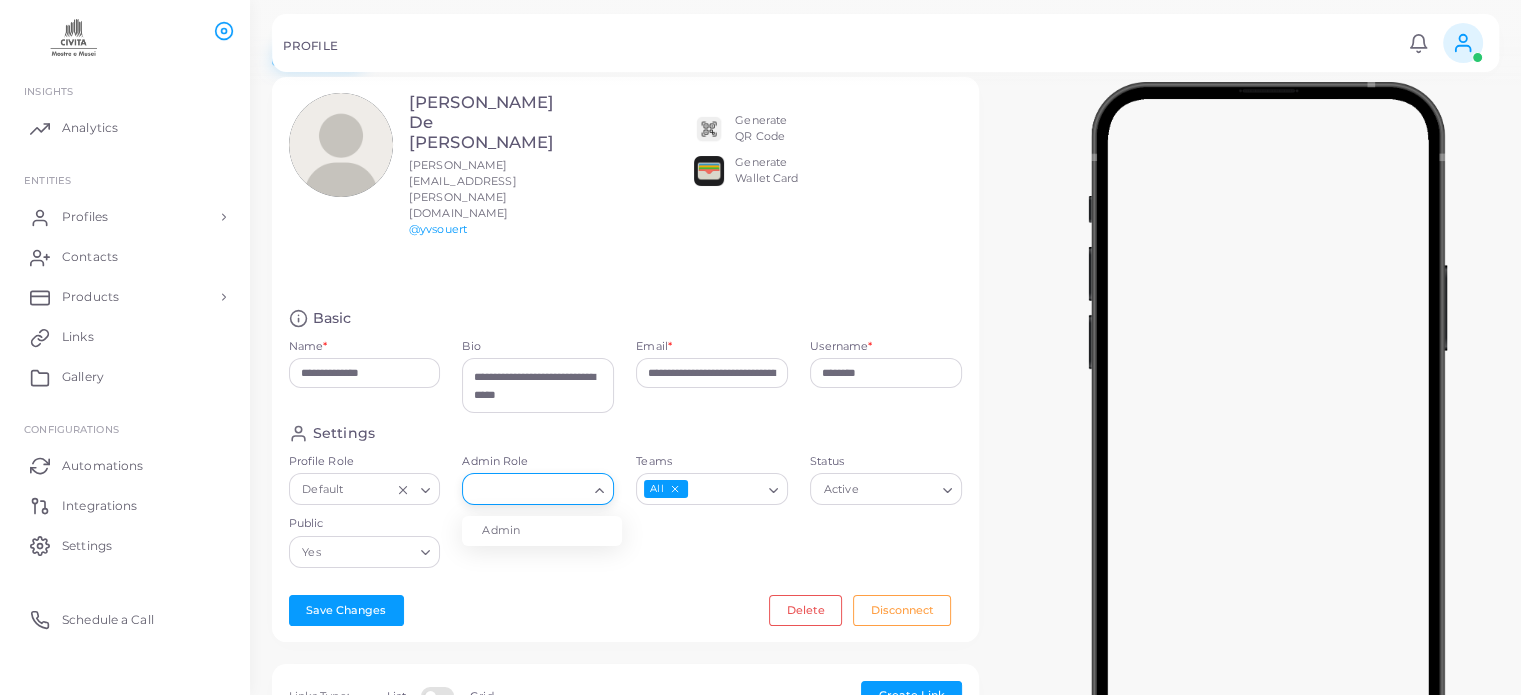 click 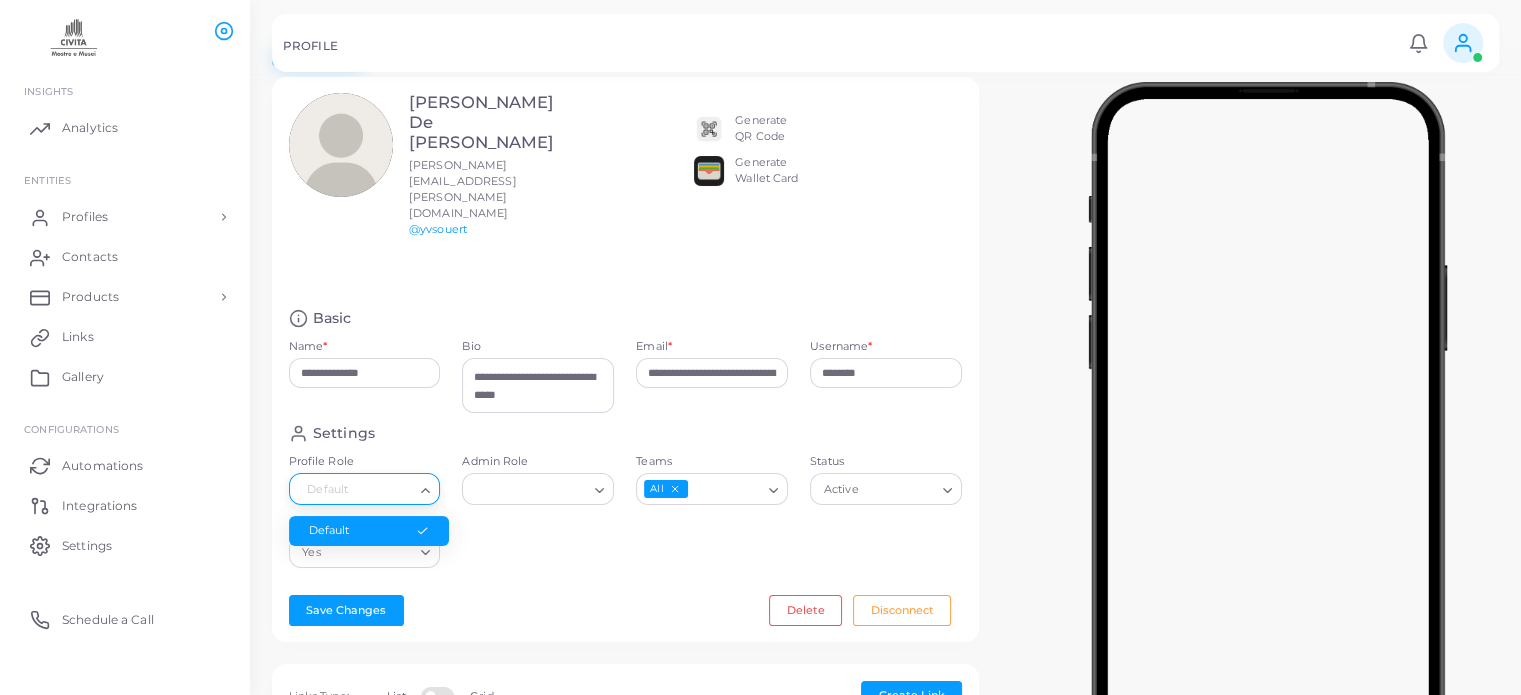 click on "Loading..." at bounding box center [427, 488] 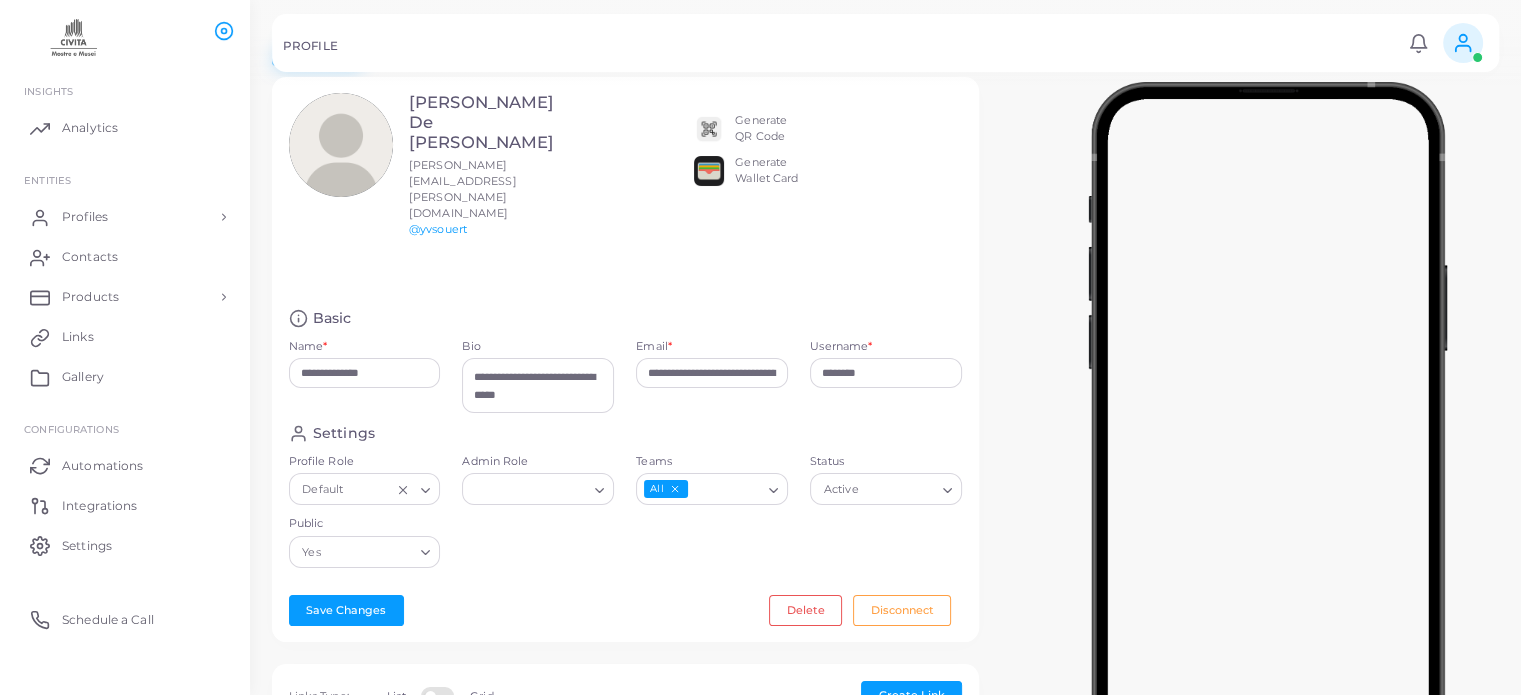 click 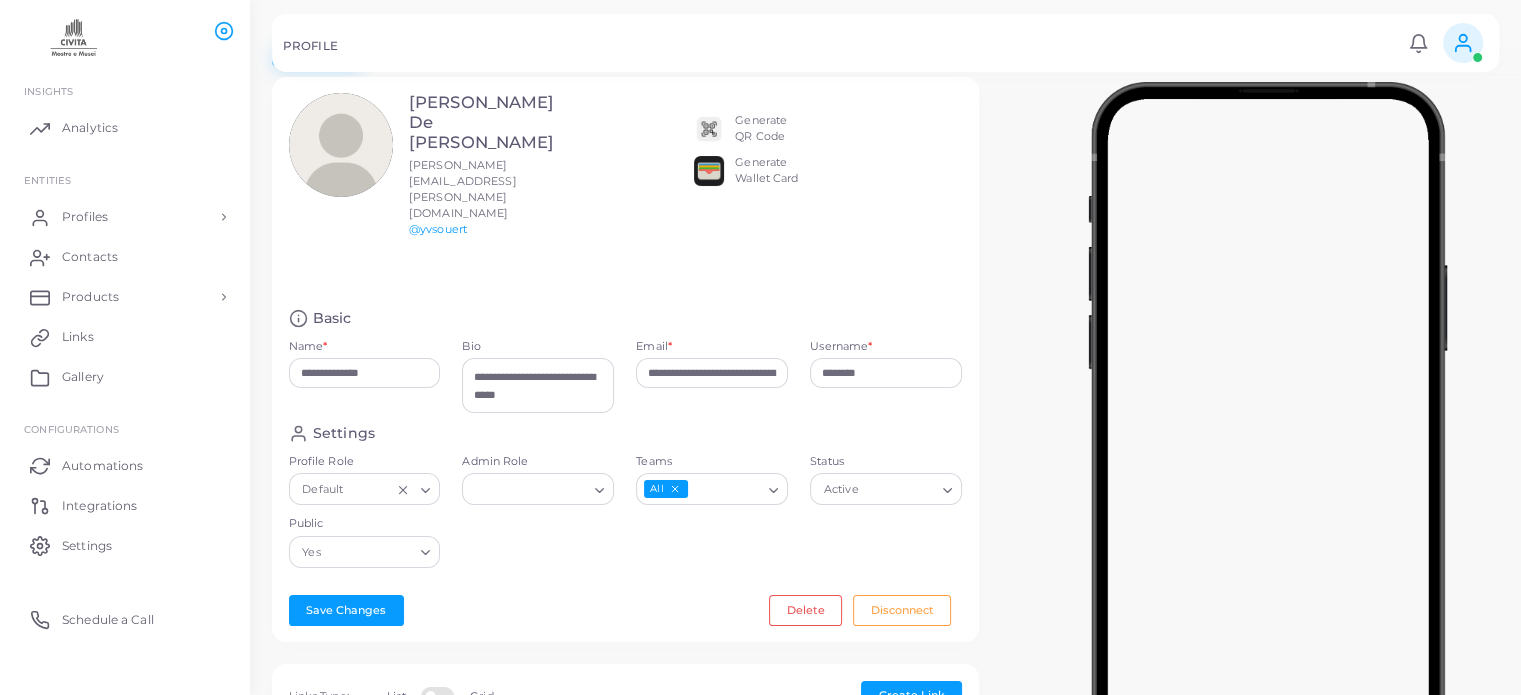 click on "Public" at bounding box center (369, 552) 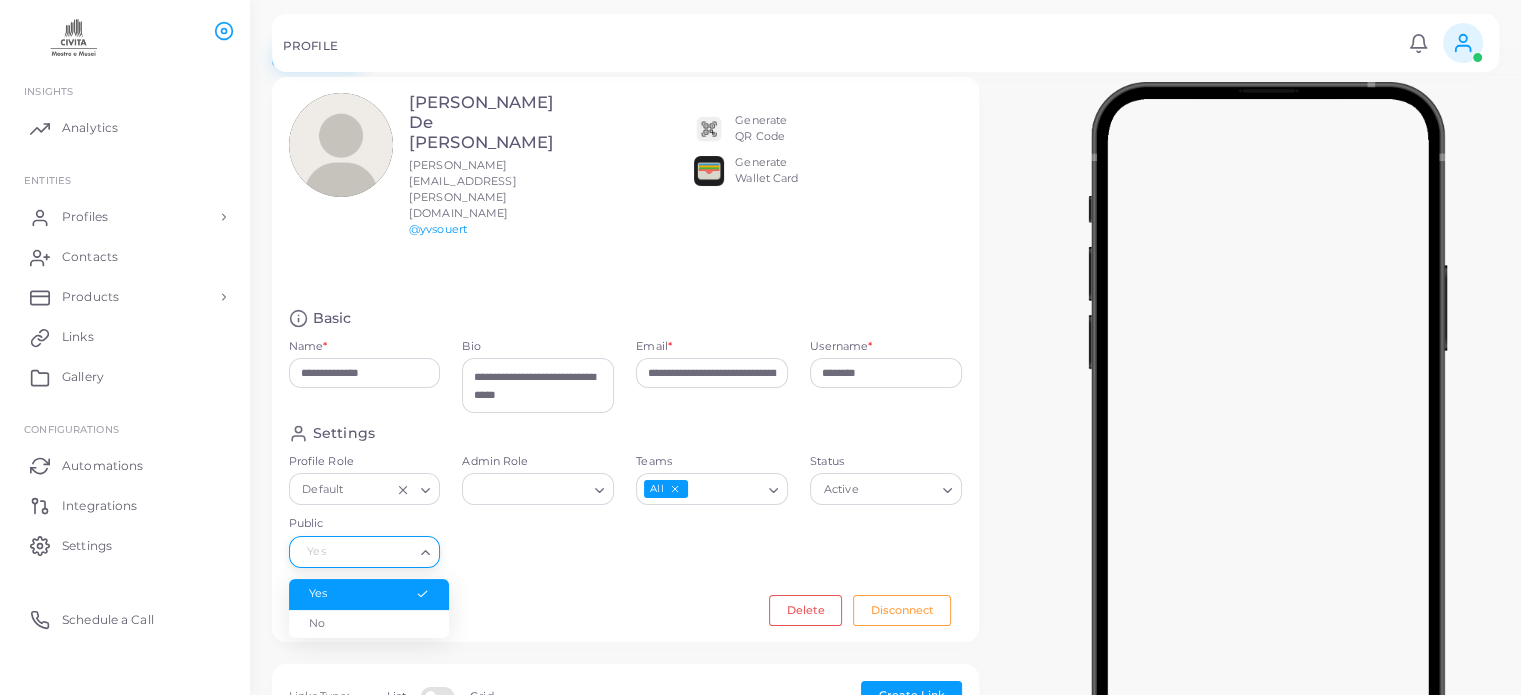 click on "Public" at bounding box center (356, 552) 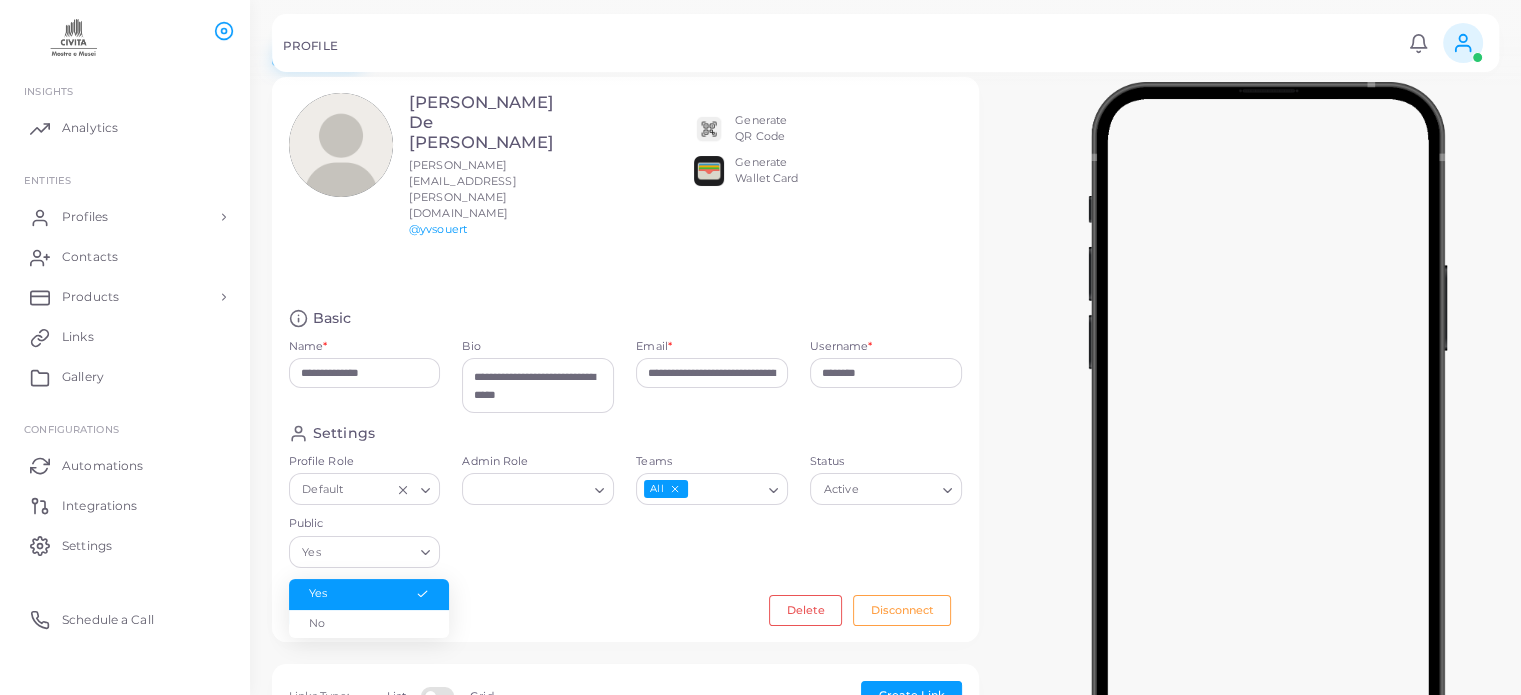 click on "Settings  Profile Role
Default
Loading...     Admin Role           Loading...     Teams
All
Loading...     Status
Active
Loading...     Public
Yes
Loading...
Yes
No" at bounding box center [626, 501] 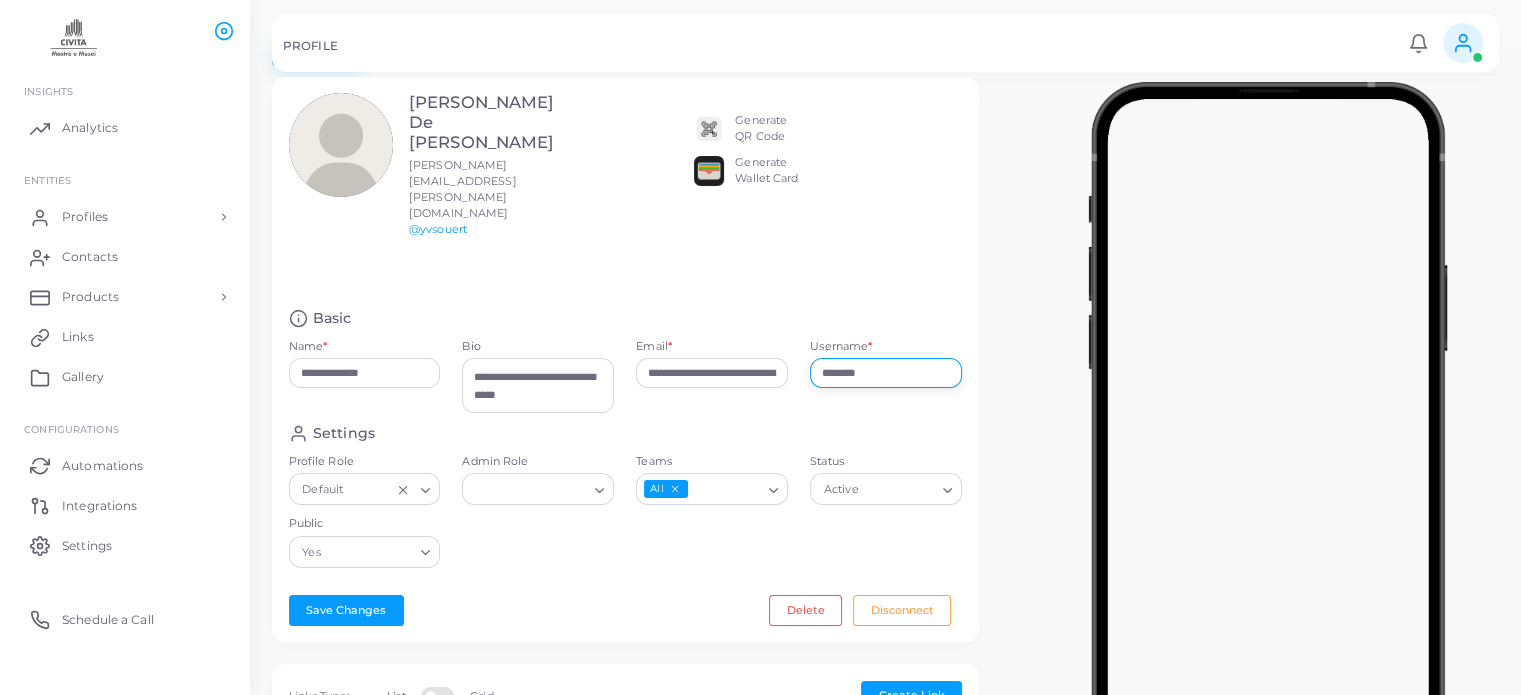 click on "********" at bounding box center (886, 373) 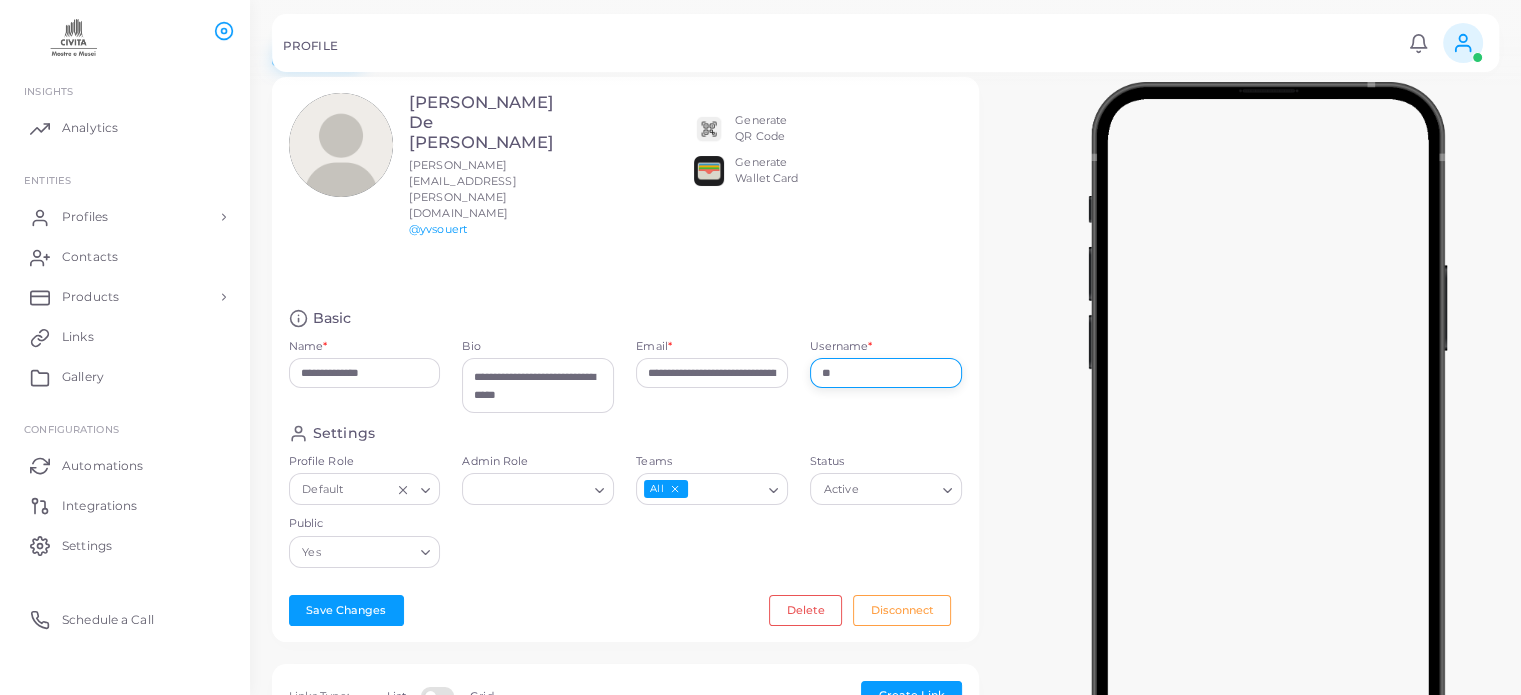 type on "*" 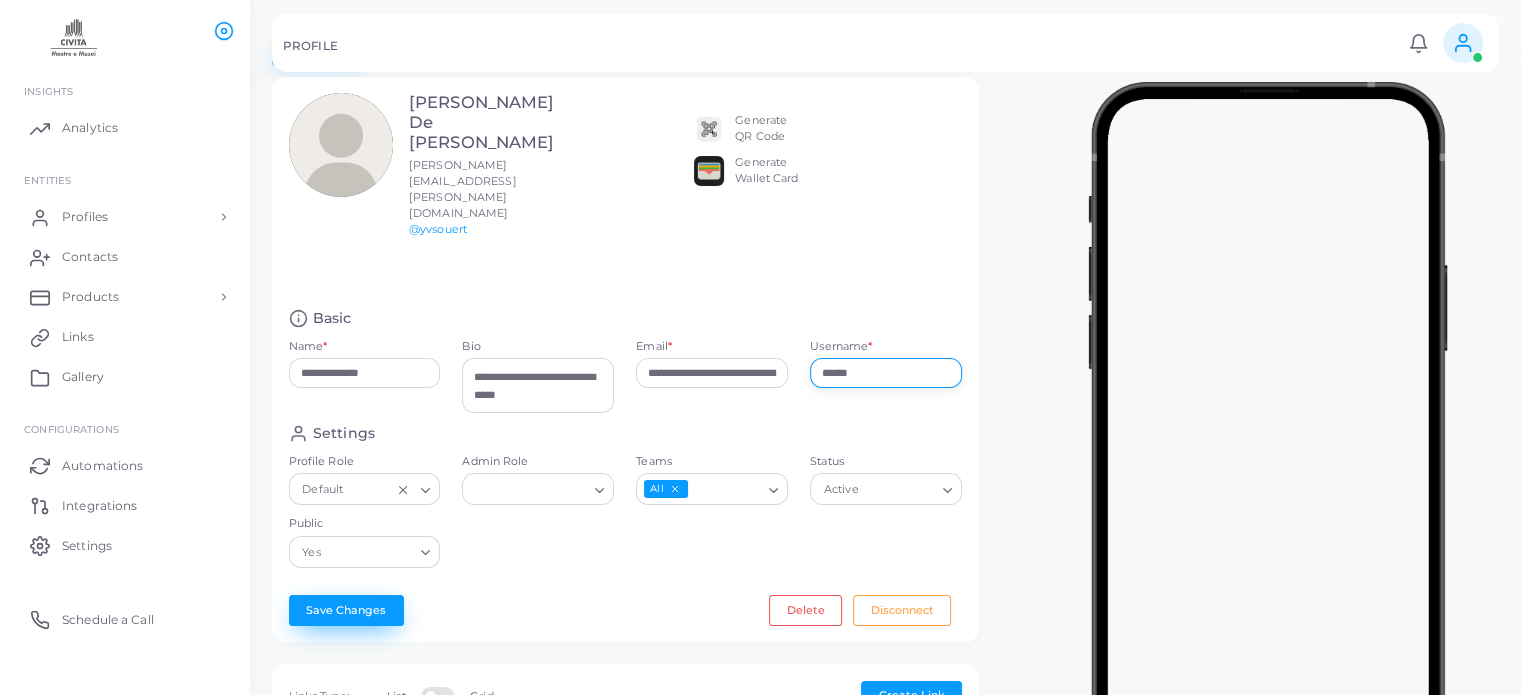 type on "******" 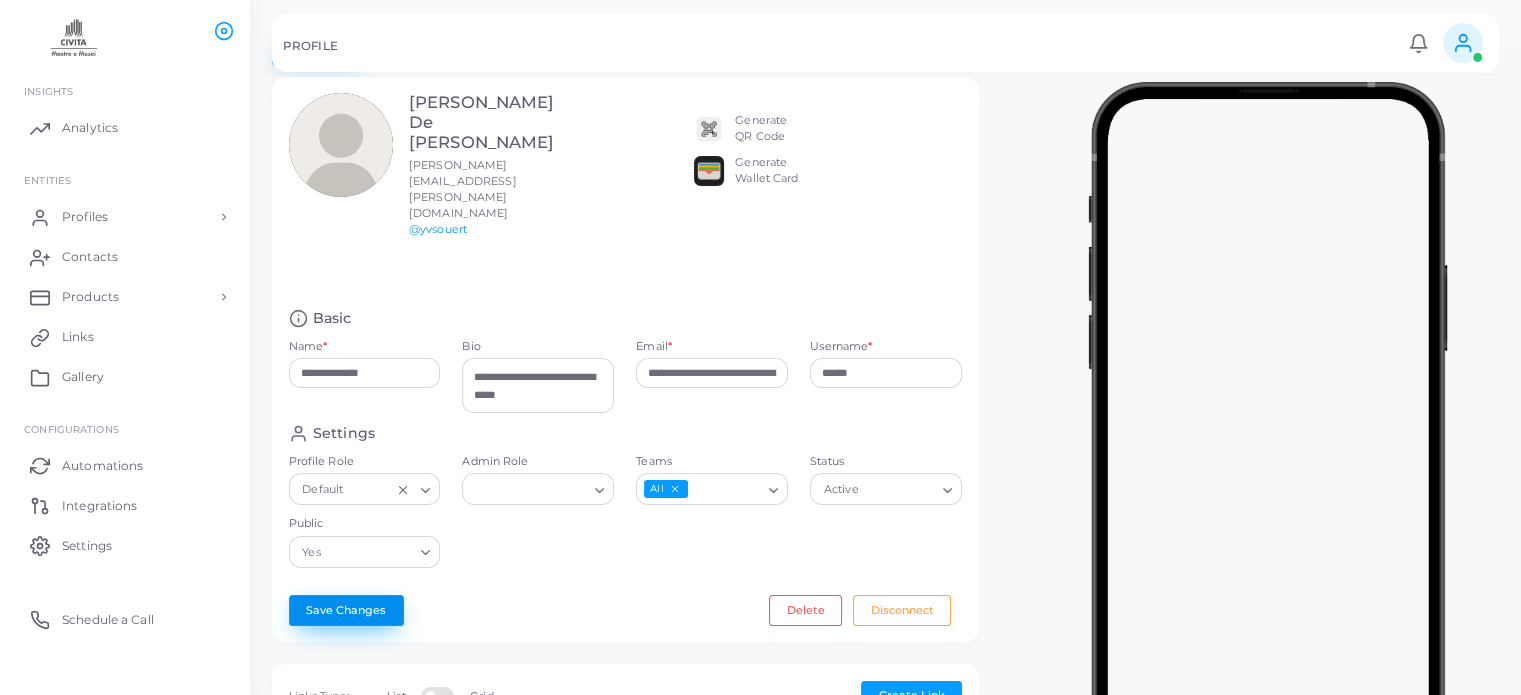 click on "Save Changes" at bounding box center [346, 610] 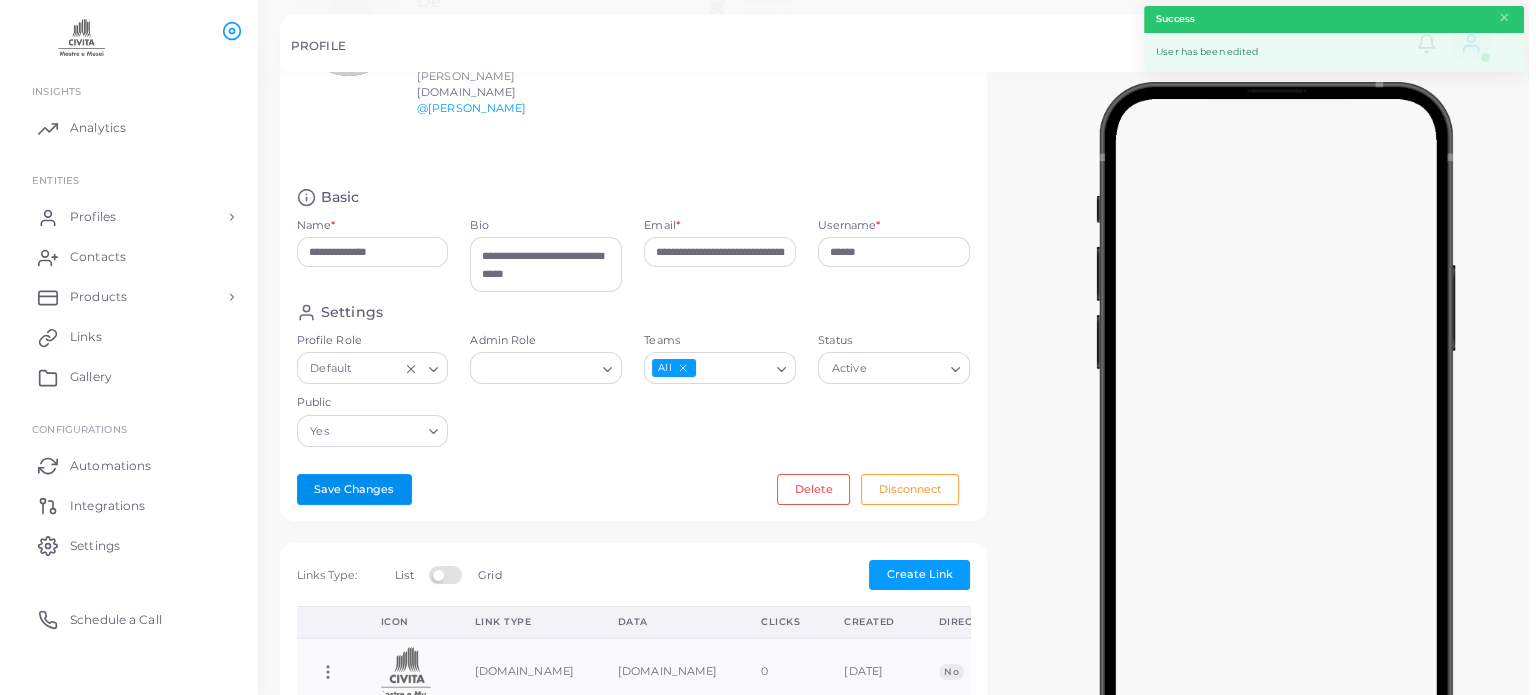 scroll, scrollTop: 0, scrollLeft: 0, axis: both 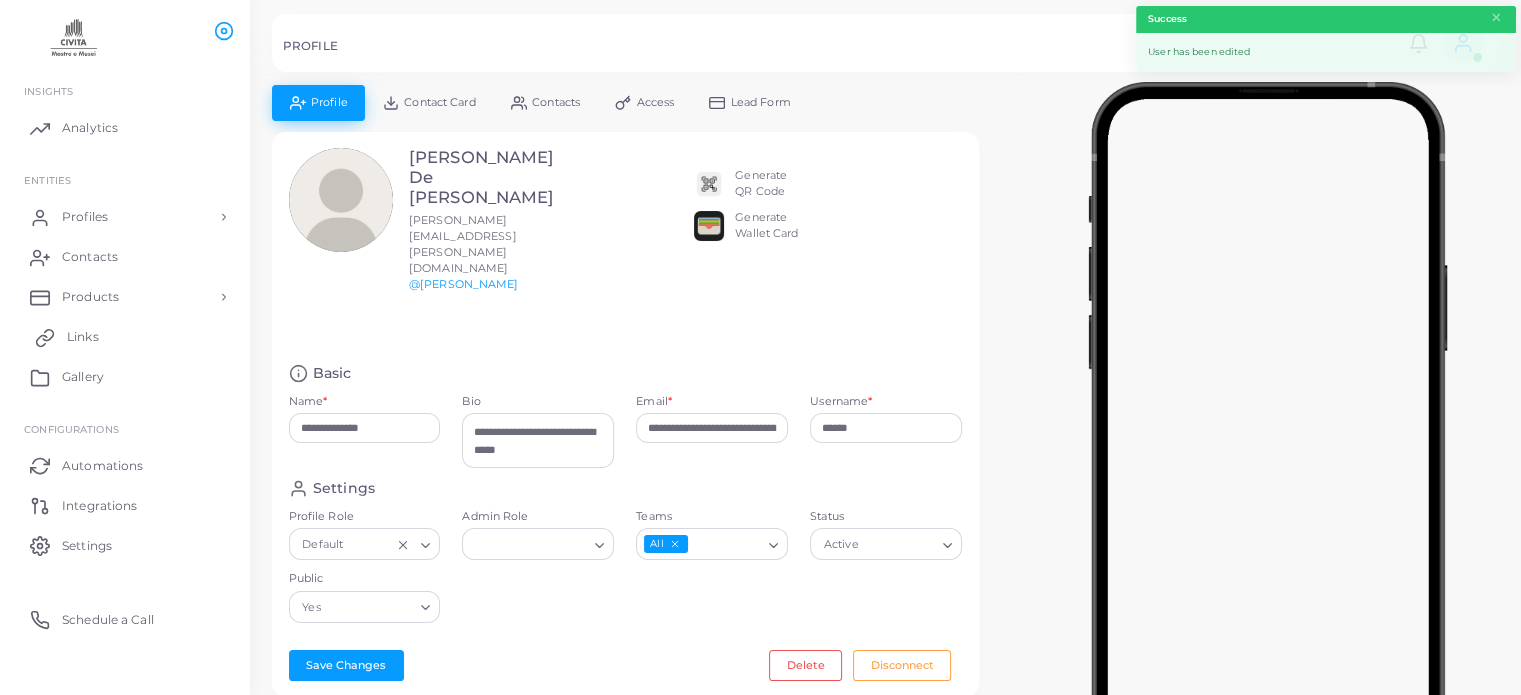 click on "Links" at bounding box center [125, 337] 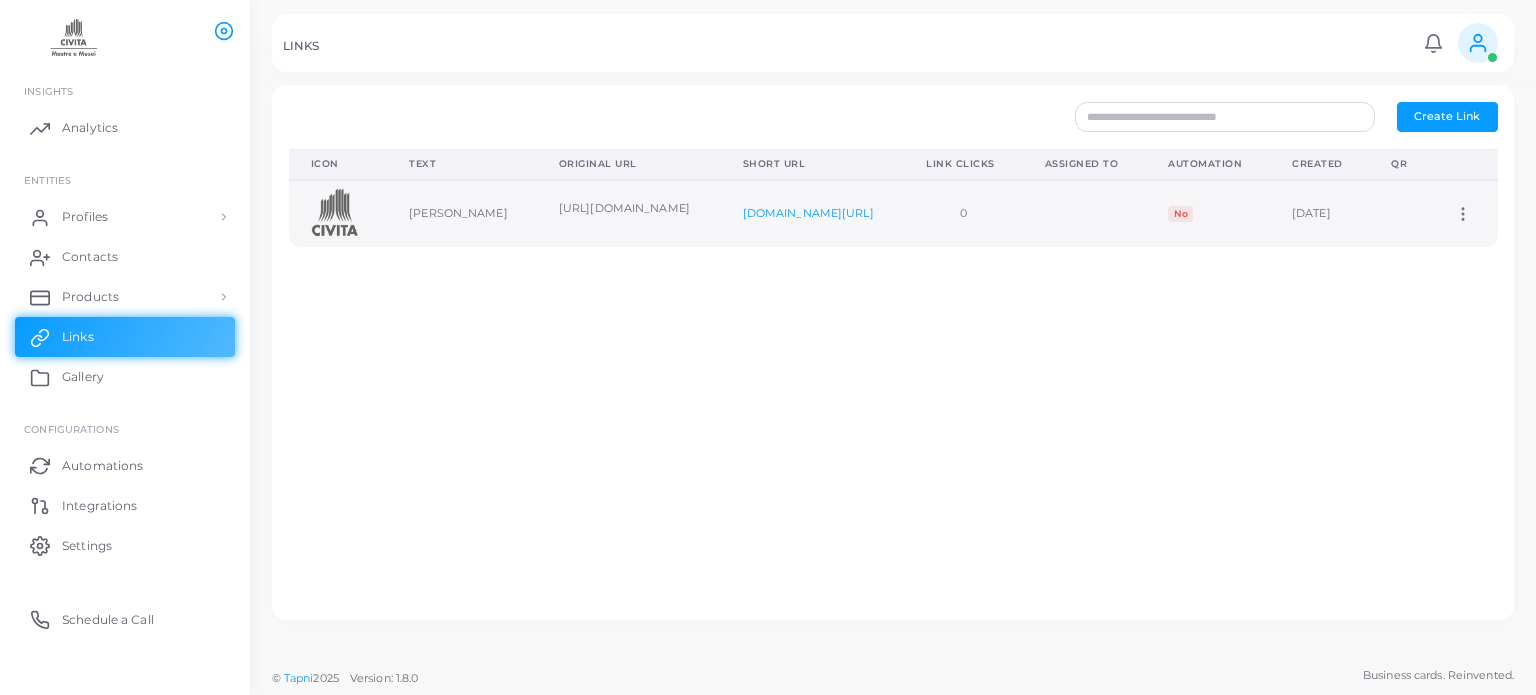 click at bounding box center (1084, 213) 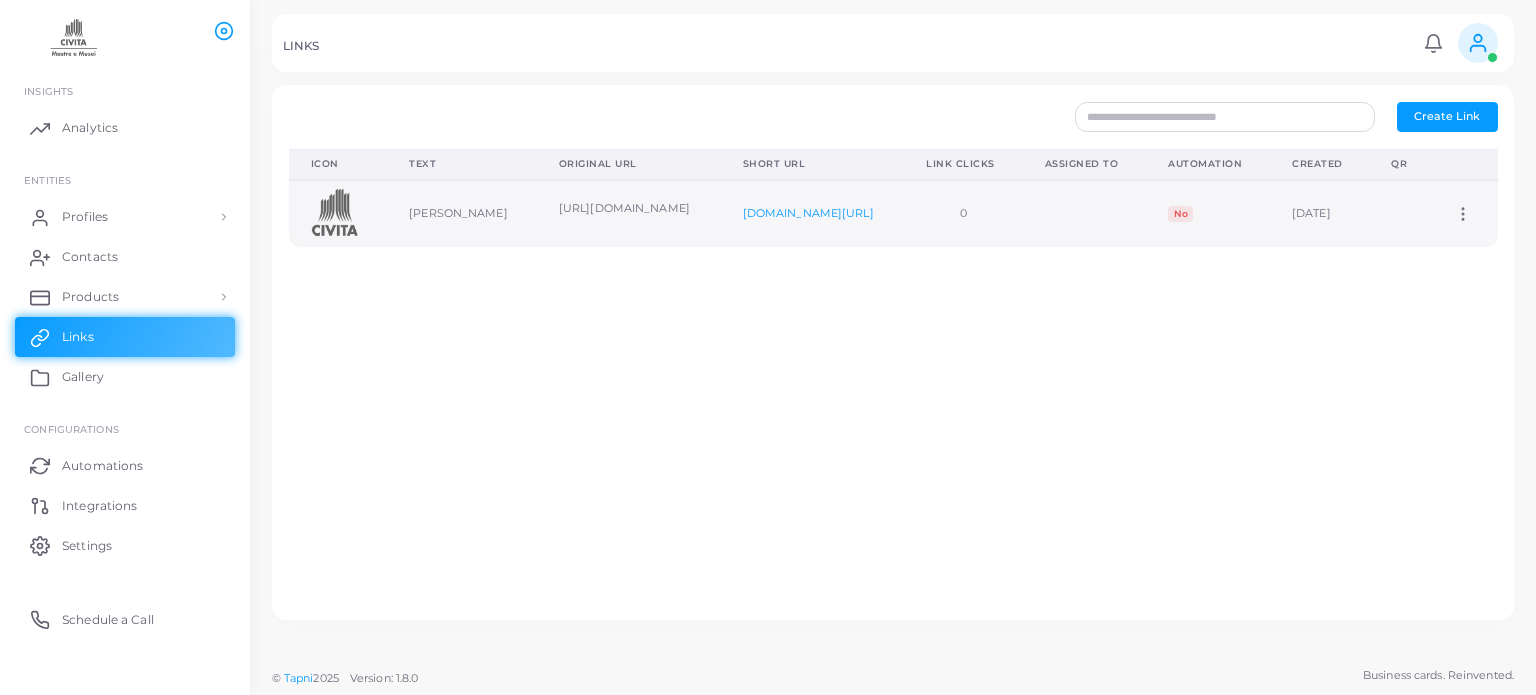 click on "Assign to Team Edit Link Delete Link" at bounding box center (1464, 213) 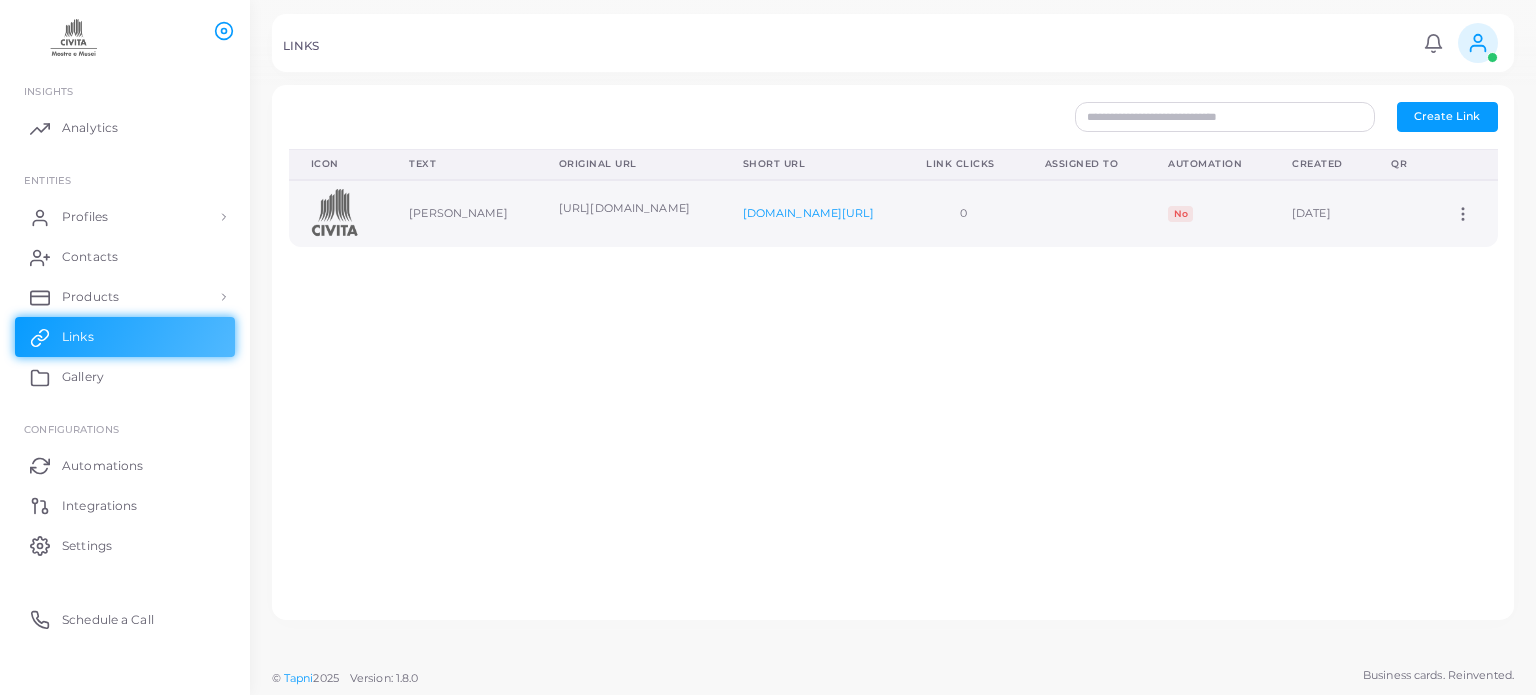 click 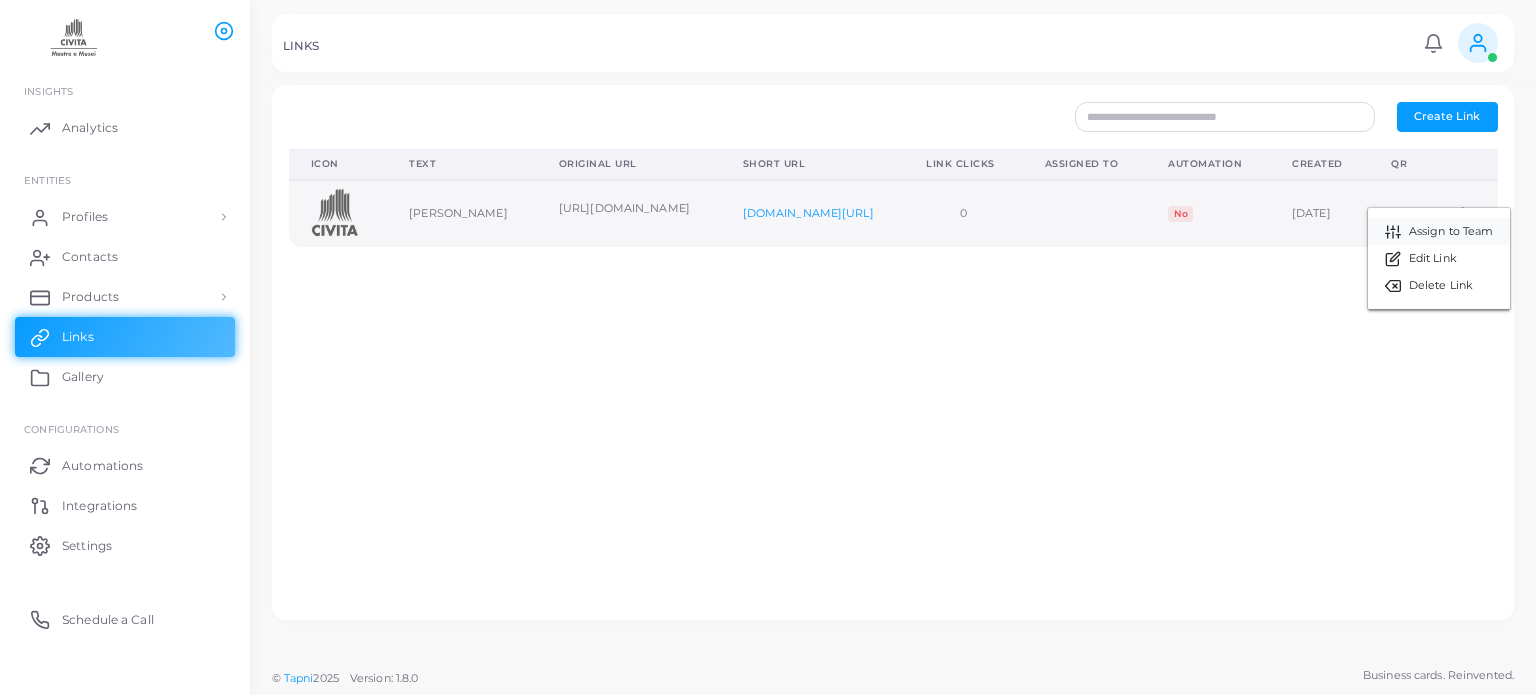 click on "Assign to Team" at bounding box center [1451, 232] 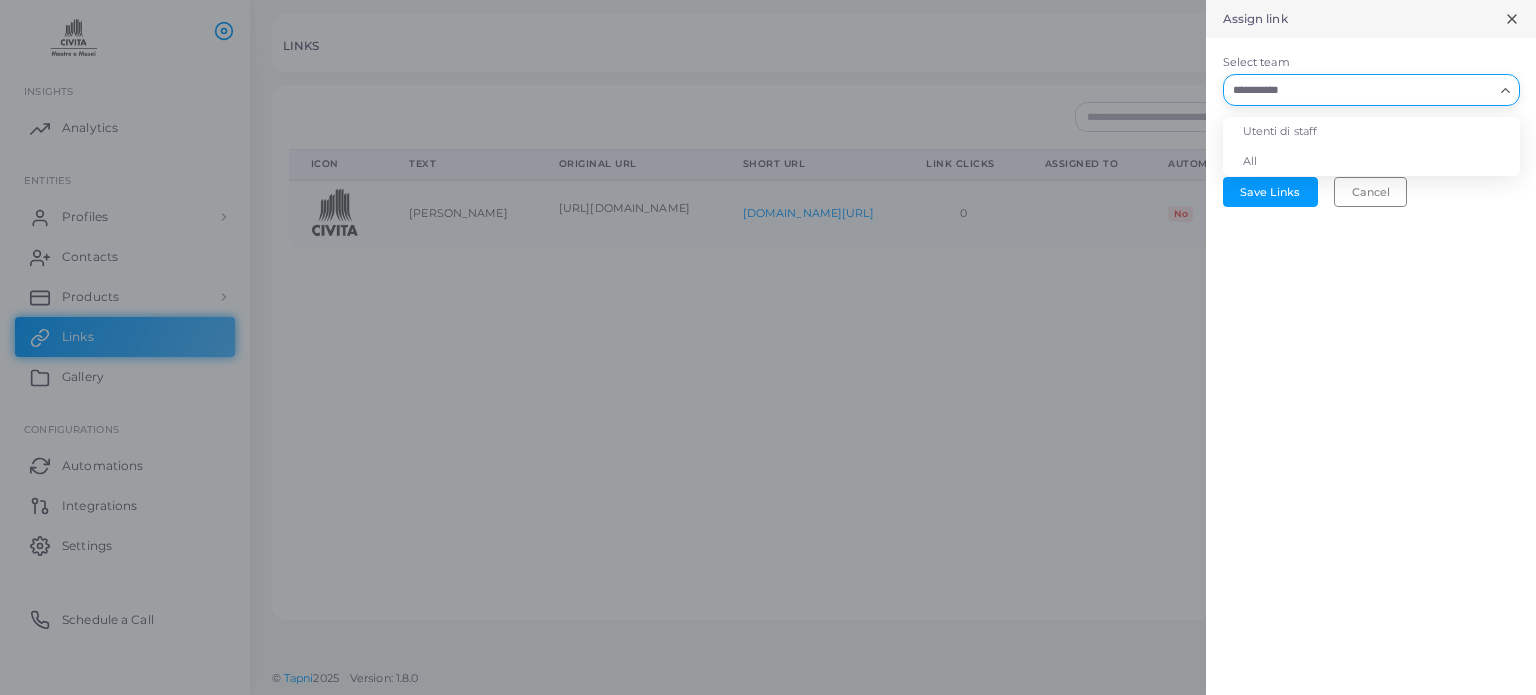 click on "Select team" at bounding box center [1359, 90] 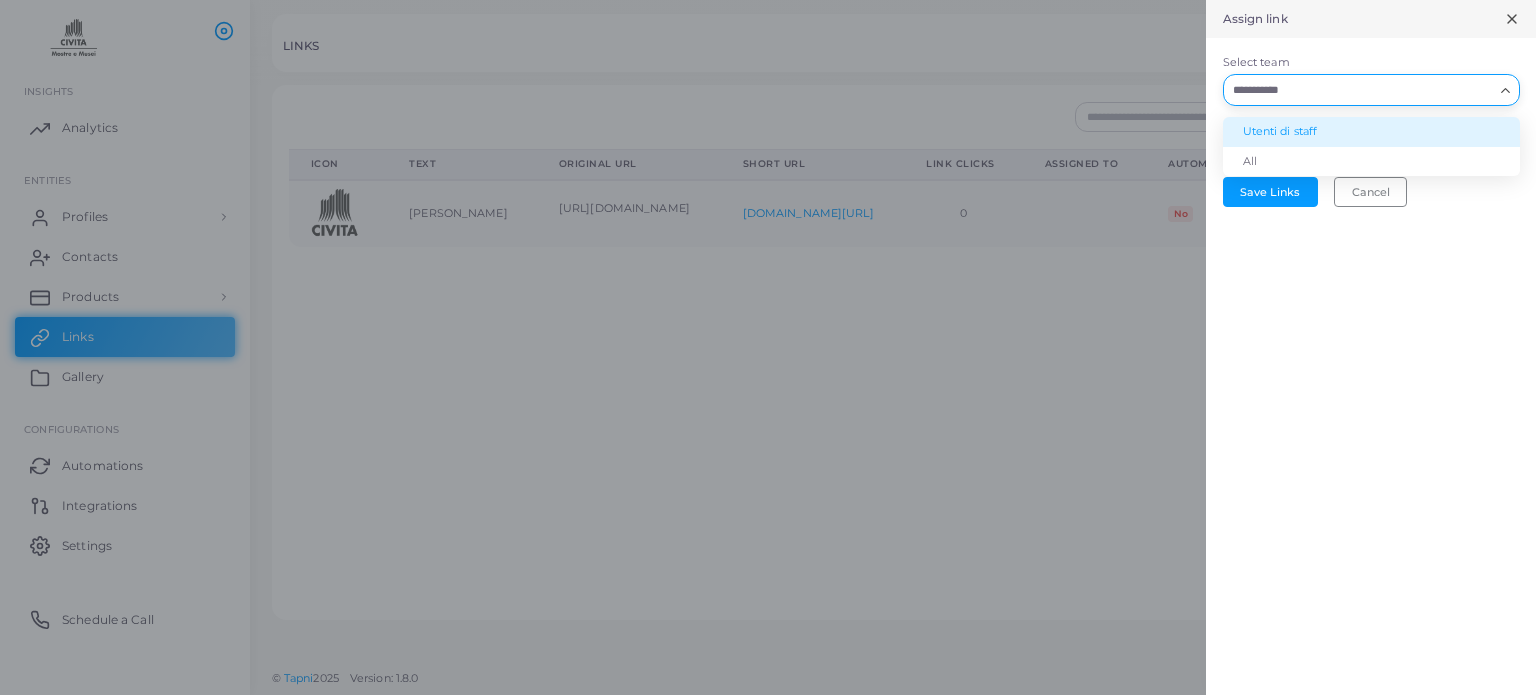 click on "Utenti di staff" at bounding box center [1371, 132] 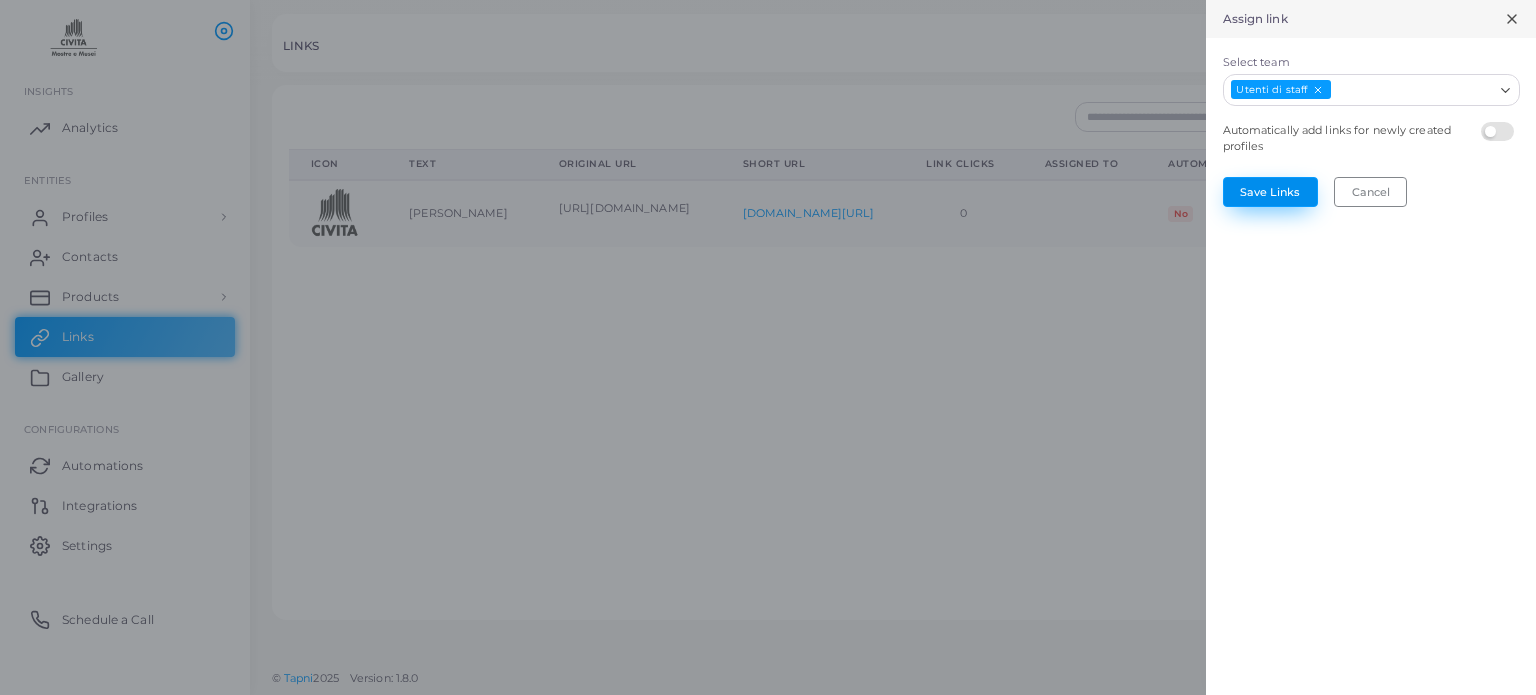 click on "Save Links" at bounding box center [1270, 192] 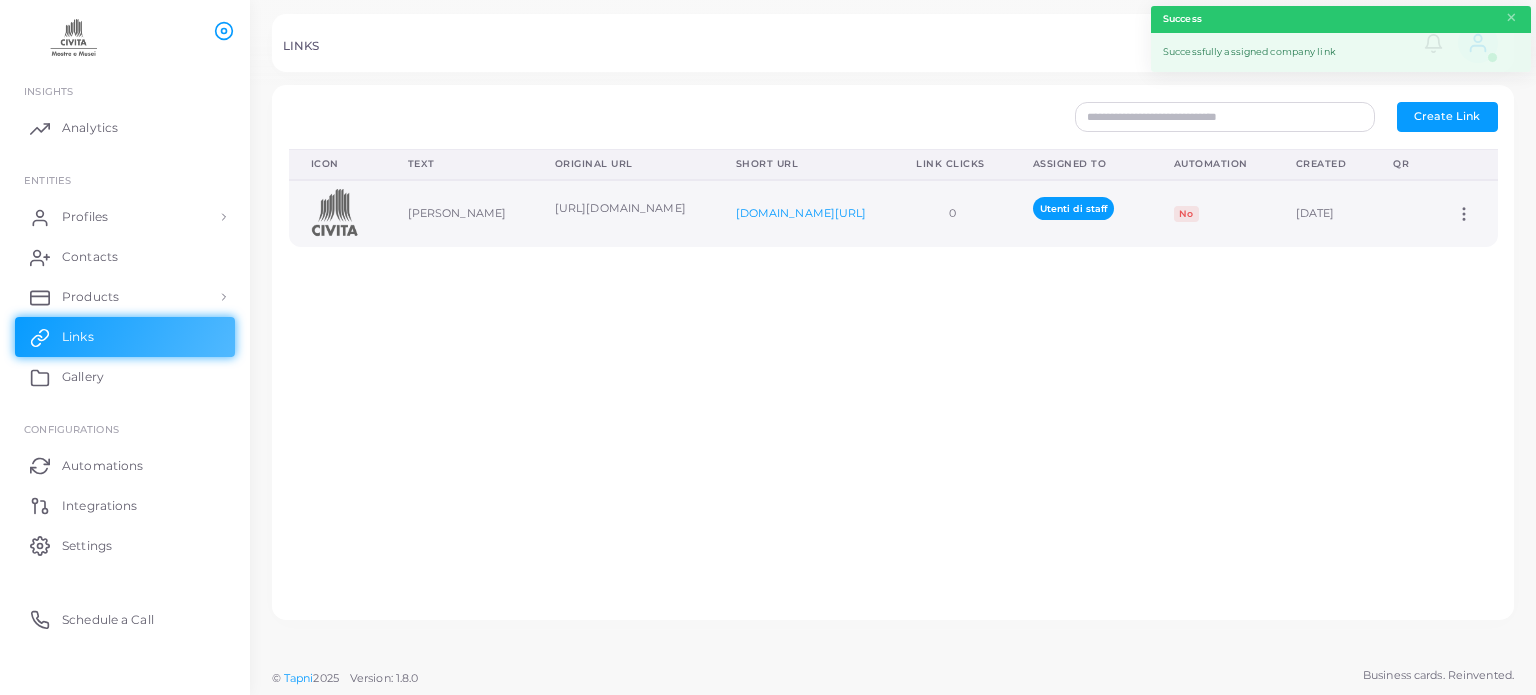 click at bounding box center (1402, 213) 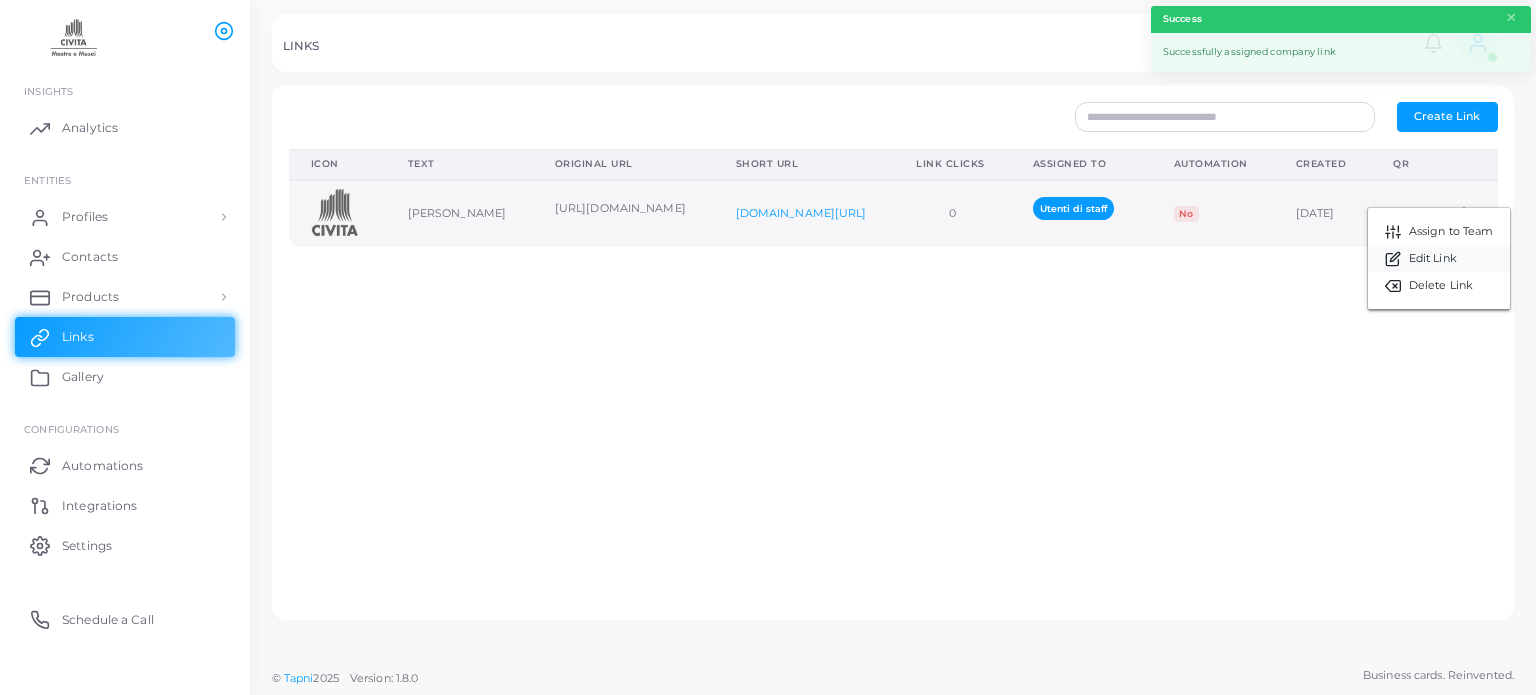 click on "Edit Link" at bounding box center [1433, 259] 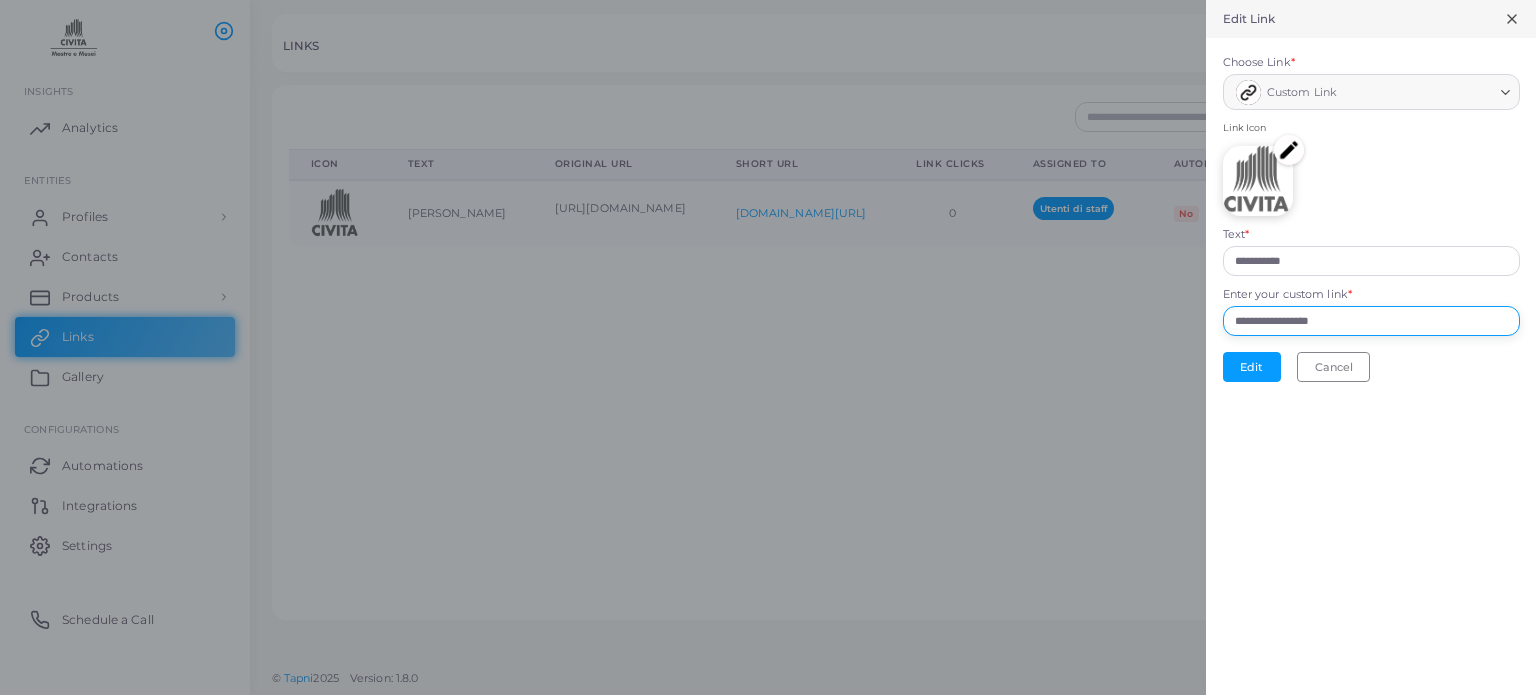 click on "**********" at bounding box center (1371, 321) 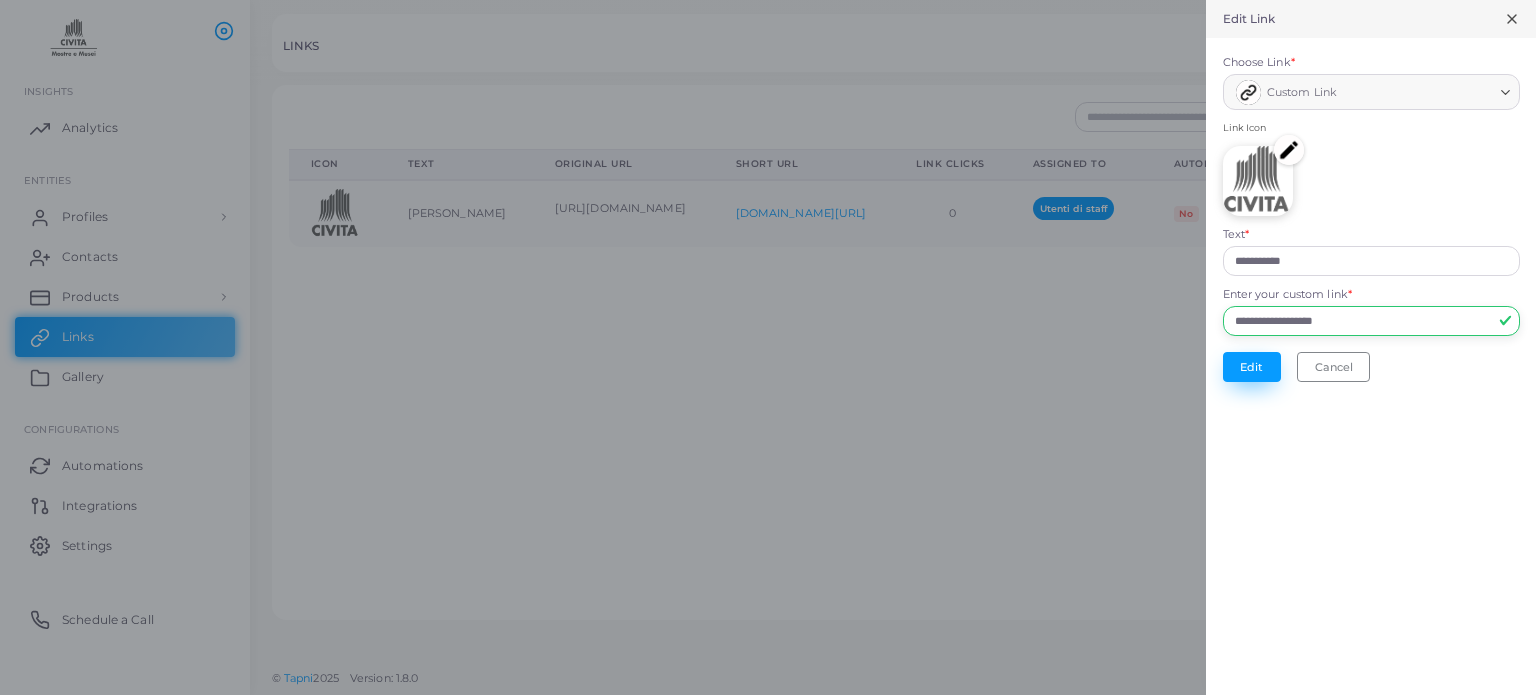 type on "**********" 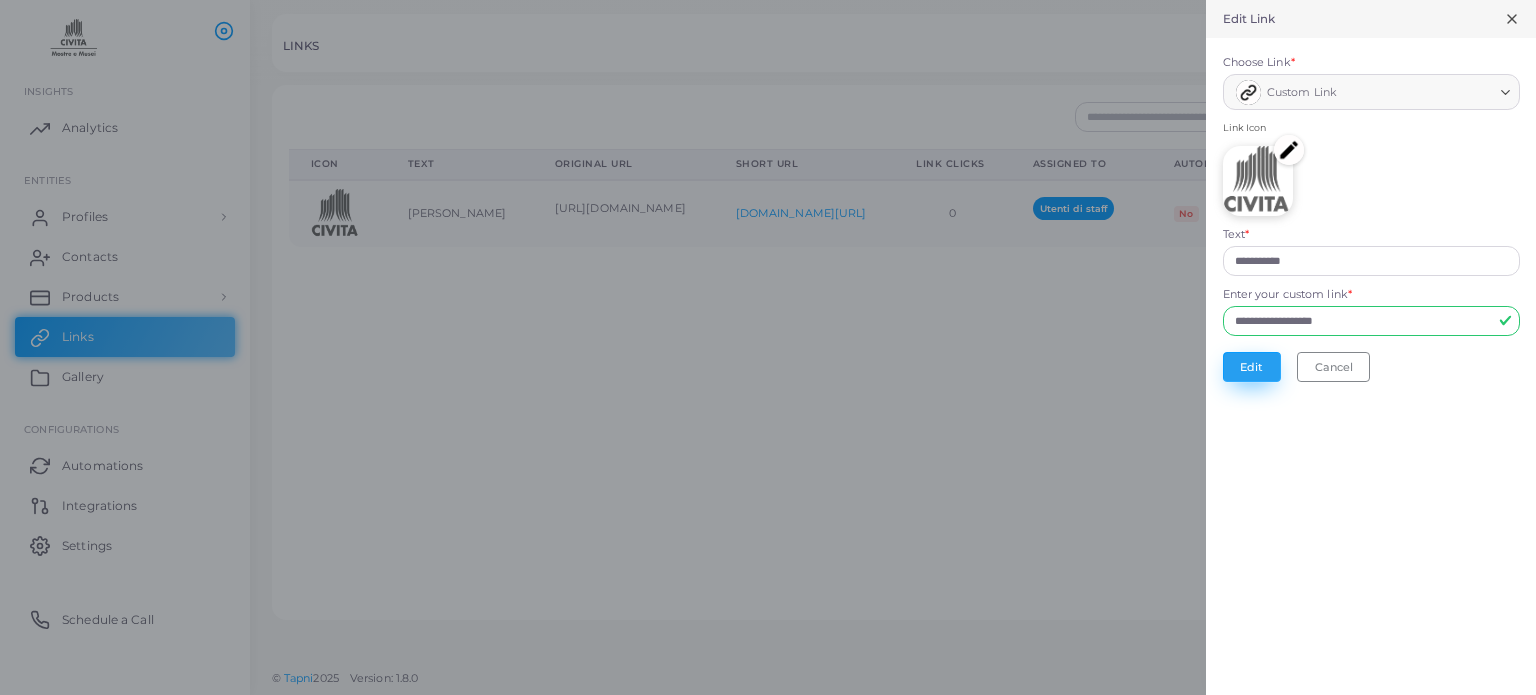 click on "Edit" at bounding box center [1252, 367] 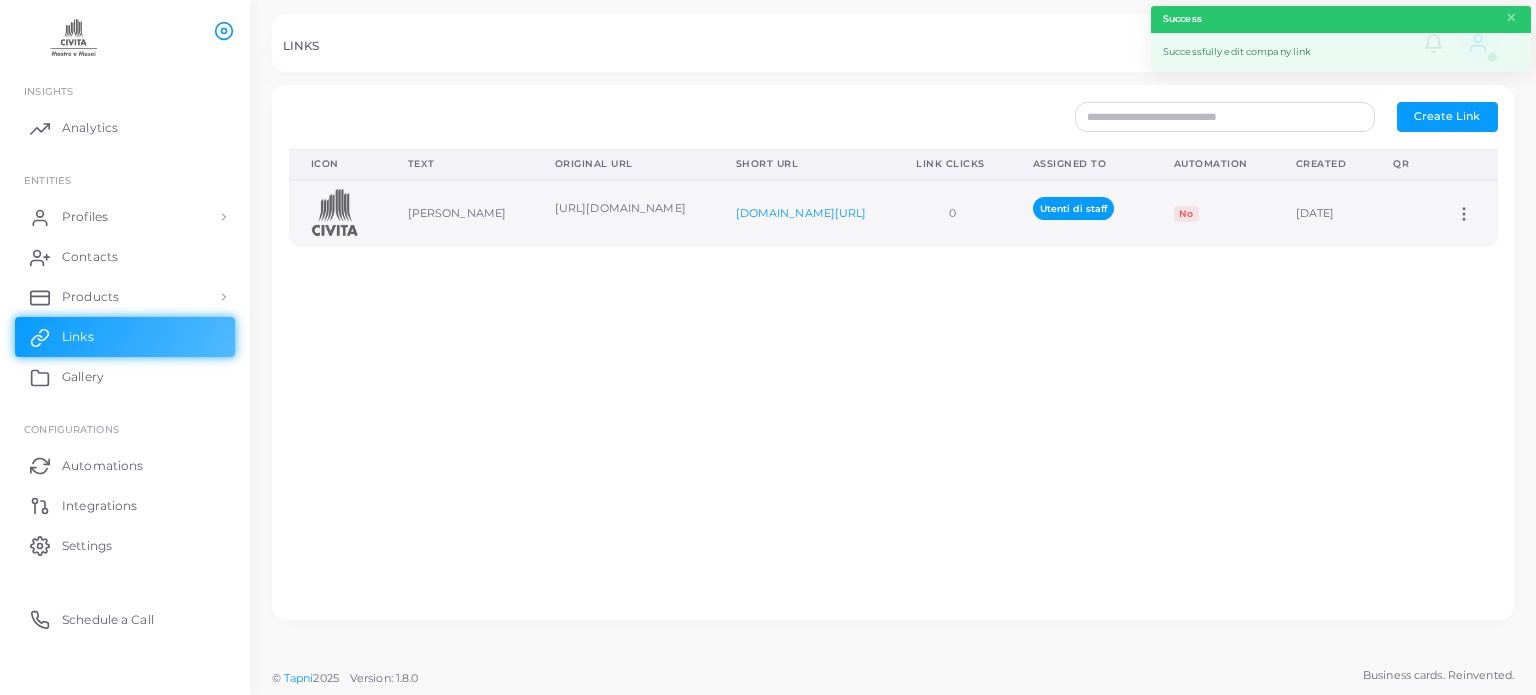 click 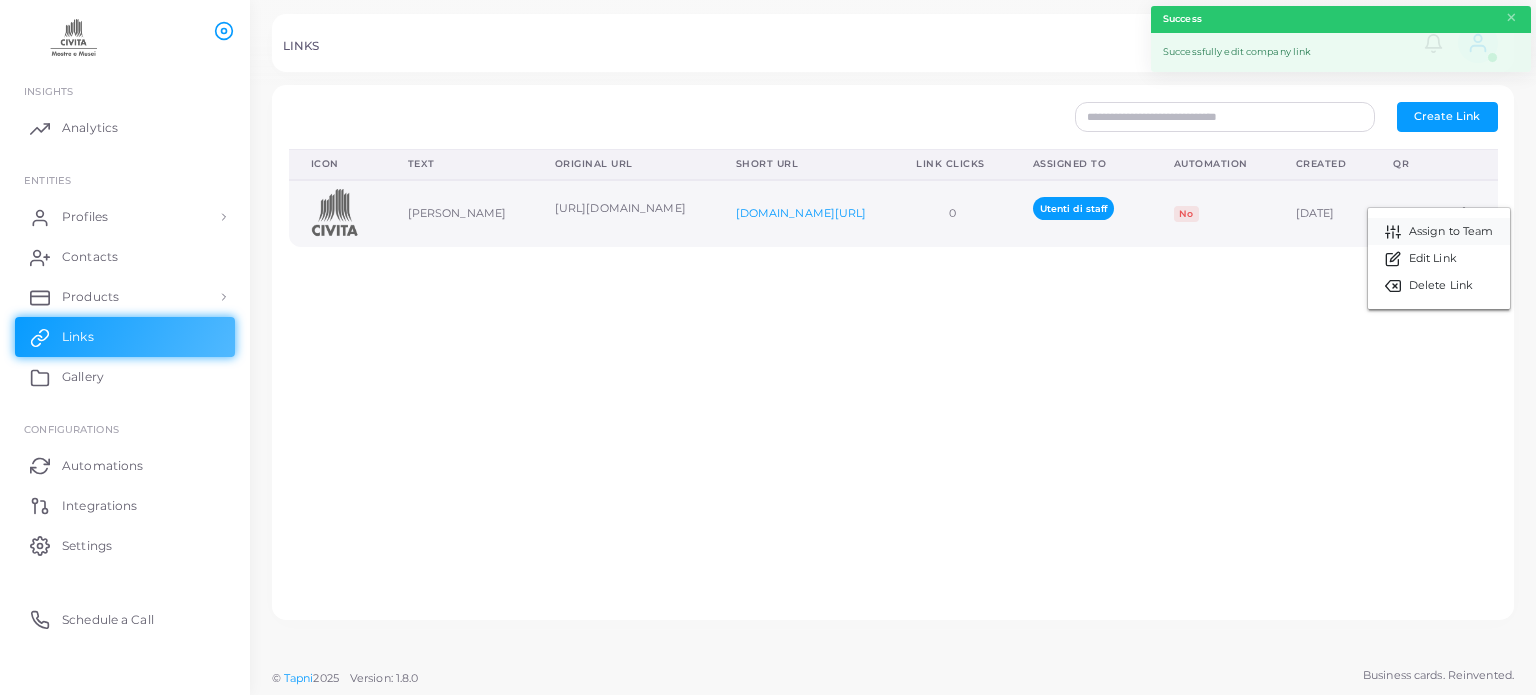 click on "Assign to Team" at bounding box center [1451, 232] 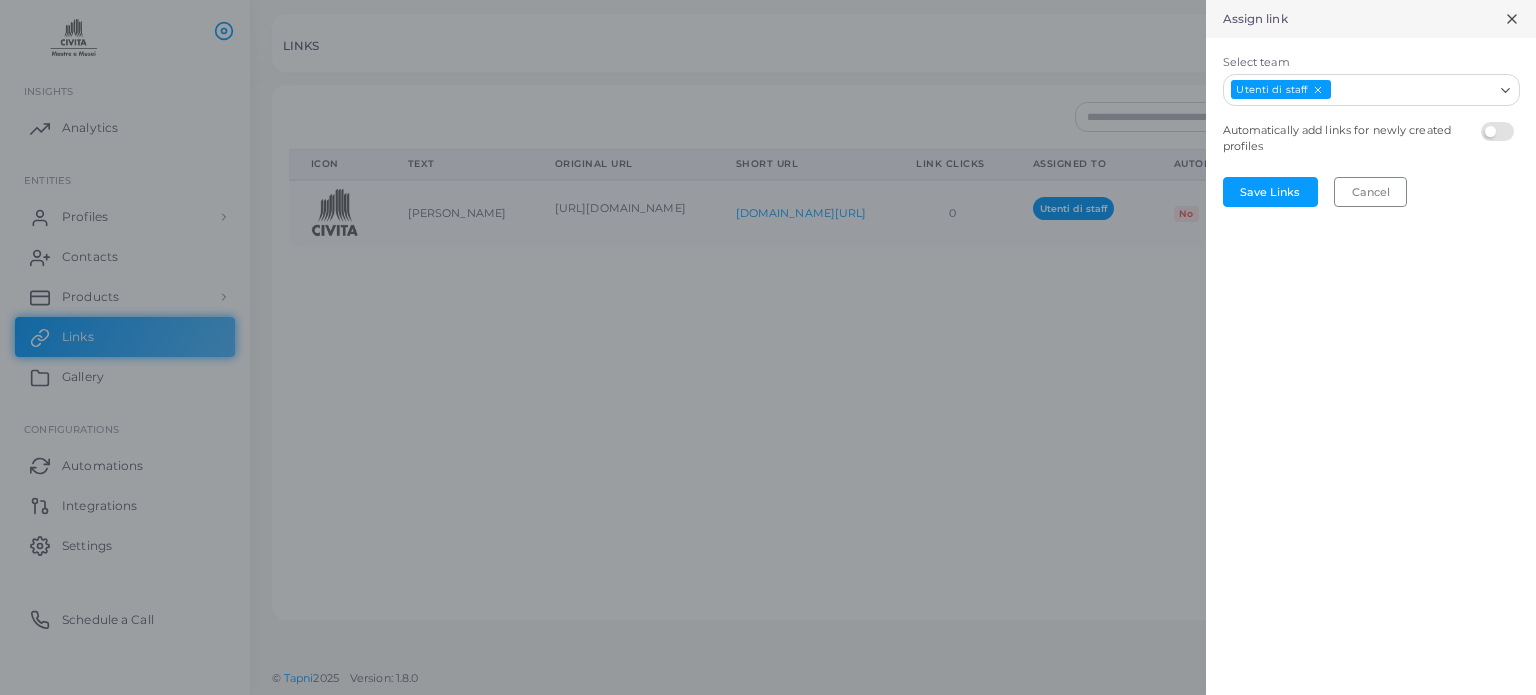 click at bounding box center [1500, 122] 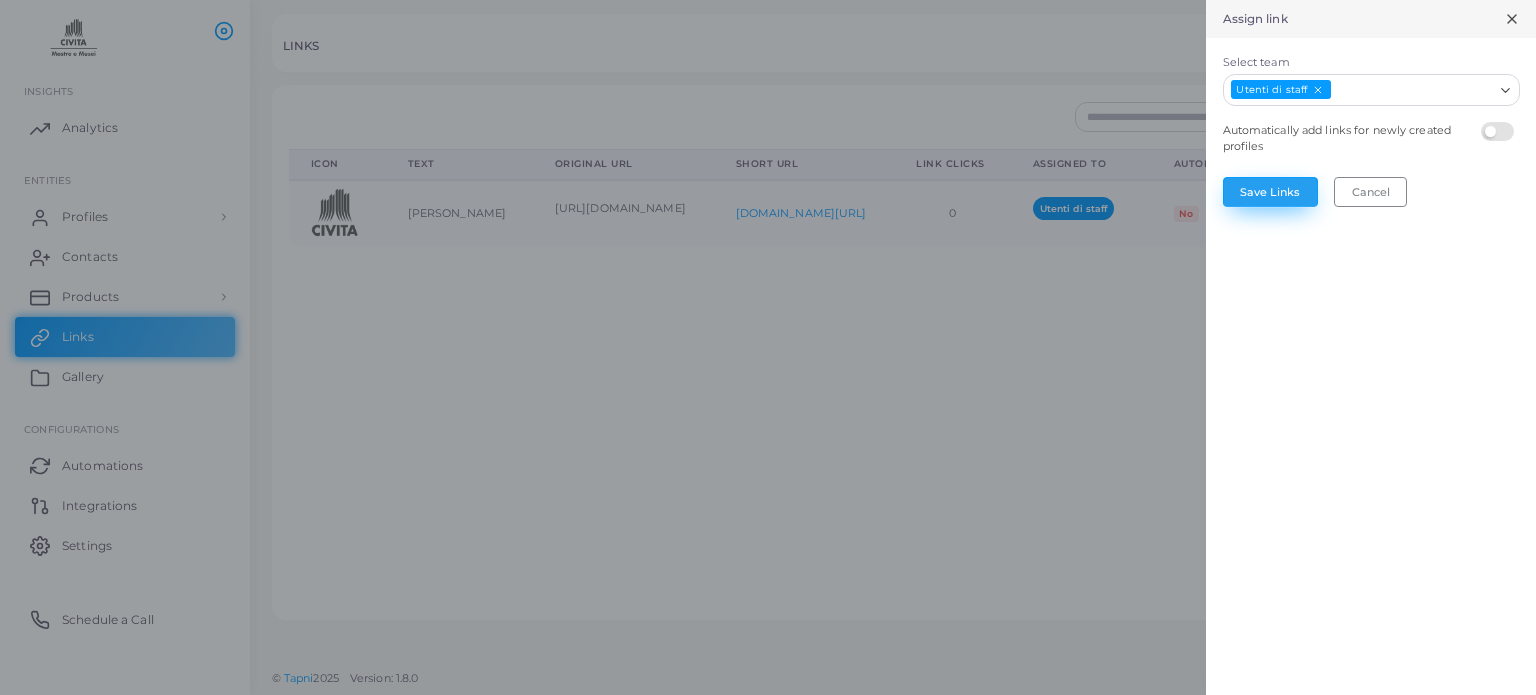click on "Save Links" at bounding box center (1270, 192) 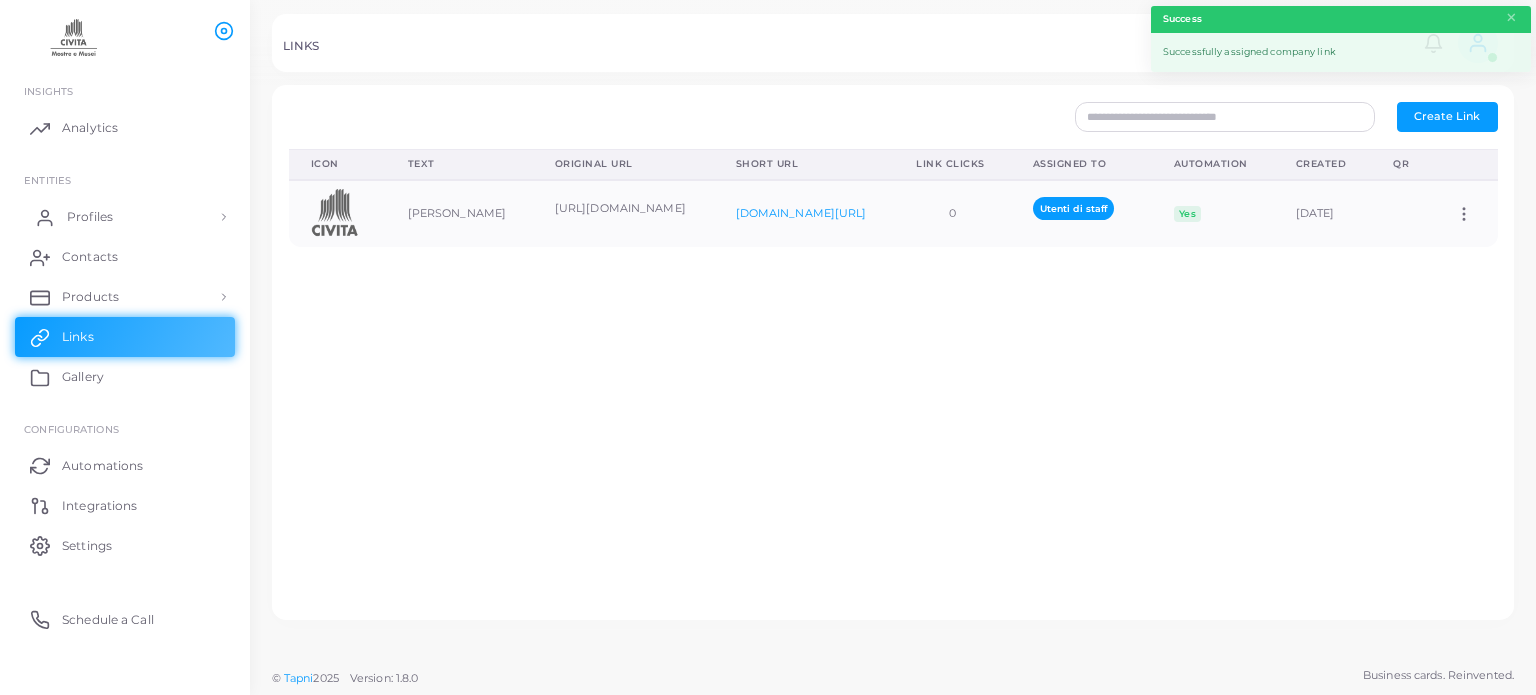 click on "Profiles" at bounding box center (125, 217) 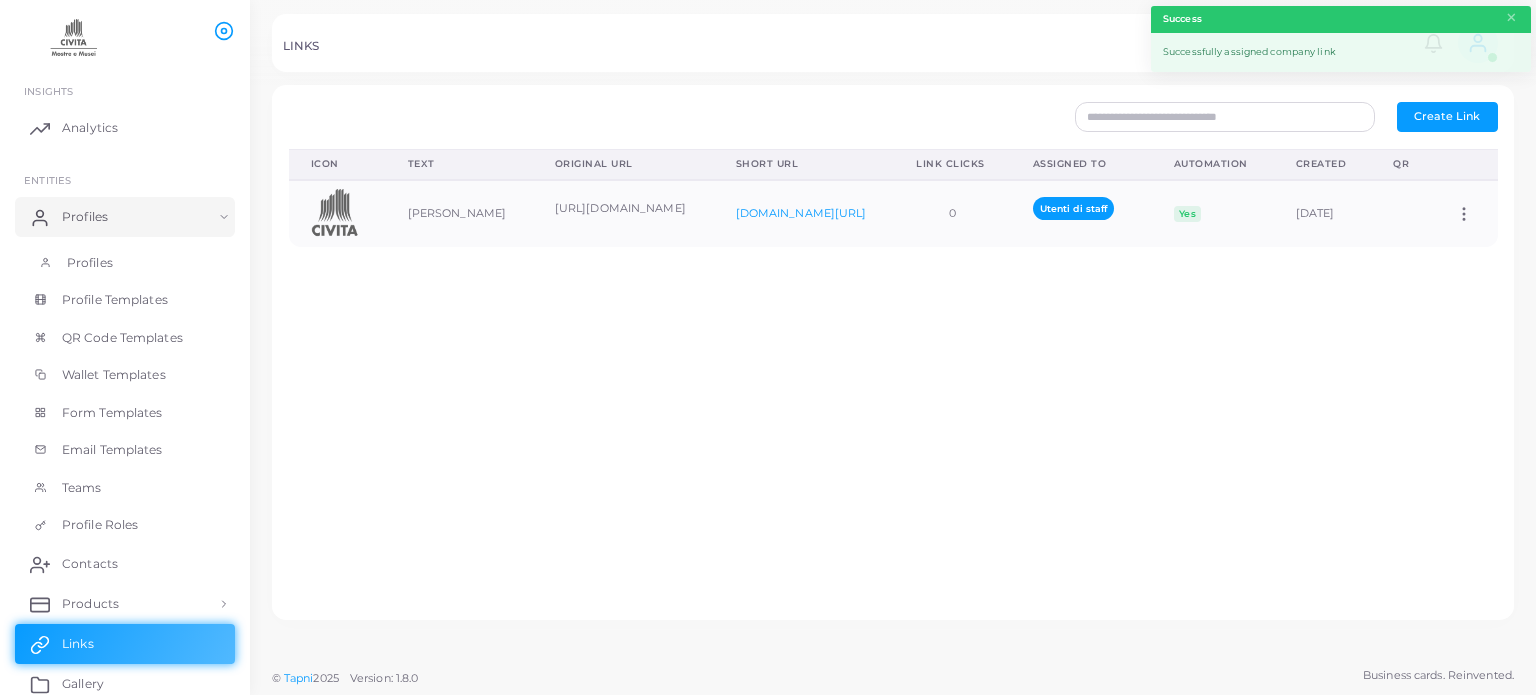 click on "Profiles" at bounding box center [125, 263] 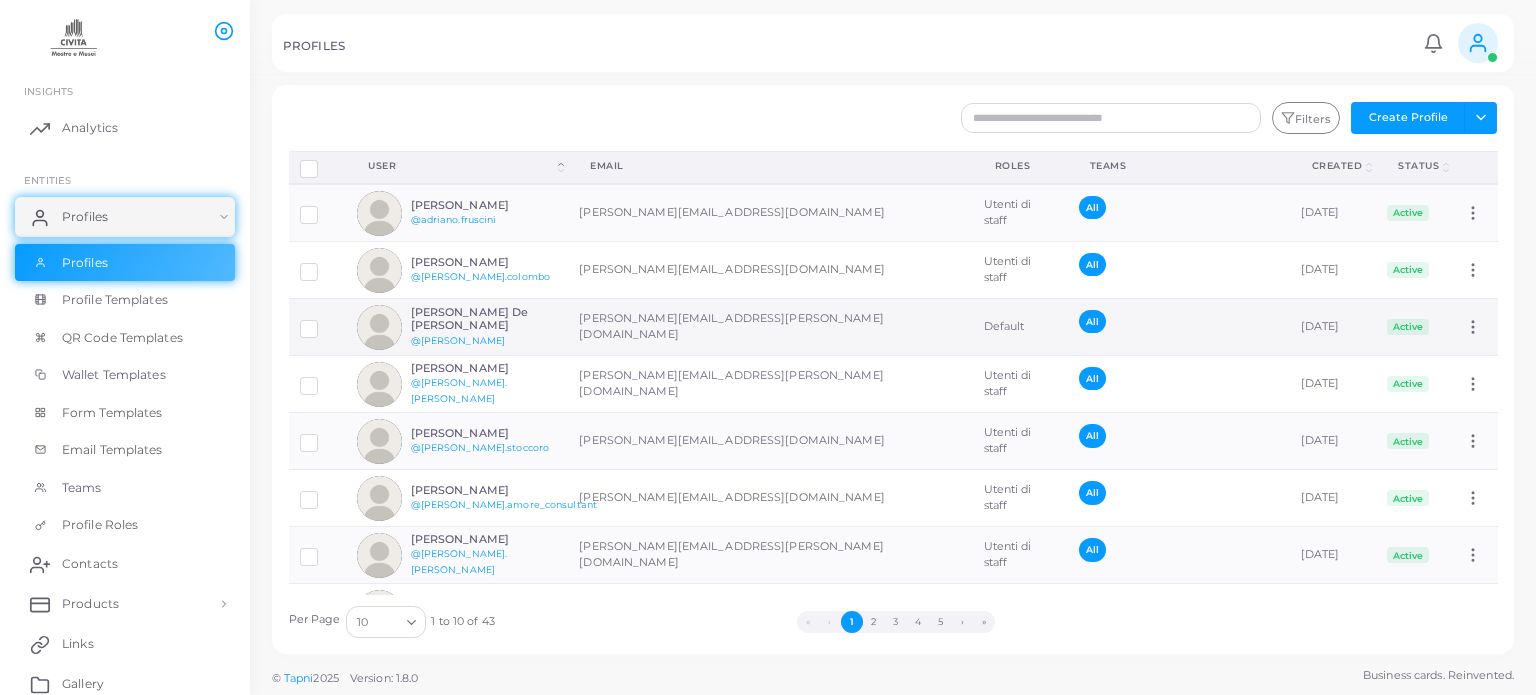 click on "[PERSON_NAME] De [PERSON_NAME]  @[PERSON_NAME]" at bounding box center (484, 327) 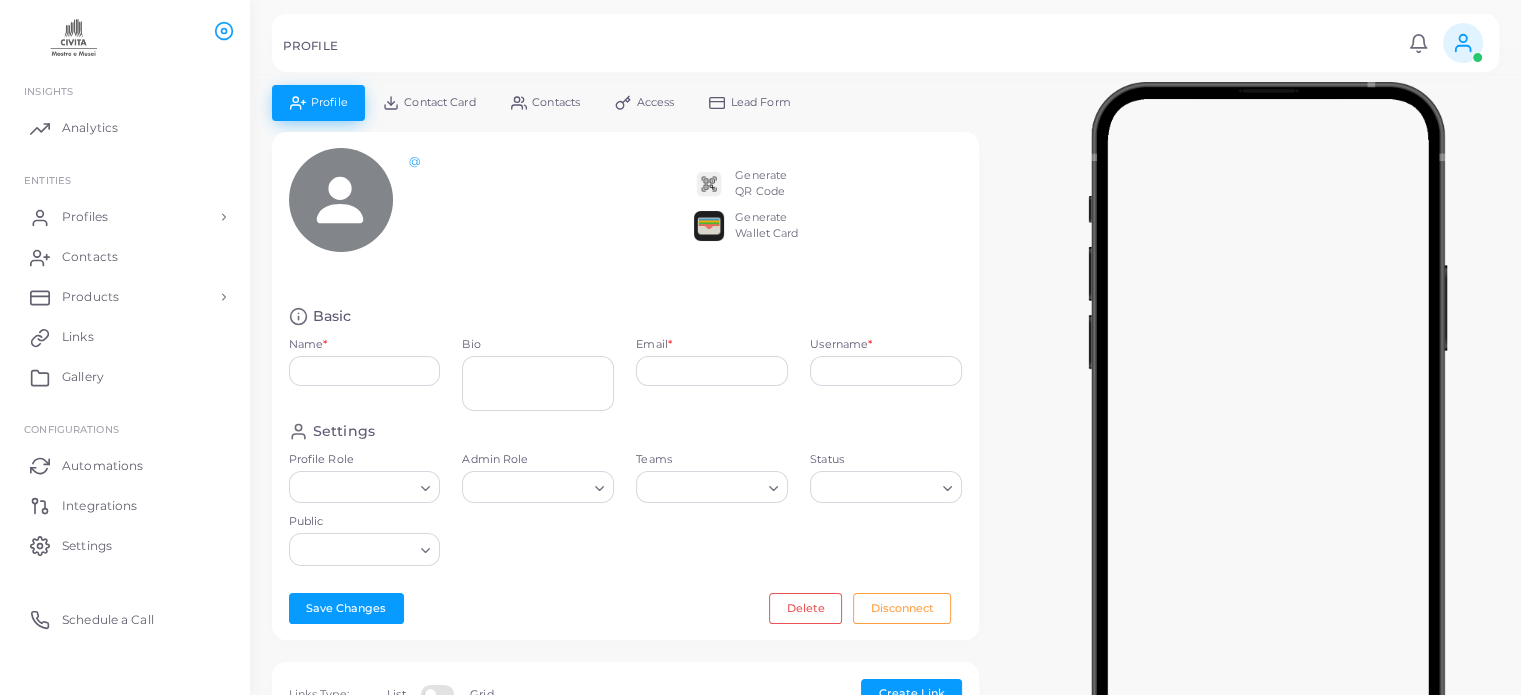 type on "**********" 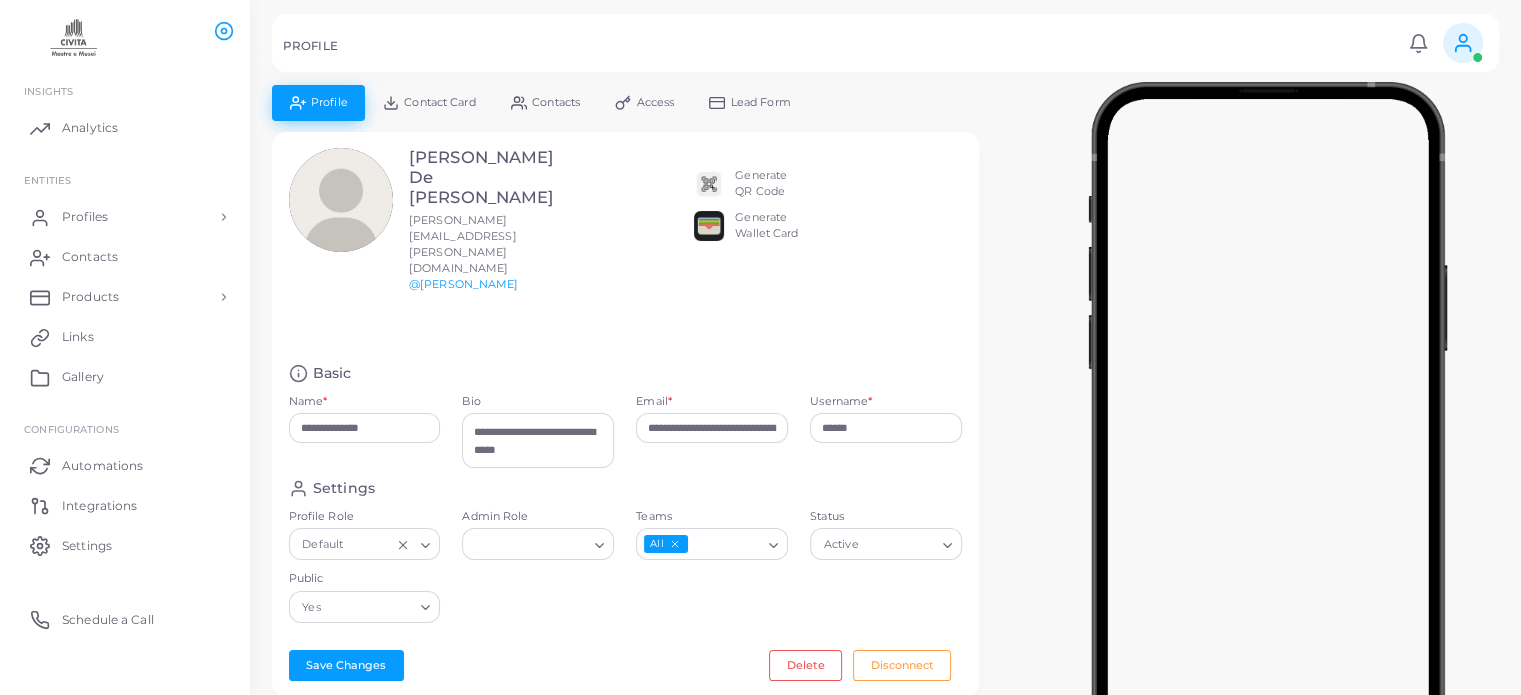 click 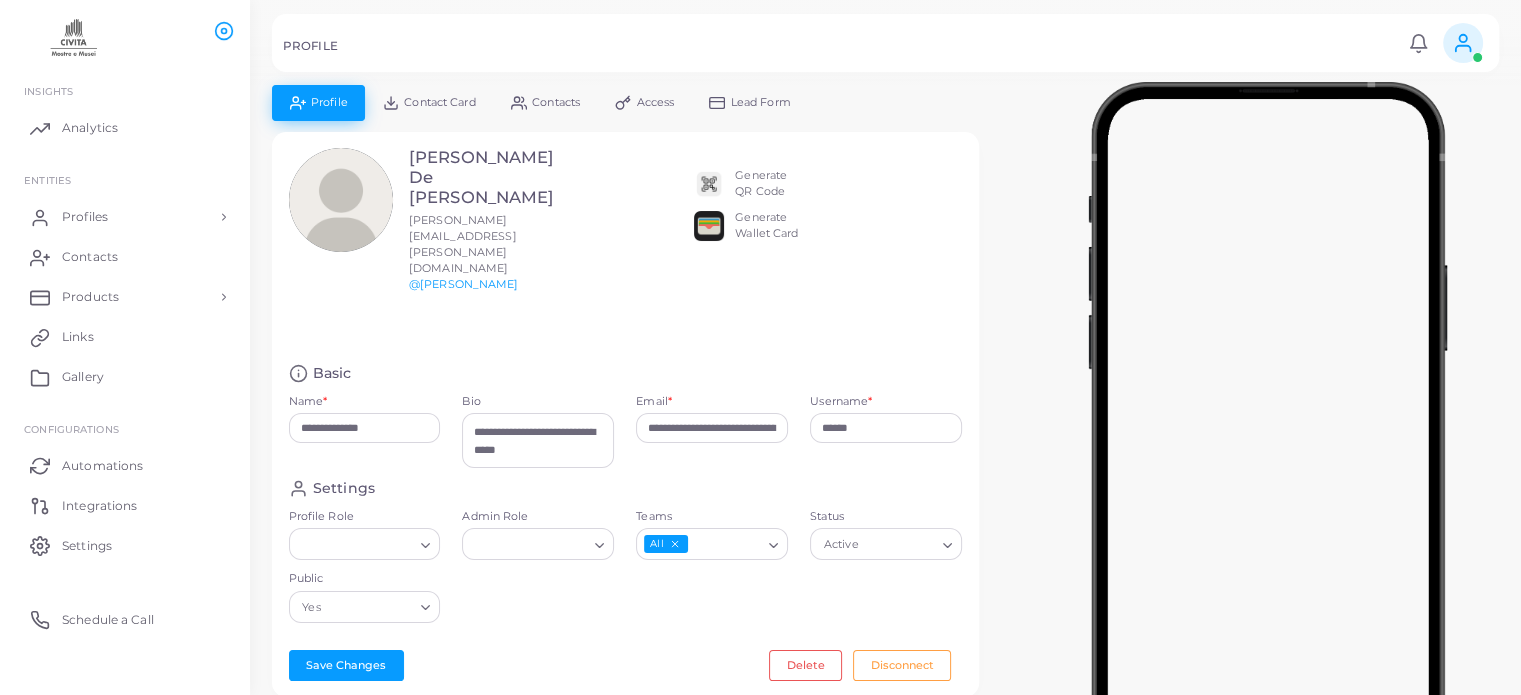 click 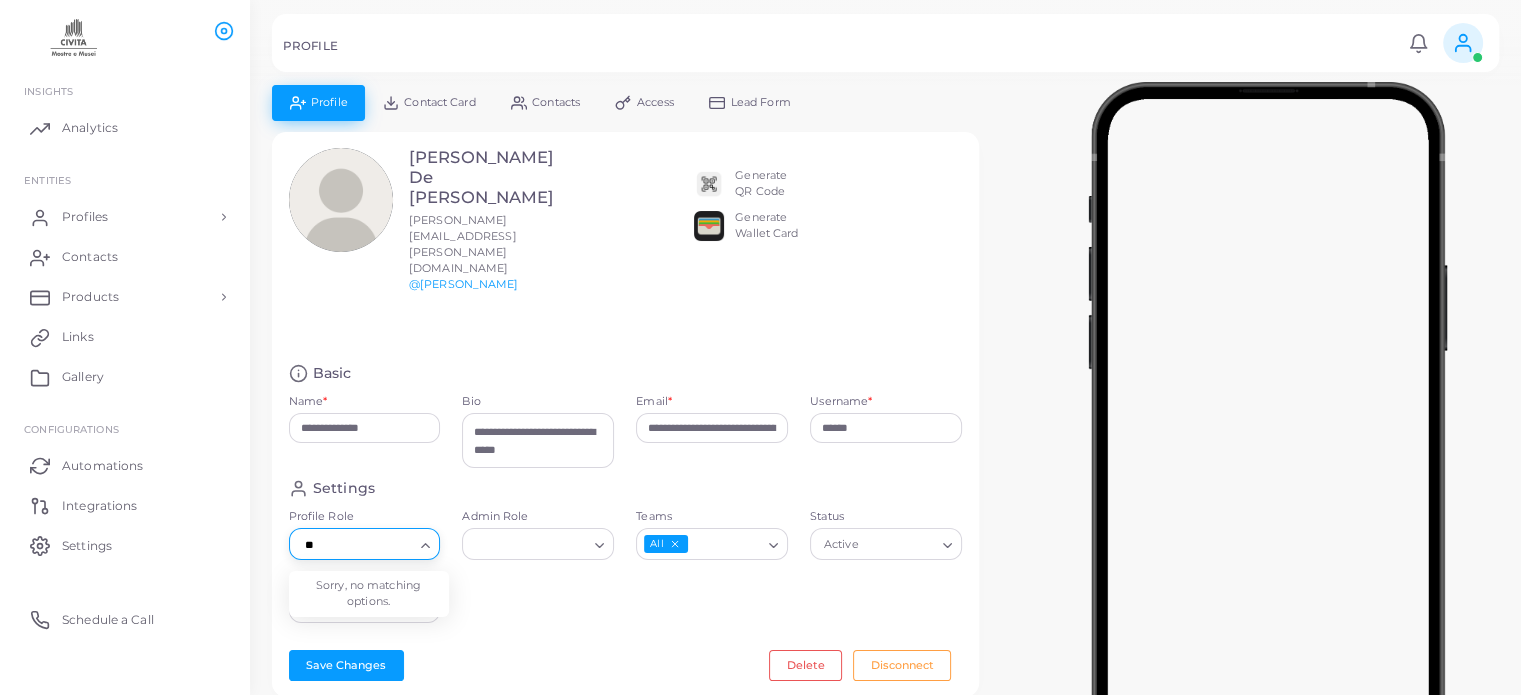 type on "*" 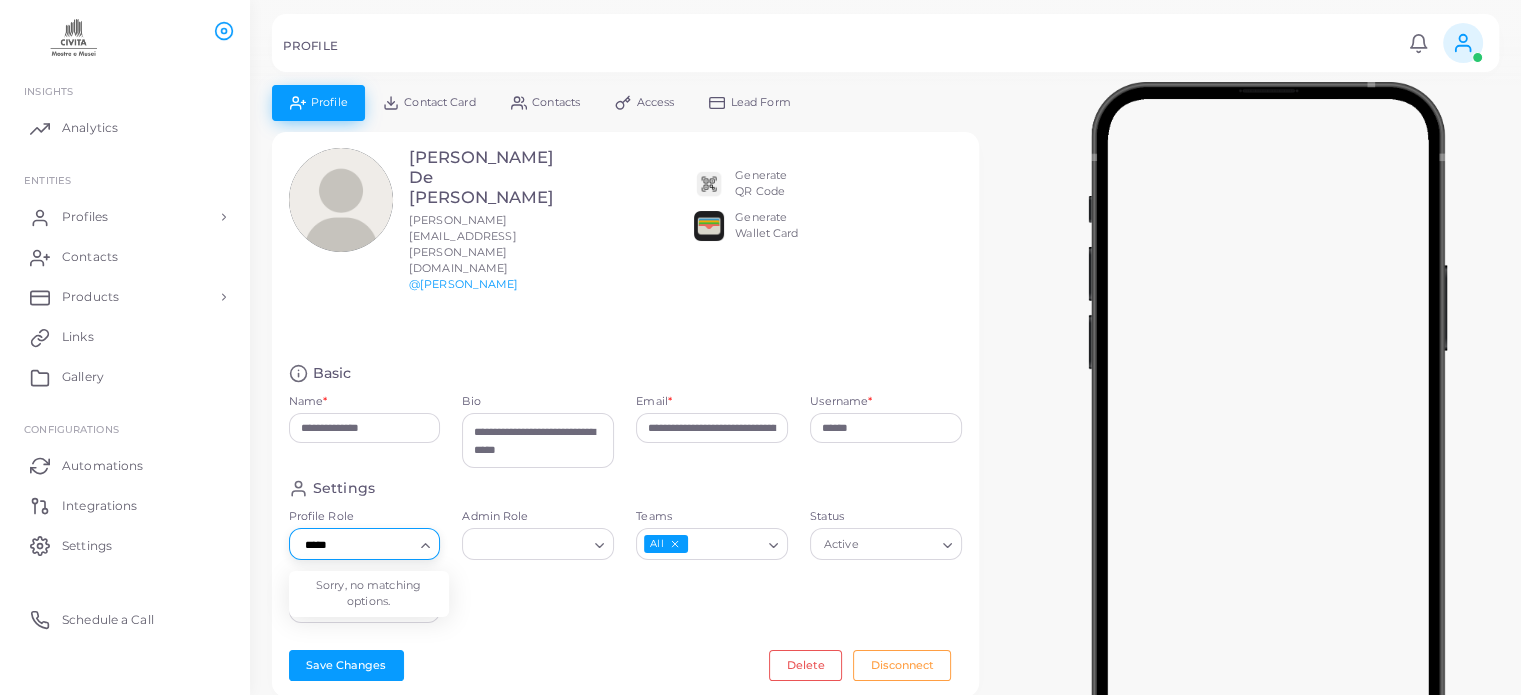 type on "*****" 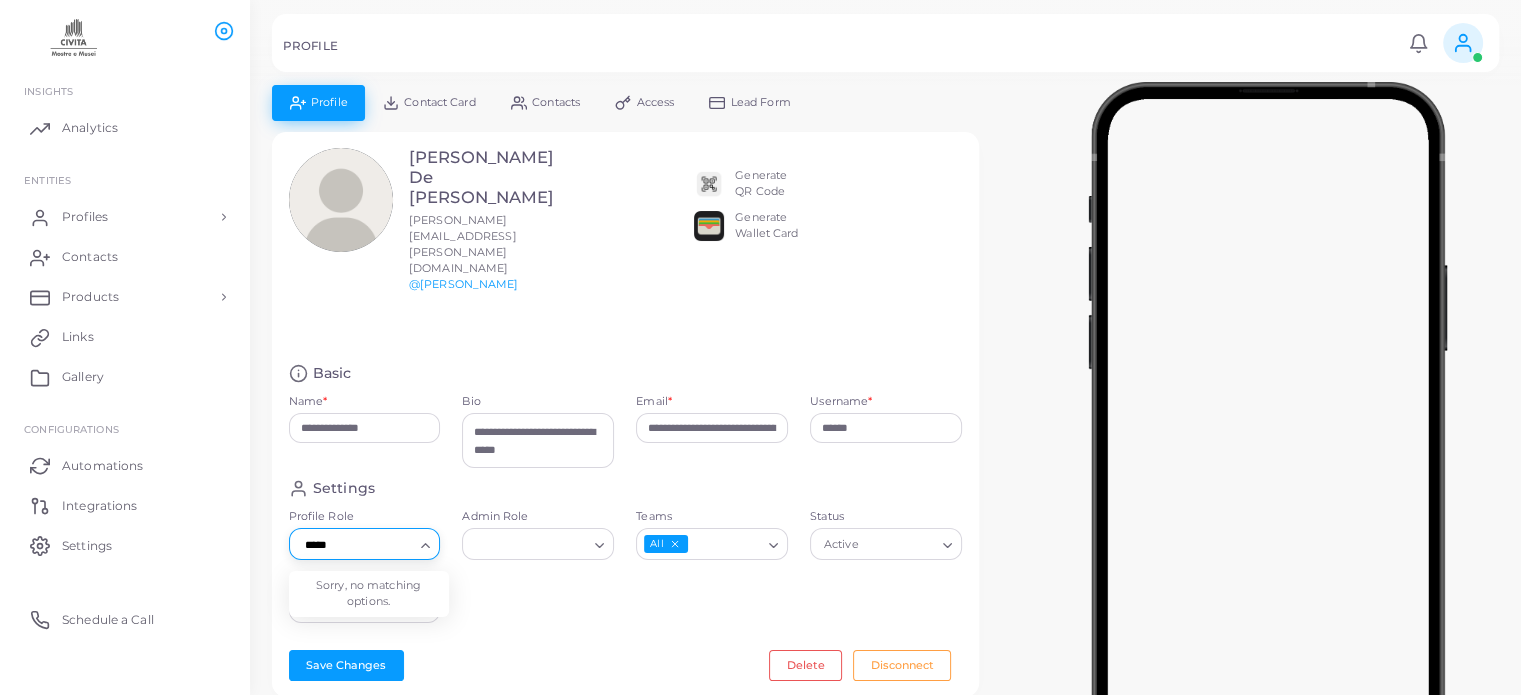 type 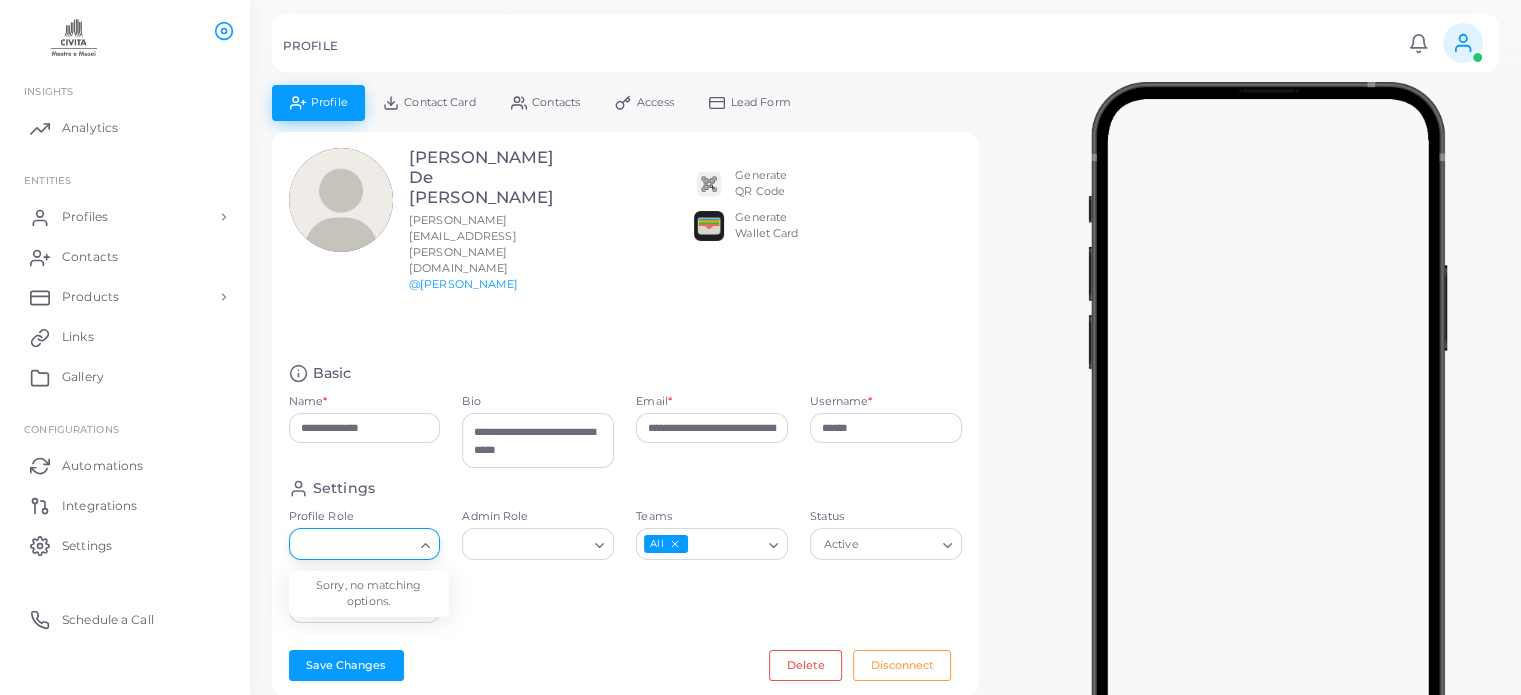 click on "Settings  Profile Role           Loading...
Sorry, no matching options.
Admin Role           Loading...     Teams
All
Loading...     Status
Active
Loading...     Public
Yes
Loading..." at bounding box center [626, 556] 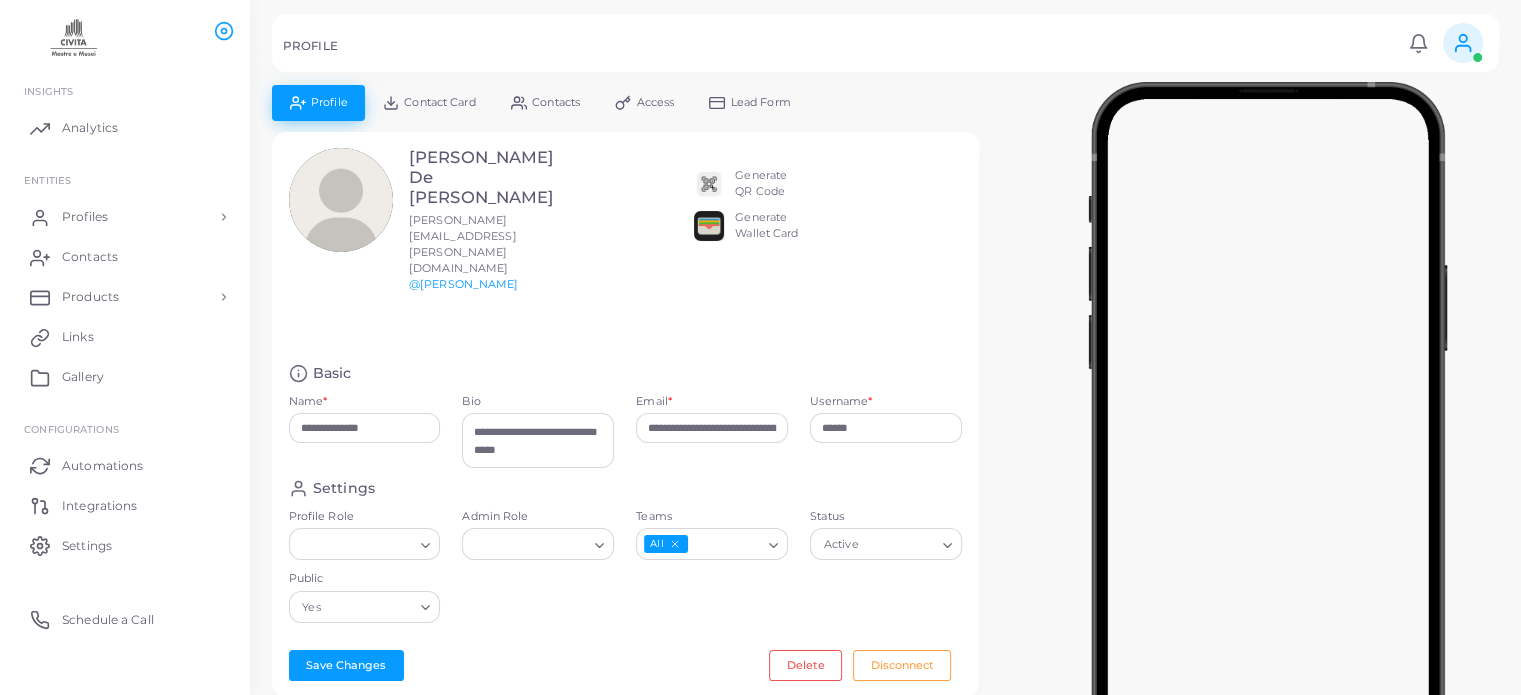 click on "Contacts" at bounding box center [556, 102] 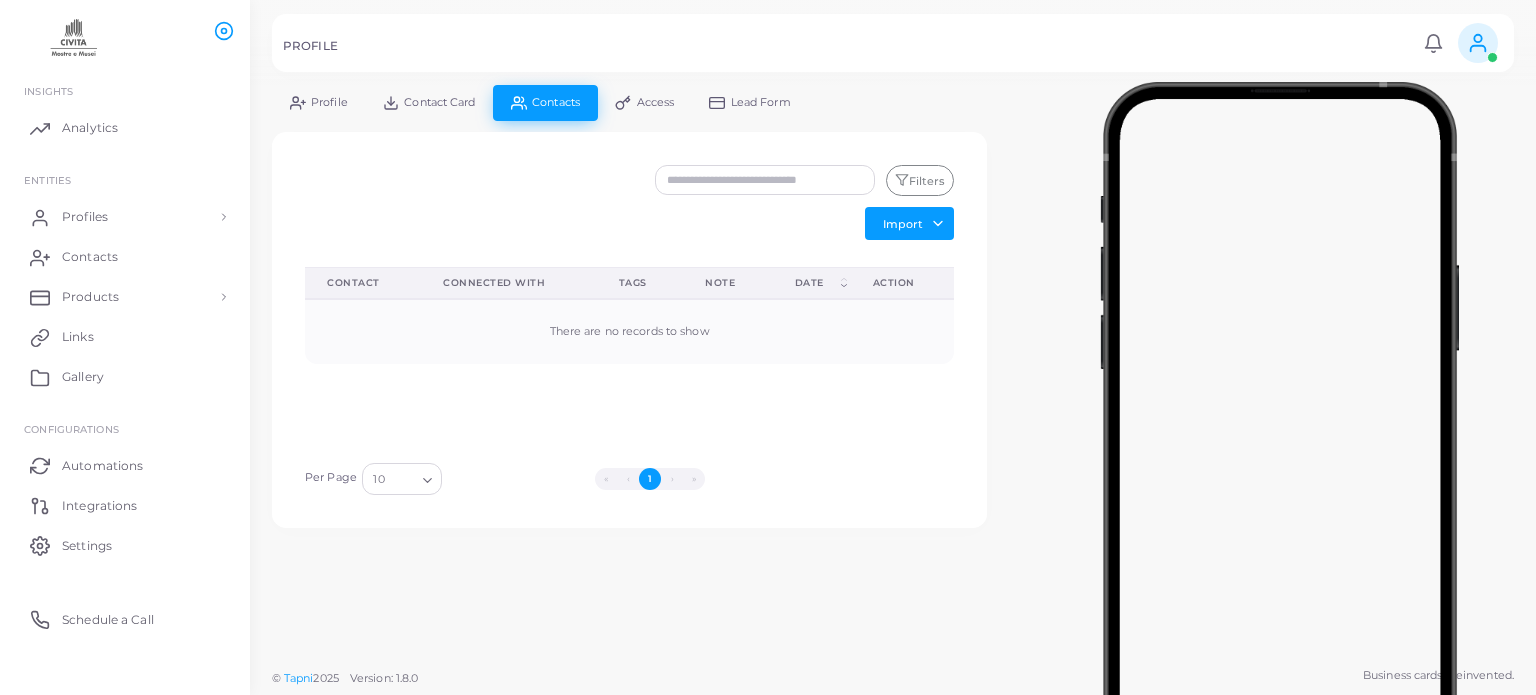 click on "Contact Card" at bounding box center (429, 102) 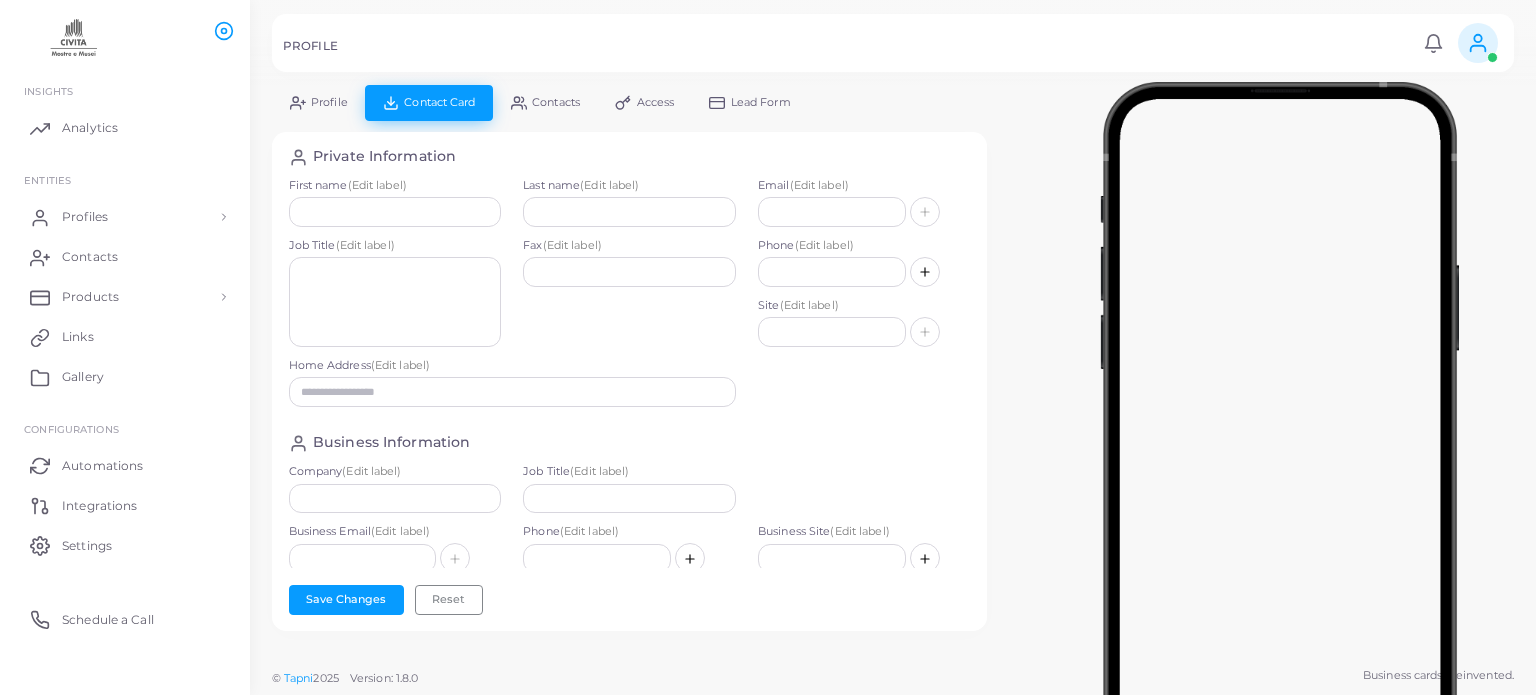 click on "Profile" at bounding box center (318, 102) 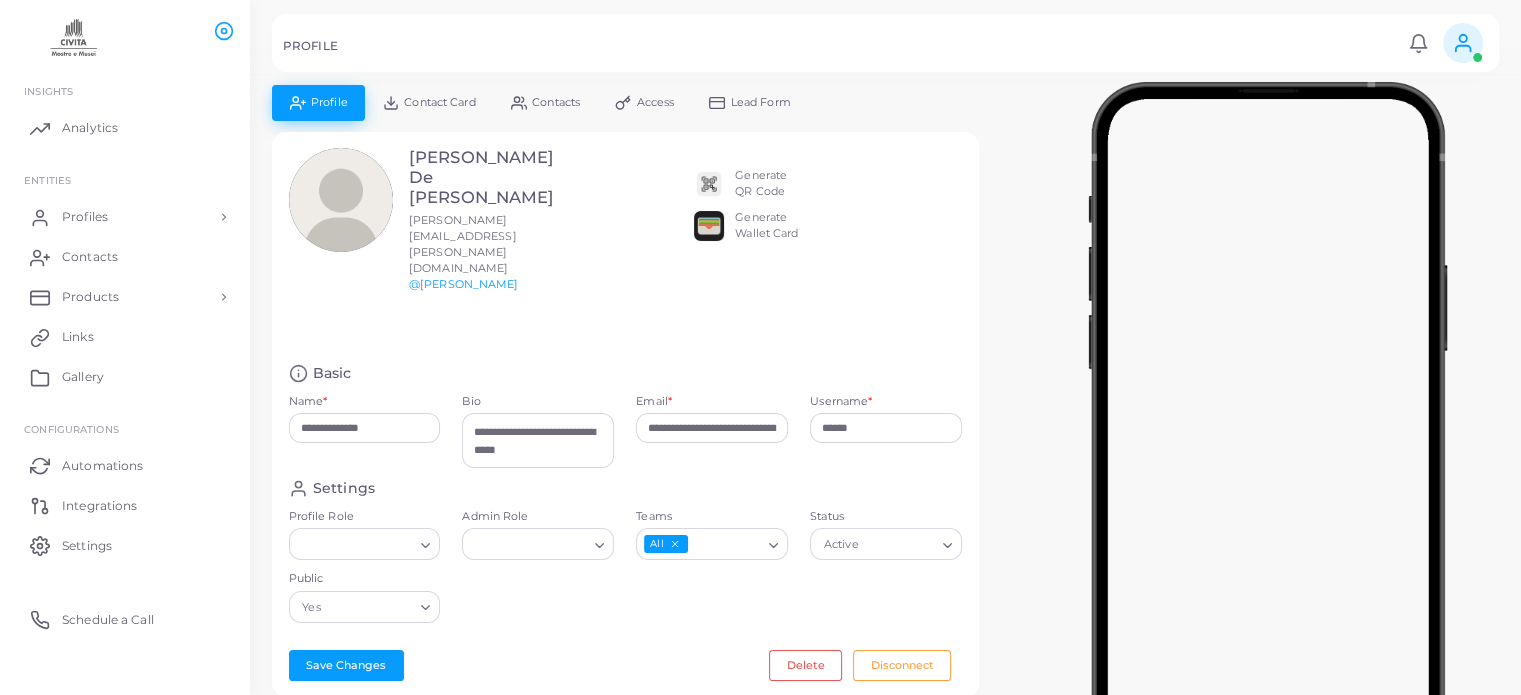 click on "Contact Card" at bounding box center [439, 102] 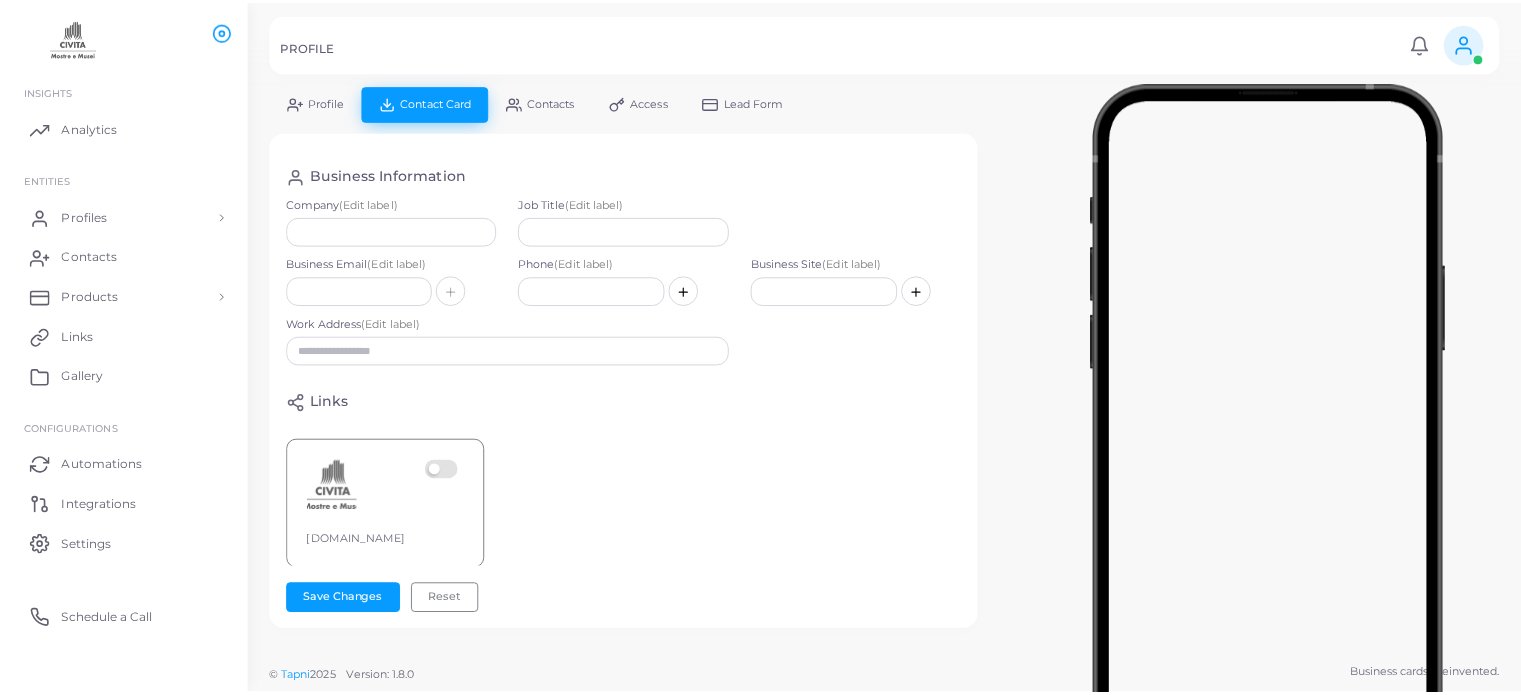 scroll, scrollTop: 295, scrollLeft: 0, axis: vertical 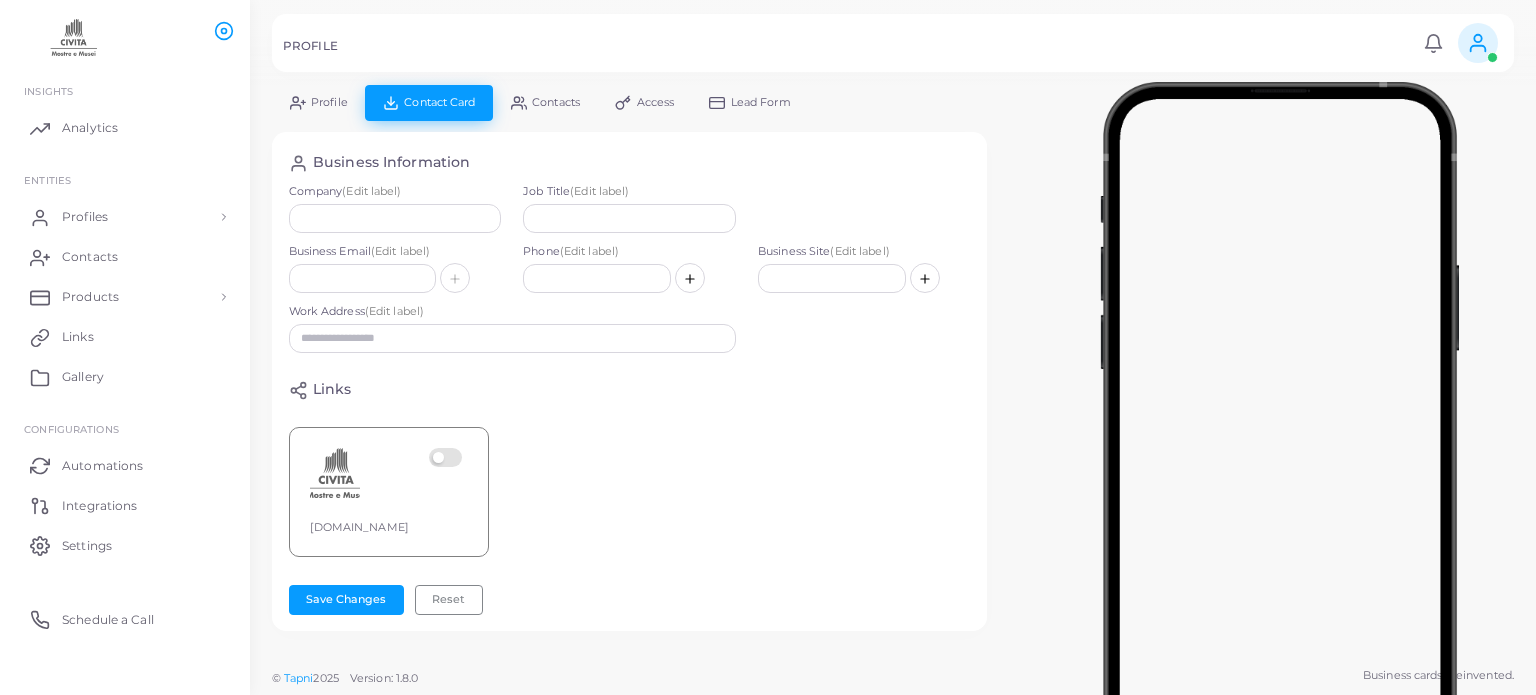 click at bounding box center (448, 473) 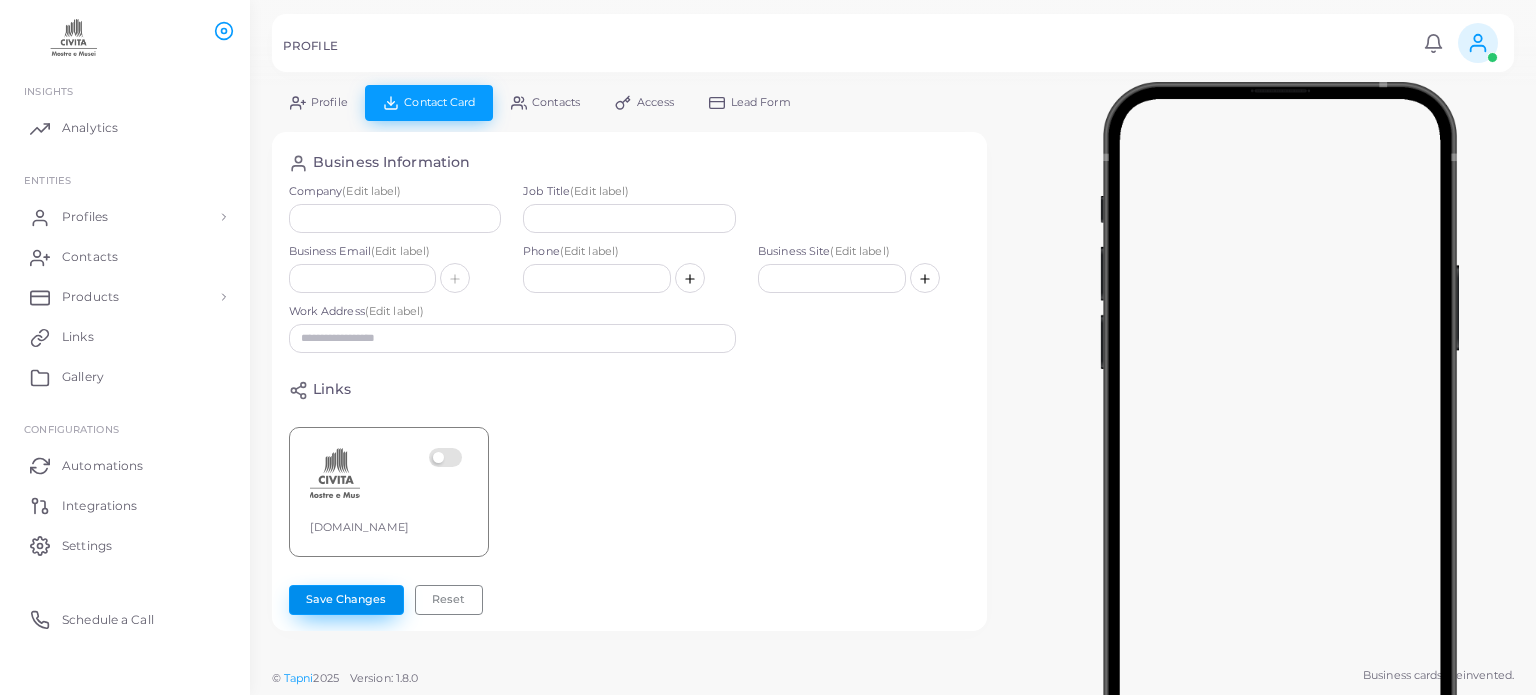 click on "Save Changes" at bounding box center (346, 600) 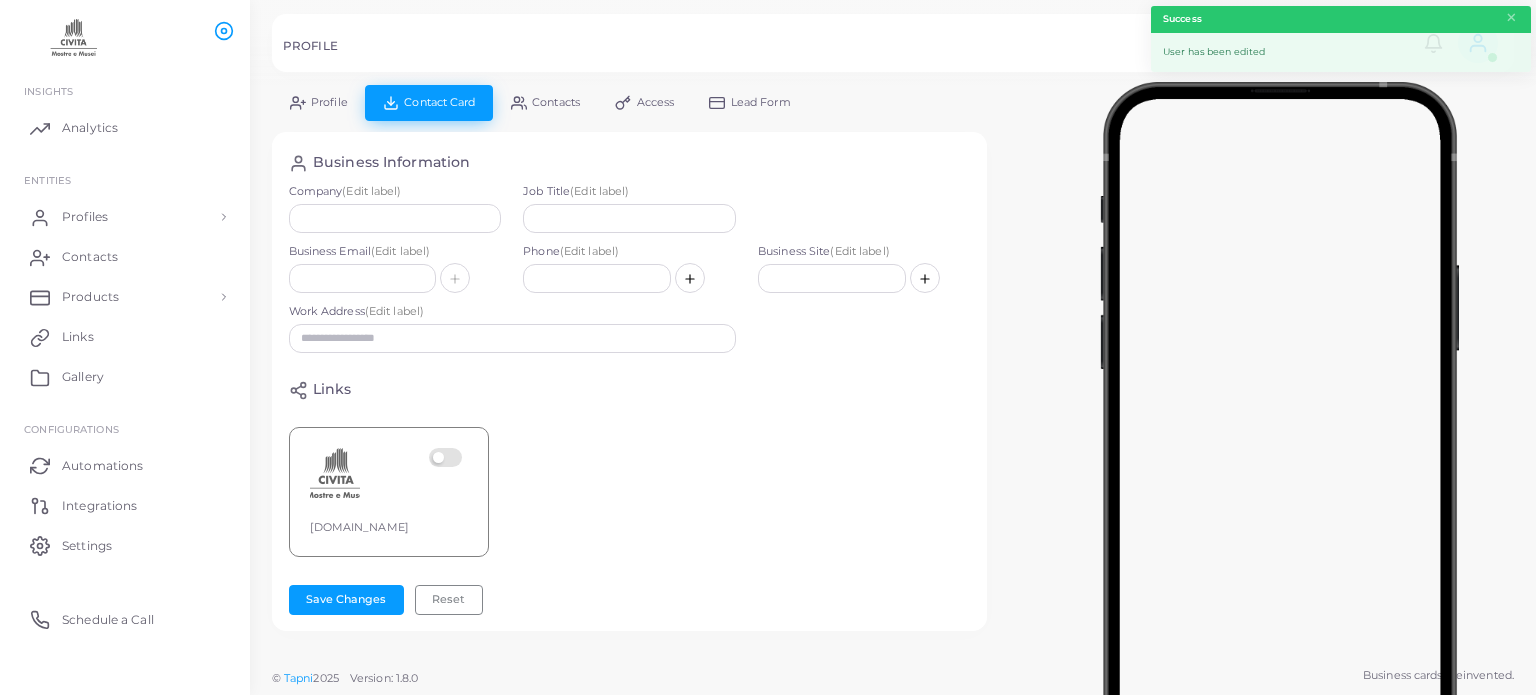 click on "Profile" at bounding box center (329, 102) 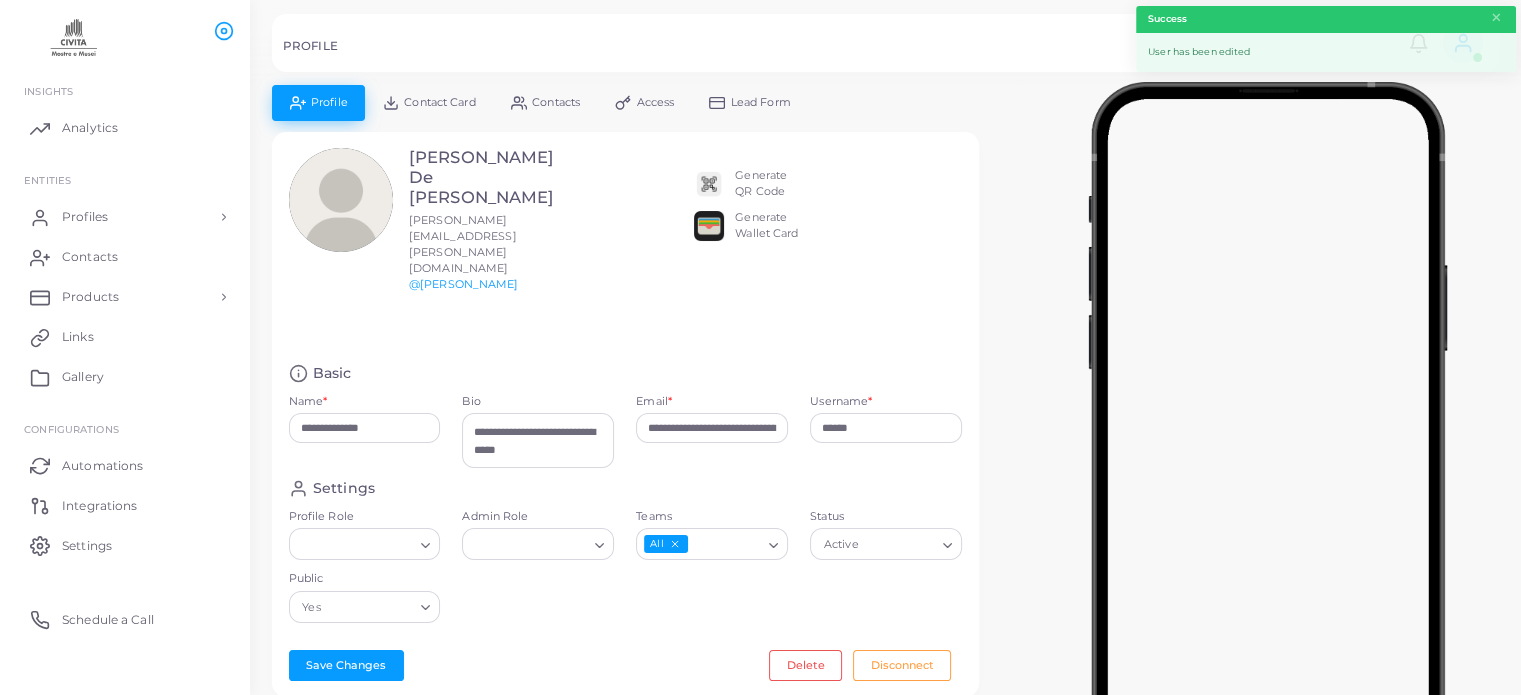 click on "Teams
All
Loading..." at bounding box center (712, 540) 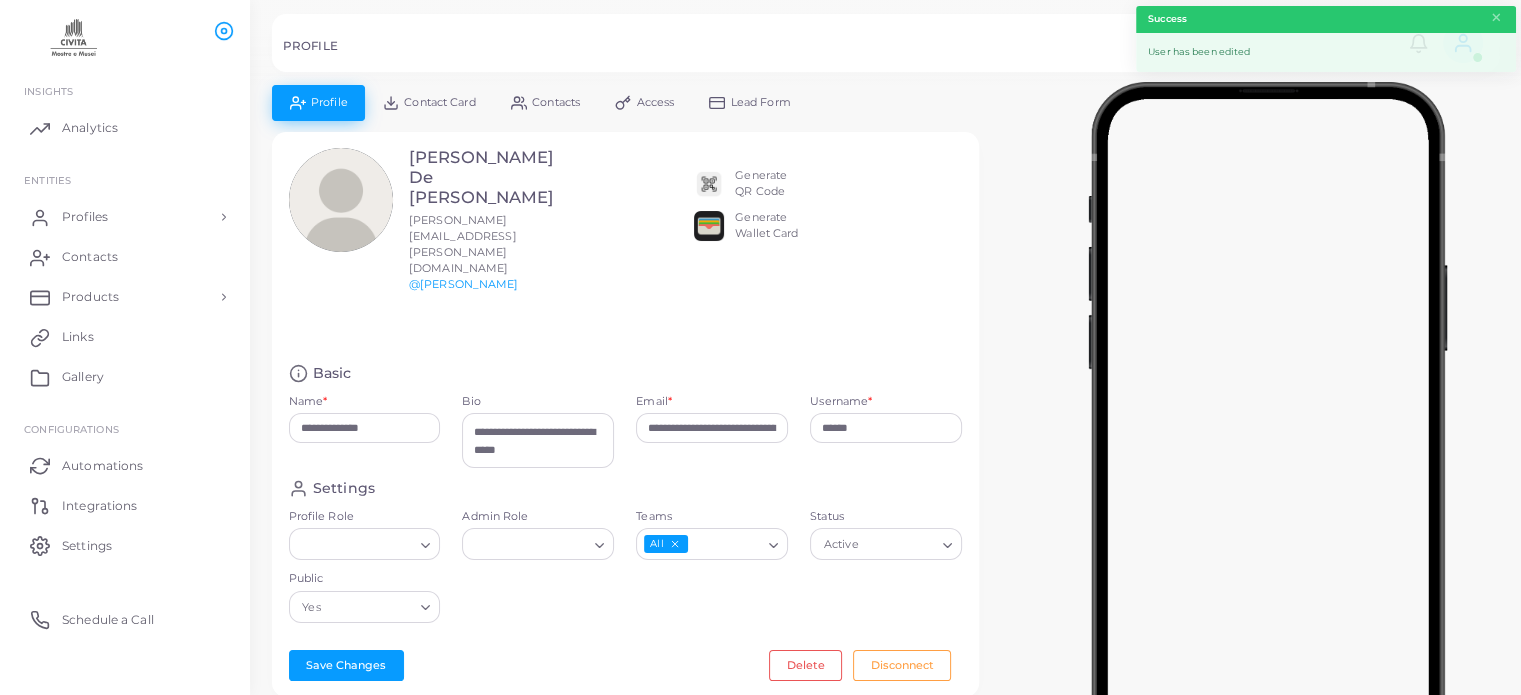 click 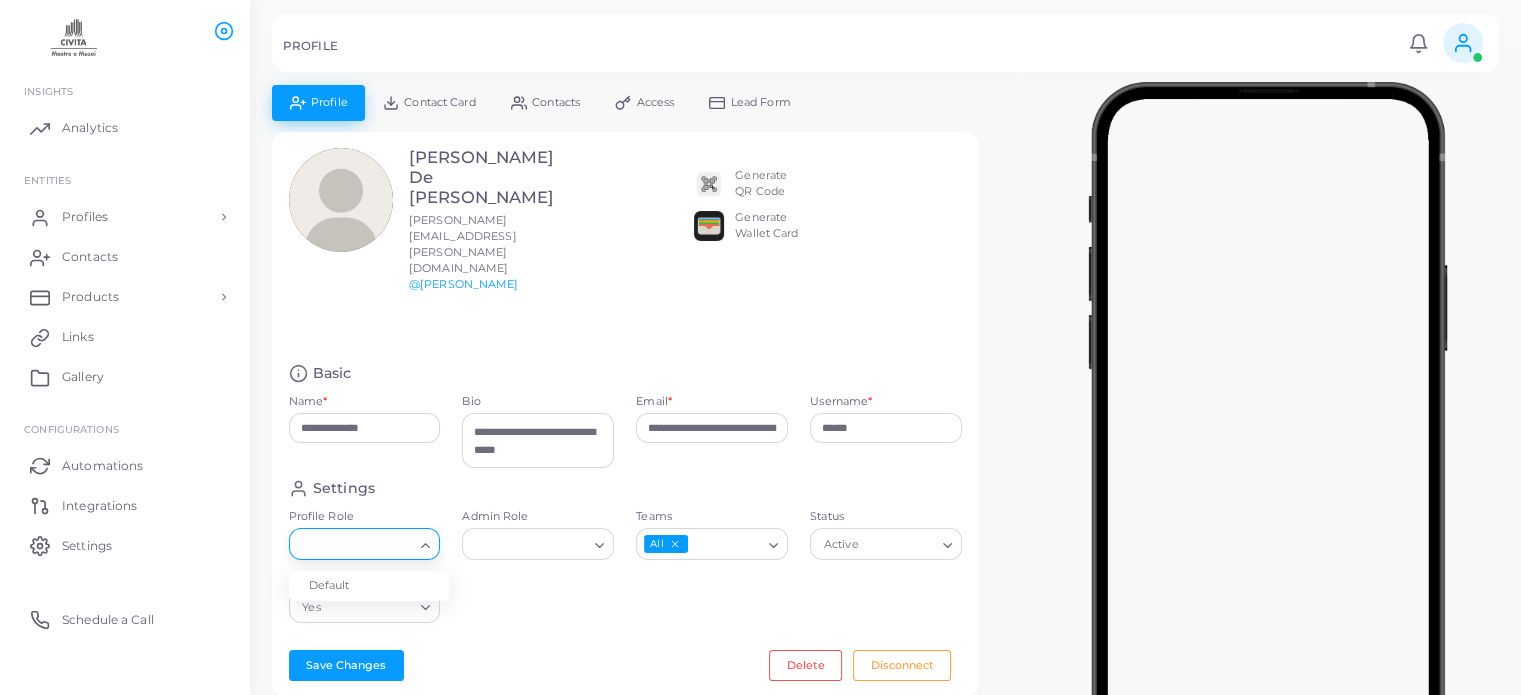 click 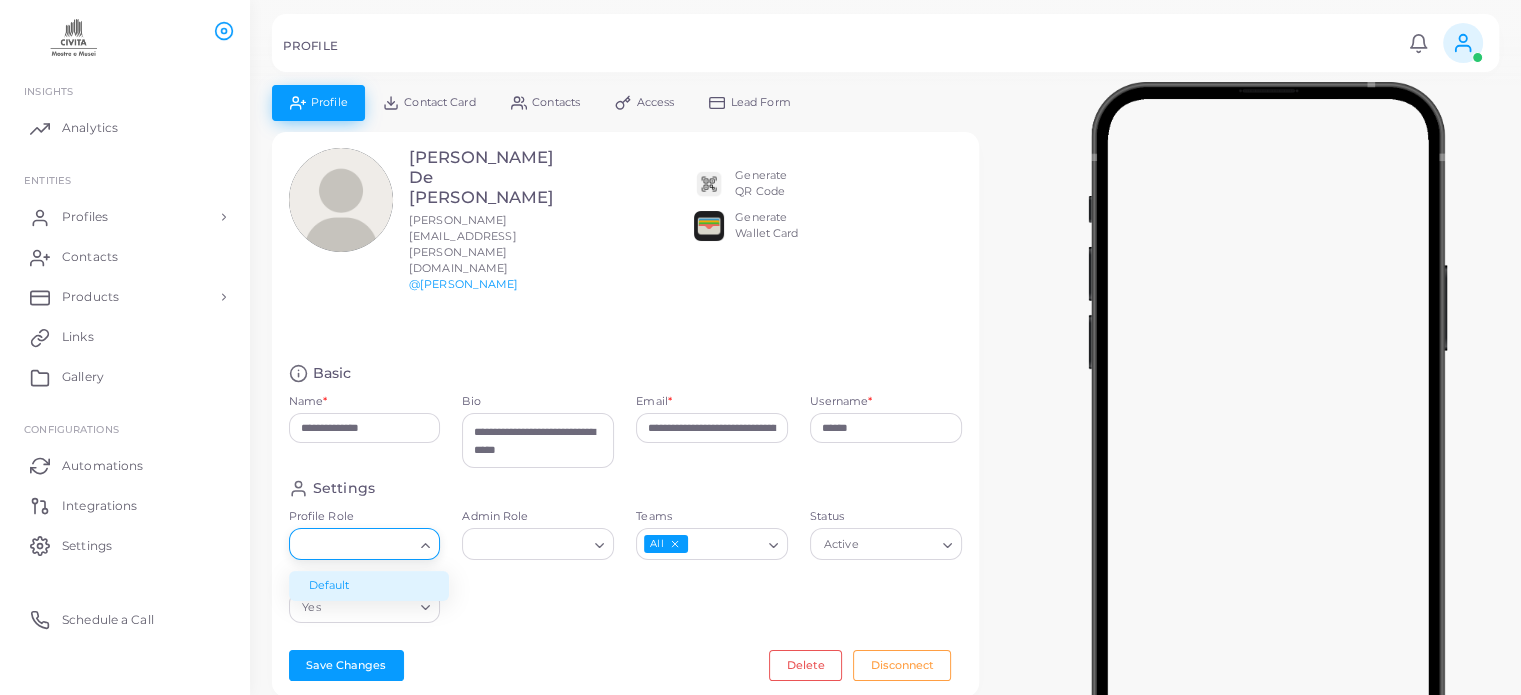 click on "Default" at bounding box center (369, 586) 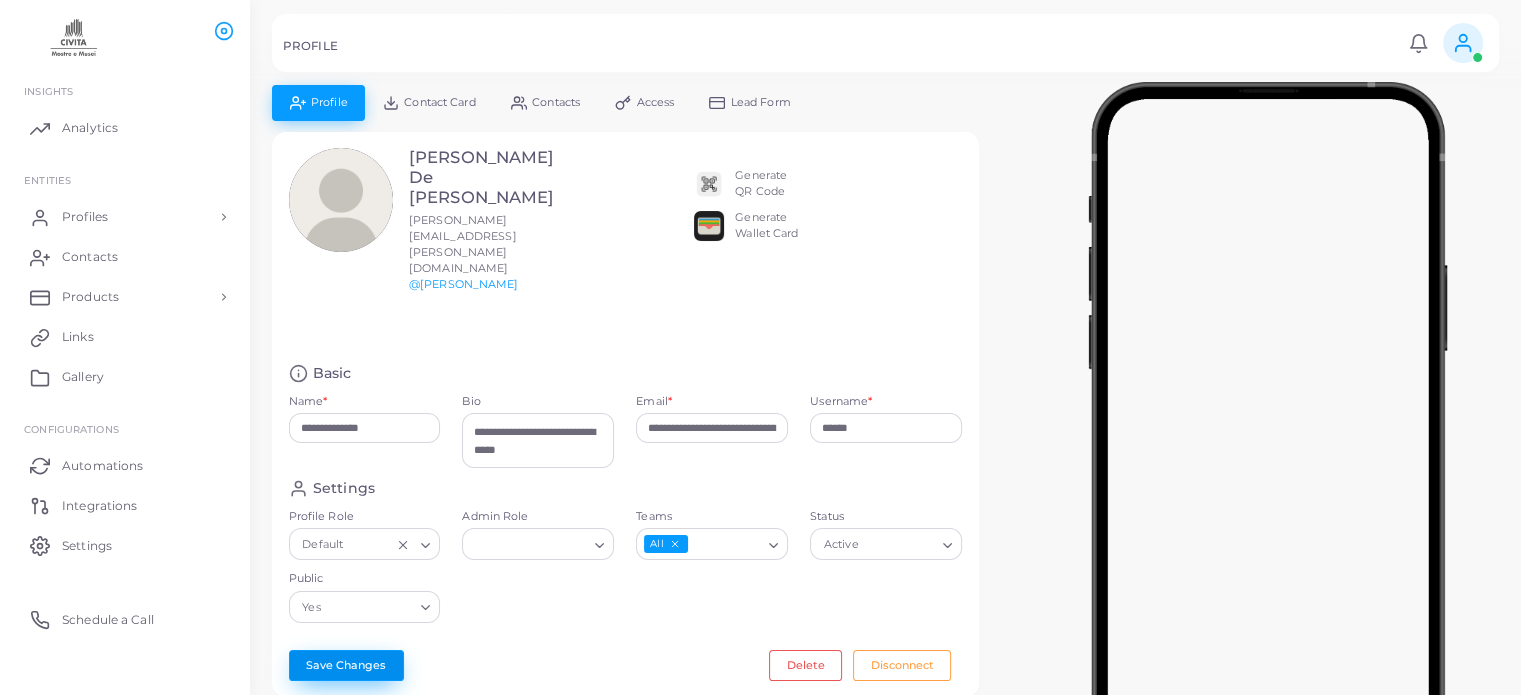 click on "Save Changes" at bounding box center (346, 665) 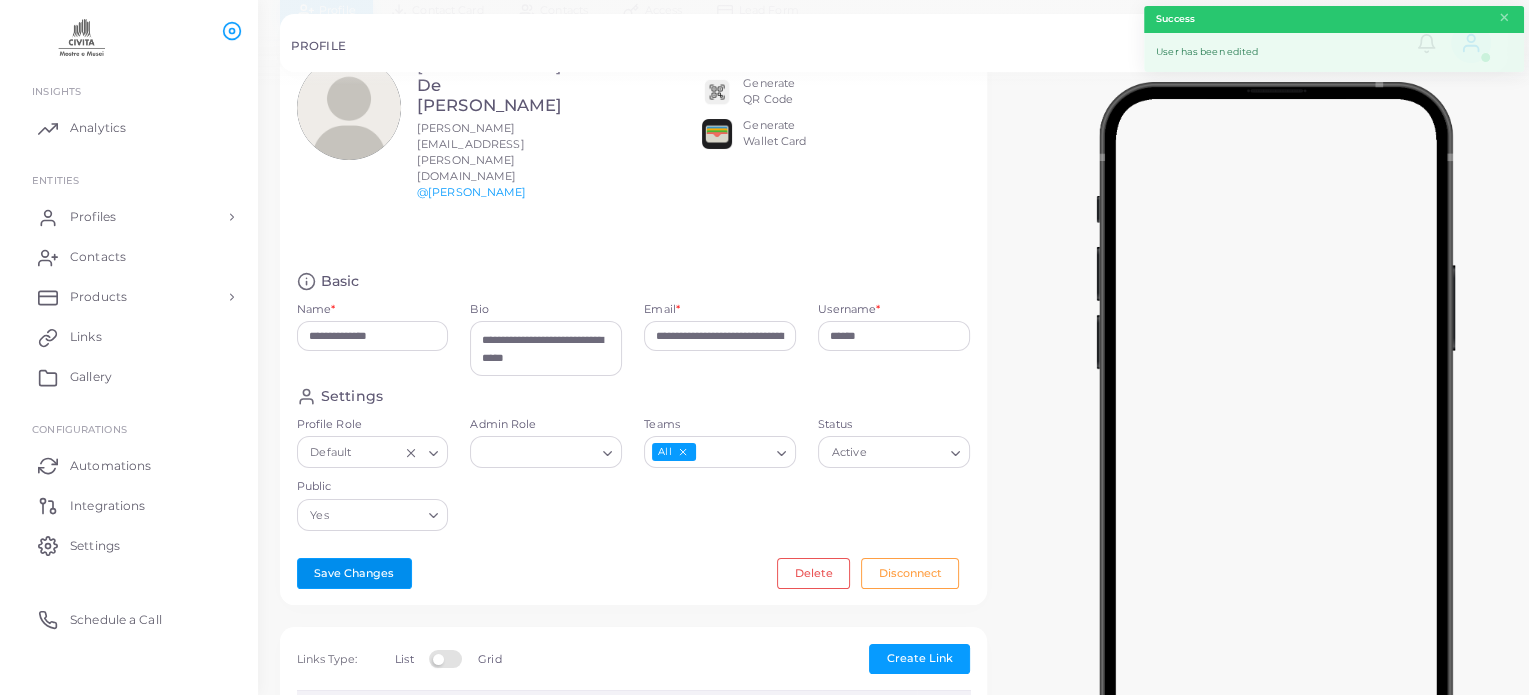 scroll, scrollTop: 0, scrollLeft: 0, axis: both 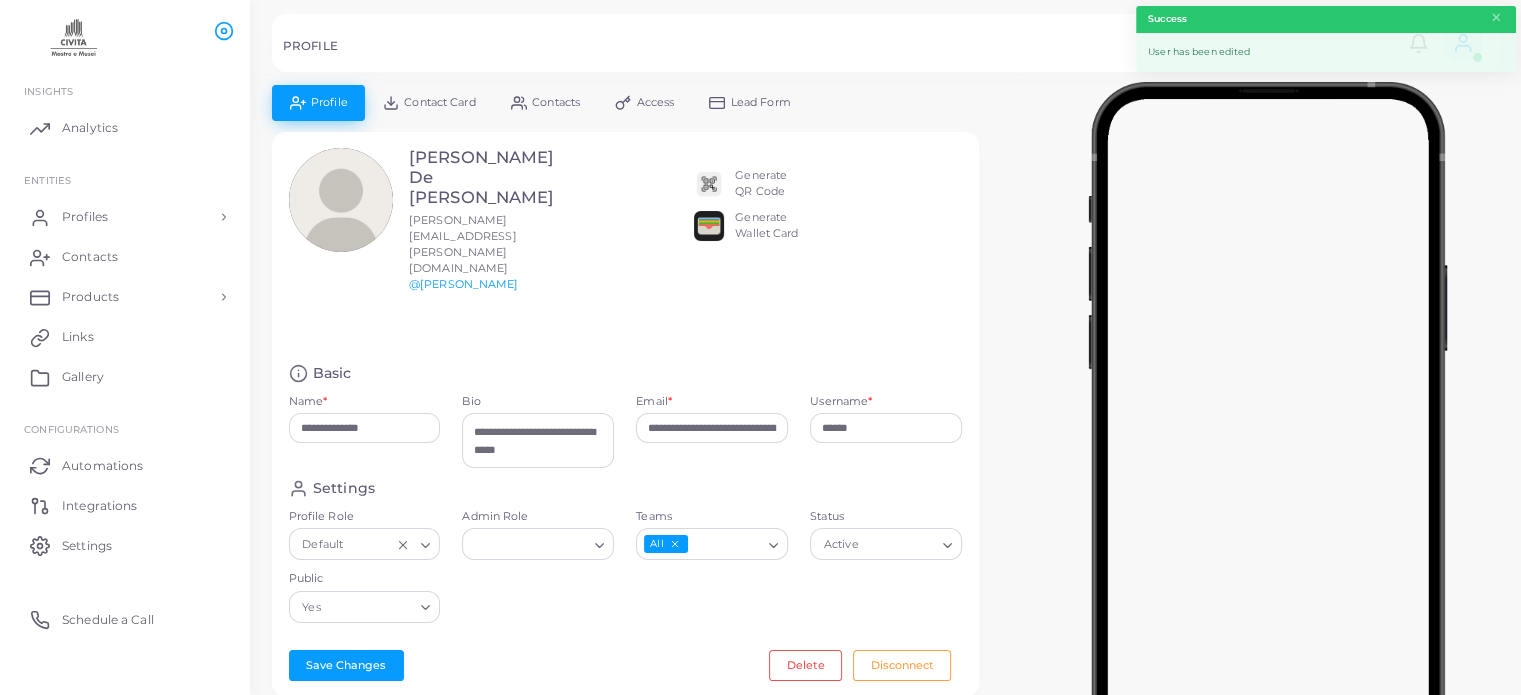 click on "Contact Card" at bounding box center (439, 102) 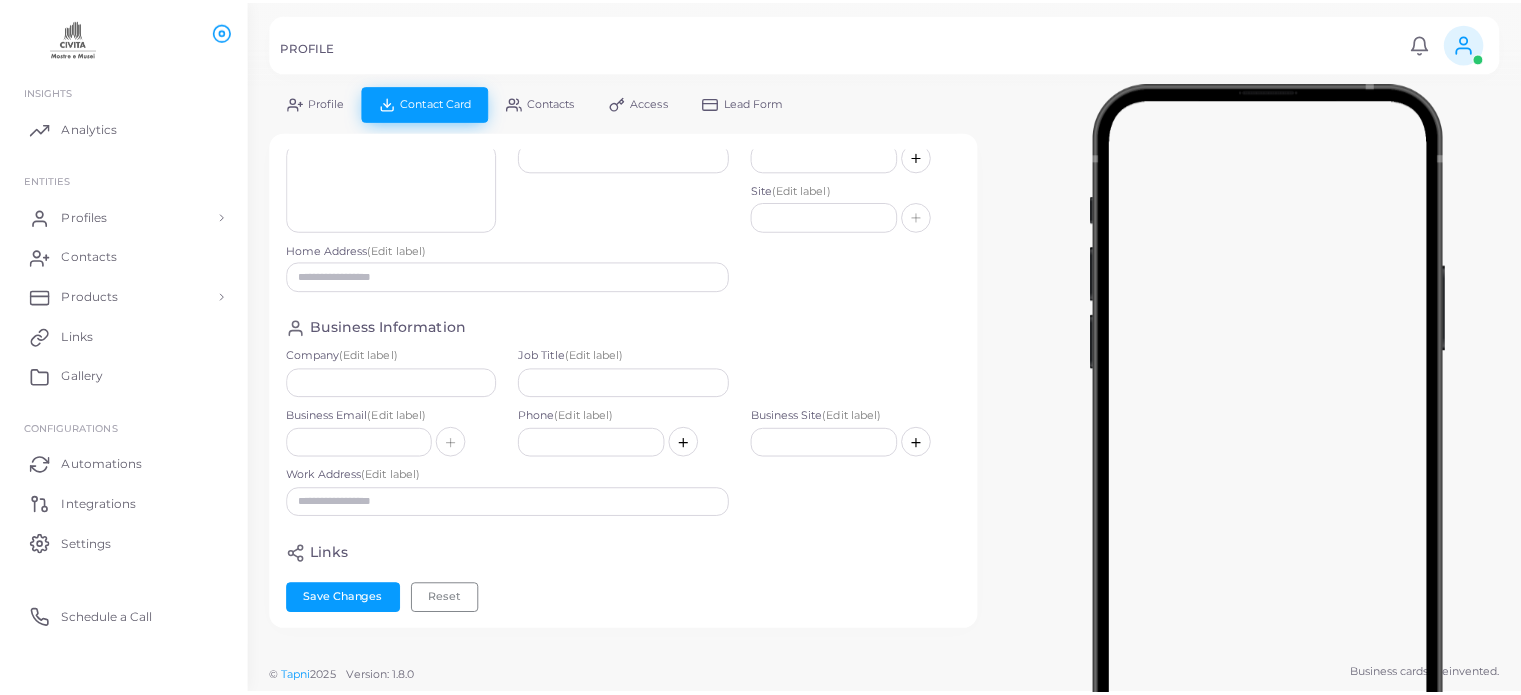 scroll, scrollTop: 0, scrollLeft: 0, axis: both 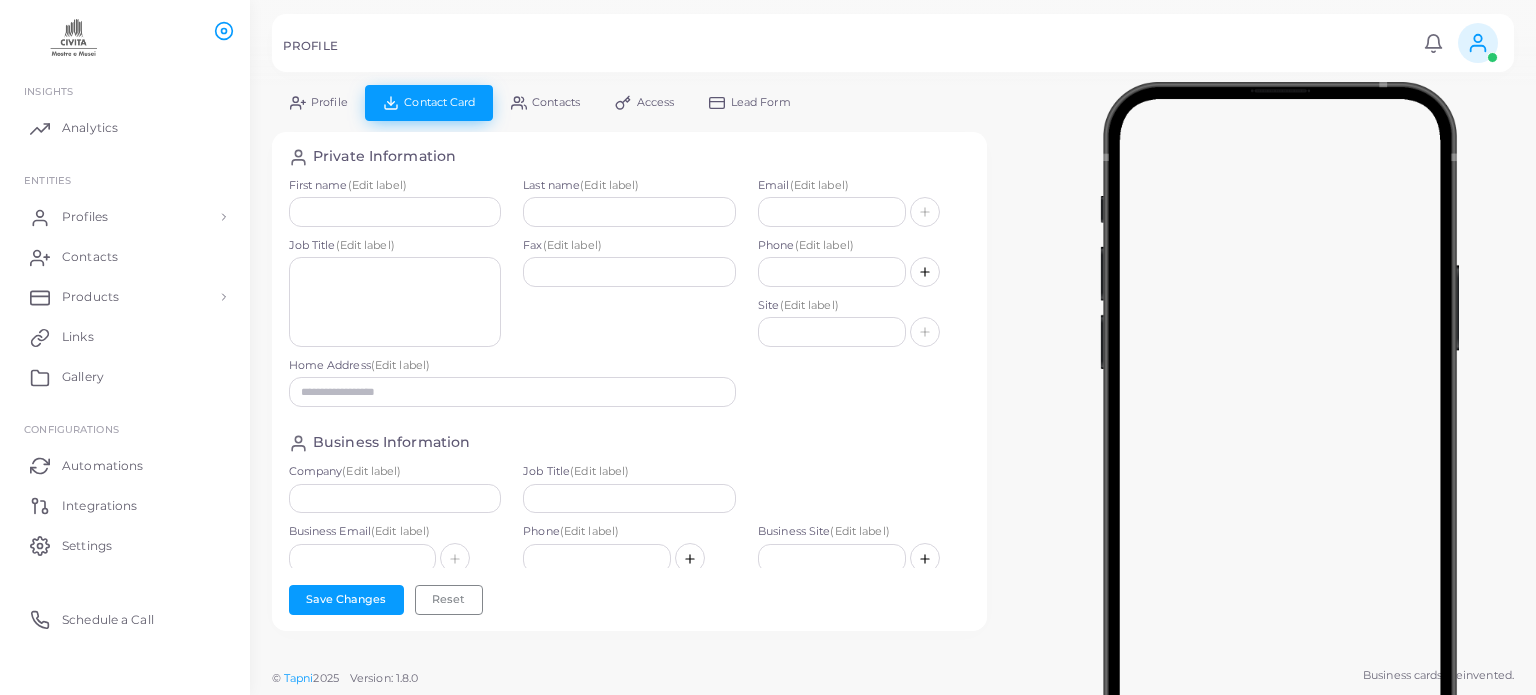 click on "Profile" at bounding box center [329, 102] 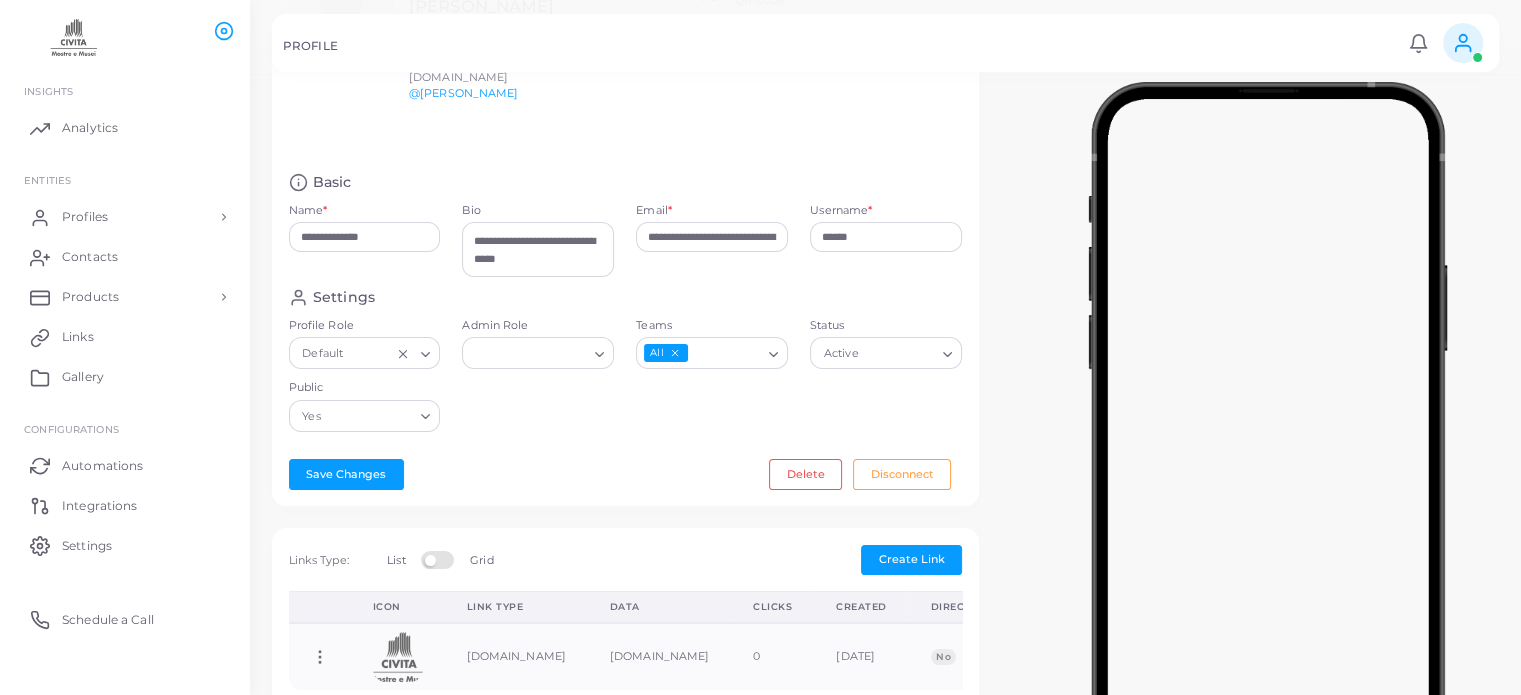 scroll, scrollTop: 200, scrollLeft: 0, axis: vertical 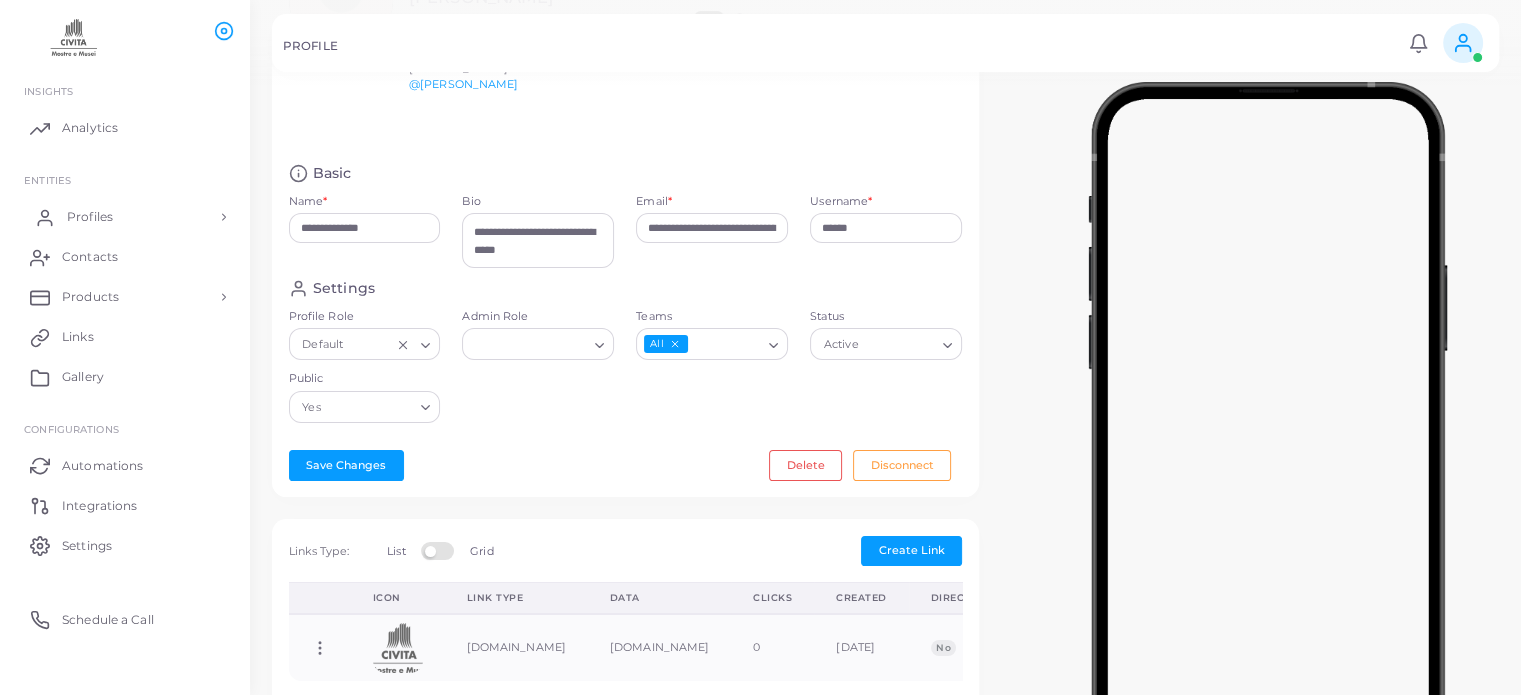 click on "Profiles" at bounding box center [90, 217] 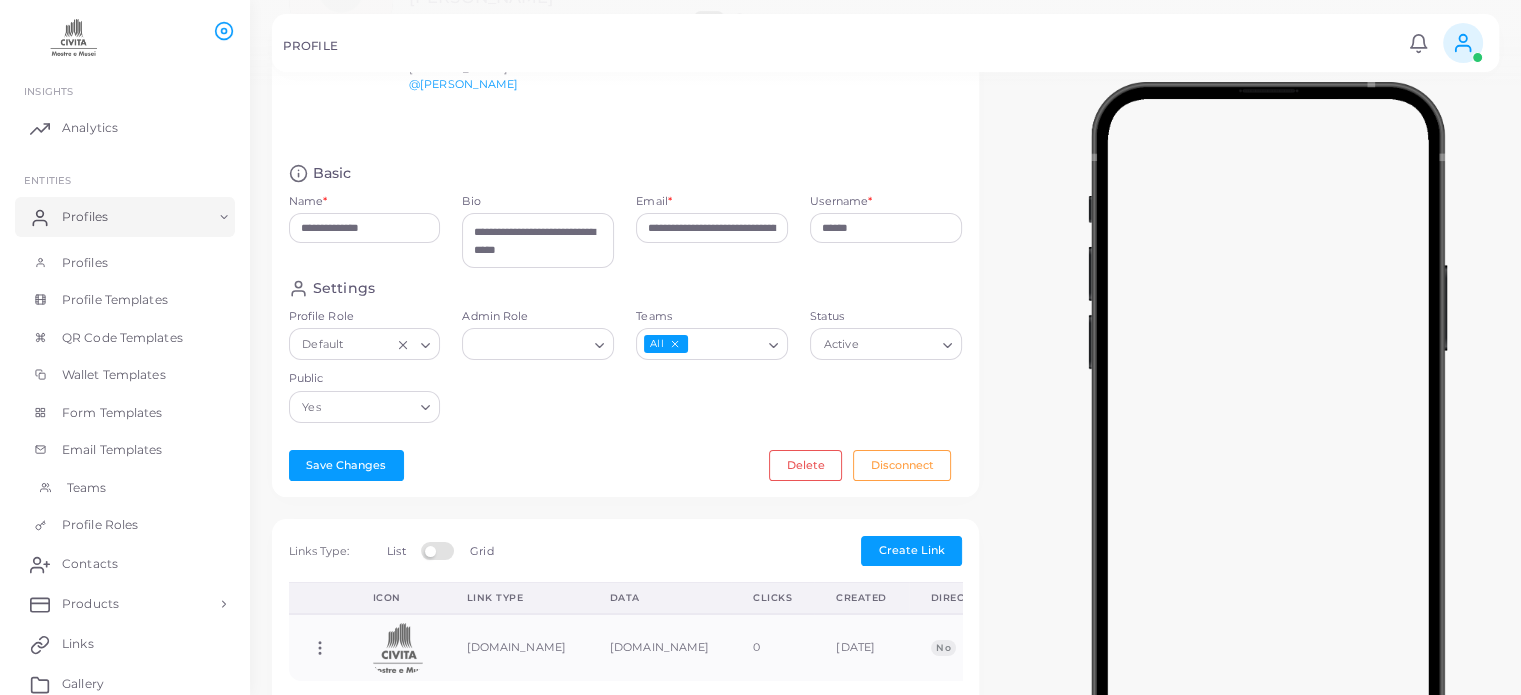 click on "Teams" at bounding box center [125, 488] 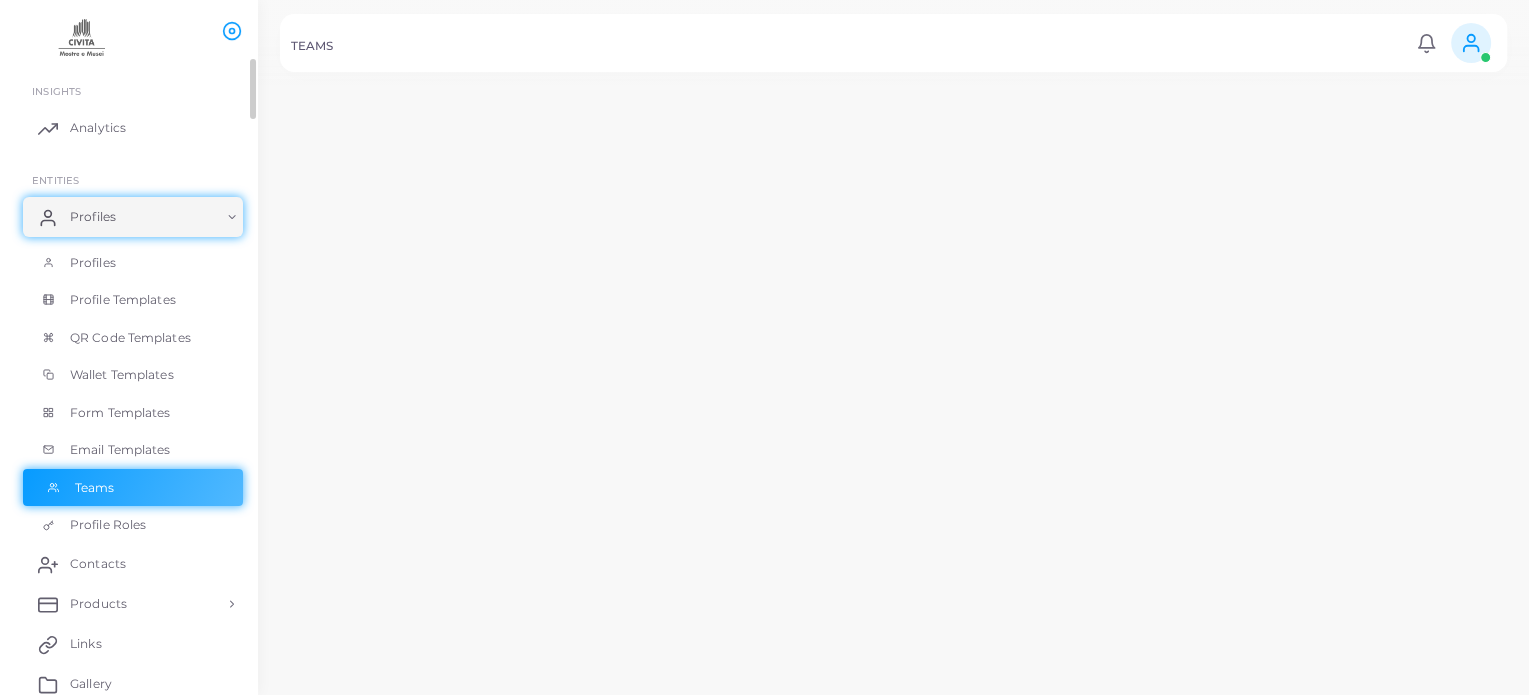 scroll, scrollTop: 0, scrollLeft: 0, axis: both 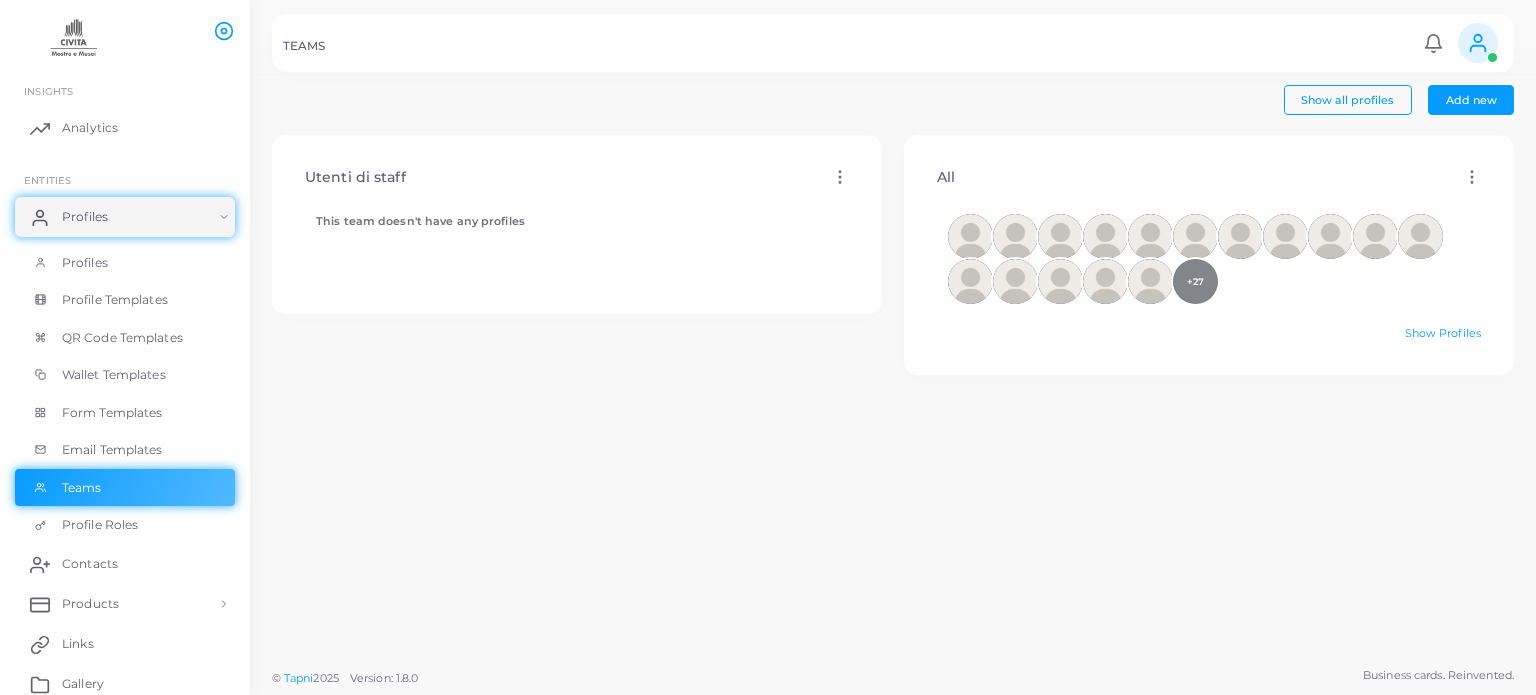 click on "This team doesn't have any profiles" at bounding box center (577, 236) 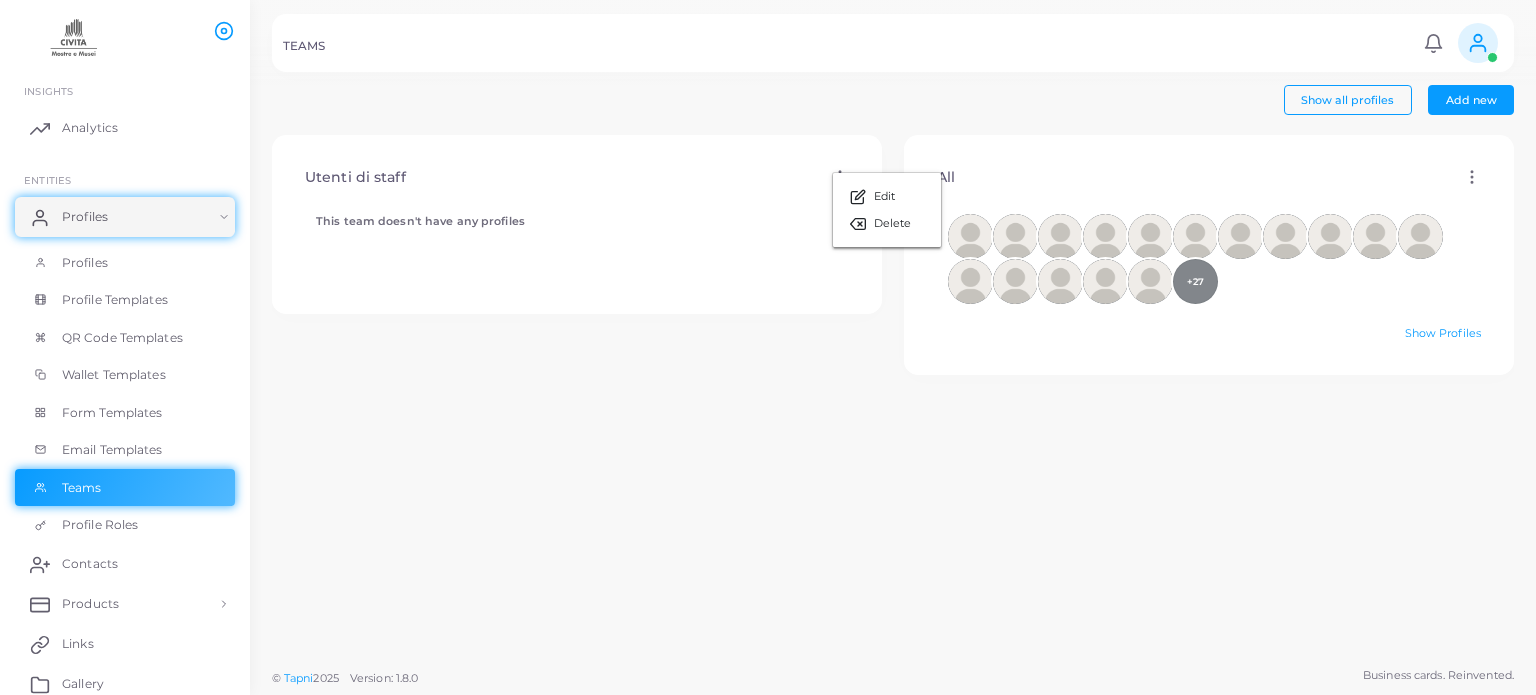 click on "This team doesn't have any profiles" at bounding box center (577, 236) 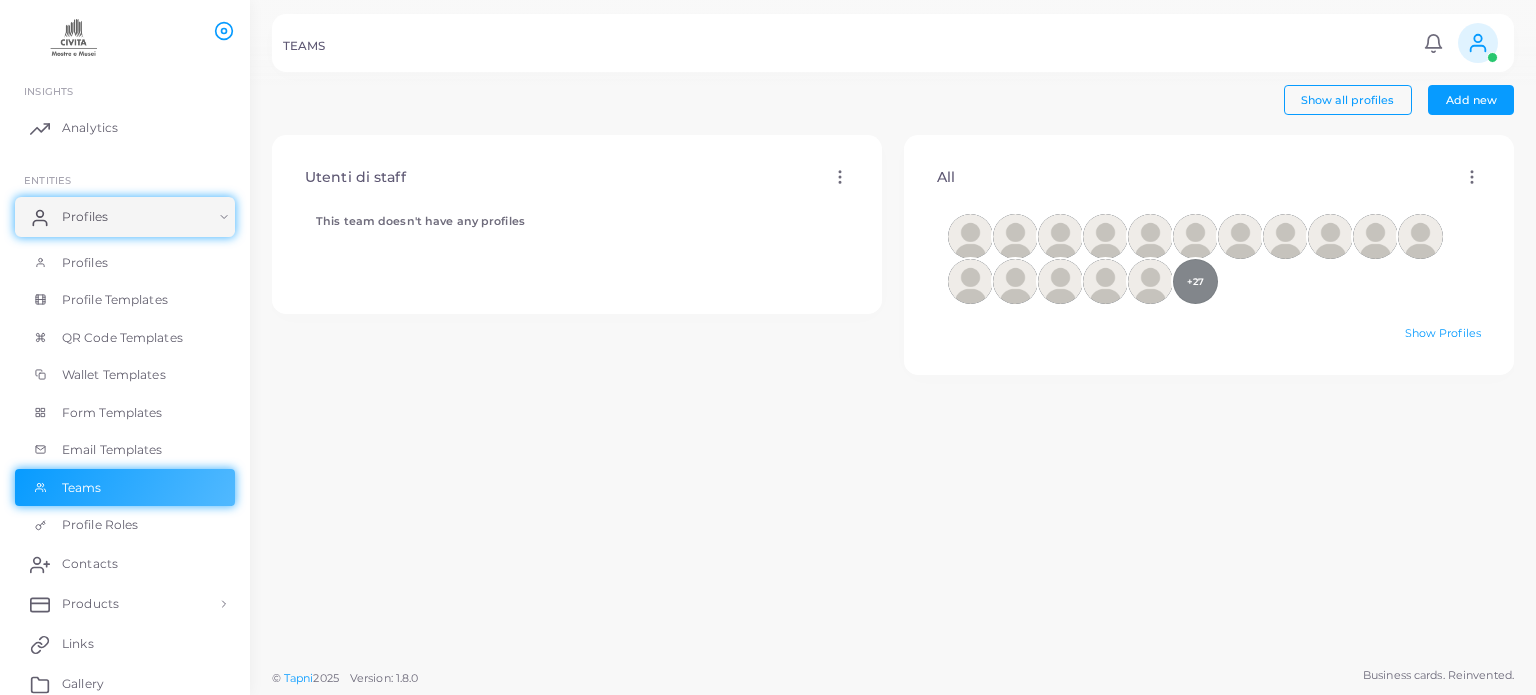 click 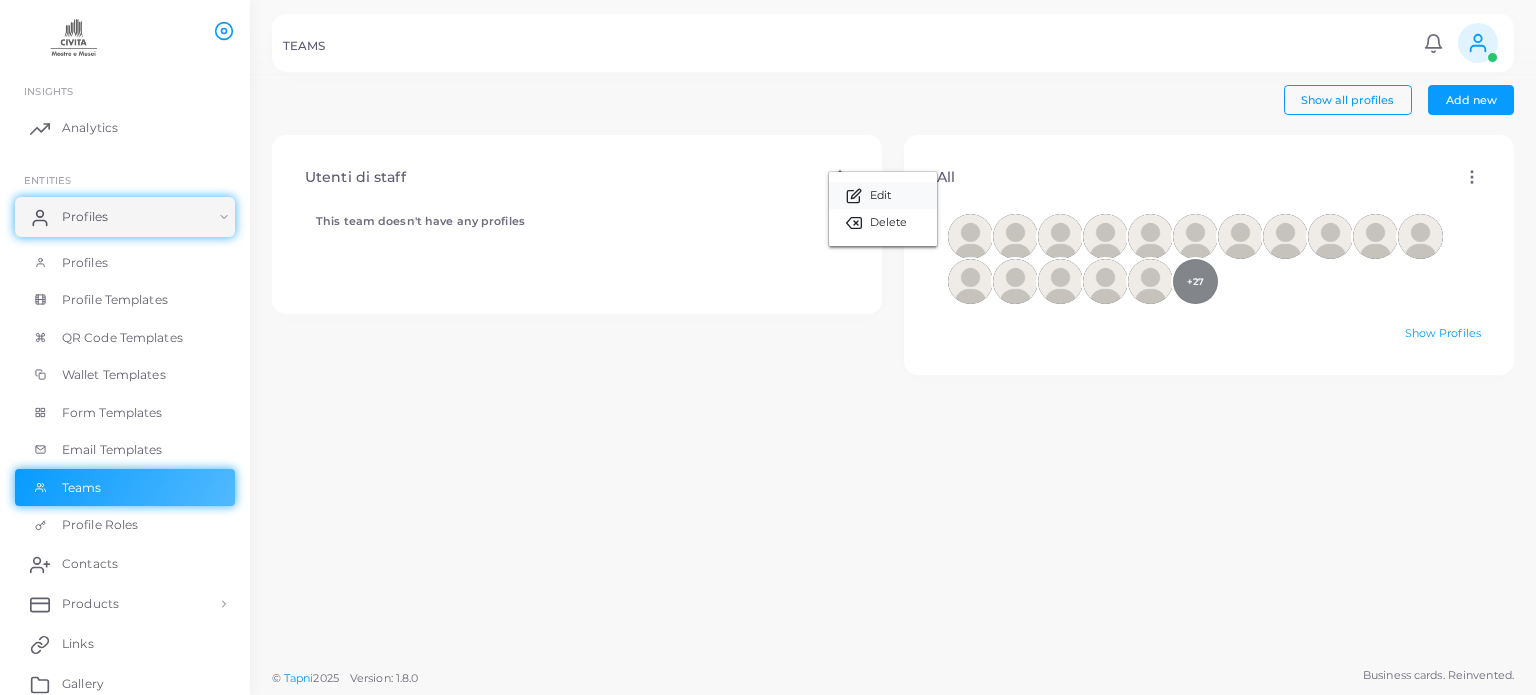 click on "Edit" at bounding box center (883, 195) 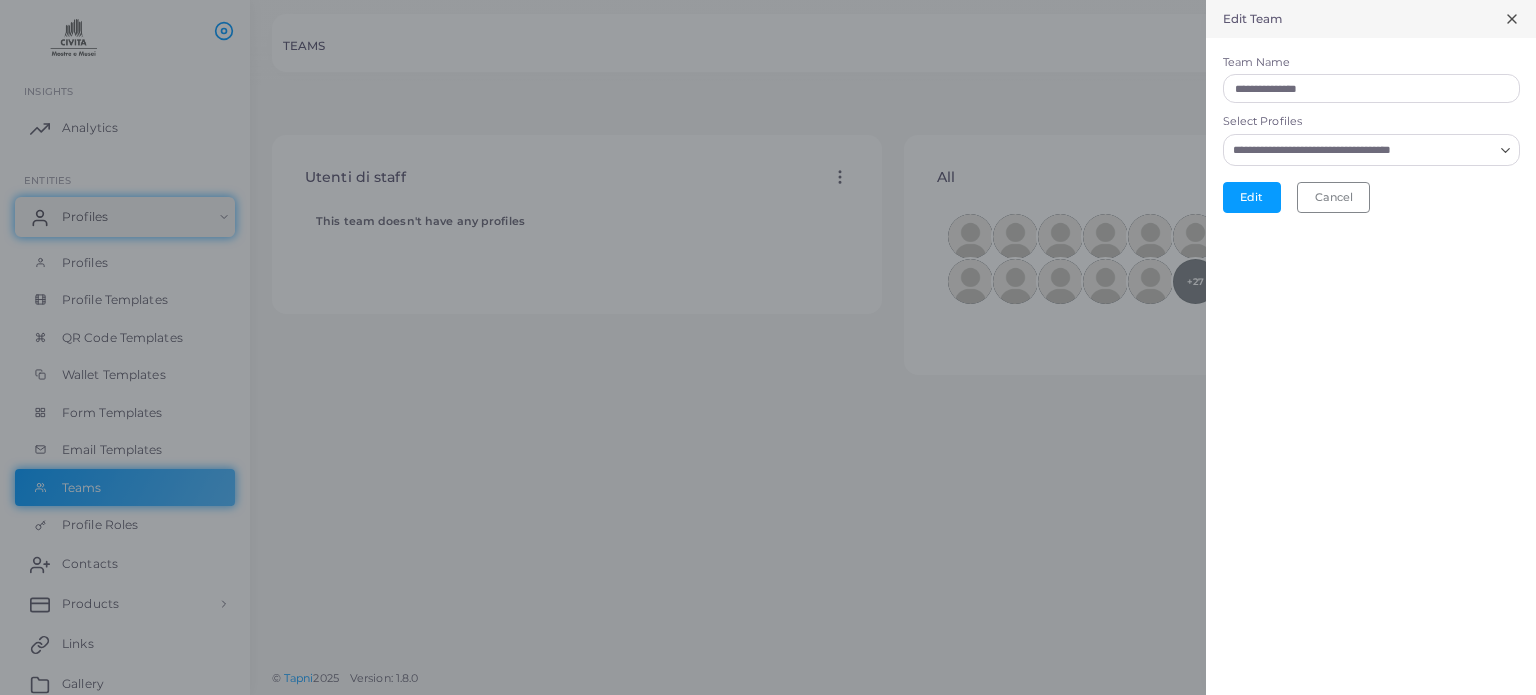 click on "Select Profiles" at bounding box center (1359, 150) 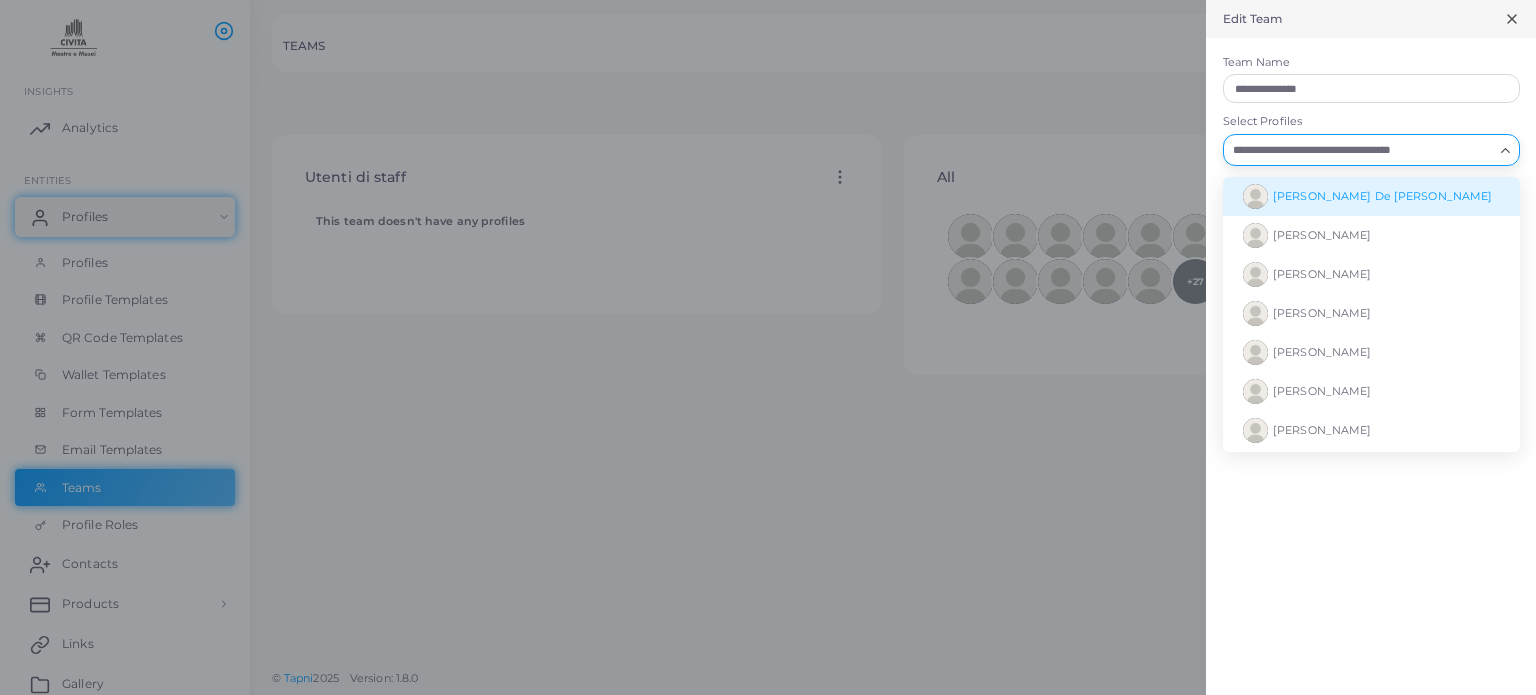 click on "[PERSON_NAME] De [PERSON_NAME]" at bounding box center [1371, 196] 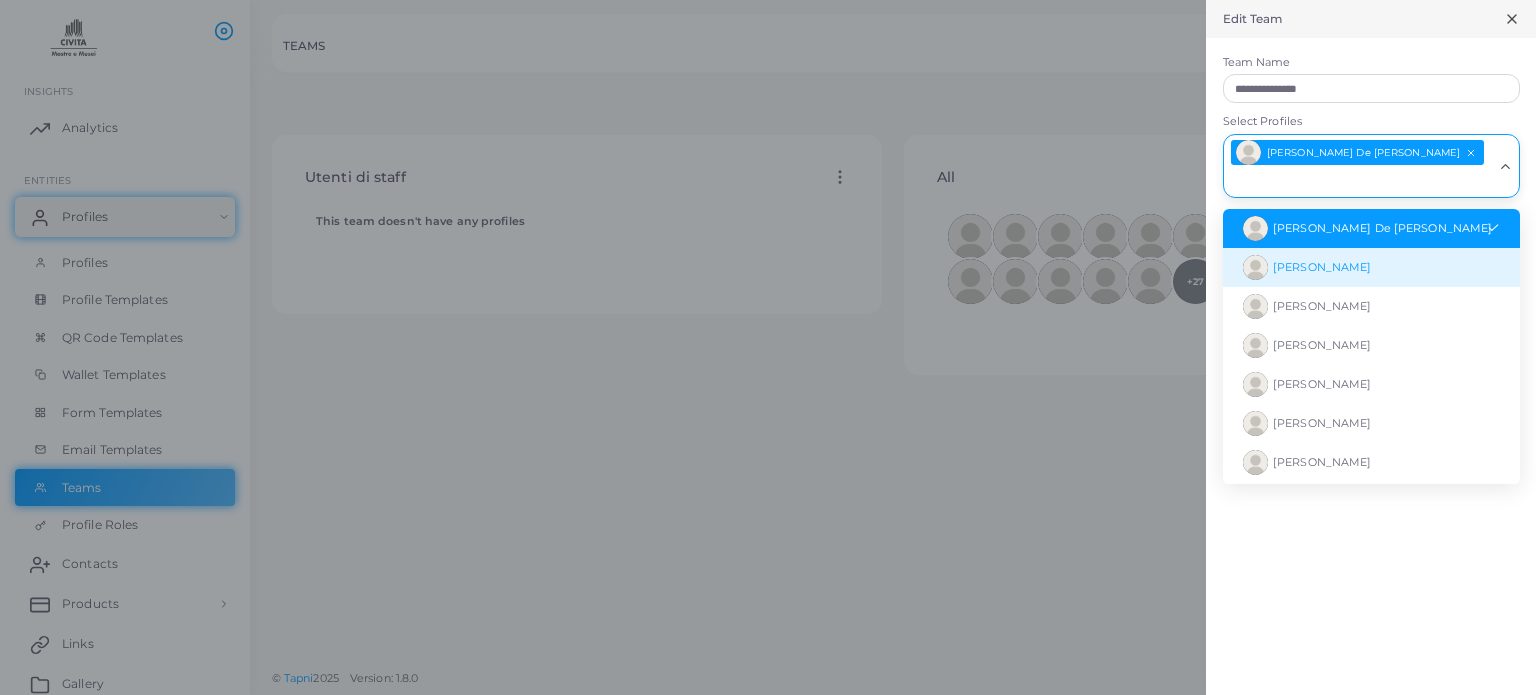 click on "[PERSON_NAME]" at bounding box center (1371, 267) 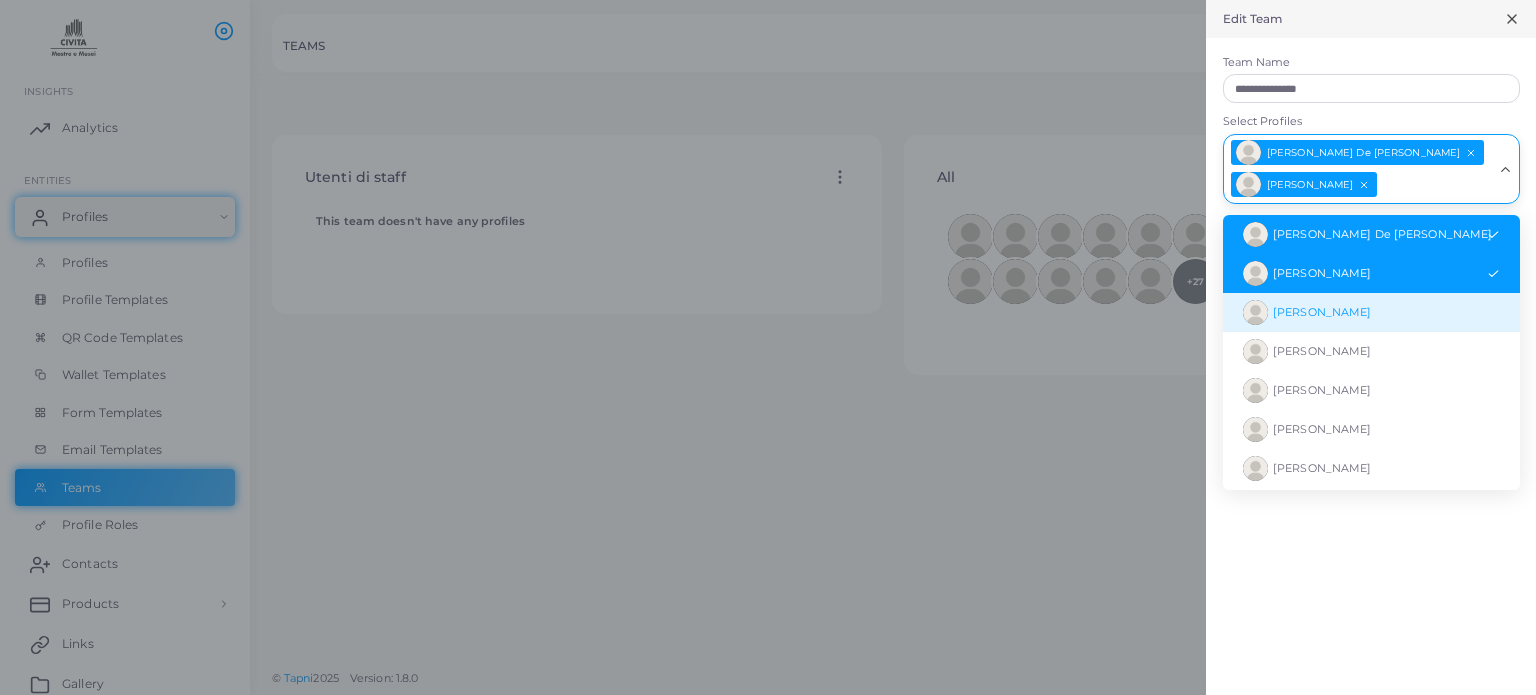 click on "[PERSON_NAME]" at bounding box center (1371, 312) 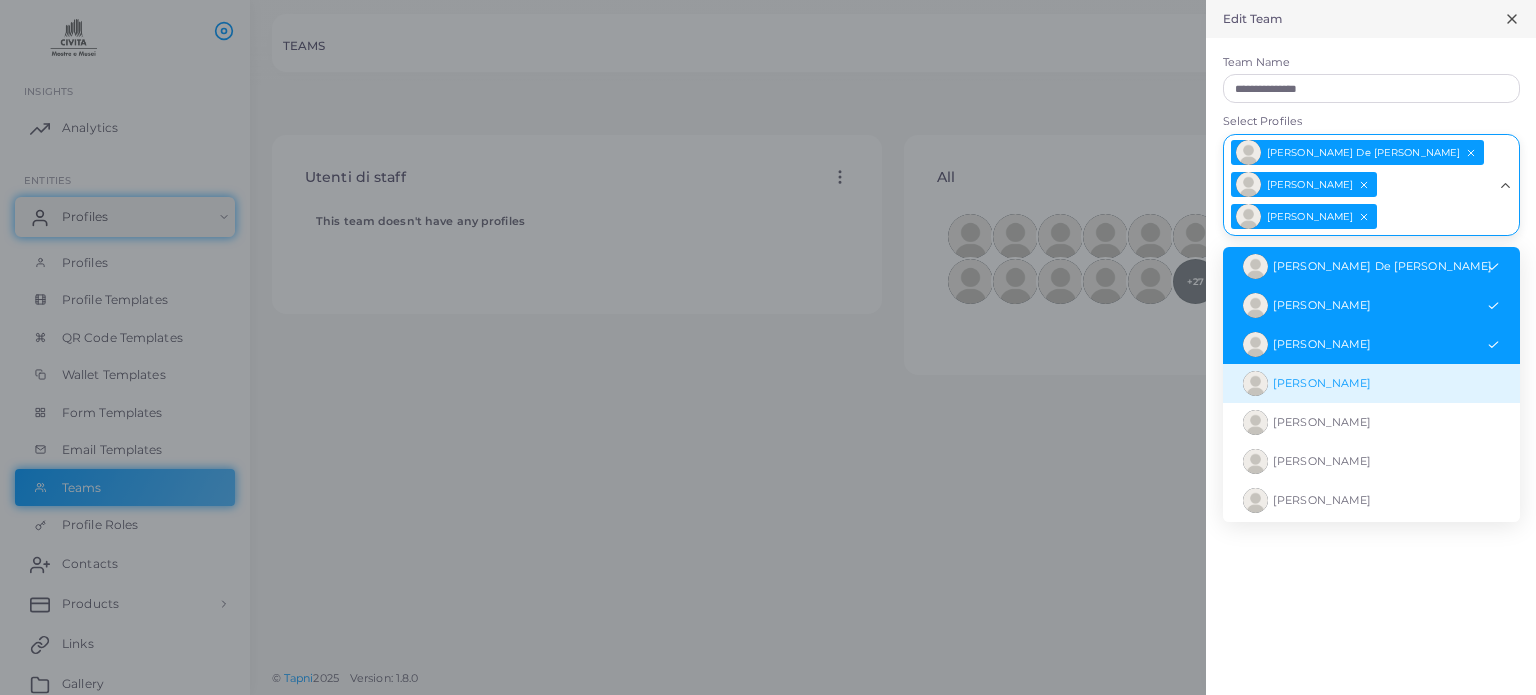 click on "[PERSON_NAME]" at bounding box center (1371, 383) 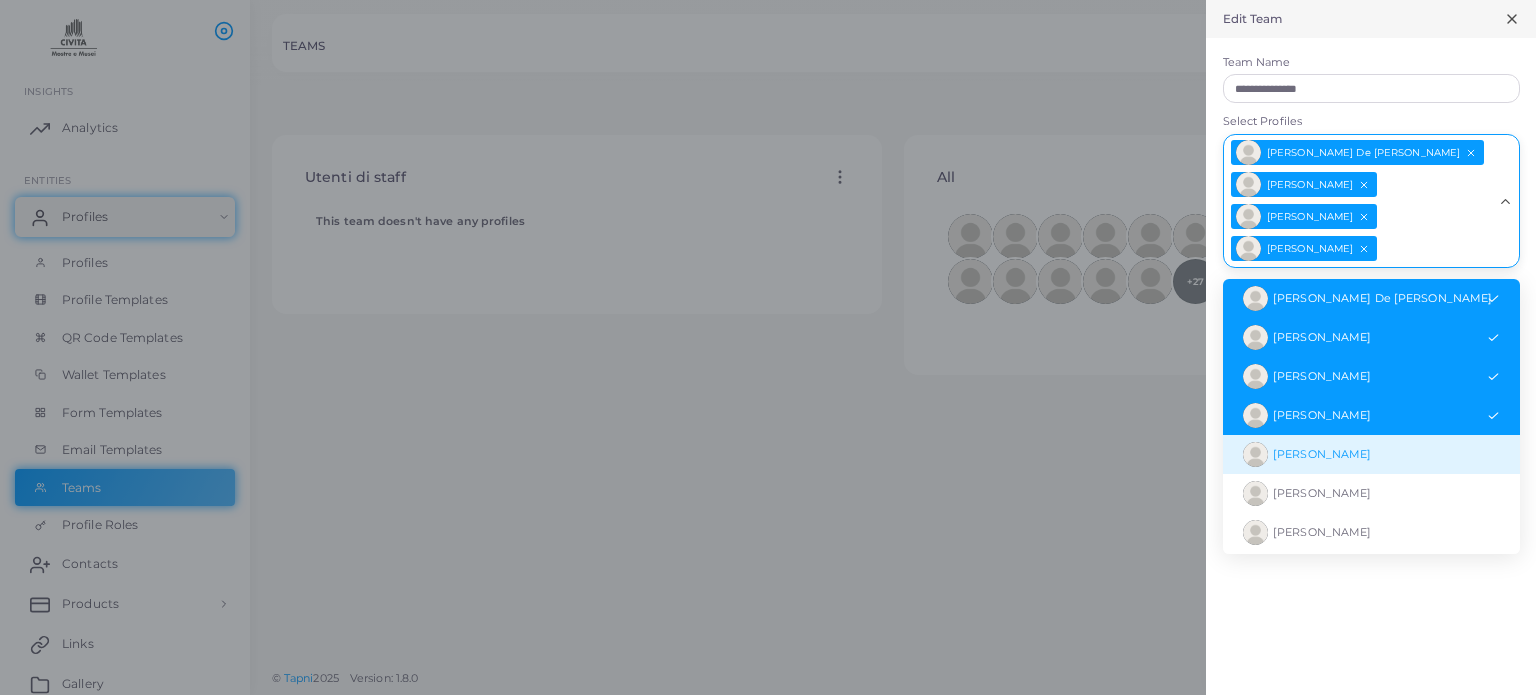 click on "[PERSON_NAME]" at bounding box center (1371, 454) 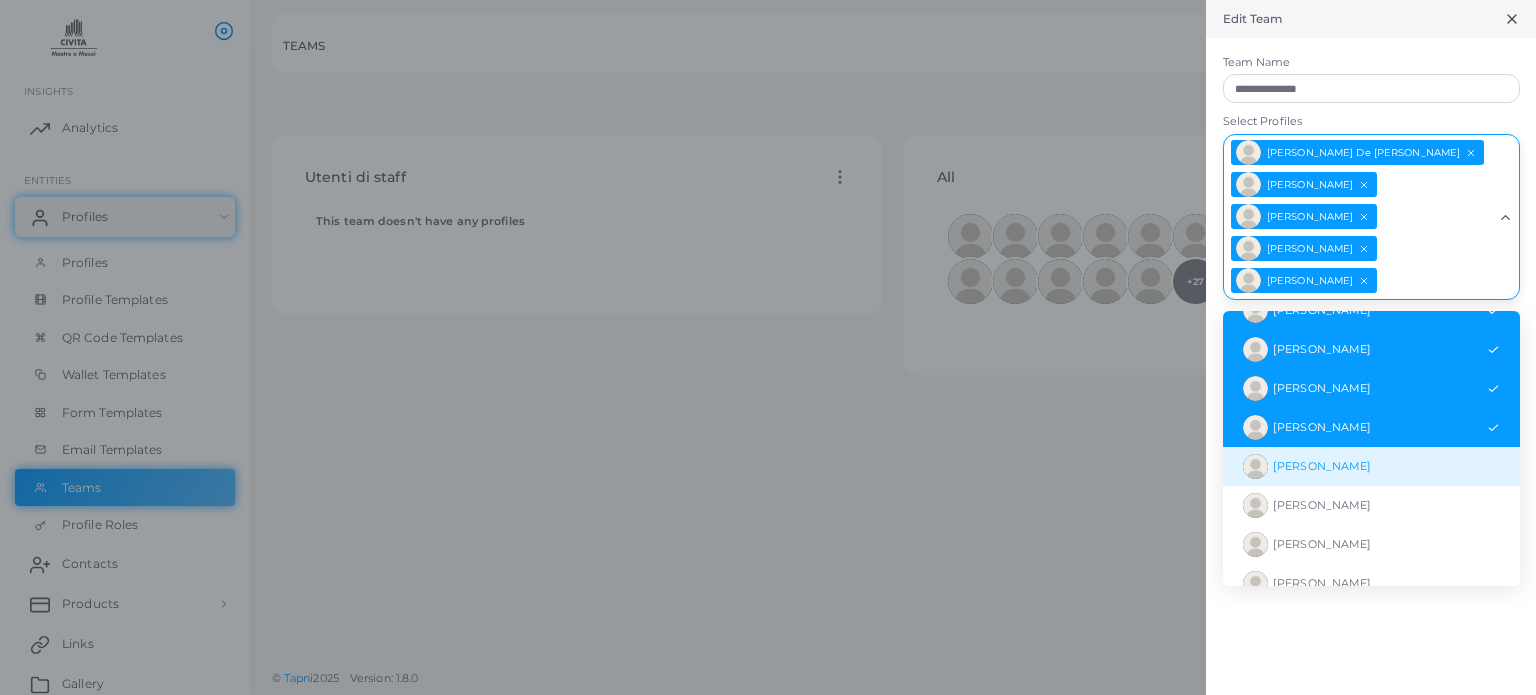 scroll, scrollTop: 115, scrollLeft: 0, axis: vertical 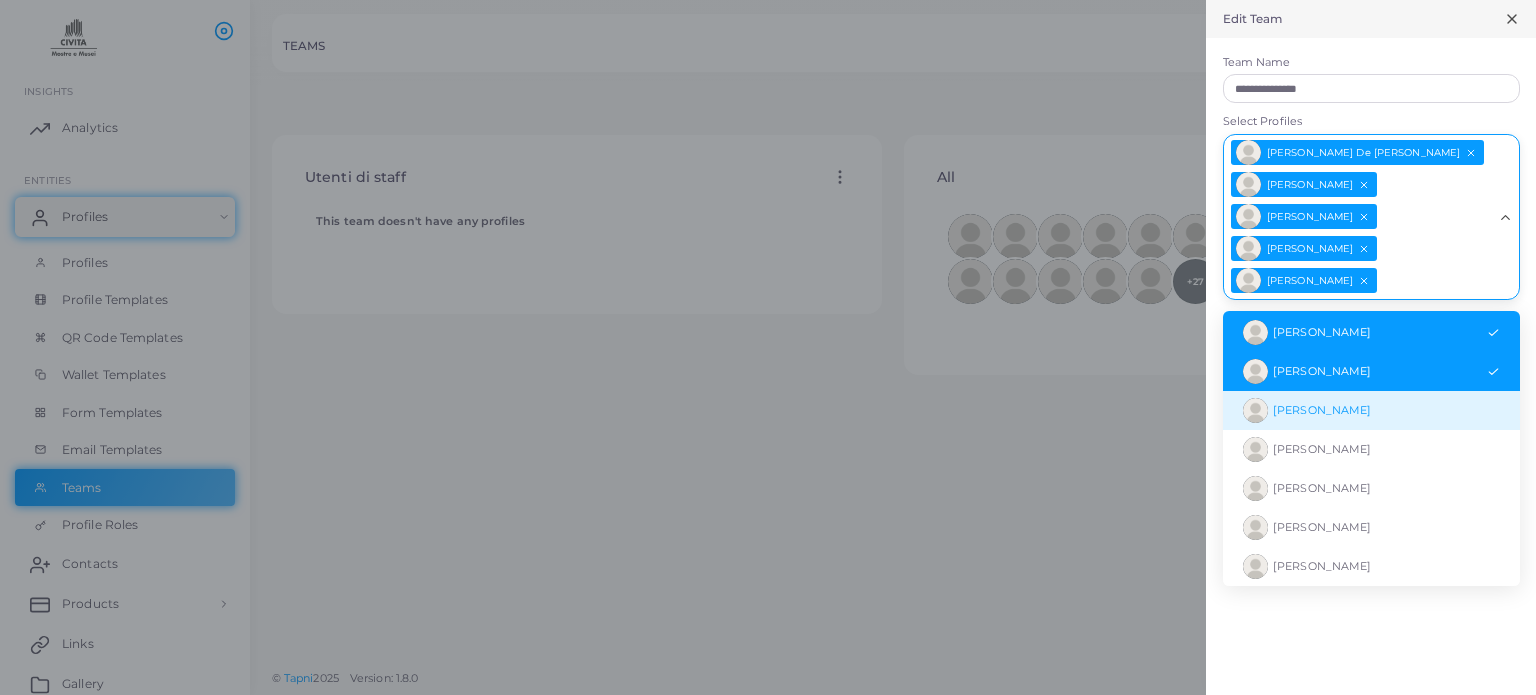 click on "[PERSON_NAME]" at bounding box center (1371, 410) 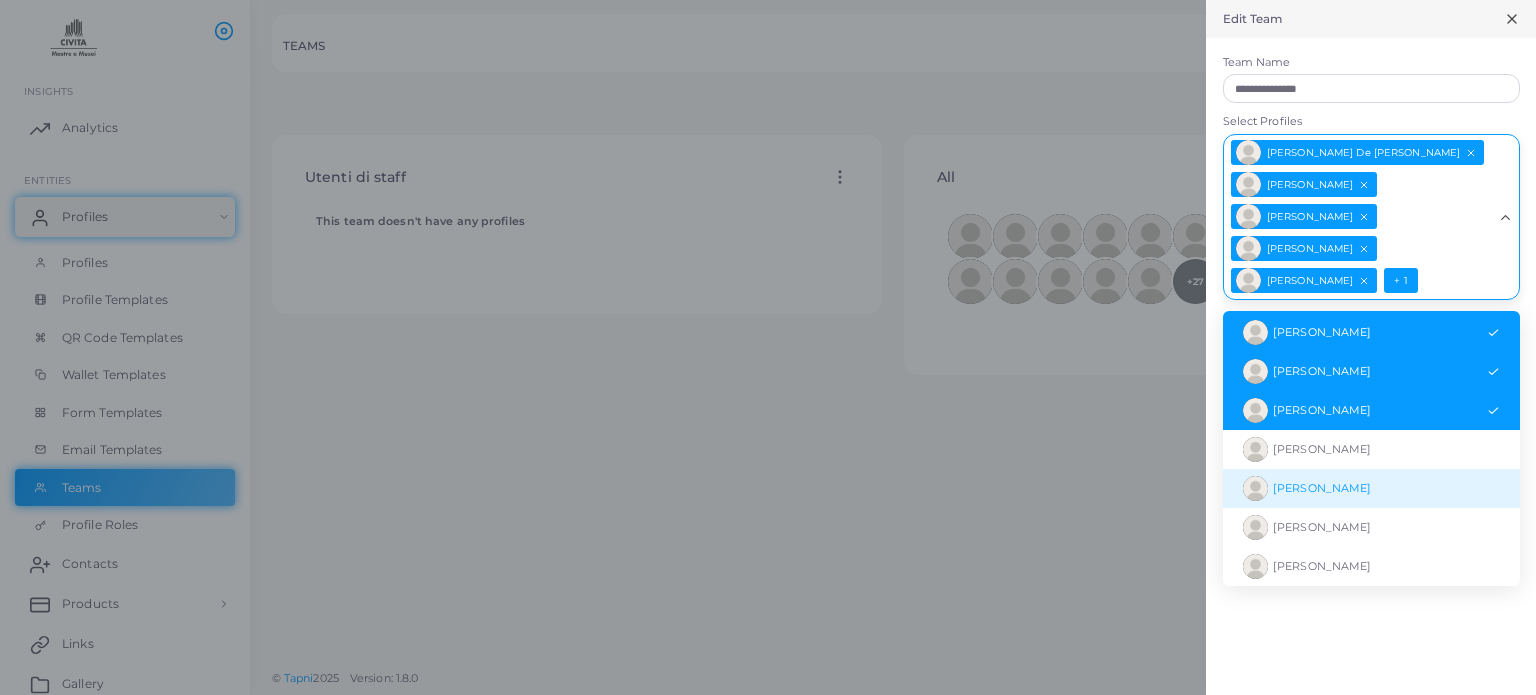drag, startPoint x: 1404, startPoint y: 478, endPoint x: 1405, endPoint y: 518, distance: 40.012497 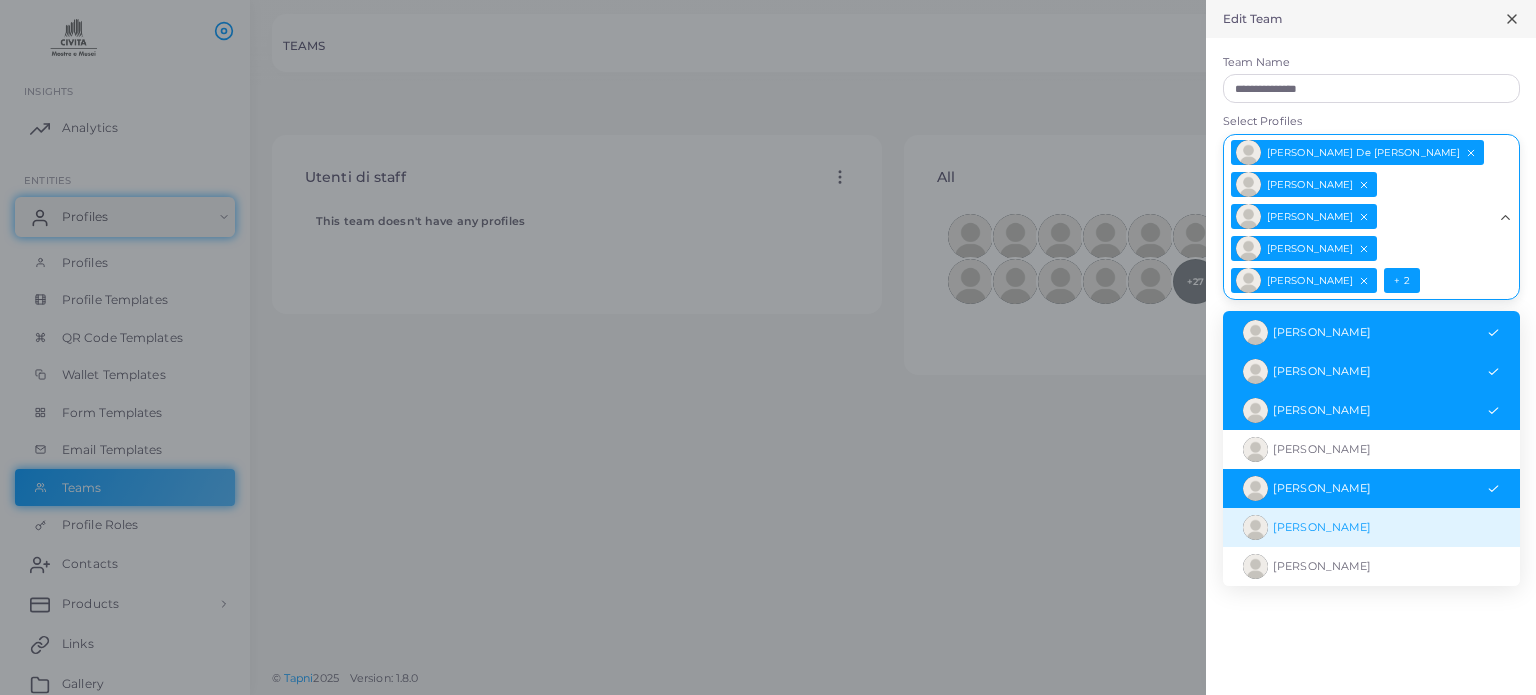 click on "[PERSON_NAME]" at bounding box center [1371, 527] 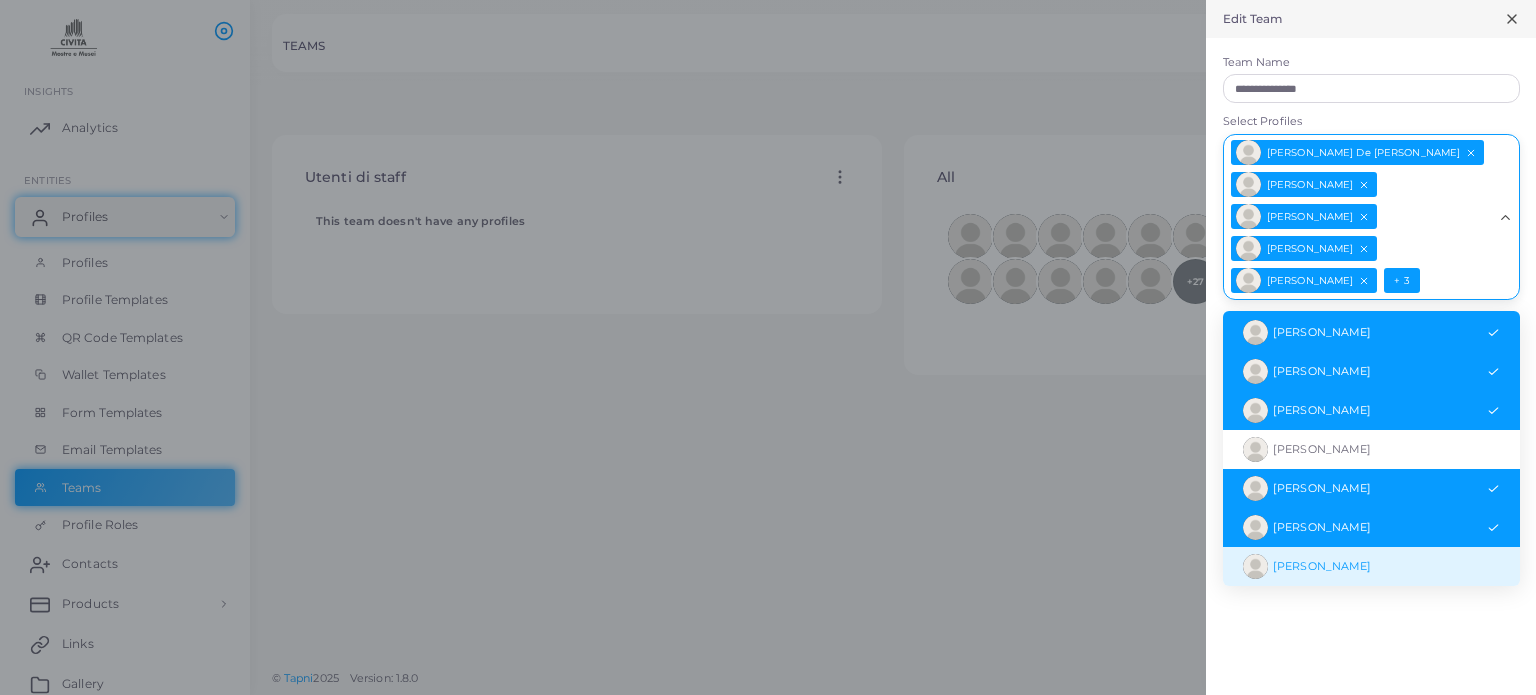 click on "[PERSON_NAME]" at bounding box center [1371, 566] 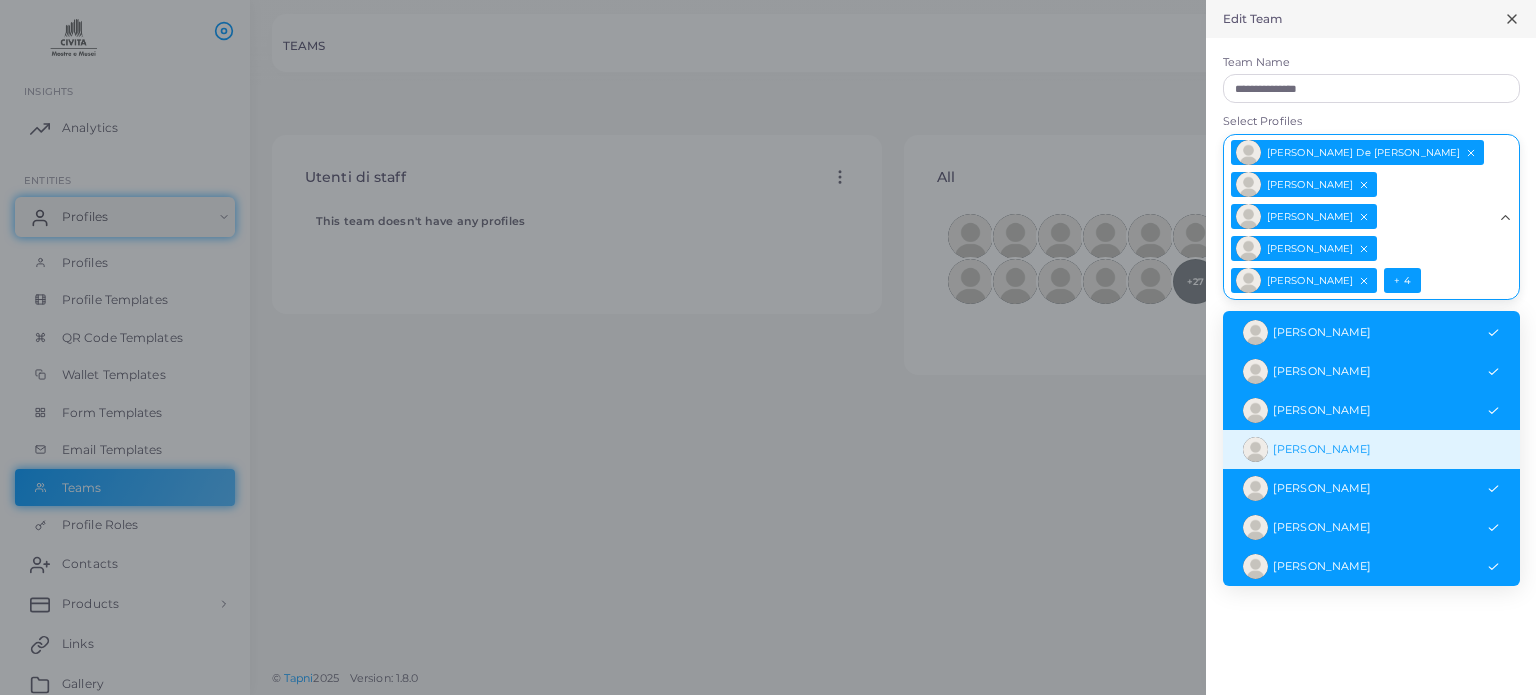 click on "[PERSON_NAME]" at bounding box center [1371, 449] 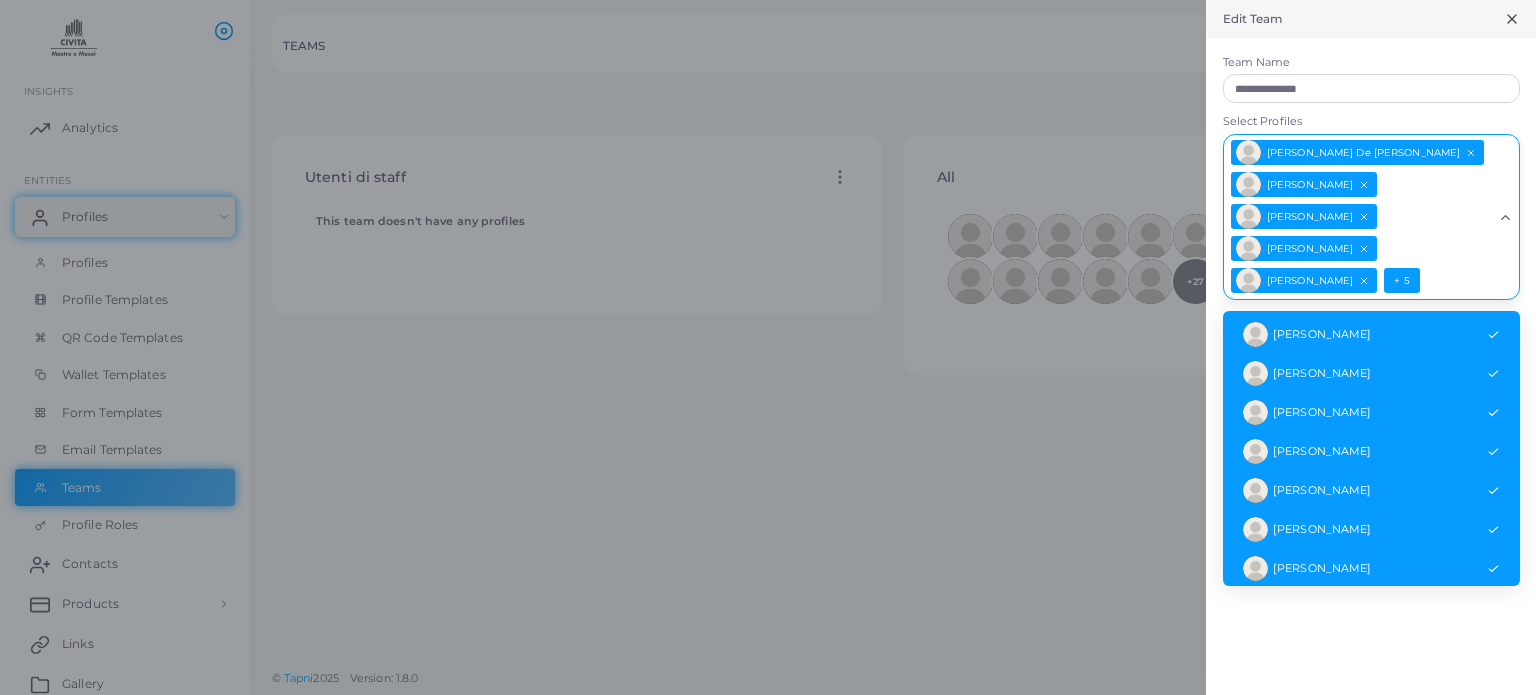 scroll, scrollTop: 0, scrollLeft: 0, axis: both 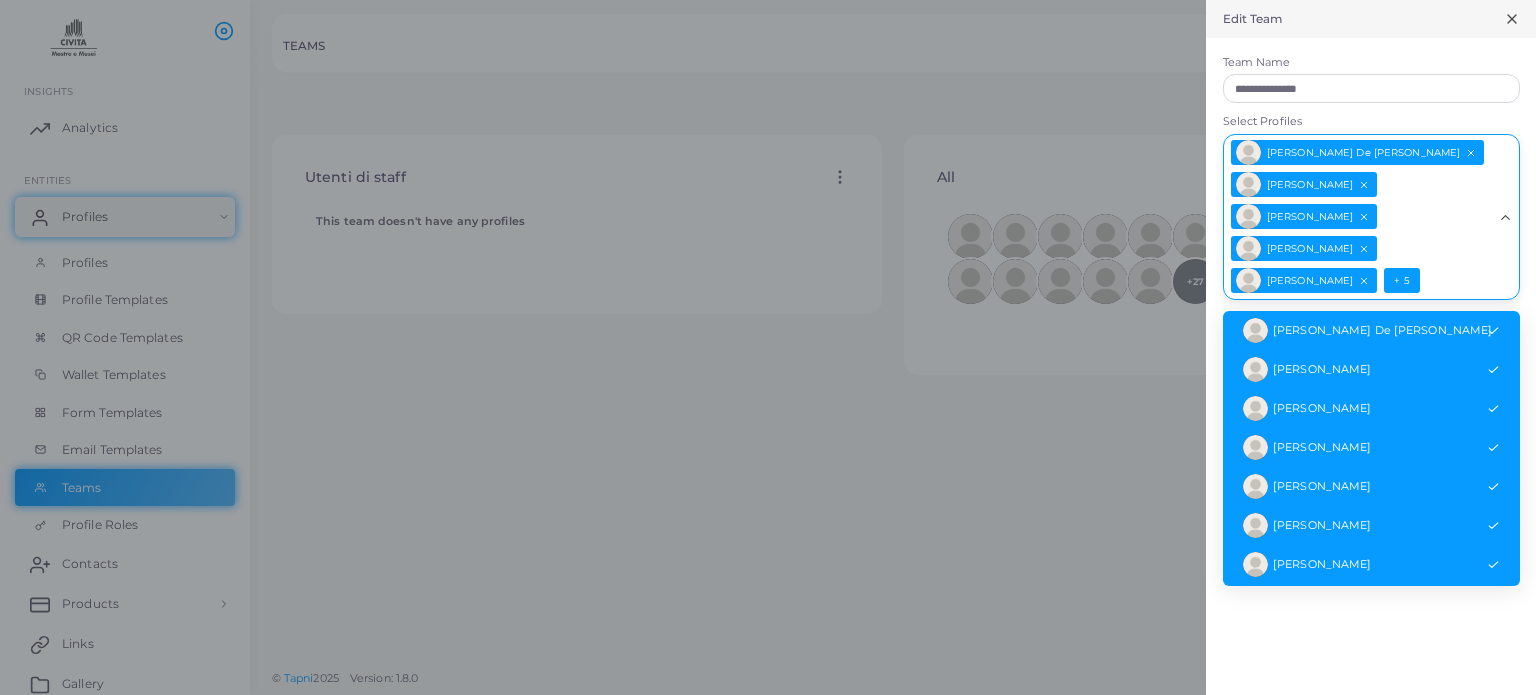 click on "[PERSON_NAME] De [PERSON_NAME]  [PERSON_NAME]  [PERSON_NAME]  [PERSON_NAME]  [PERSON_NAME]  + 5" at bounding box center (1359, 215) 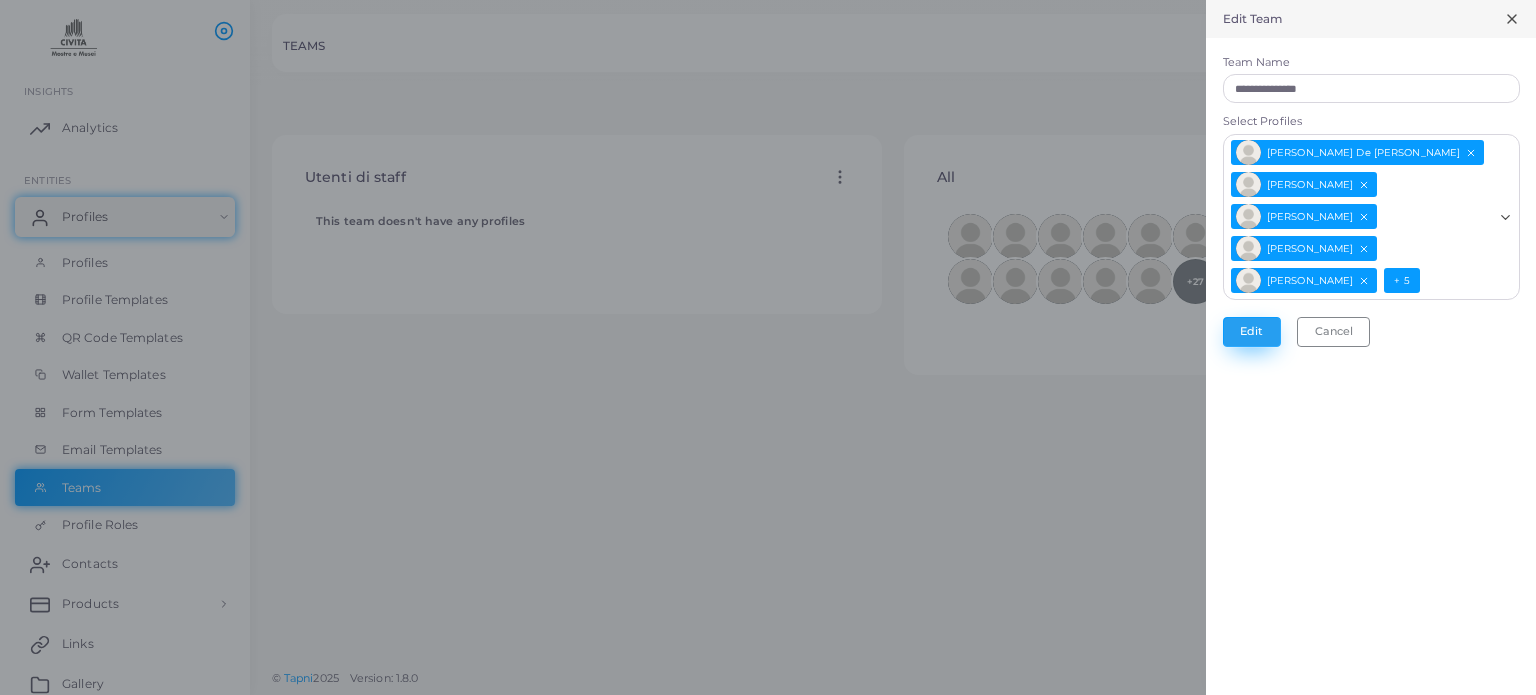 click on "Edit" at bounding box center [1252, 332] 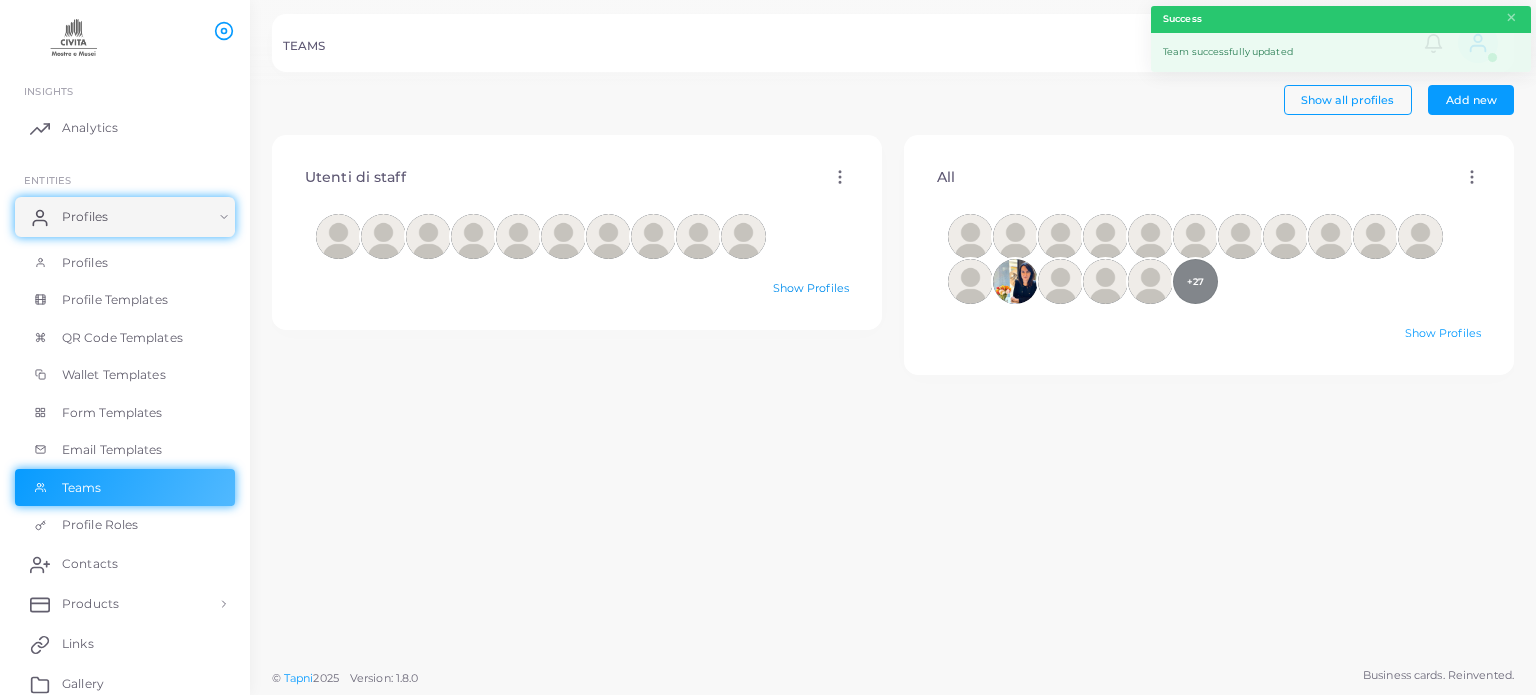 click on "Show Profiles" at bounding box center [811, 288] 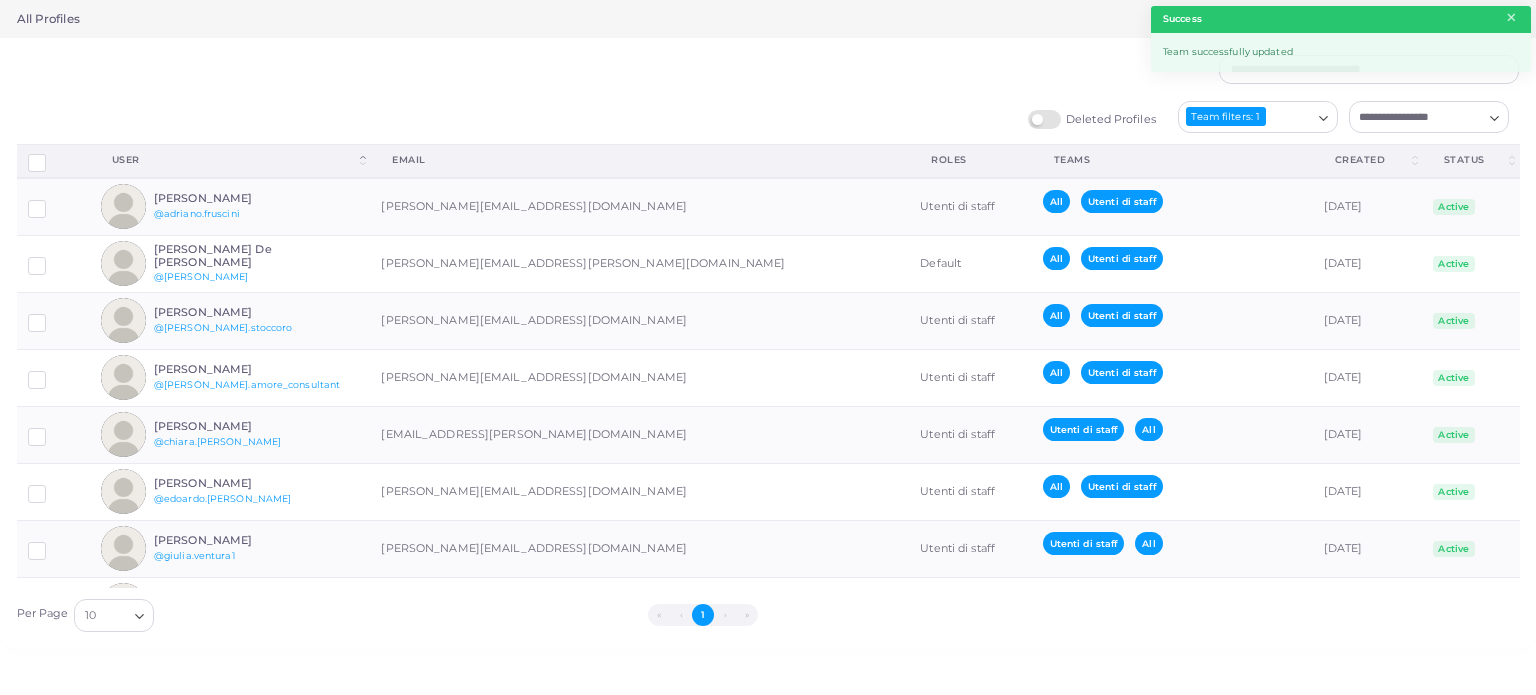 click on "×" at bounding box center (1511, 18) 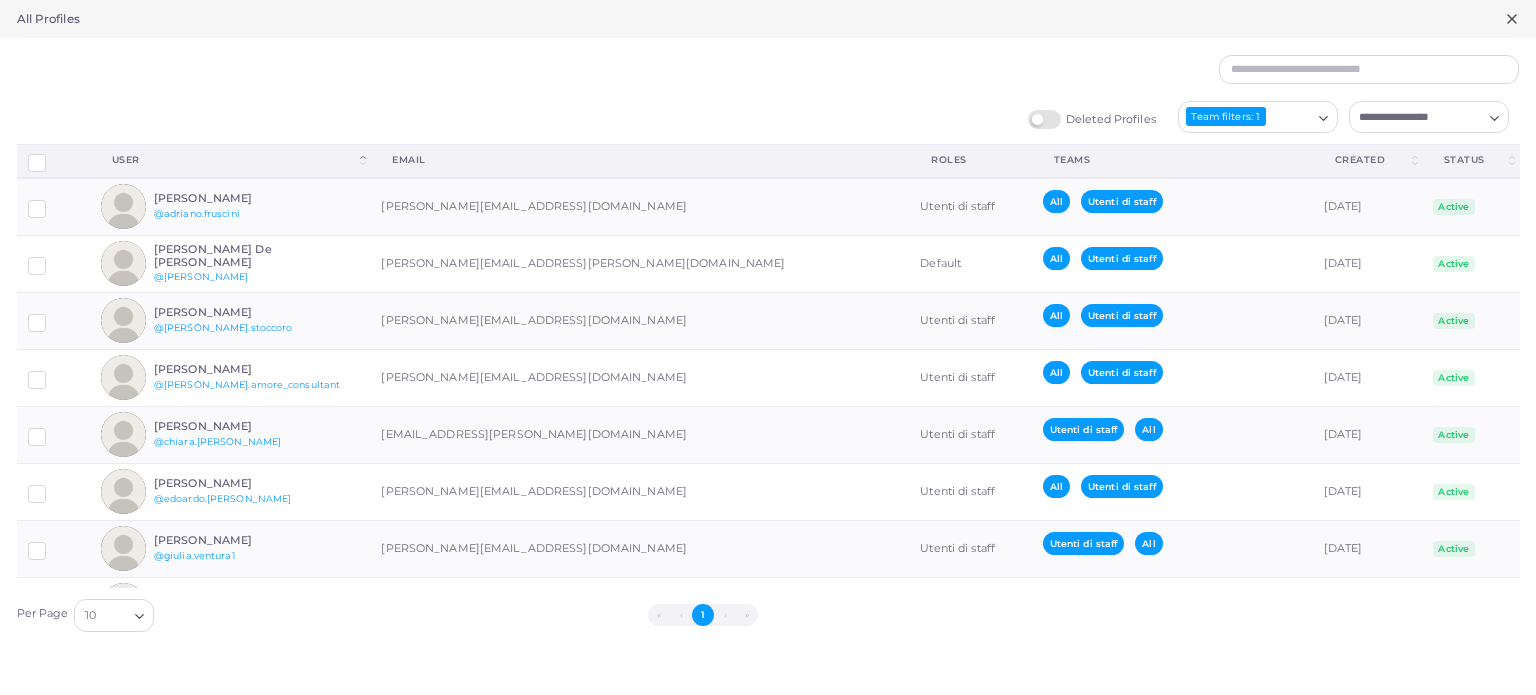 click on "All Profiles" at bounding box center [768, 19] 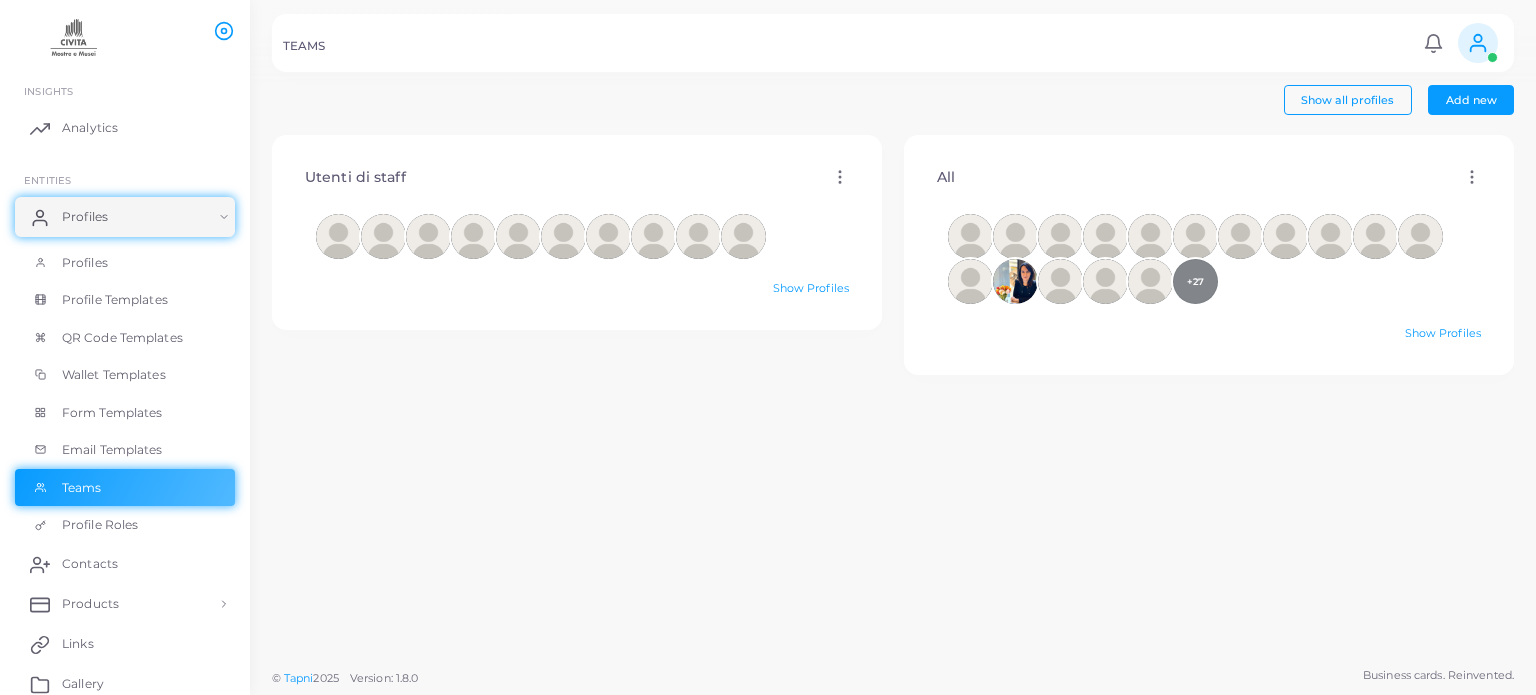click 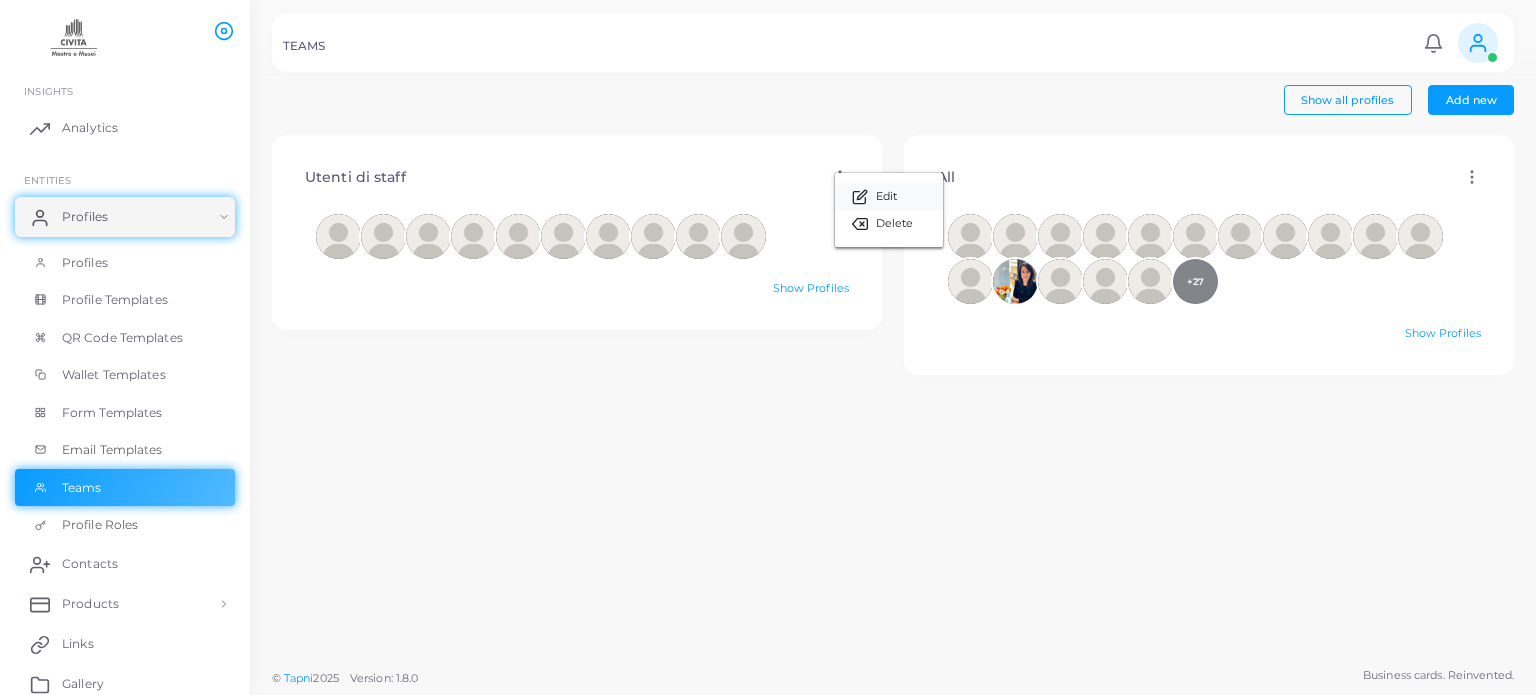 click 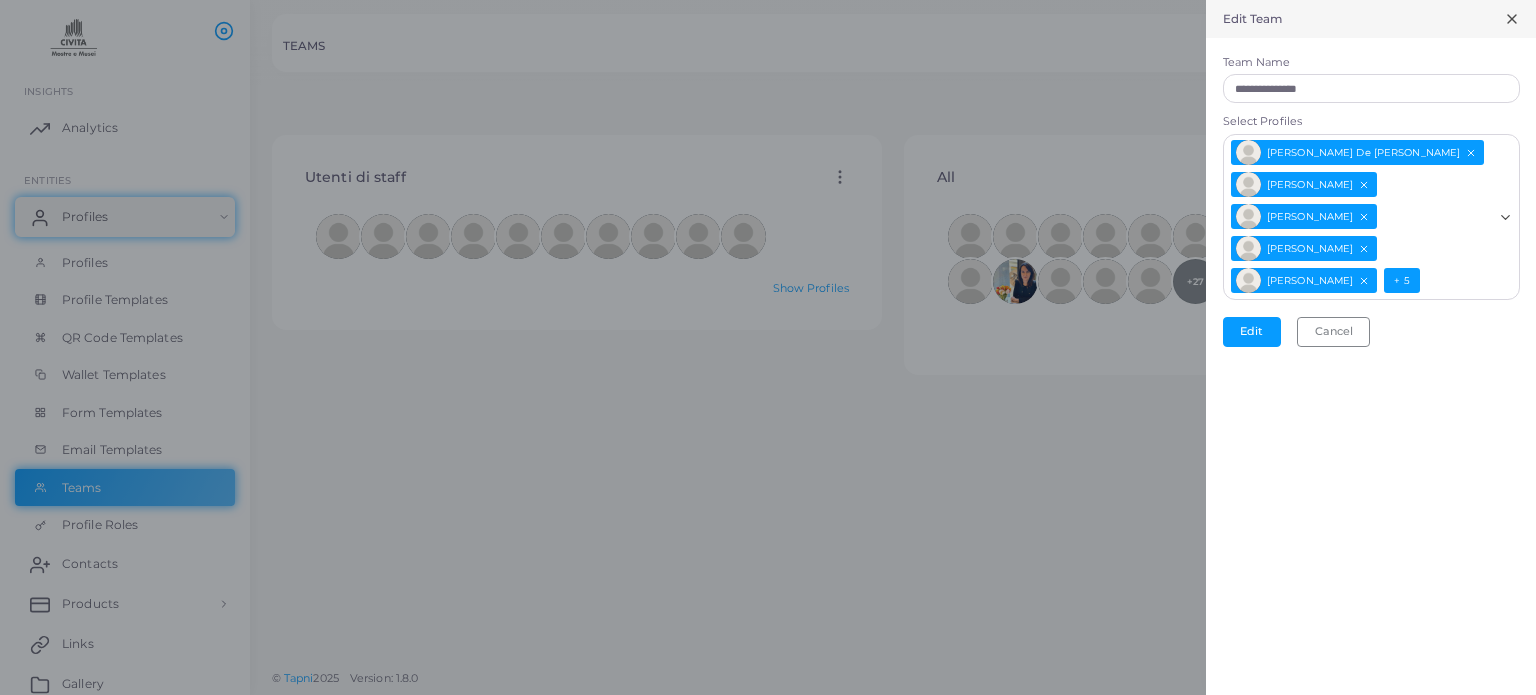 click 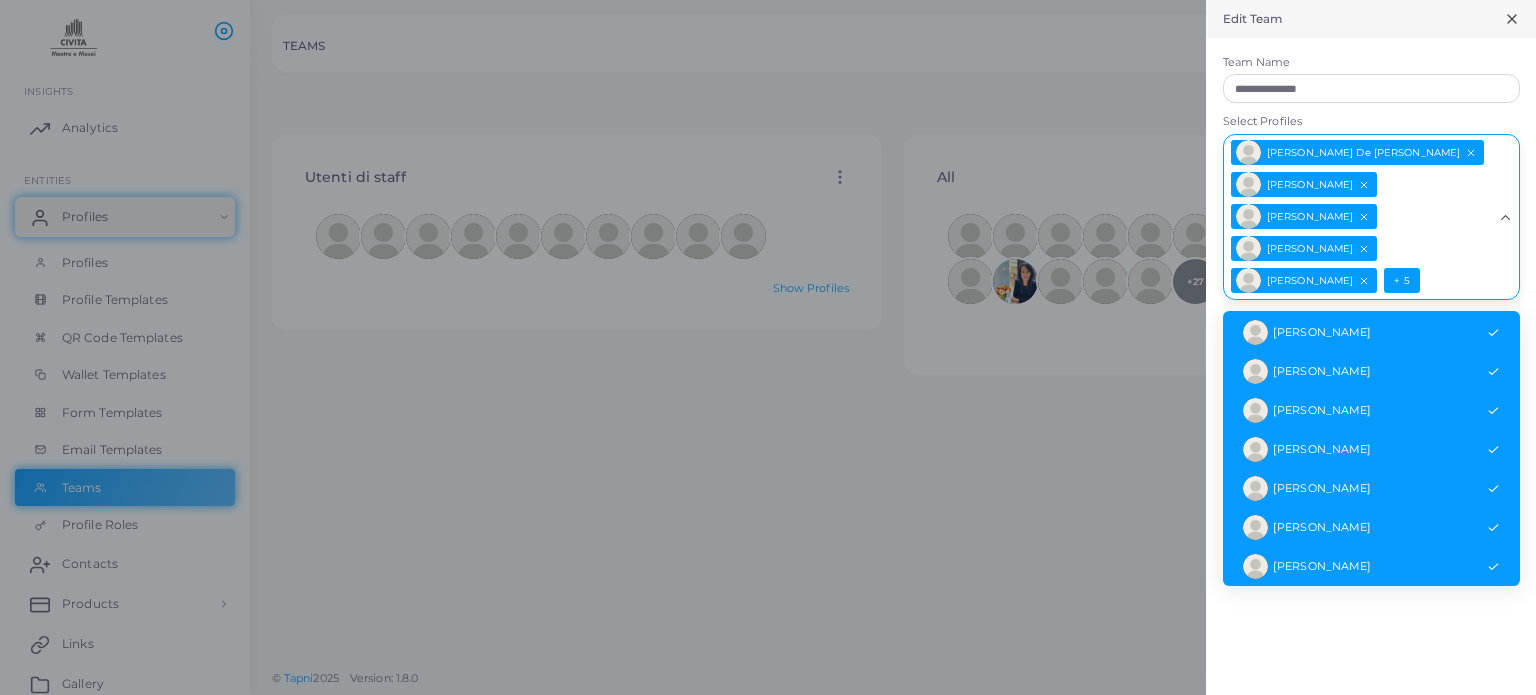 scroll, scrollTop: 0, scrollLeft: 0, axis: both 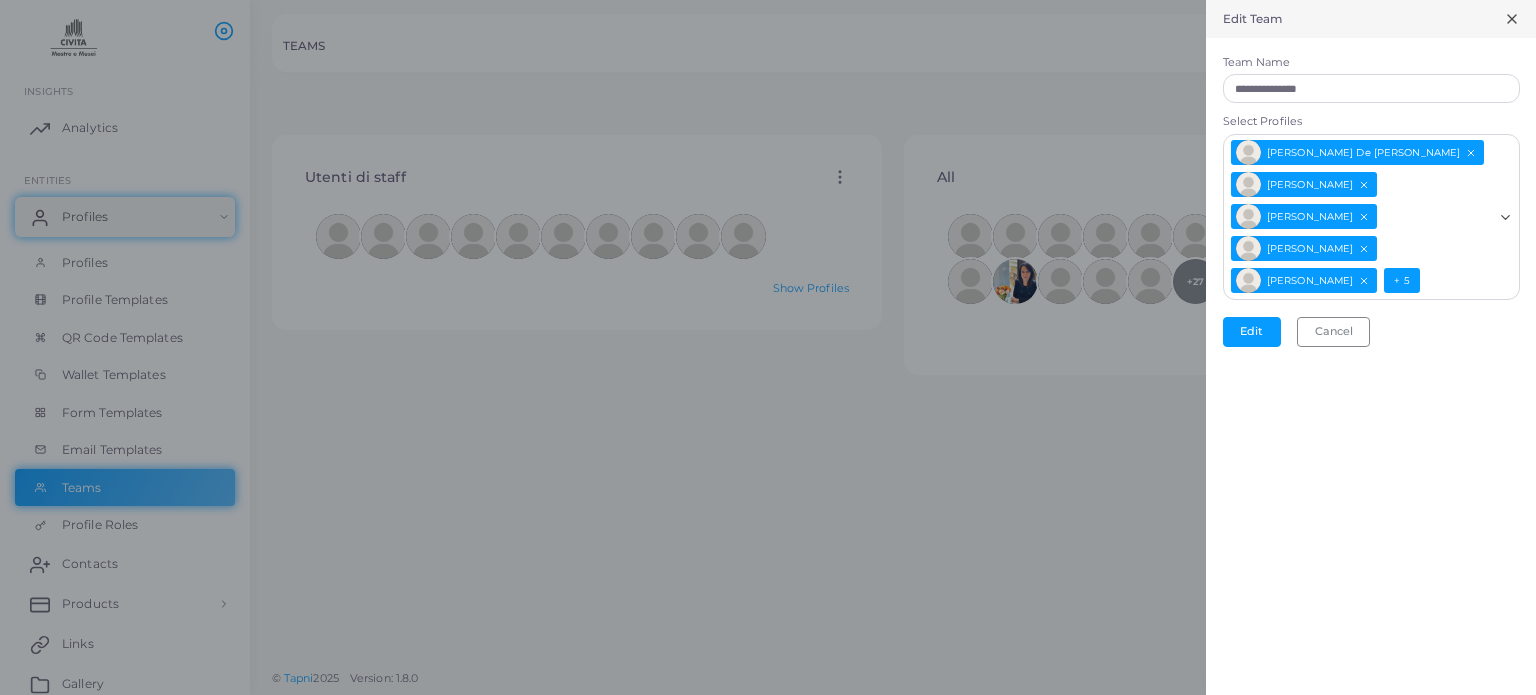click on "[PERSON_NAME] De [PERSON_NAME]  [PERSON_NAME]  [PERSON_NAME]  [PERSON_NAME]  [PERSON_NAME]  + 5" at bounding box center (1359, 215) 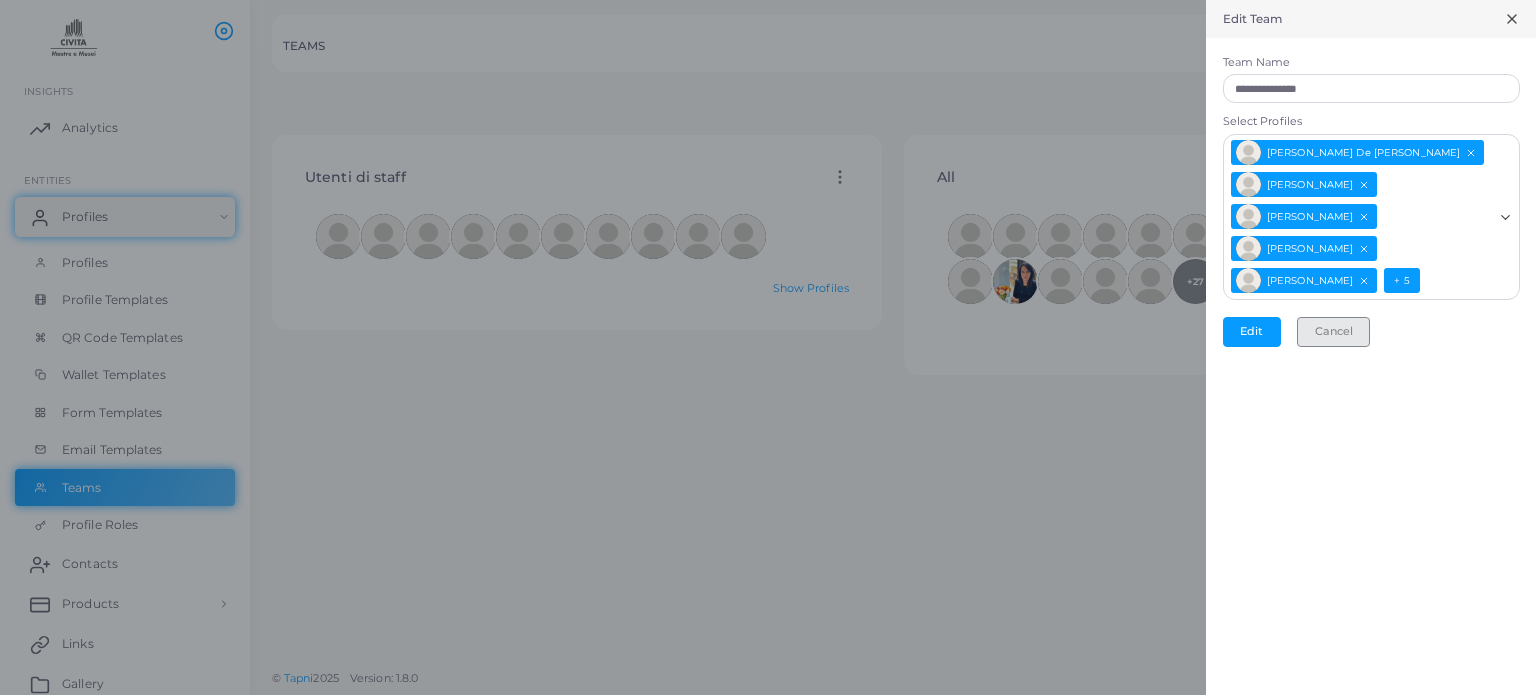 click on "Cancel" at bounding box center (1333, 332) 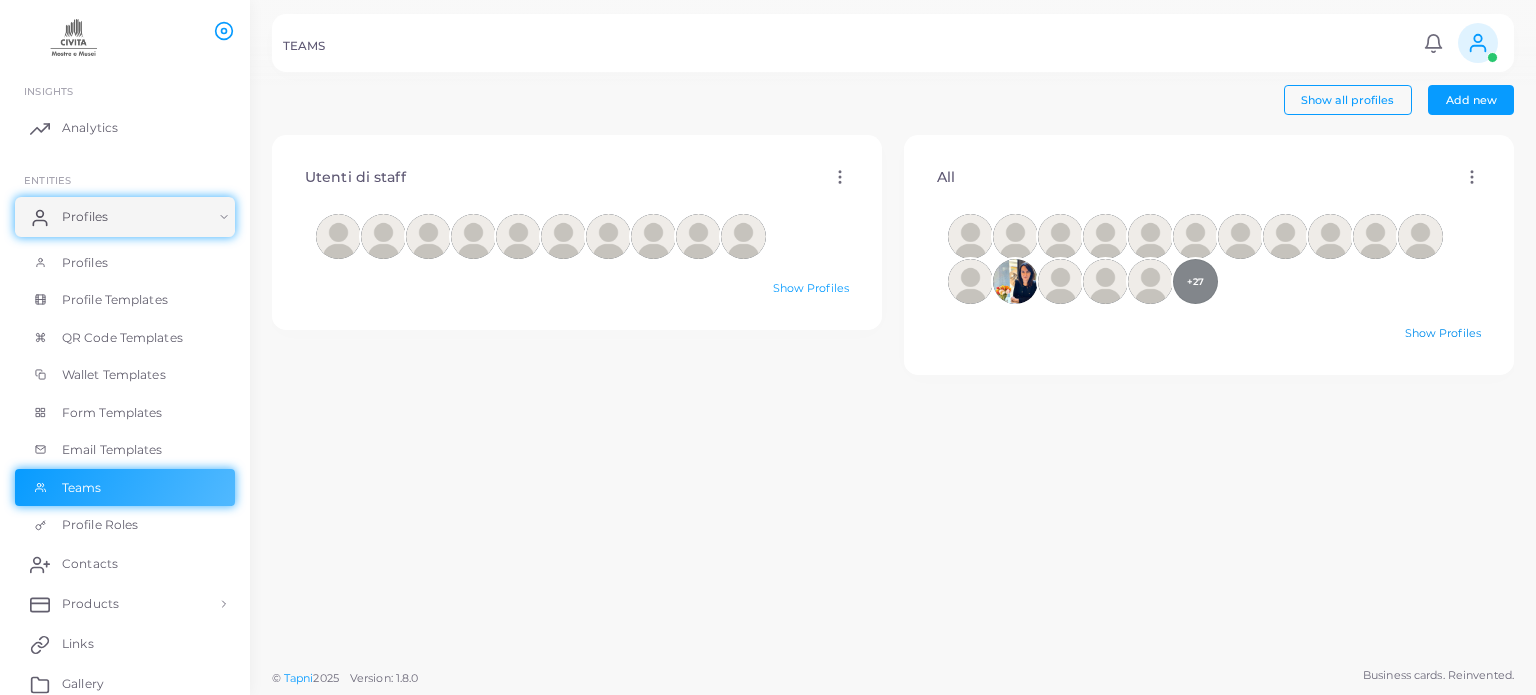 click on "Show Profiles" at bounding box center [1443, 333] 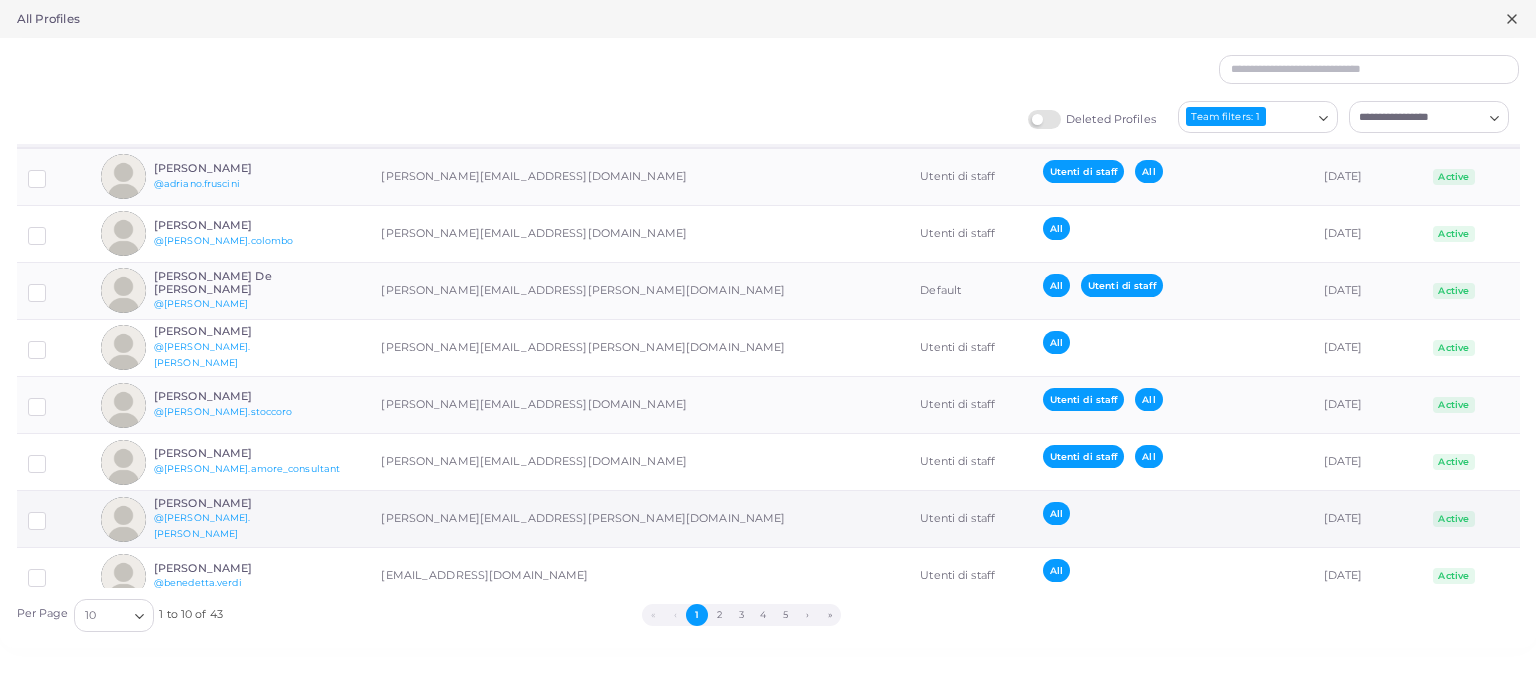 scroll, scrollTop: 0, scrollLeft: 0, axis: both 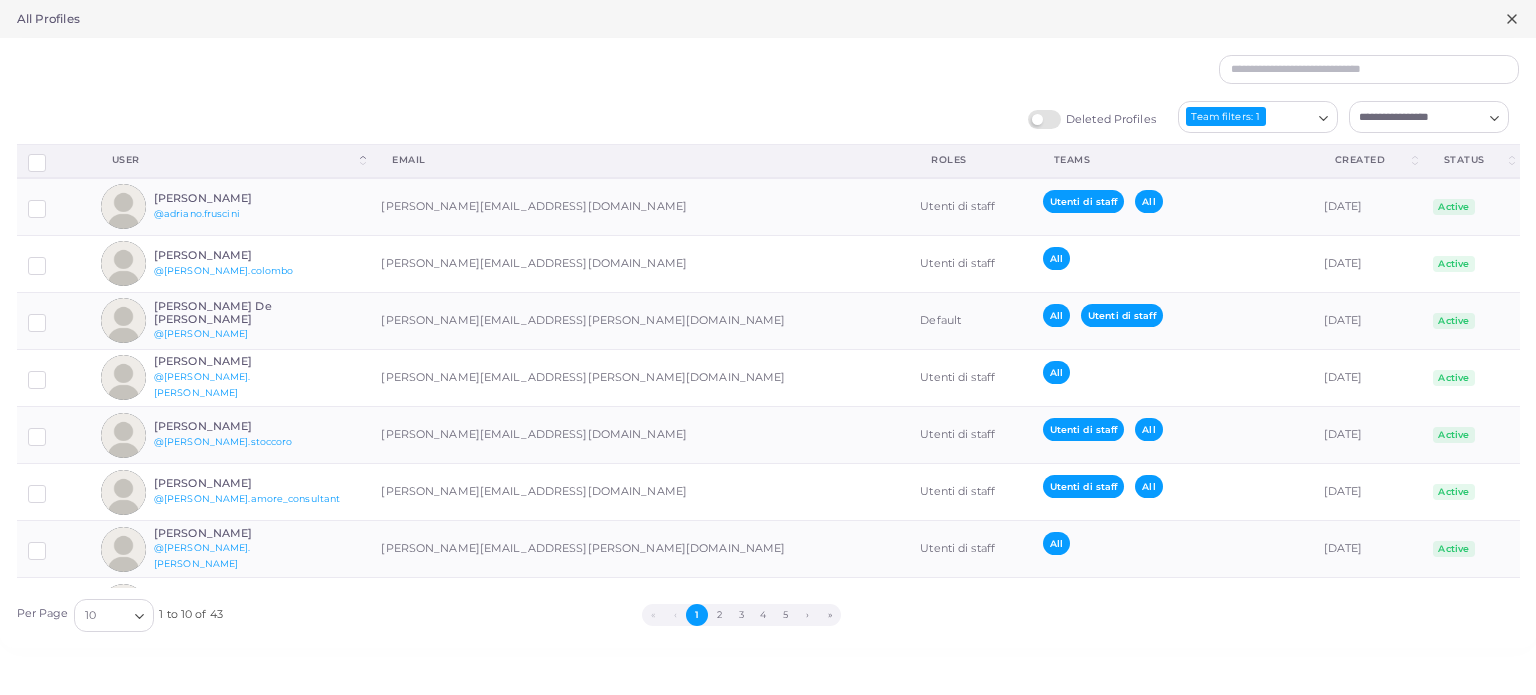 click 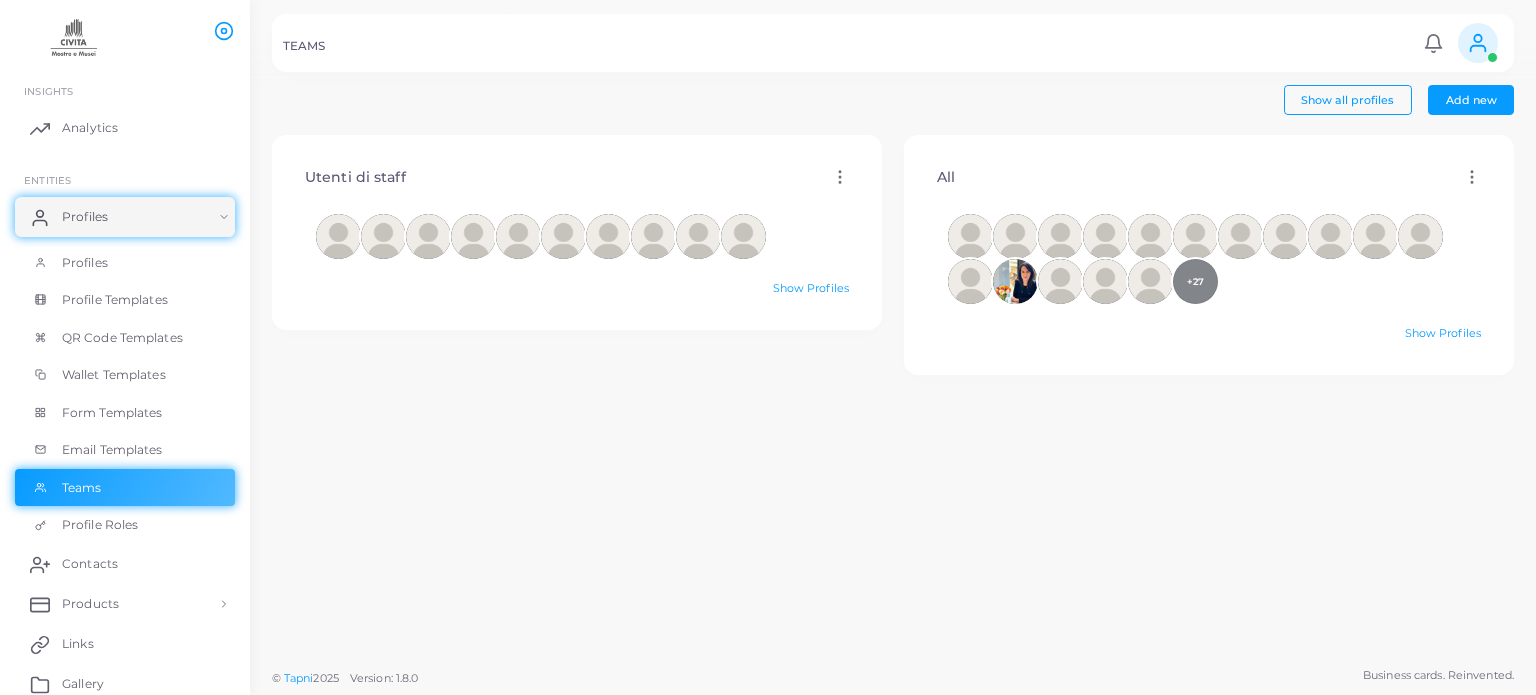 click 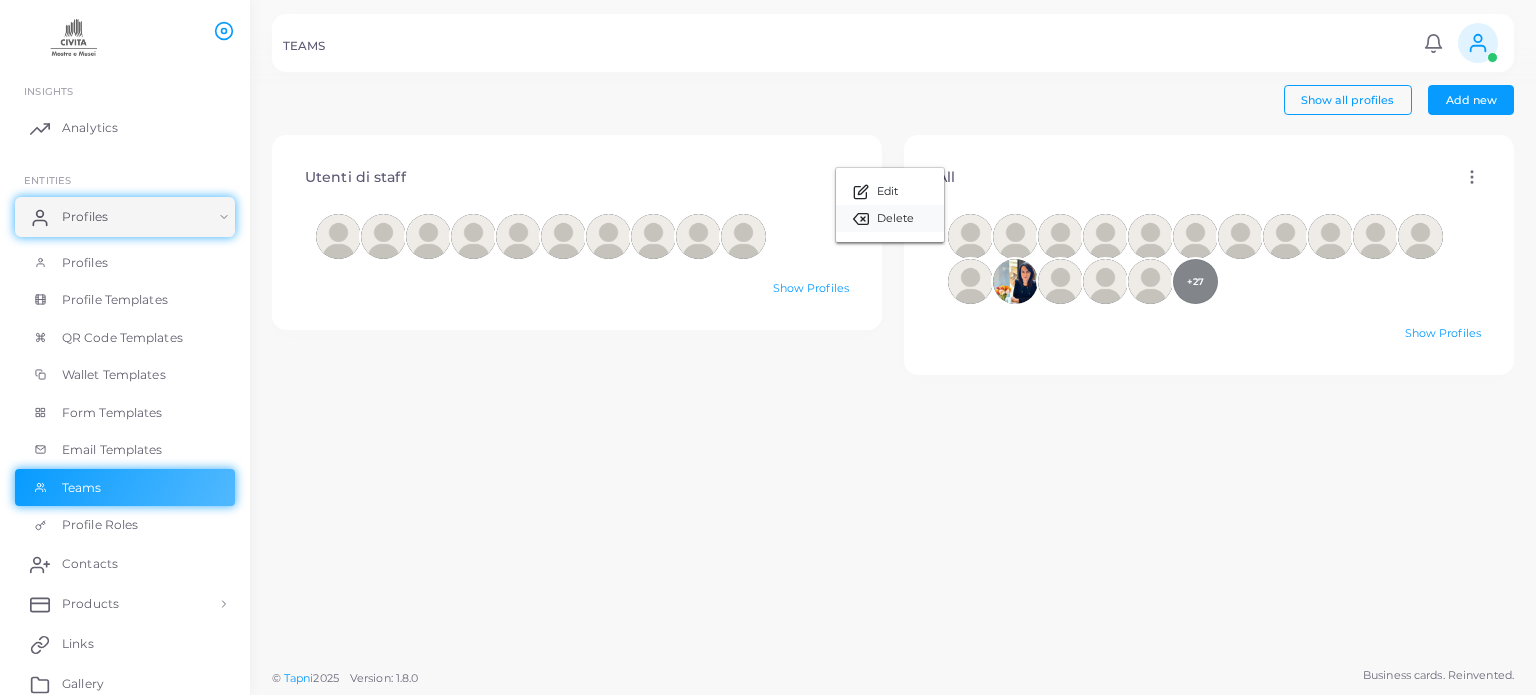 click on "Delete" at bounding box center [896, 219] 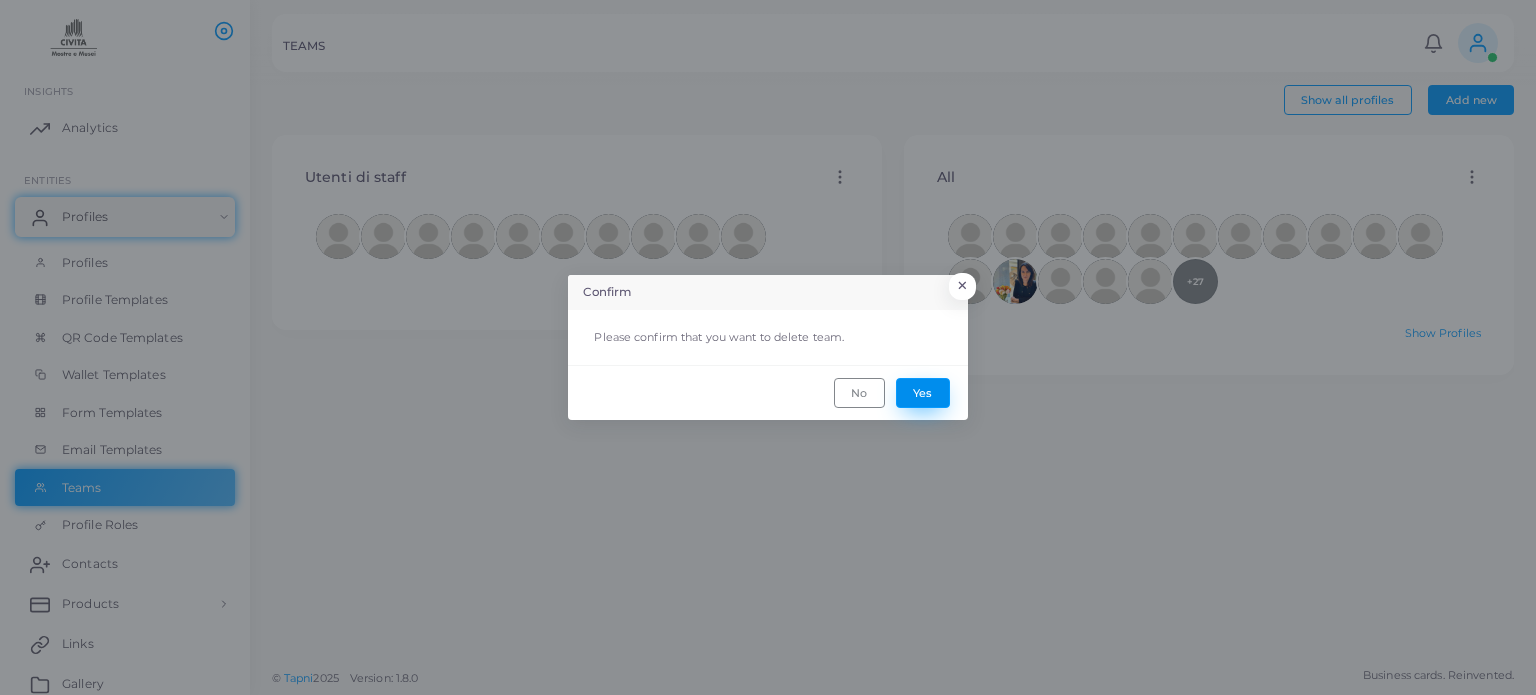 click on "Yes" at bounding box center [923, 393] 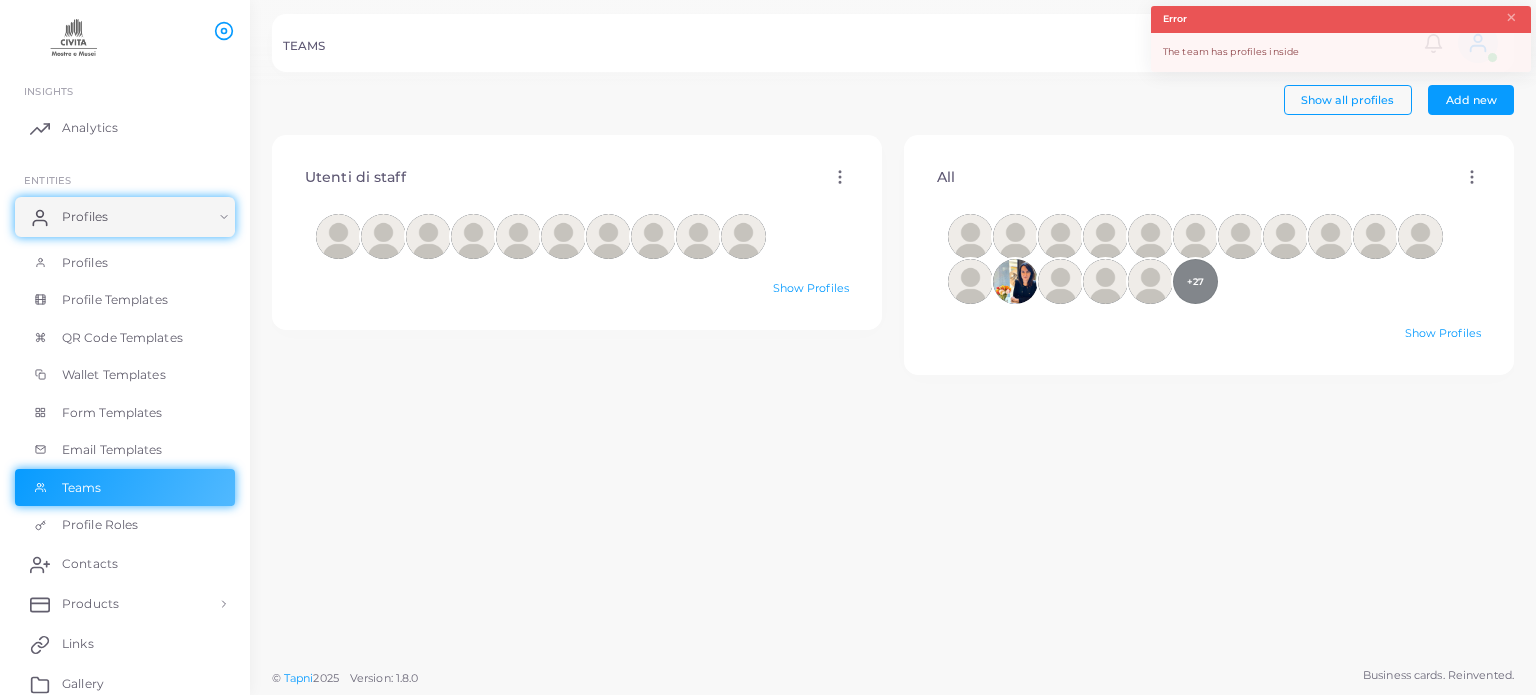 click on "Show Profiles" at bounding box center [577, 289] 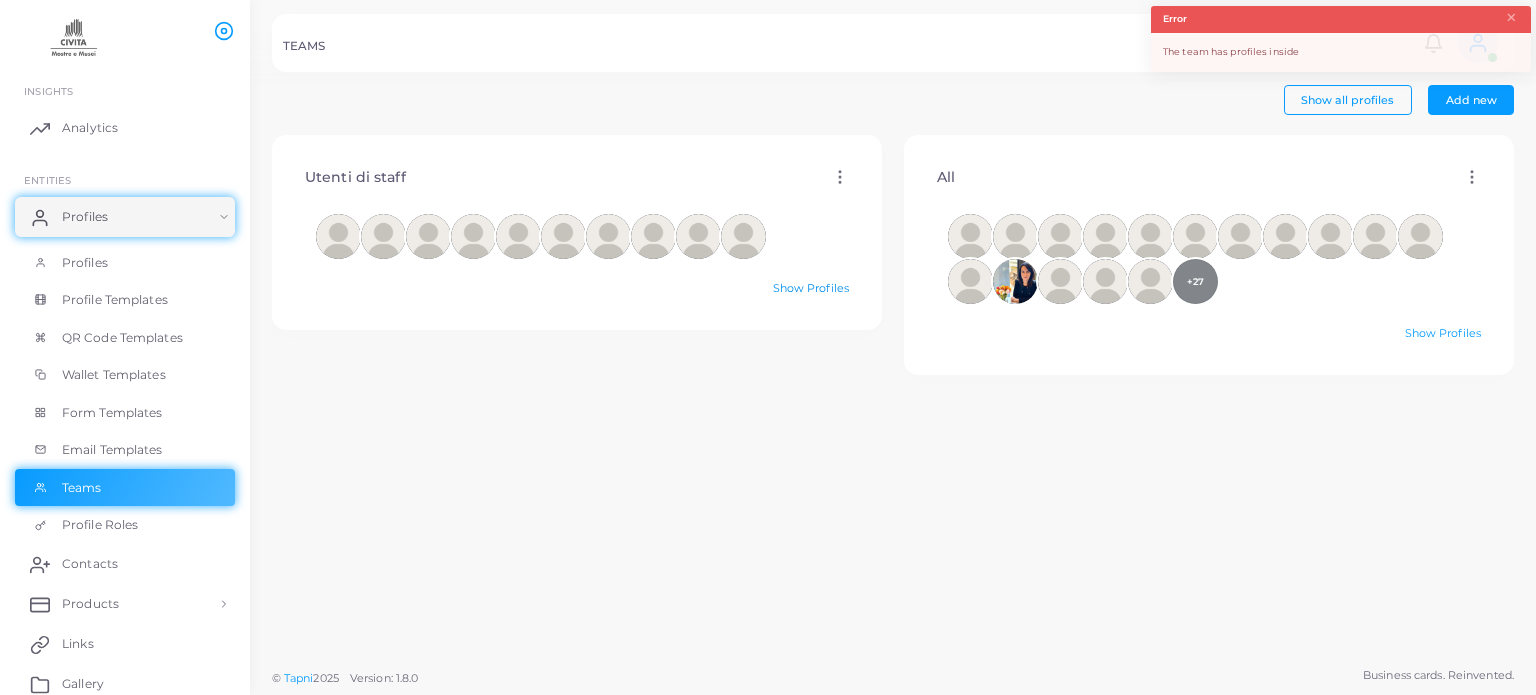 click on "Show Profiles" at bounding box center [811, 288] 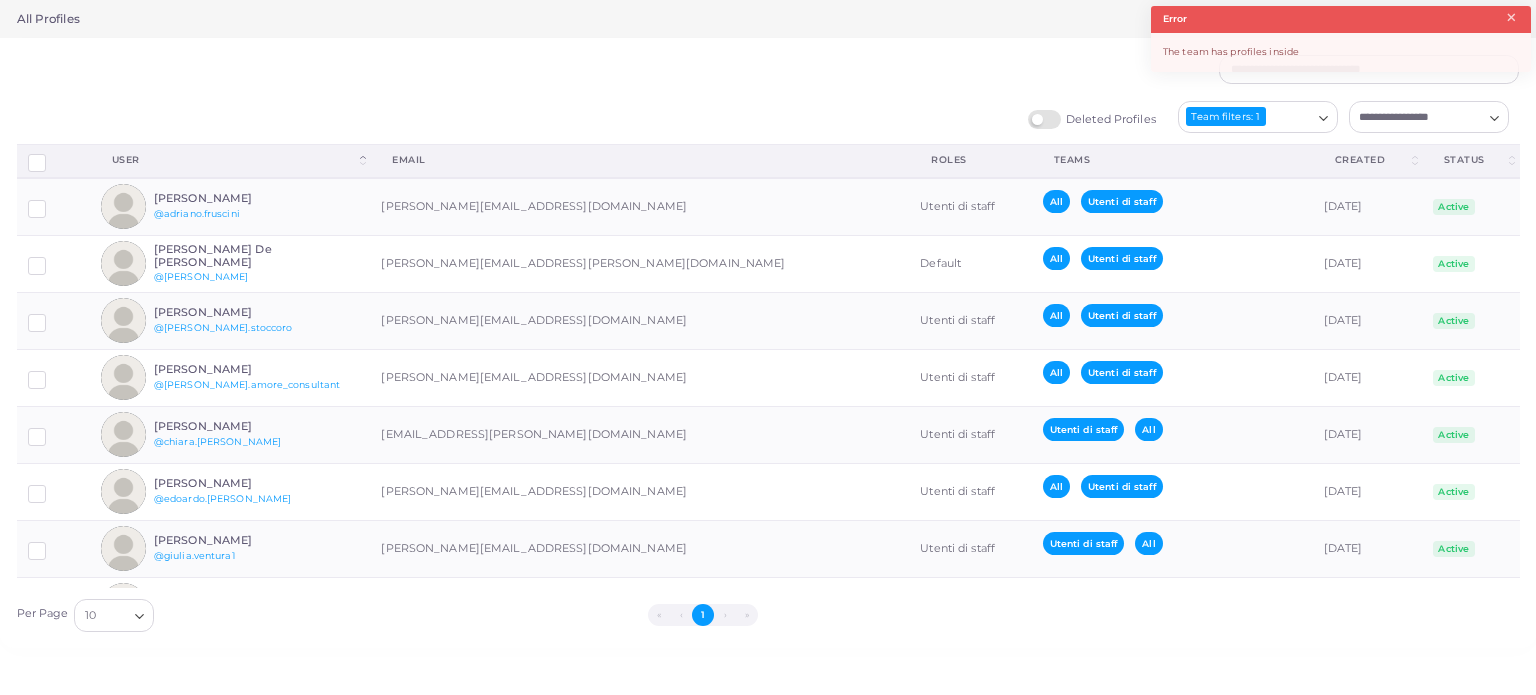 click on "×" at bounding box center [1511, 18] 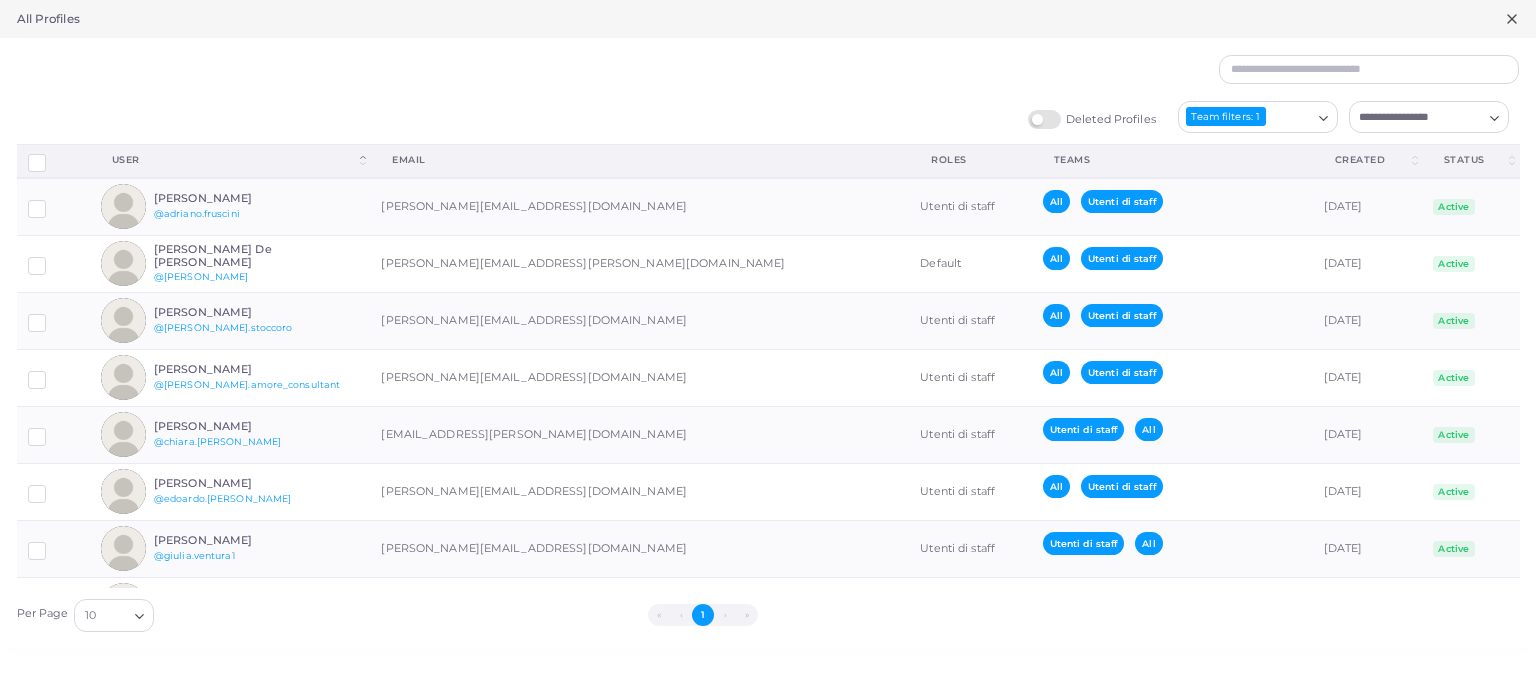 click 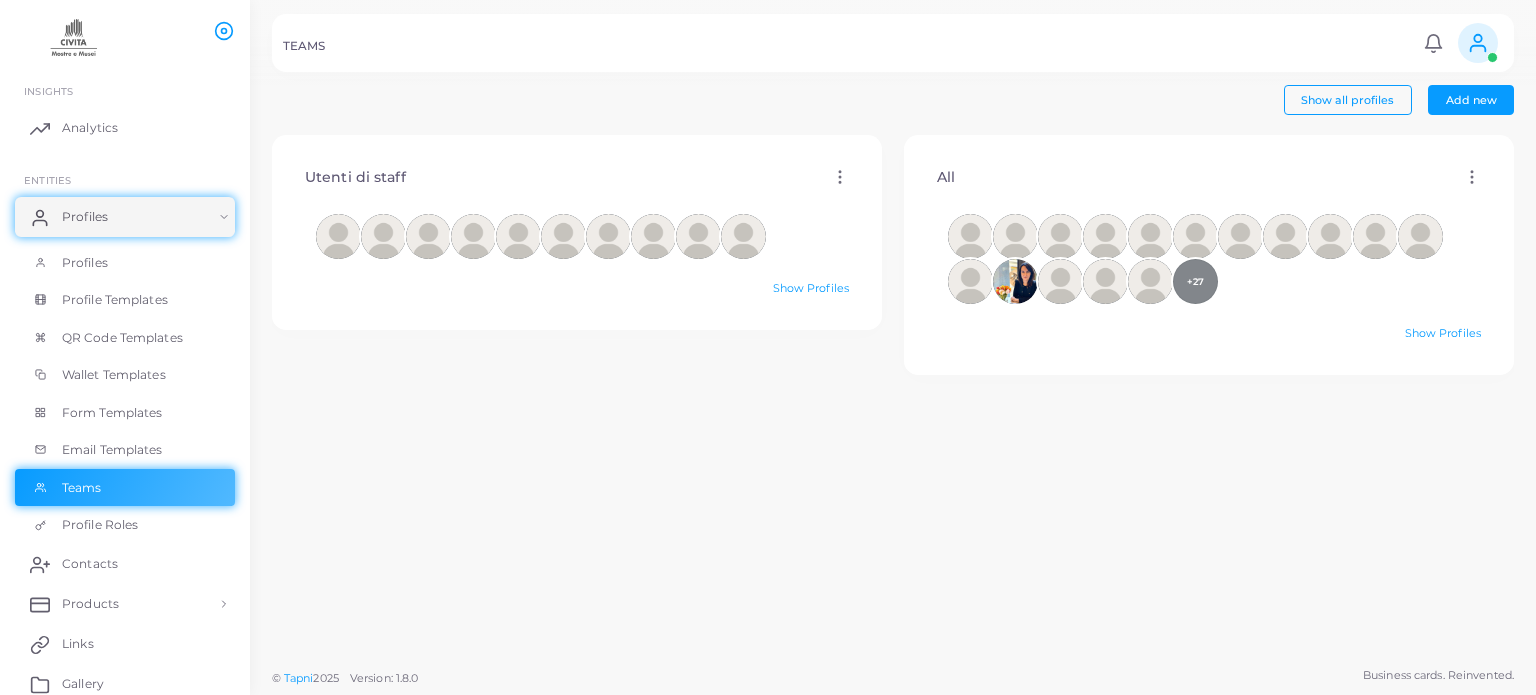 click 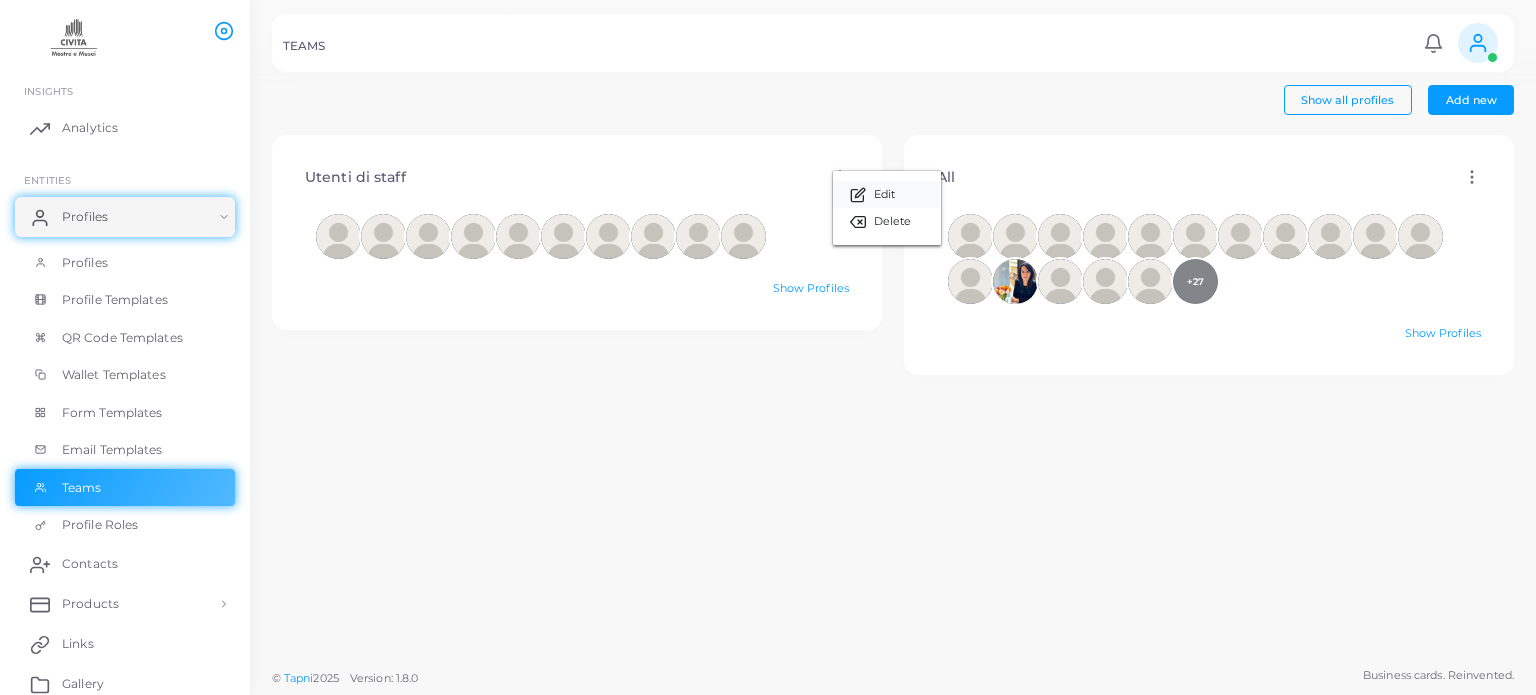 click on "Edit" at bounding box center (887, 194) 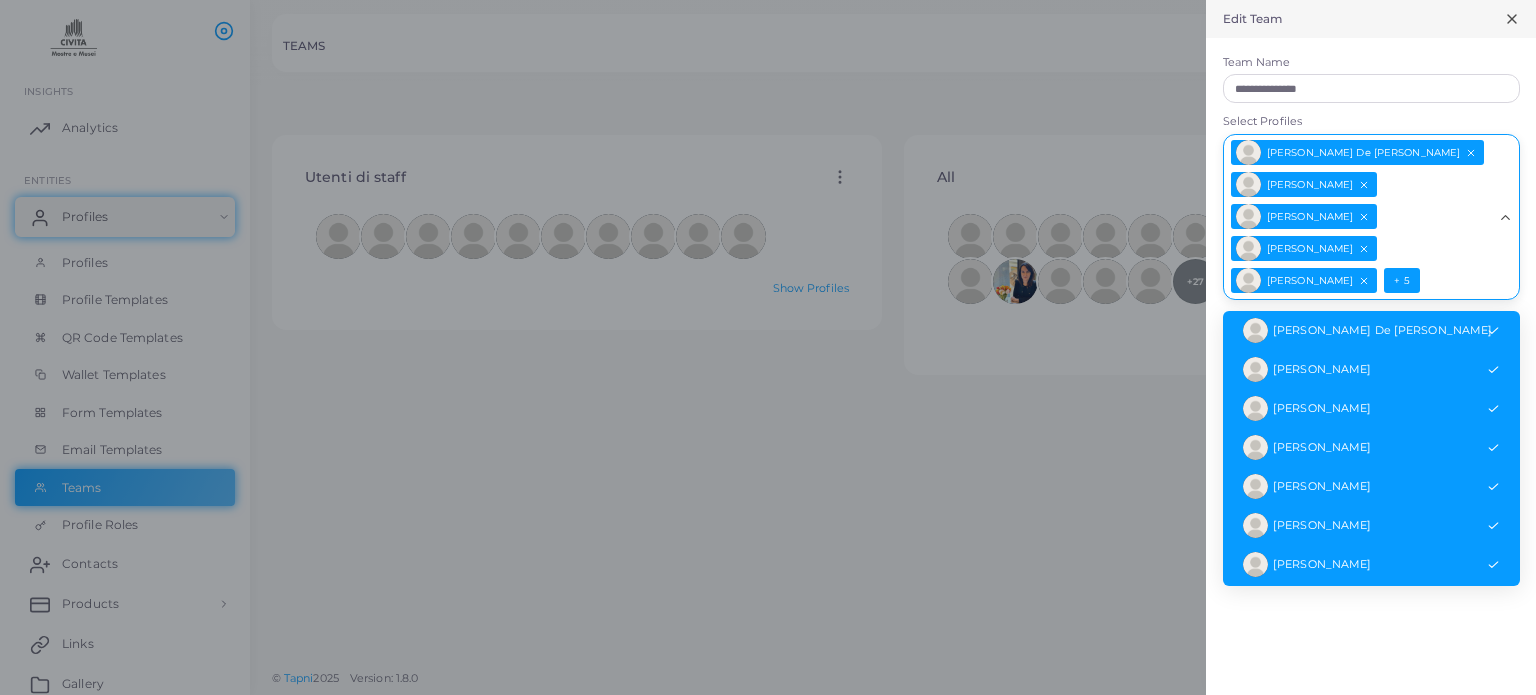 click 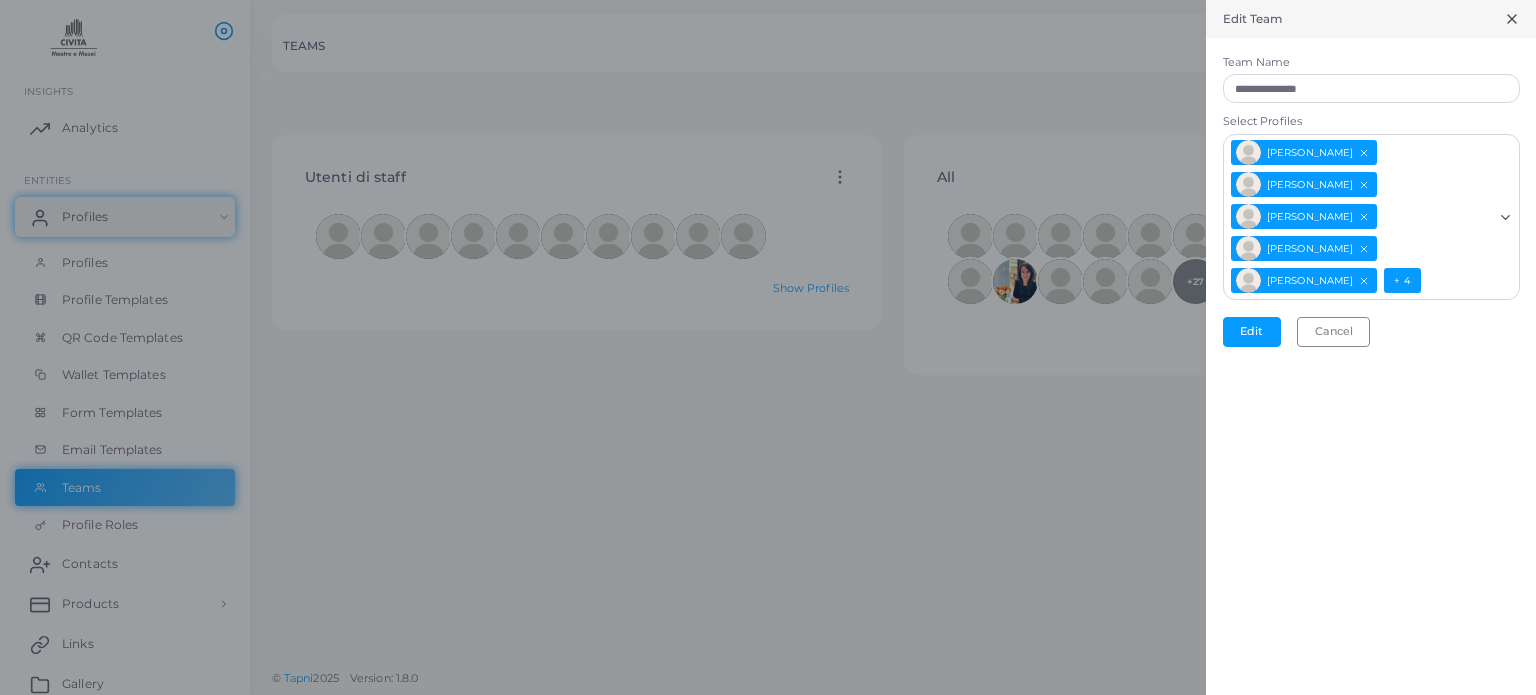 click 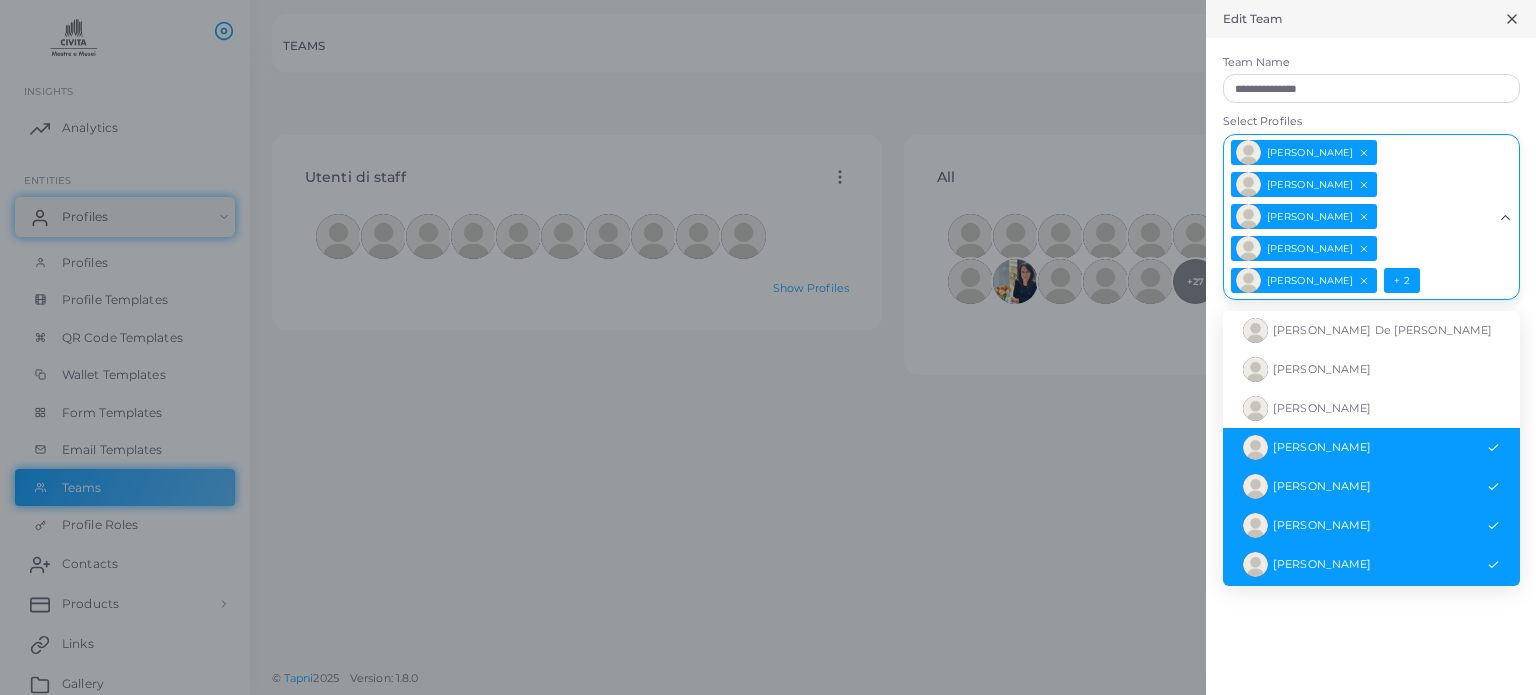 scroll, scrollTop: 115, scrollLeft: 0, axis: vertical 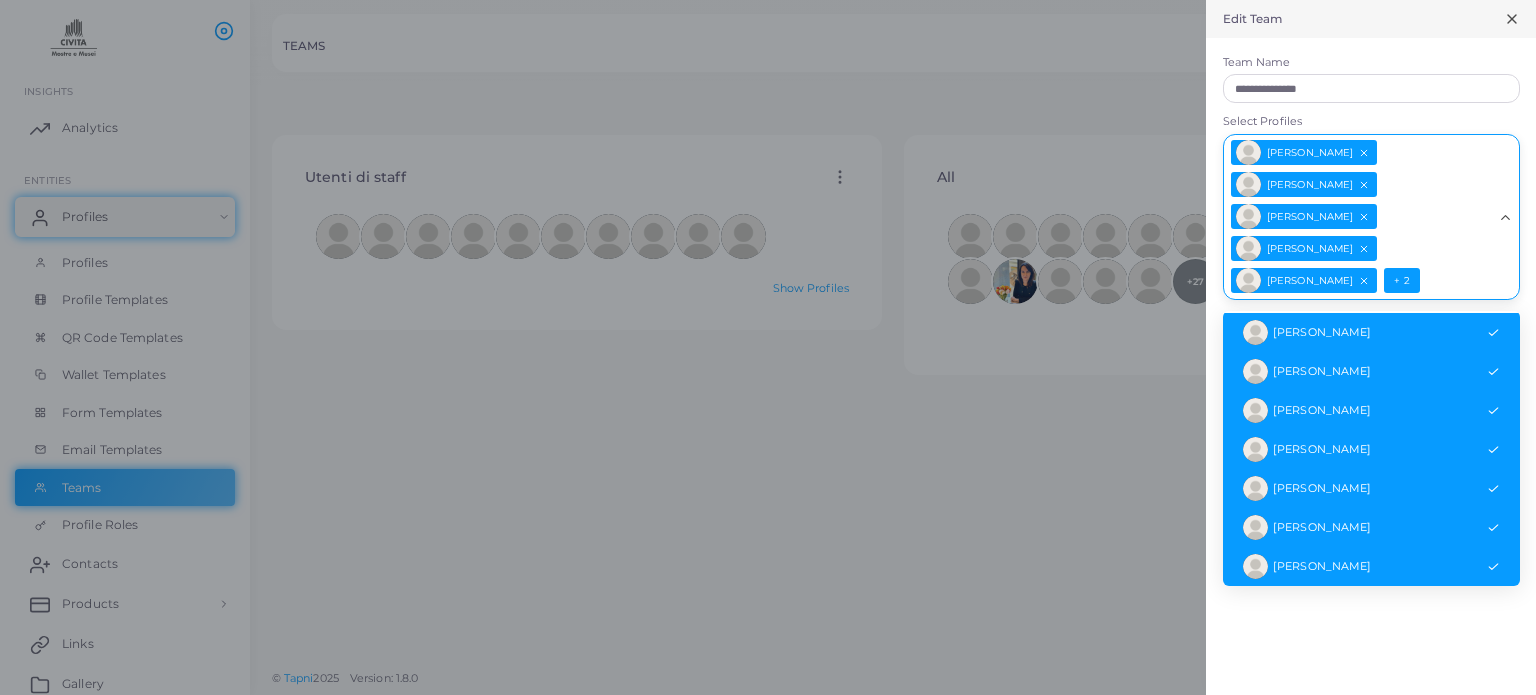 click on "[PERSON_NAME]" at bounding box center [1304, 152] 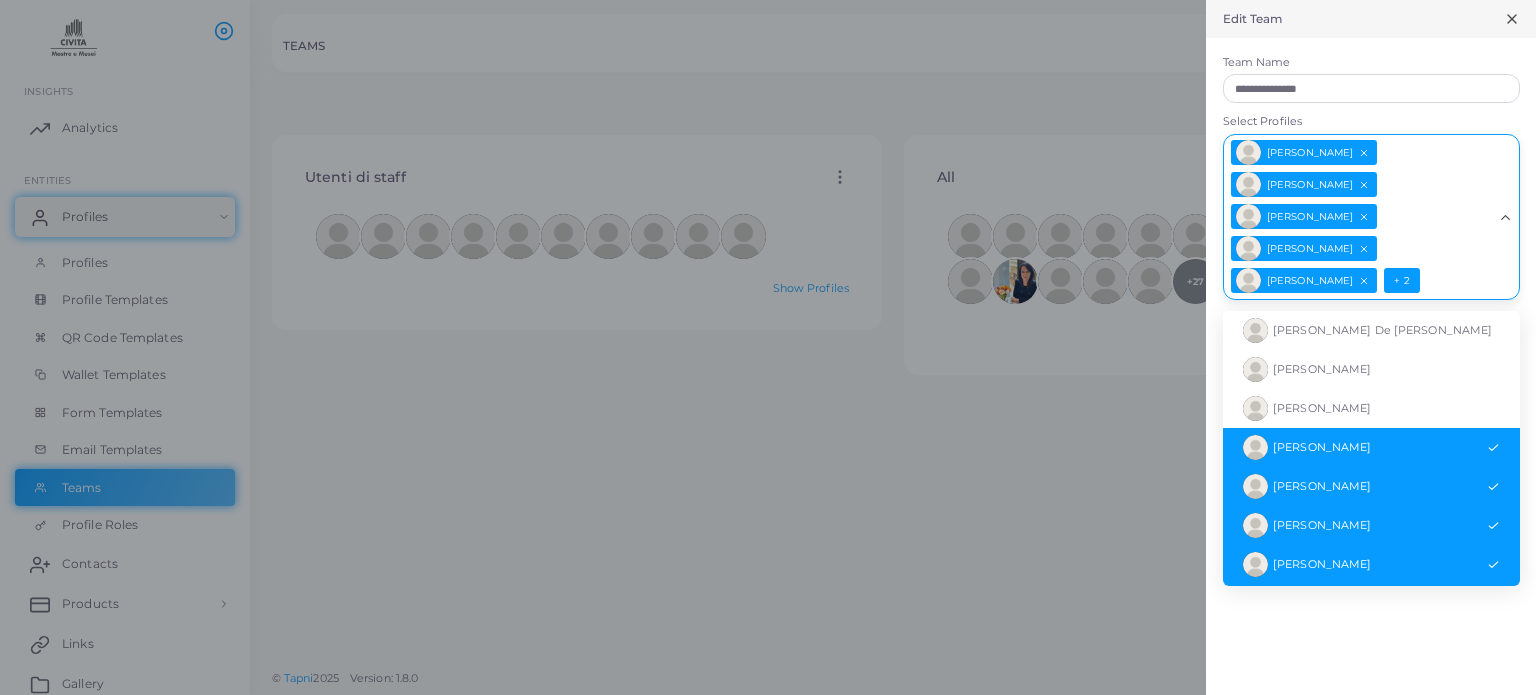 click on "[PERSON_NAME]" at bounding box center (1304, 152) 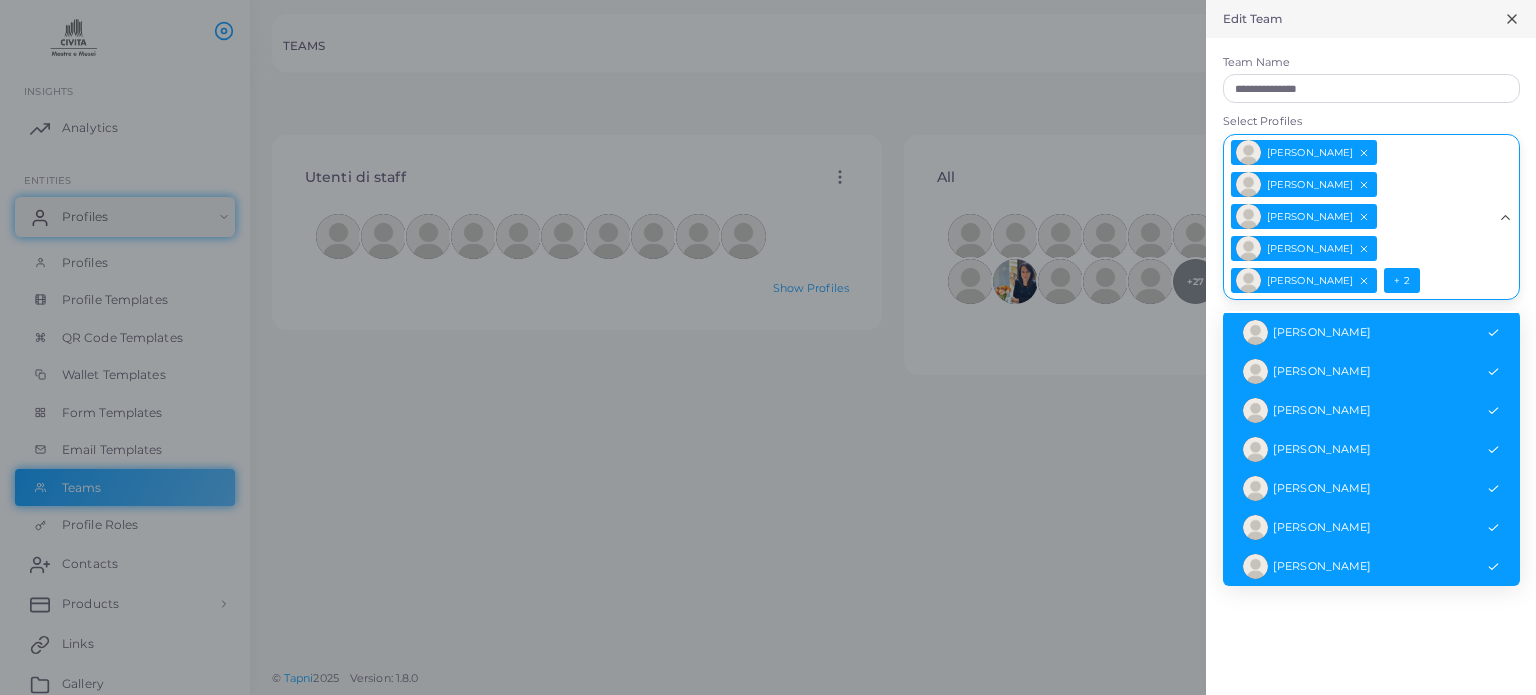 click 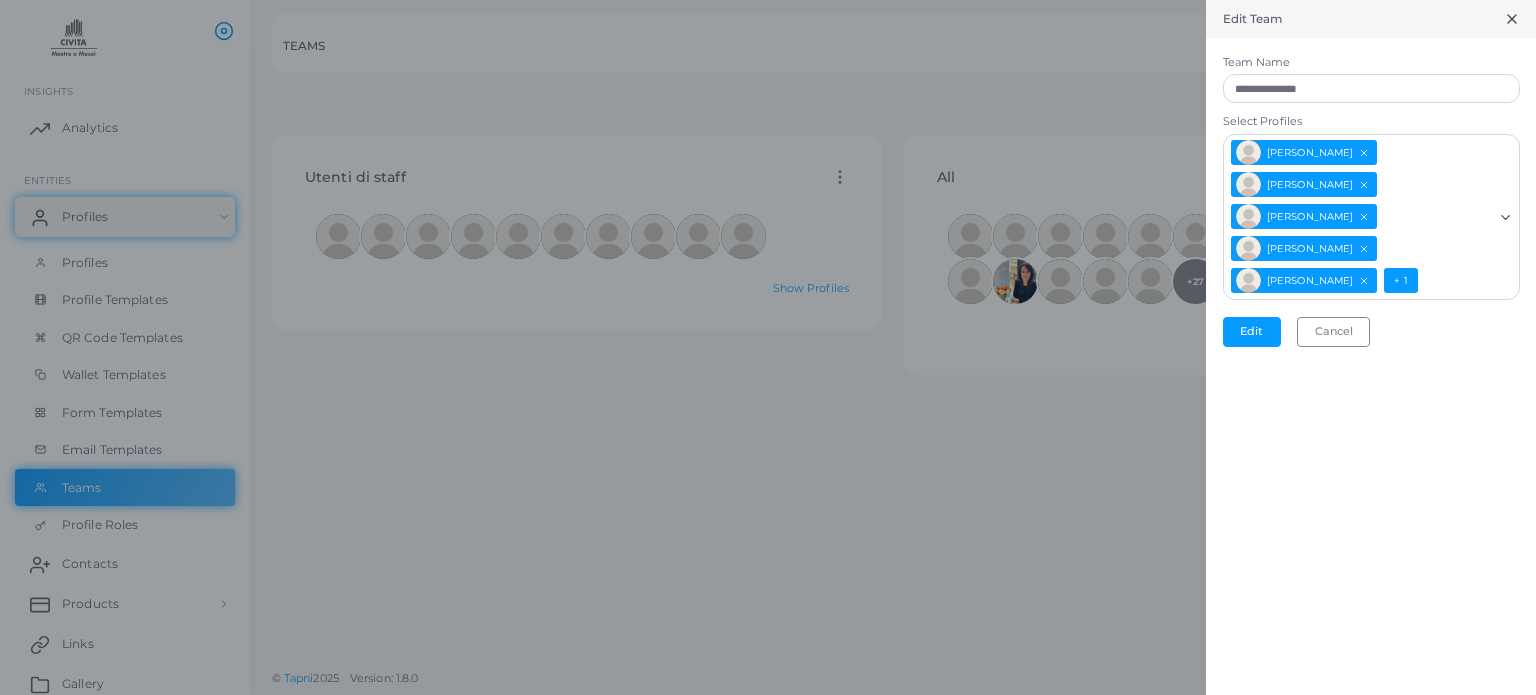 click 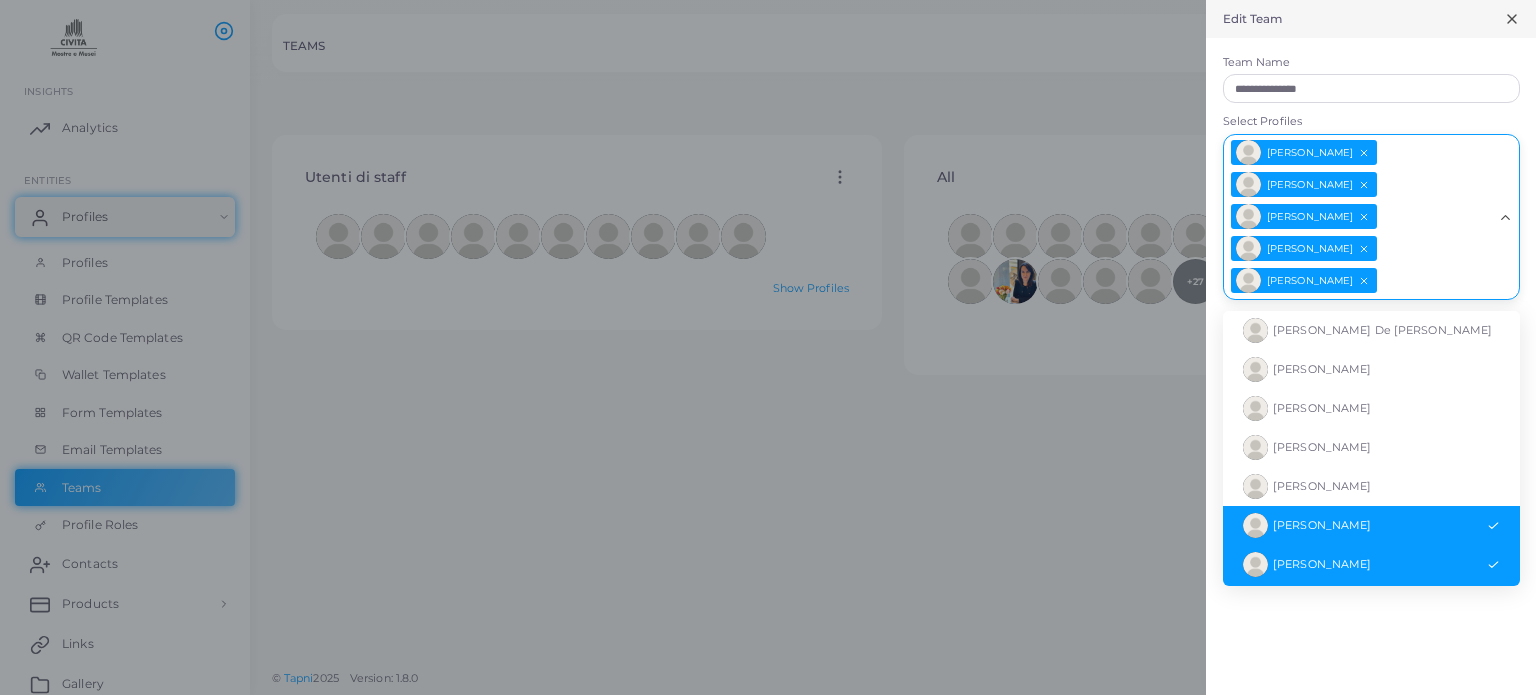 scroll, scrollTop: 115, scrollLeft: 0, axis: vertical 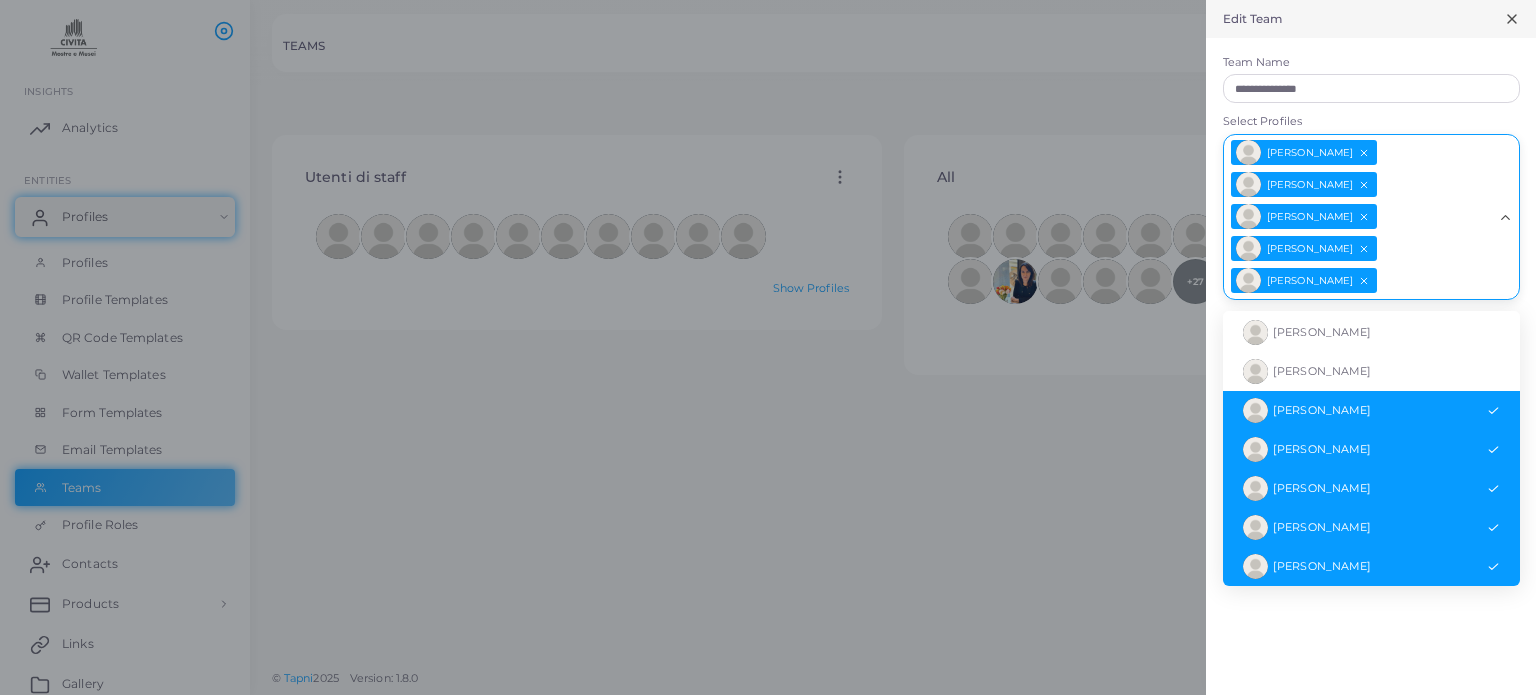 click 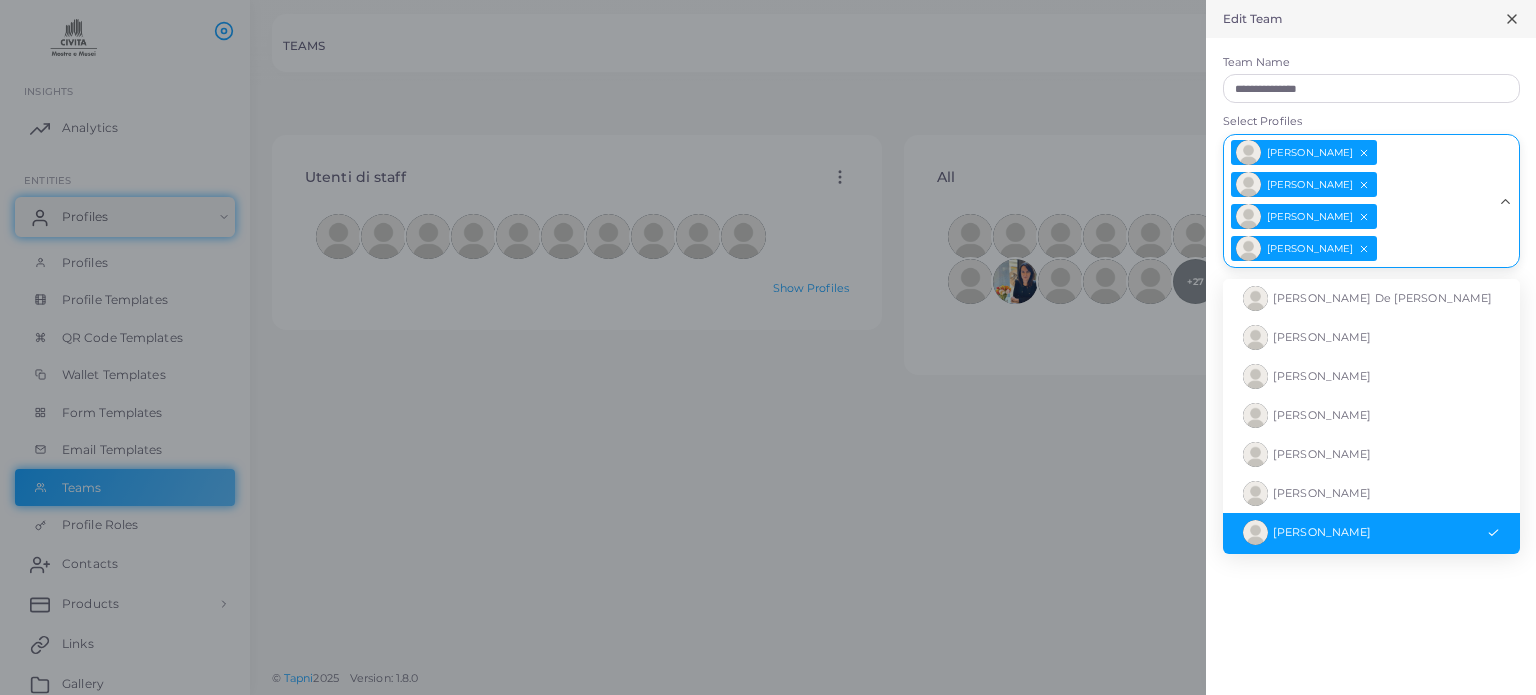 click 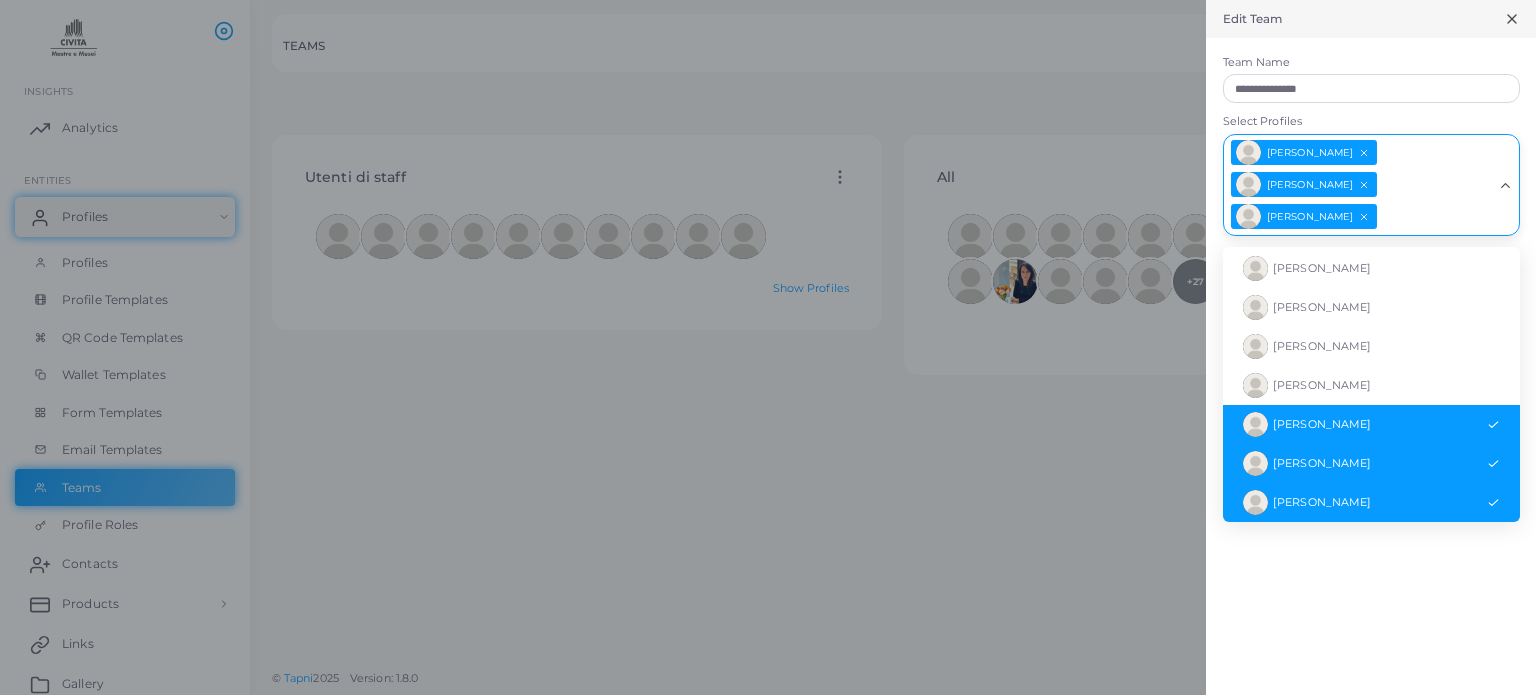 click 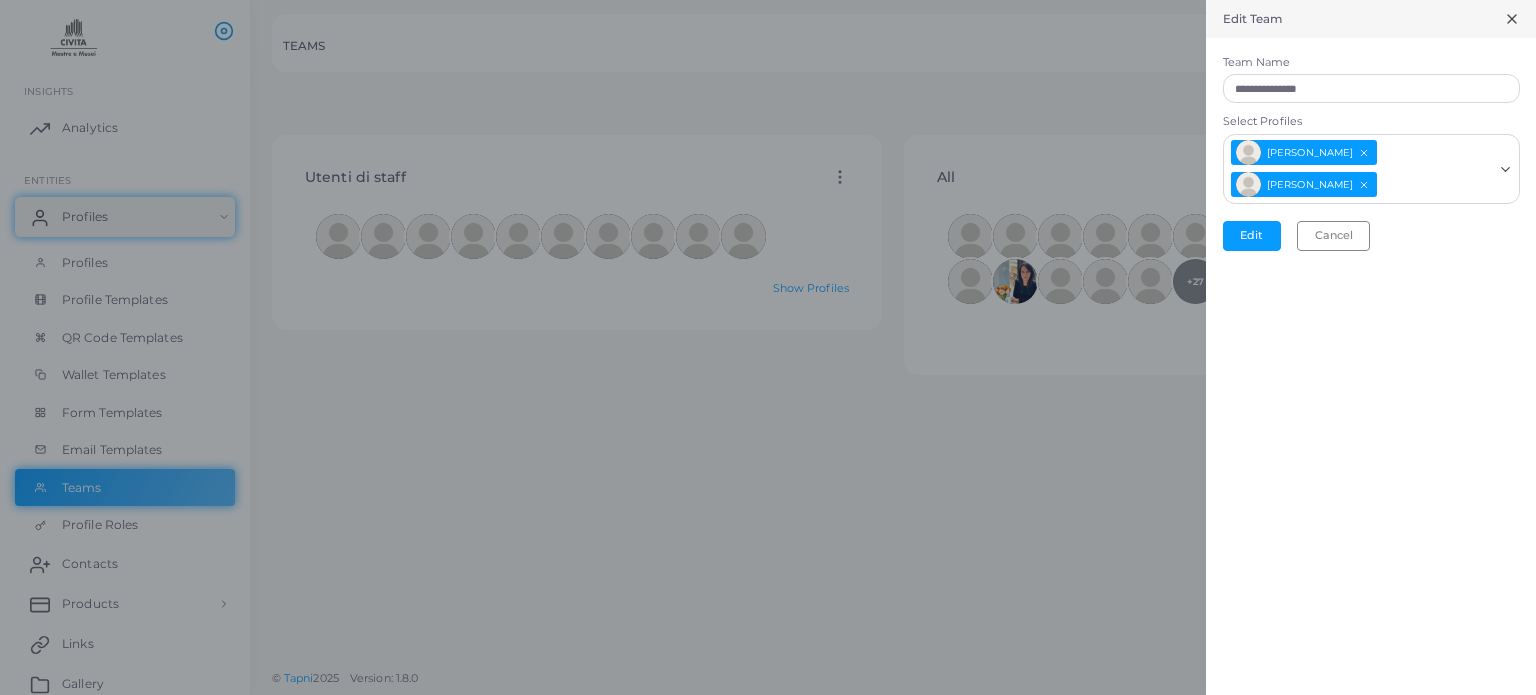 click 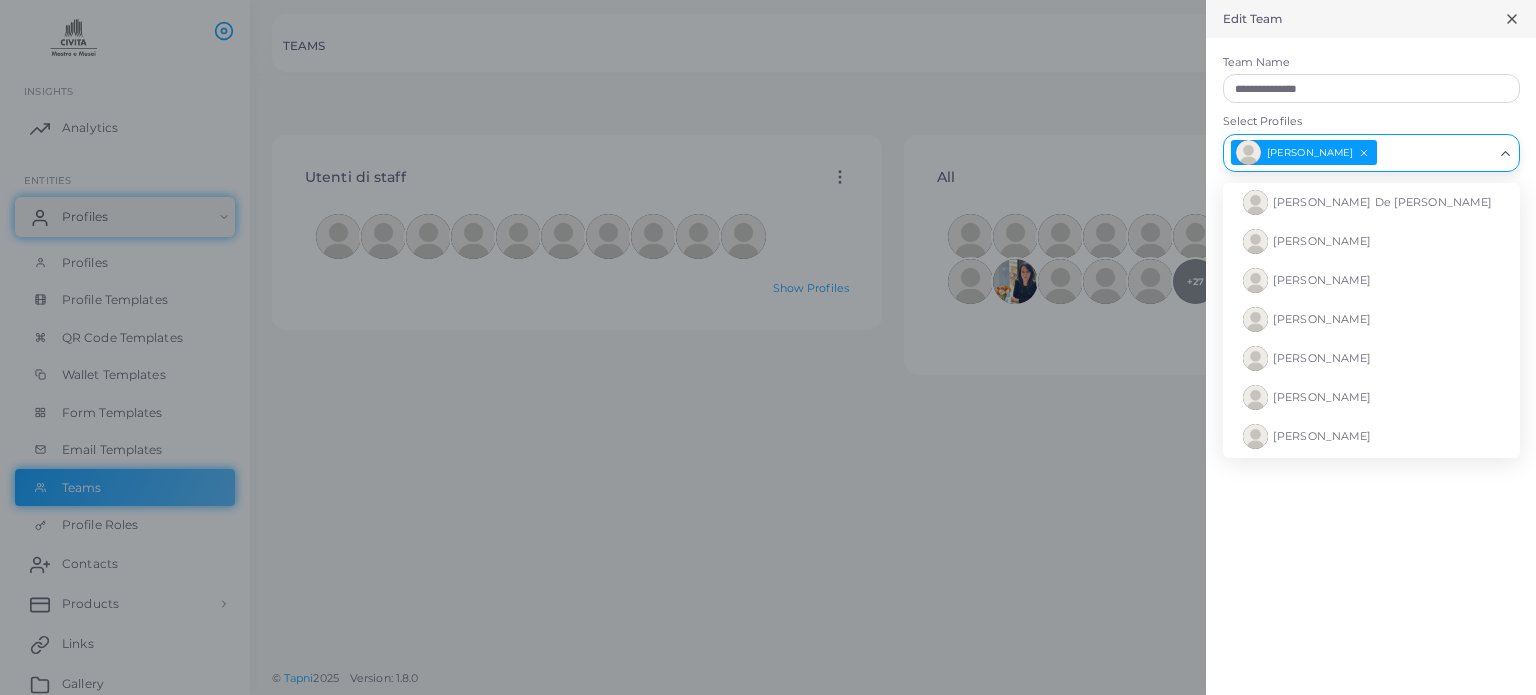 scroll, scrollTop: 115, scrollLeft: 0, axis: vertical 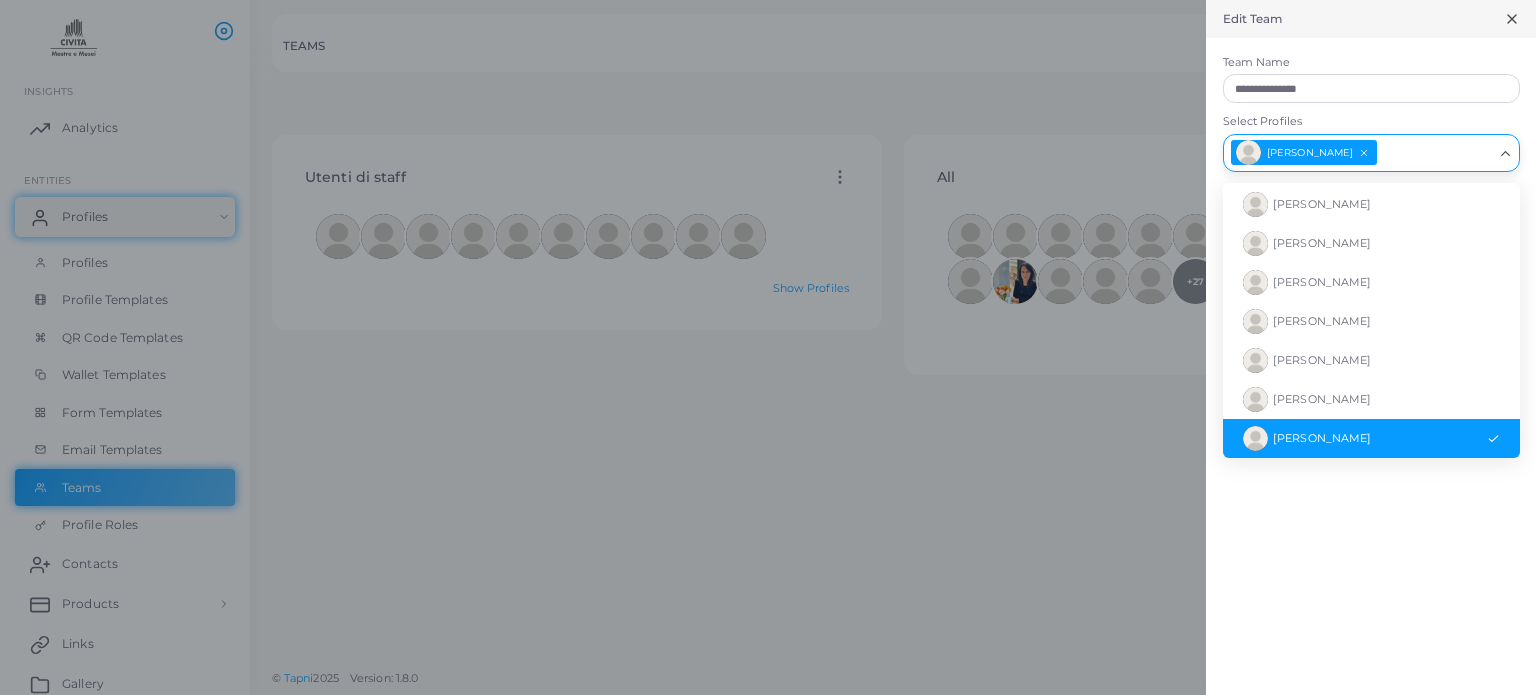 click 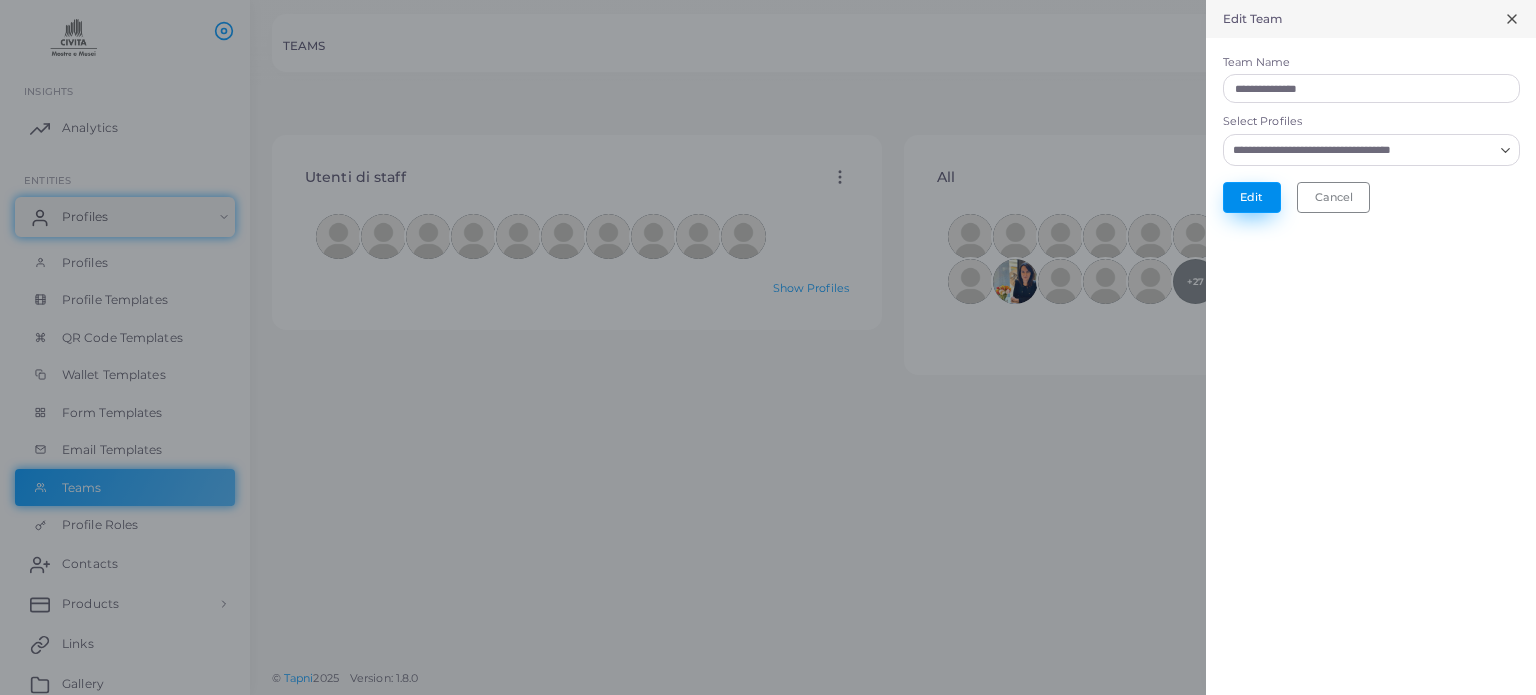 click on "Edit" at bounding box center (1252, 197) 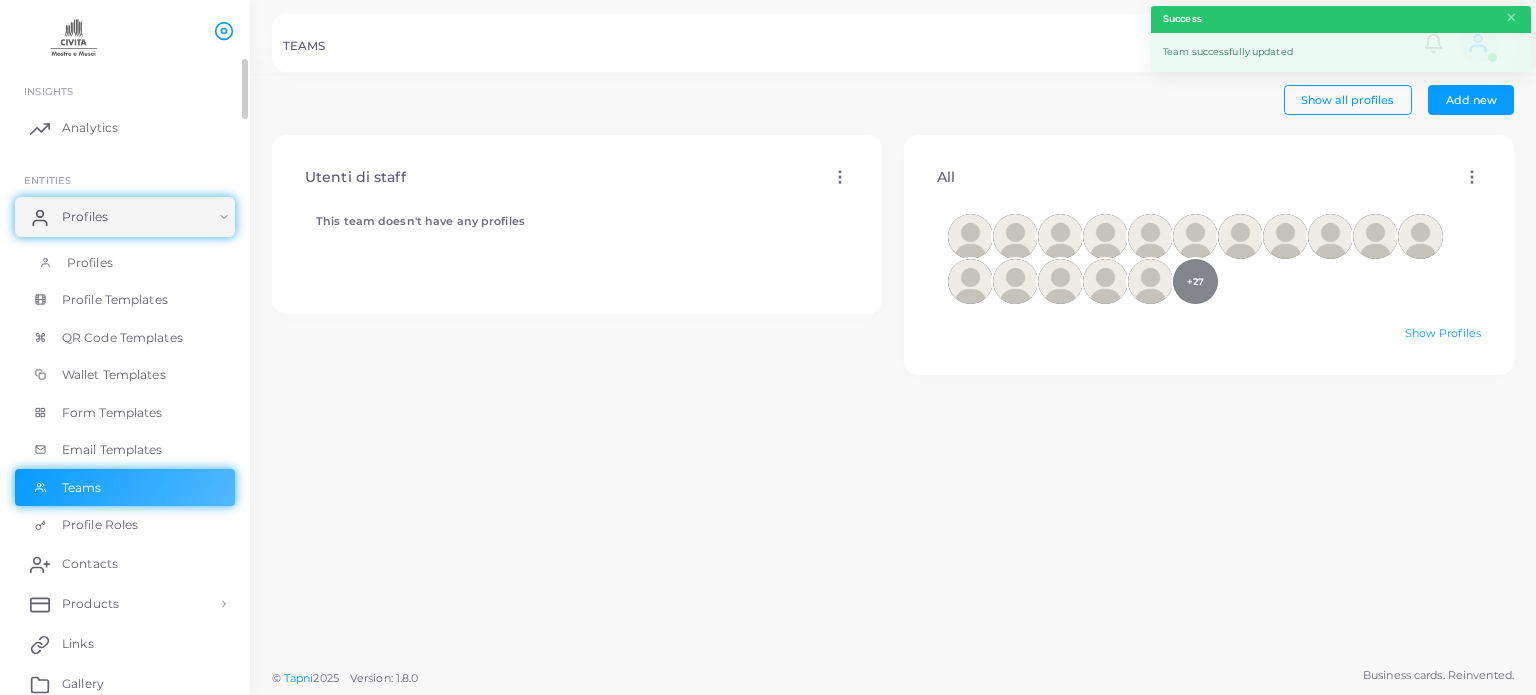 click on "Profiles" at bounding box center (125, 263) 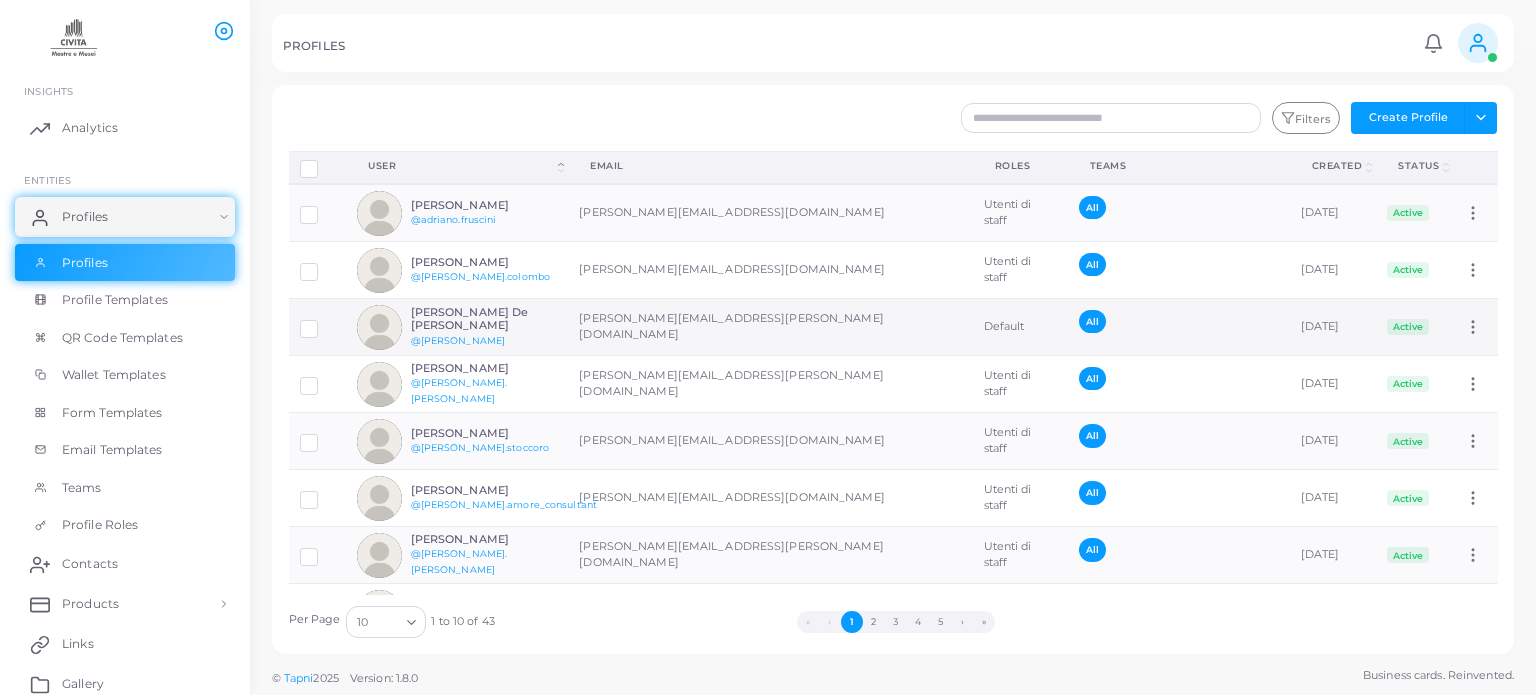 click on "All" at bounding box center [1179, 327] 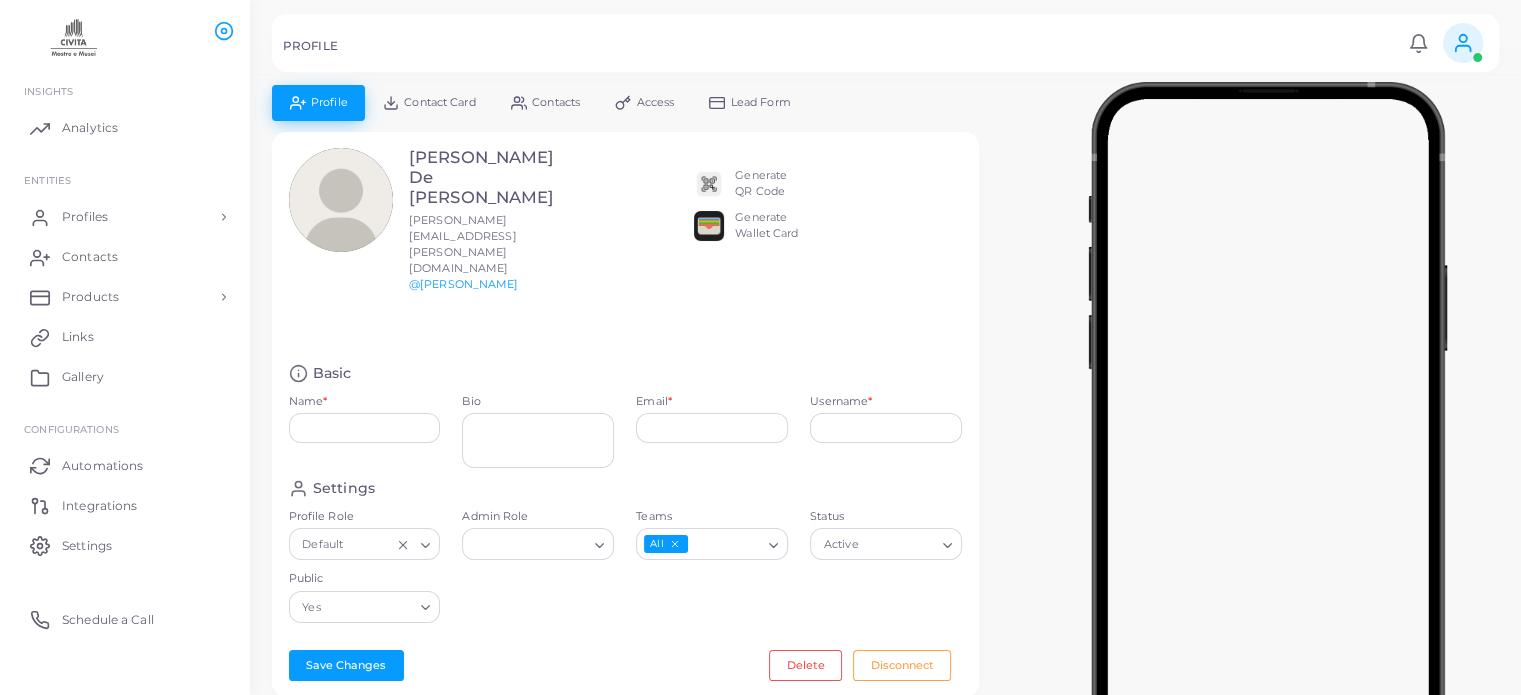 type on "**********" 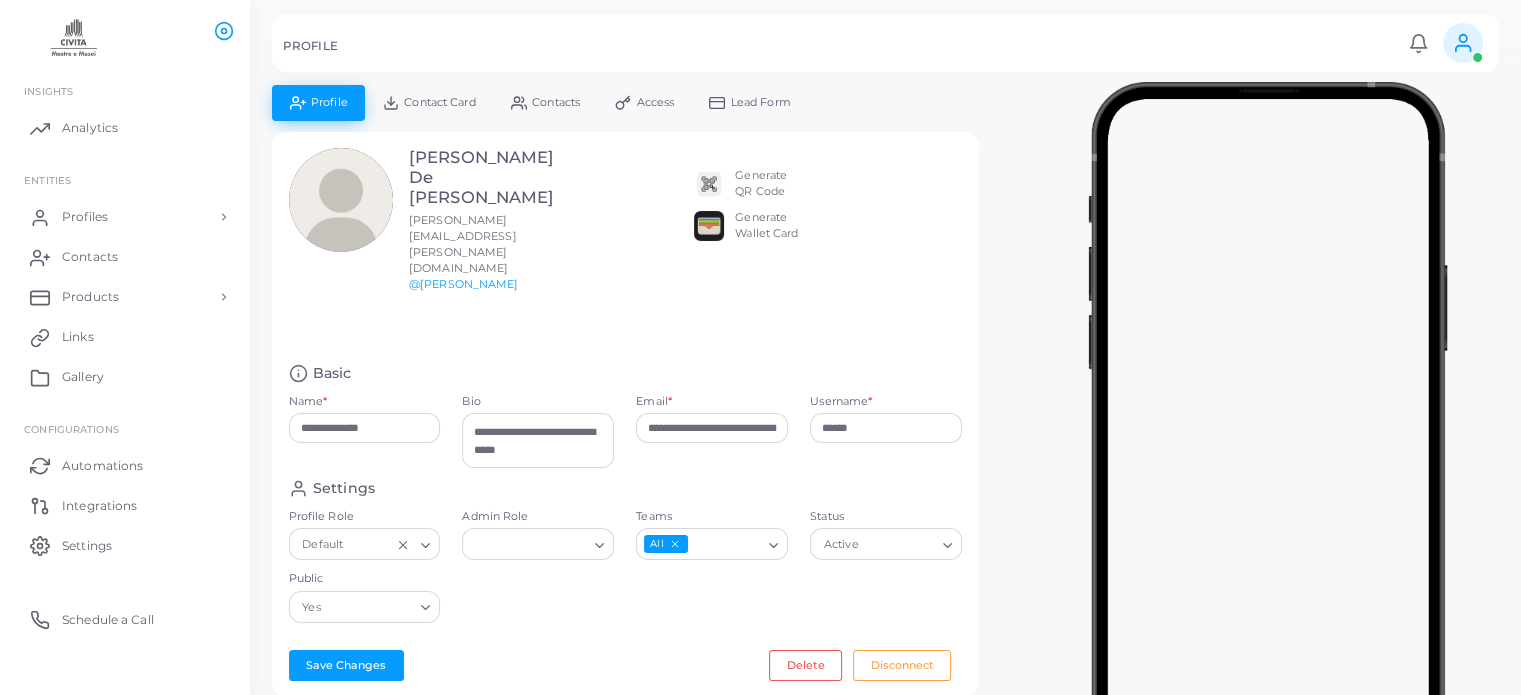 click on "Contacts" at bounding box center (545, 102) 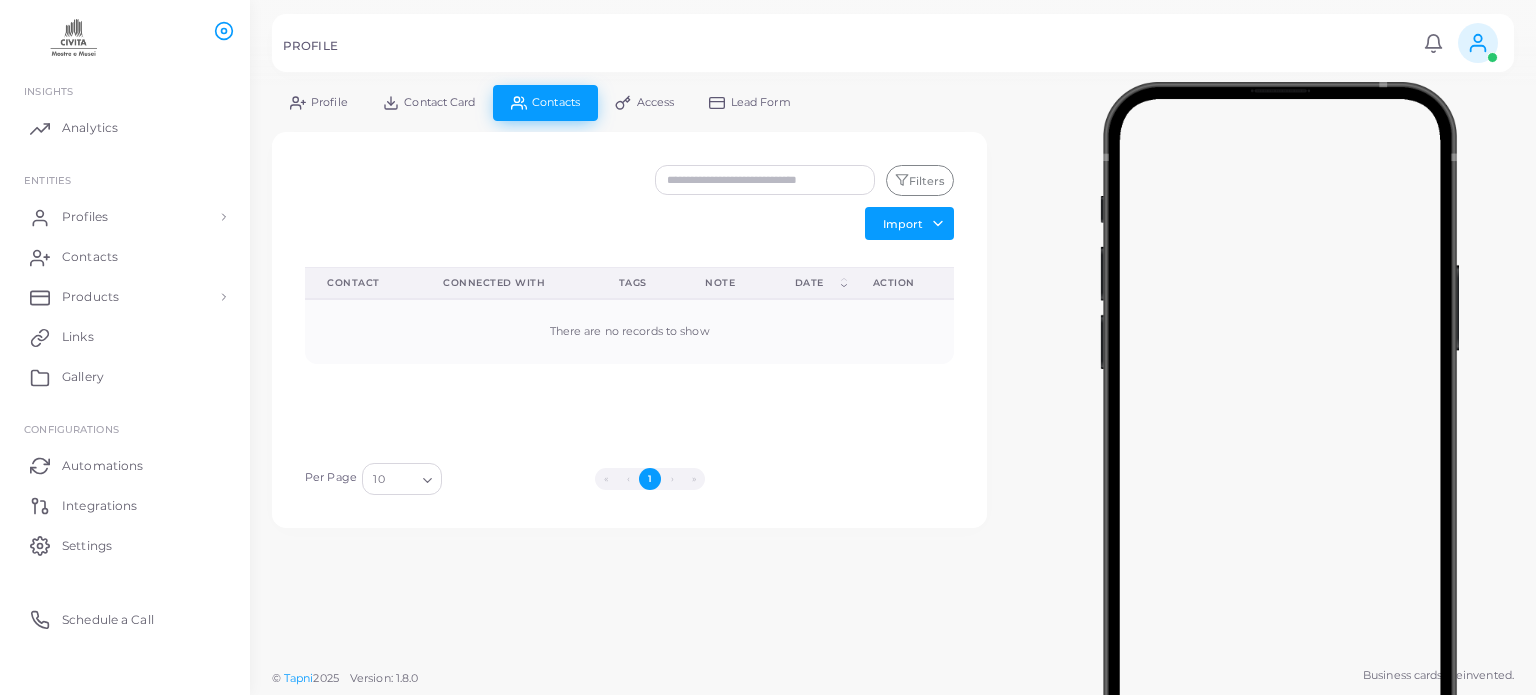 click on "Contact Card" at bounding box center [429, 102] 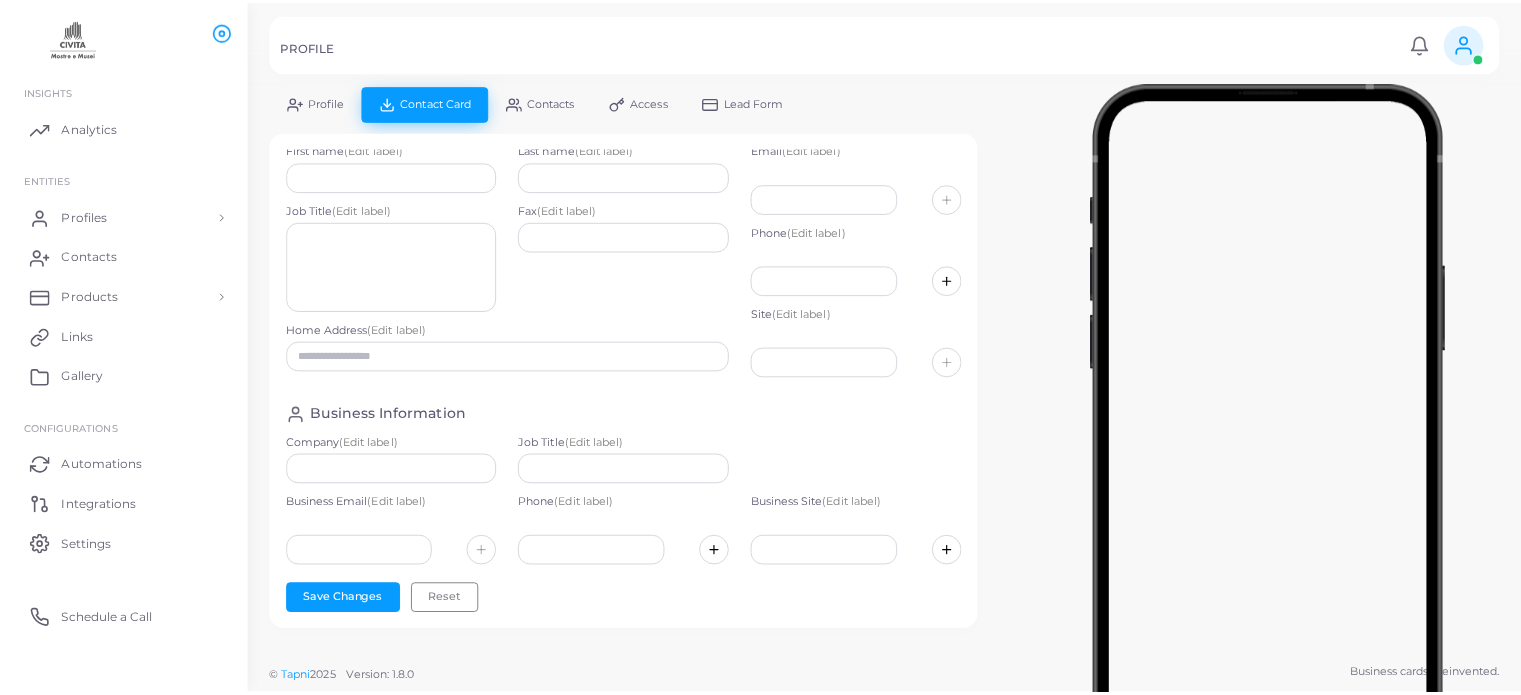 scroll, scrollTop: 0, scrollLeft: 0, axis: both 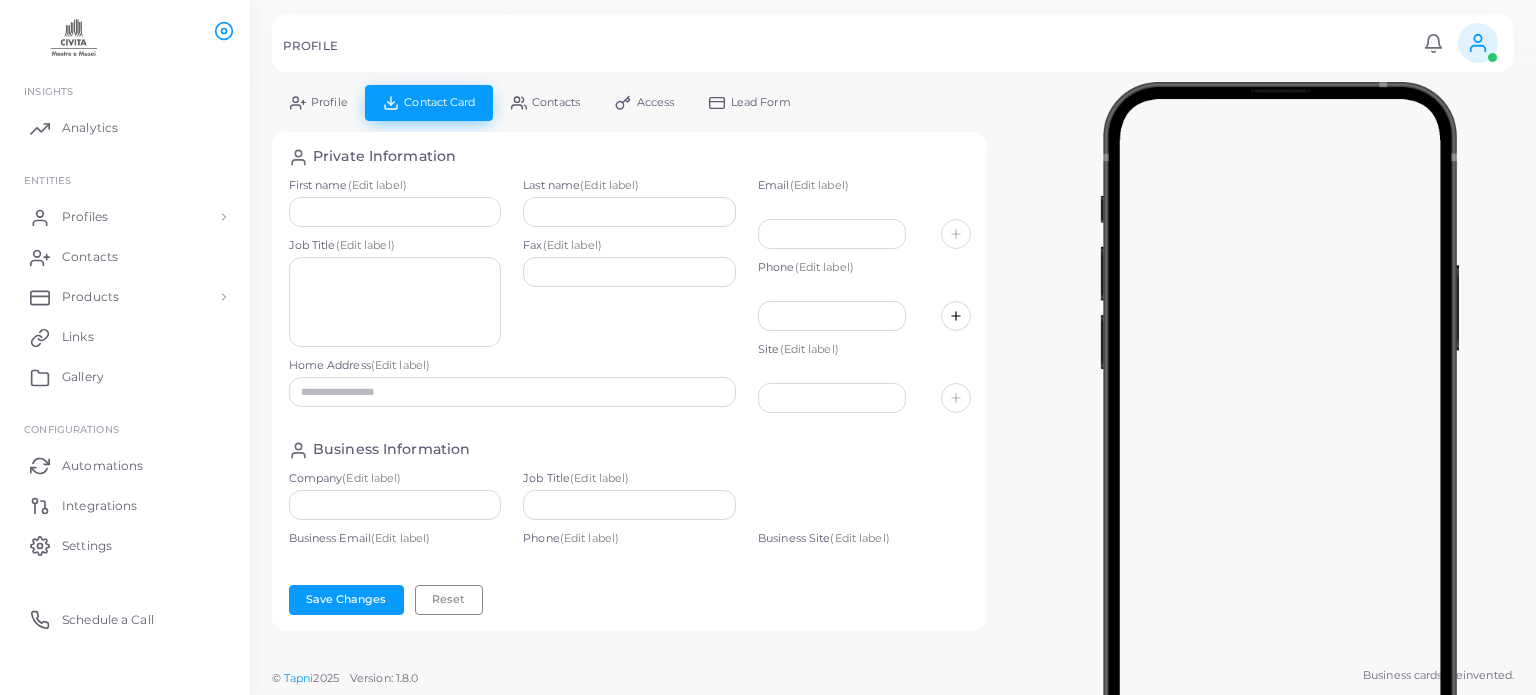 click on "Profile" at bounding box center (318, 102) 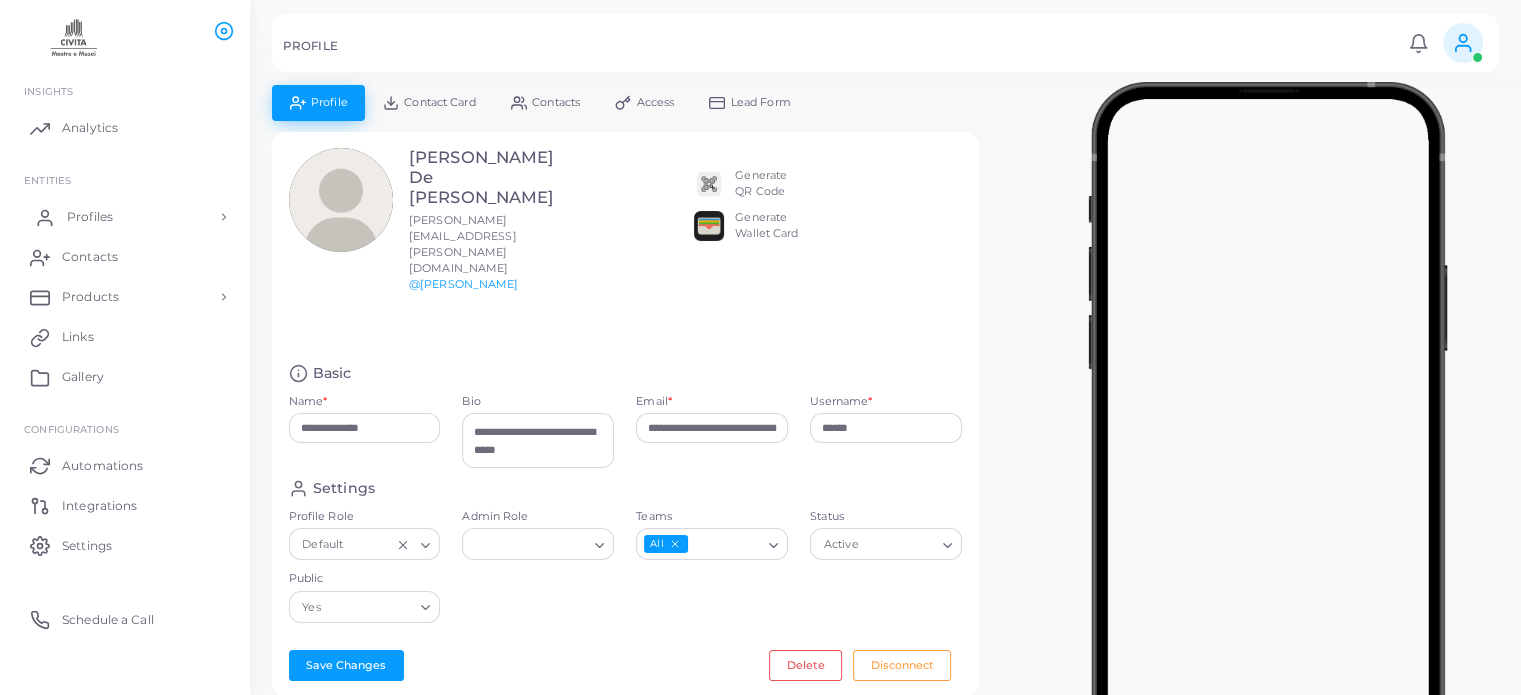 click on "Profiles" at bounding box center (125, 217) 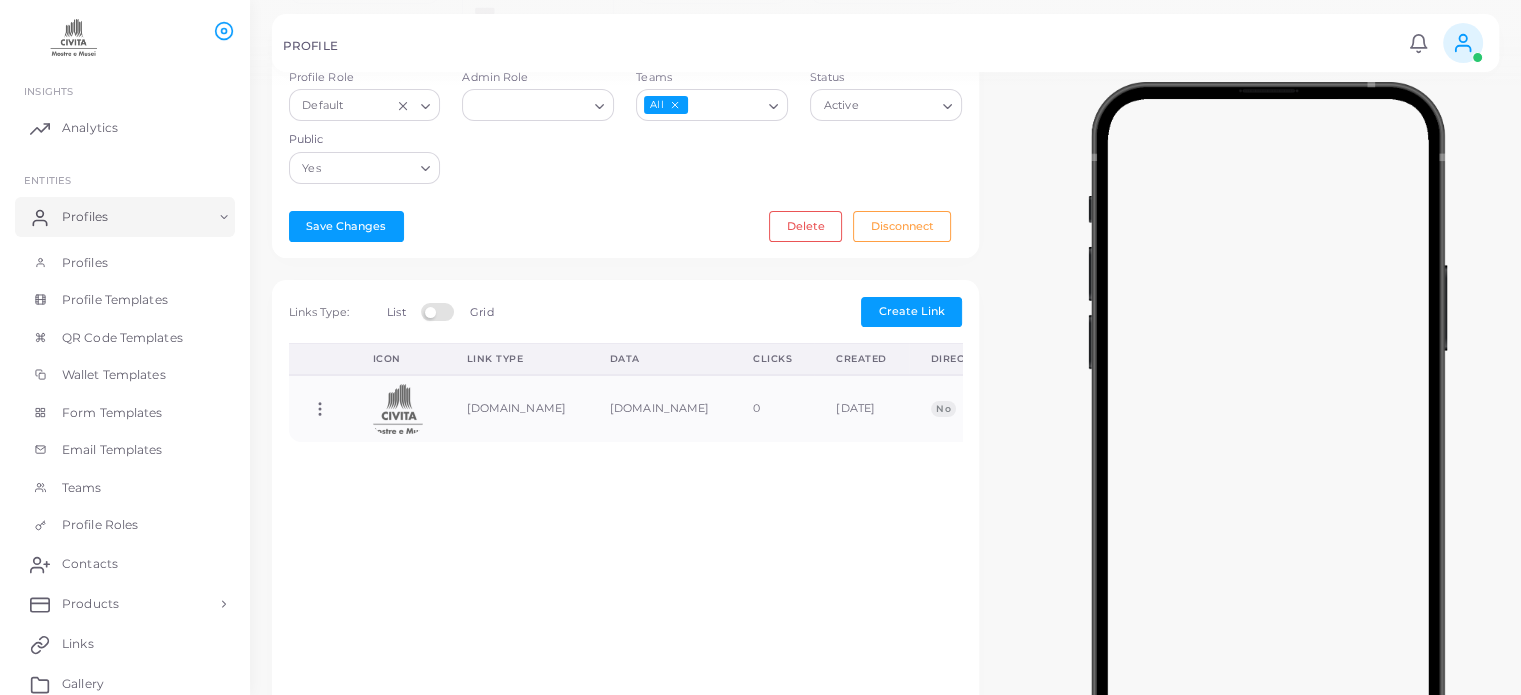 scroll, scrollTop: 500, scrollLeft: 0, axis: vertical 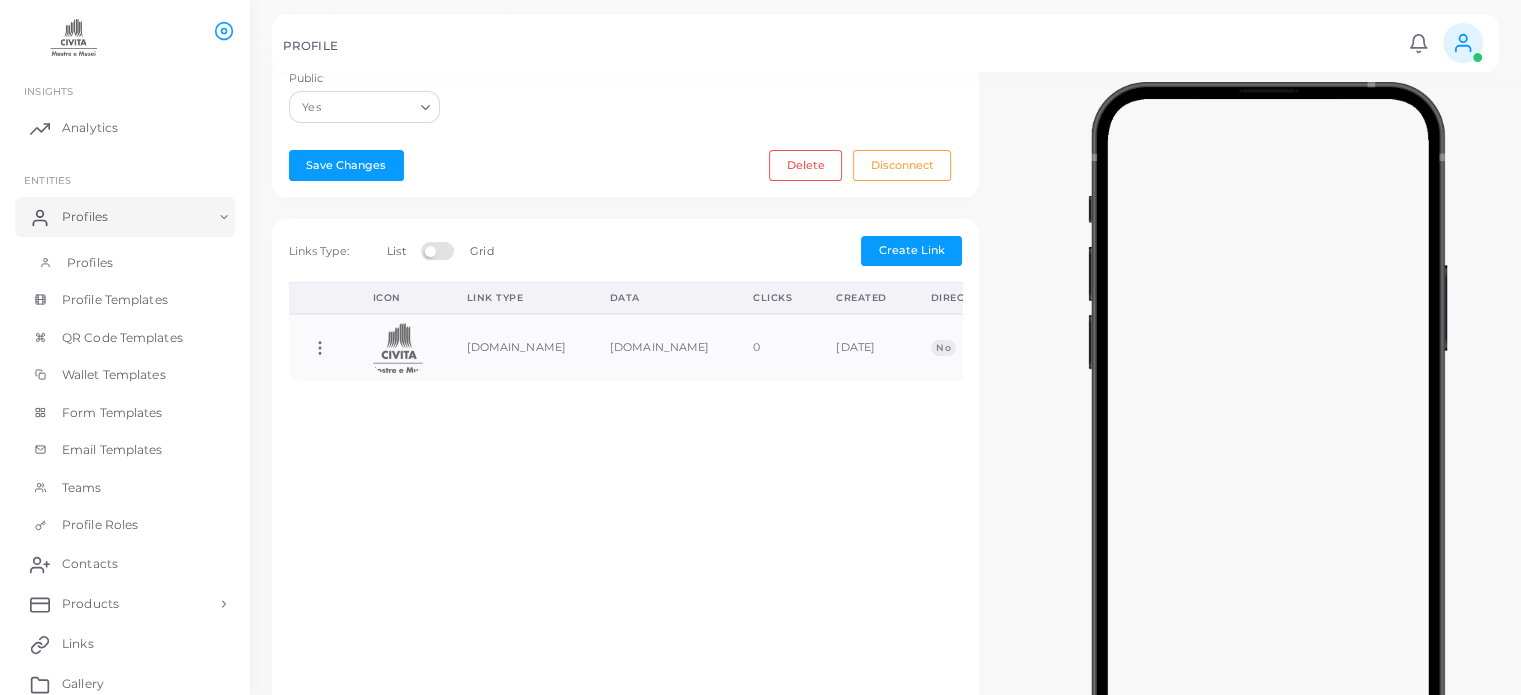 click on "Profiles" at bounding box center (125, 263) 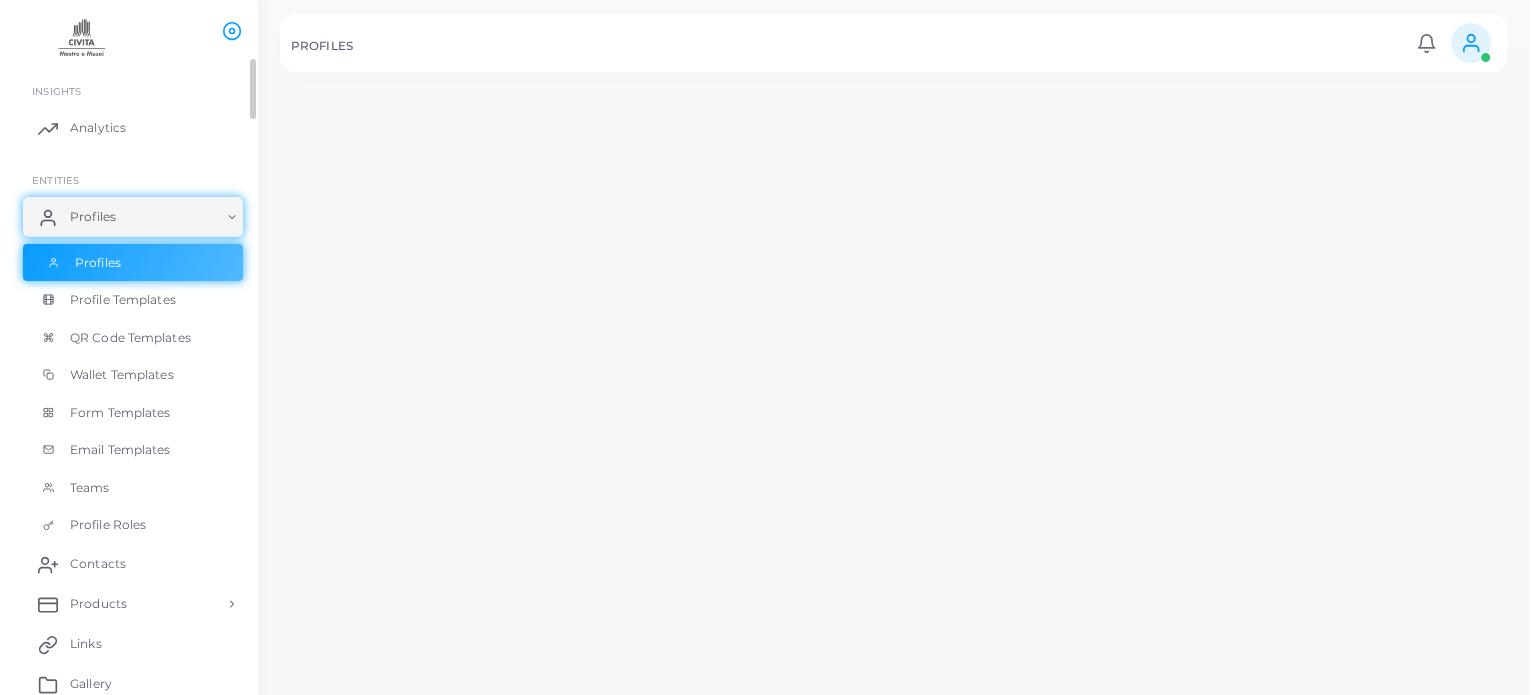 scroll, scrollTop: 0, scrollLeft: 0, axis: both 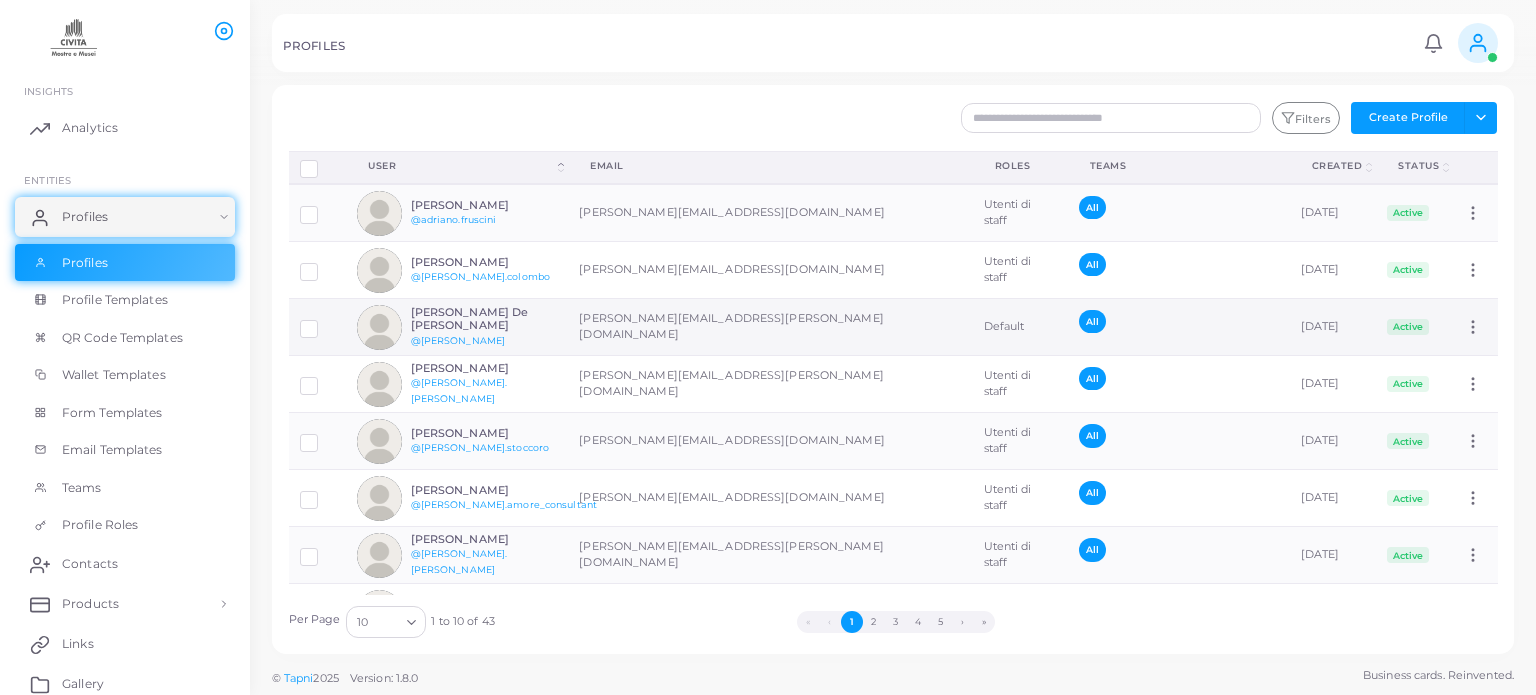 click at bounding box center [318, 327] 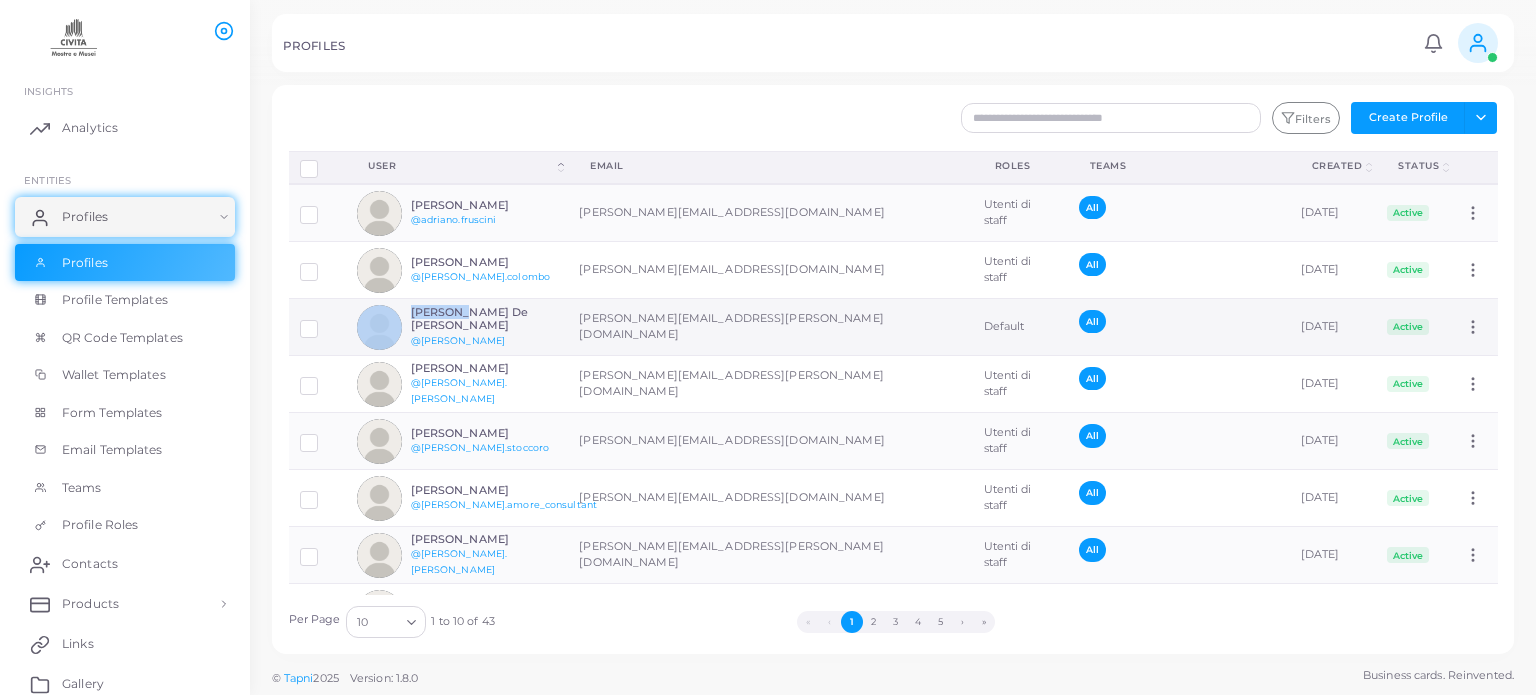 click at bounding box center [324, 321] 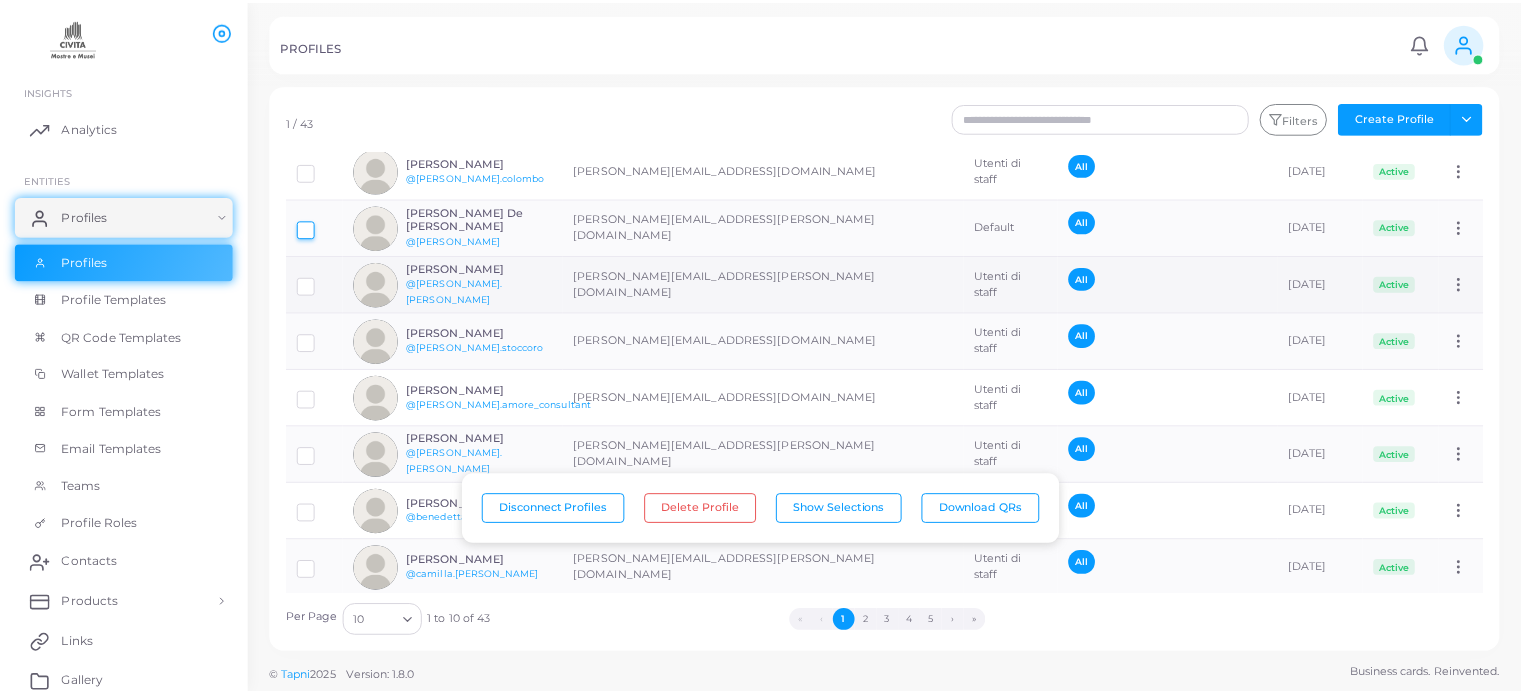 scroll, scrollTop: 0, scrollLeft: 0, axis: both 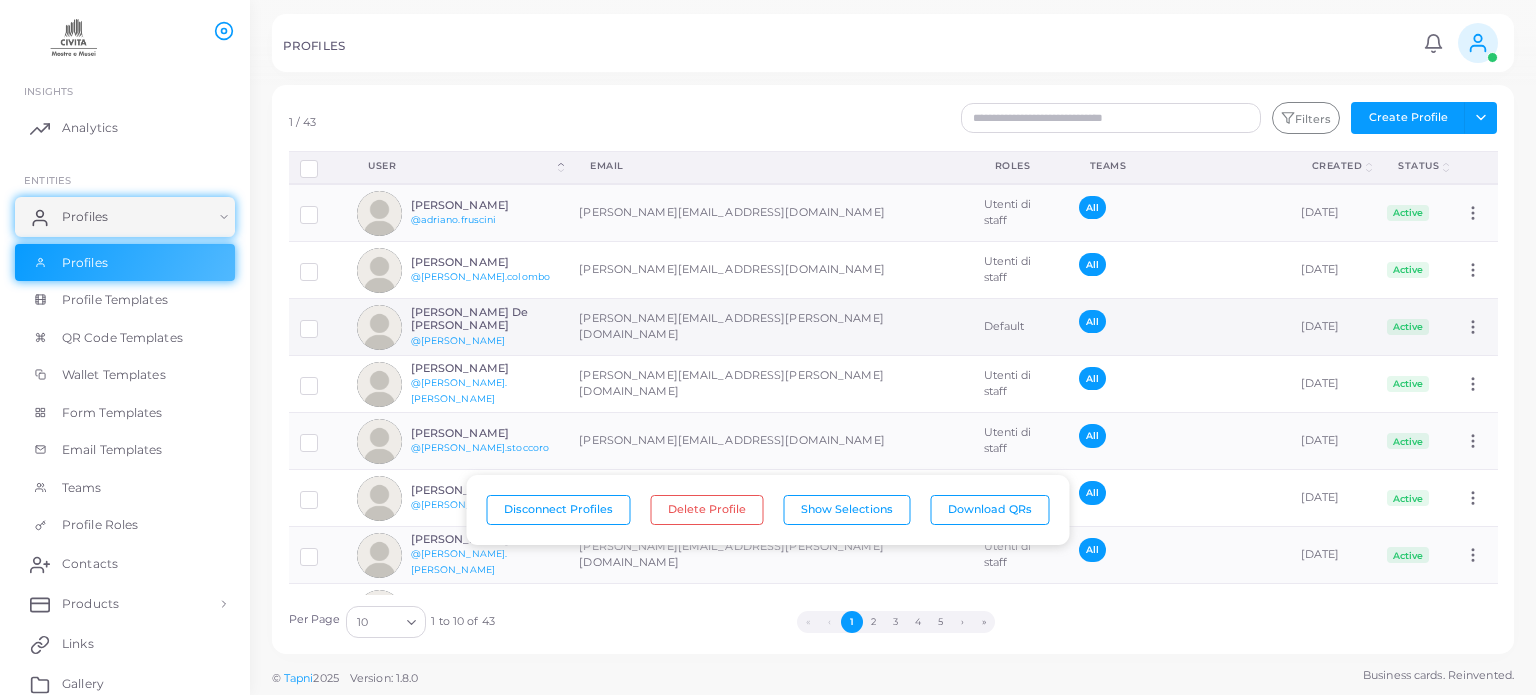 click 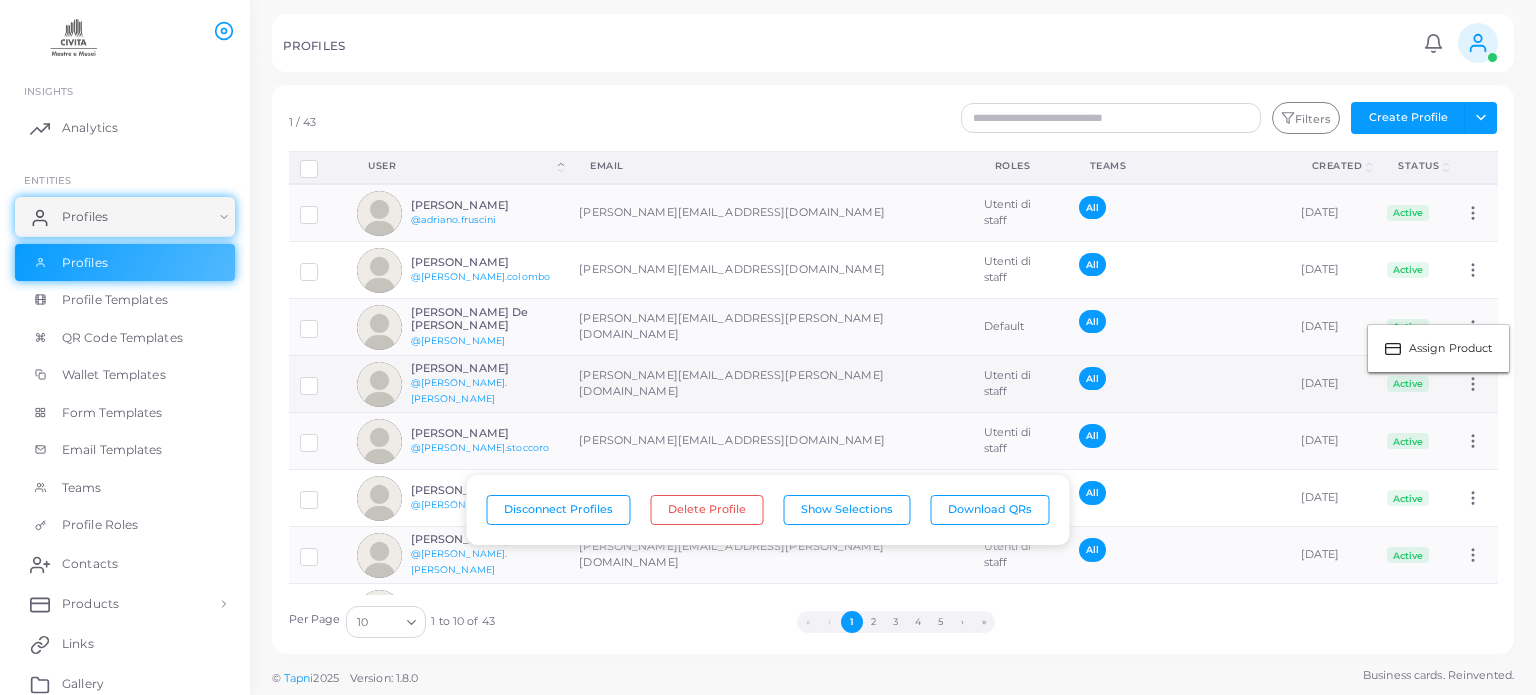click on "[PERSON_NAME]  @[PERSON_NAME].[PERSON_NAME]" at bounding box center [457, 384] 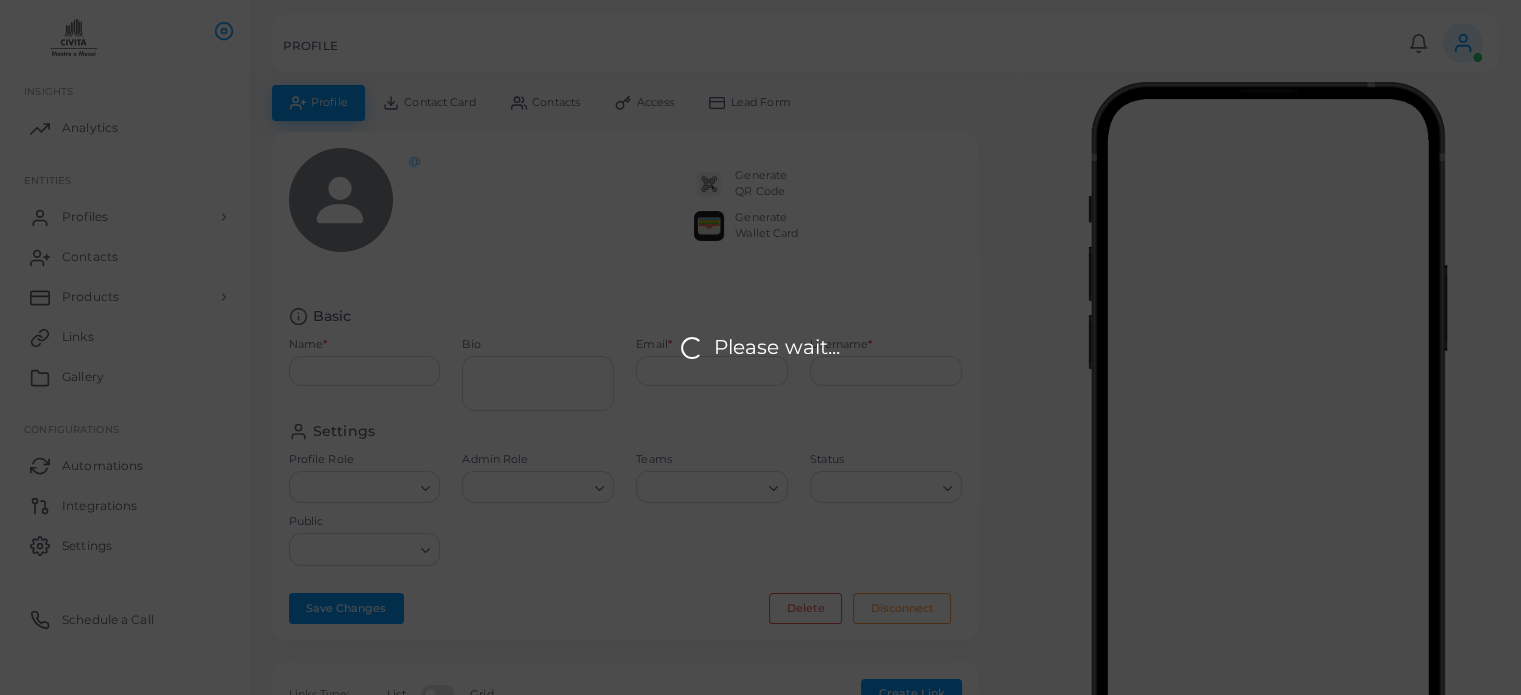 type on "**********" 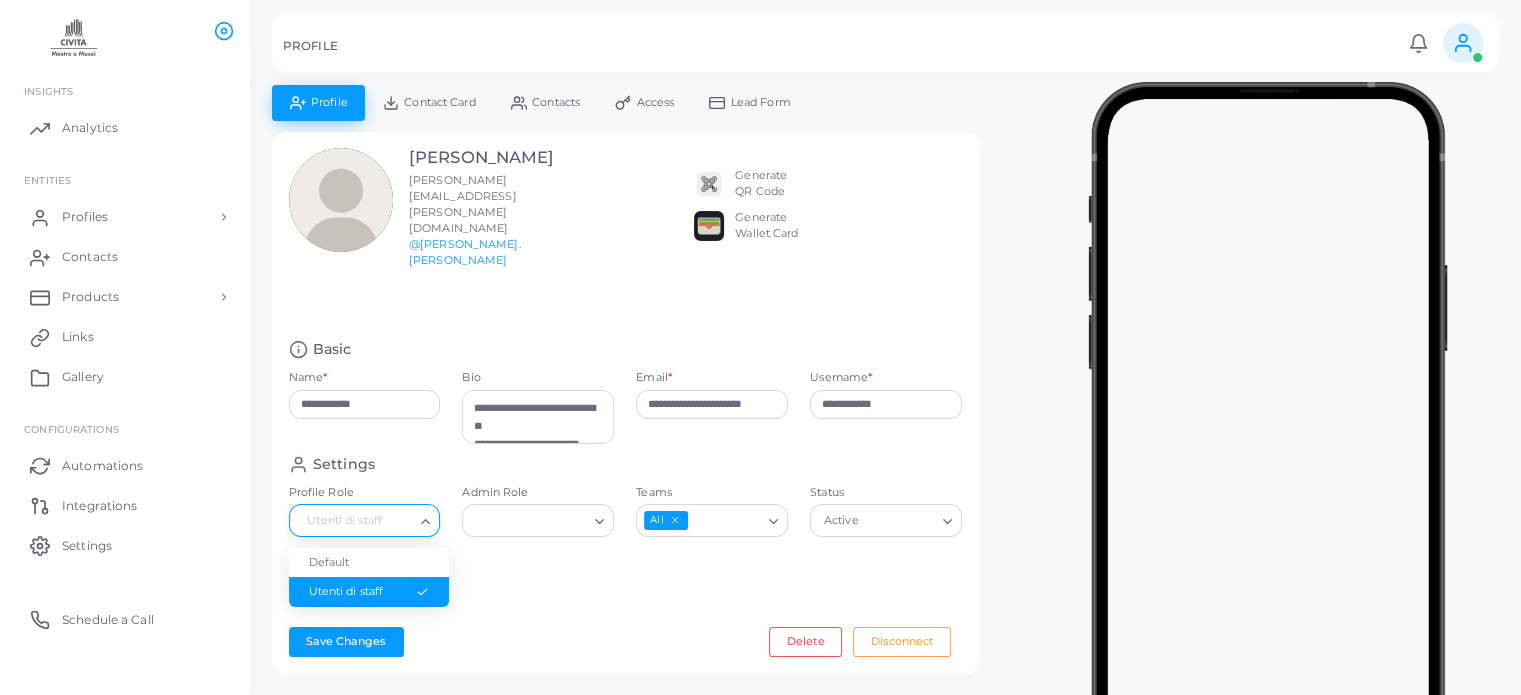 click on "Utenti di staff" at bounding box center (356, 519) 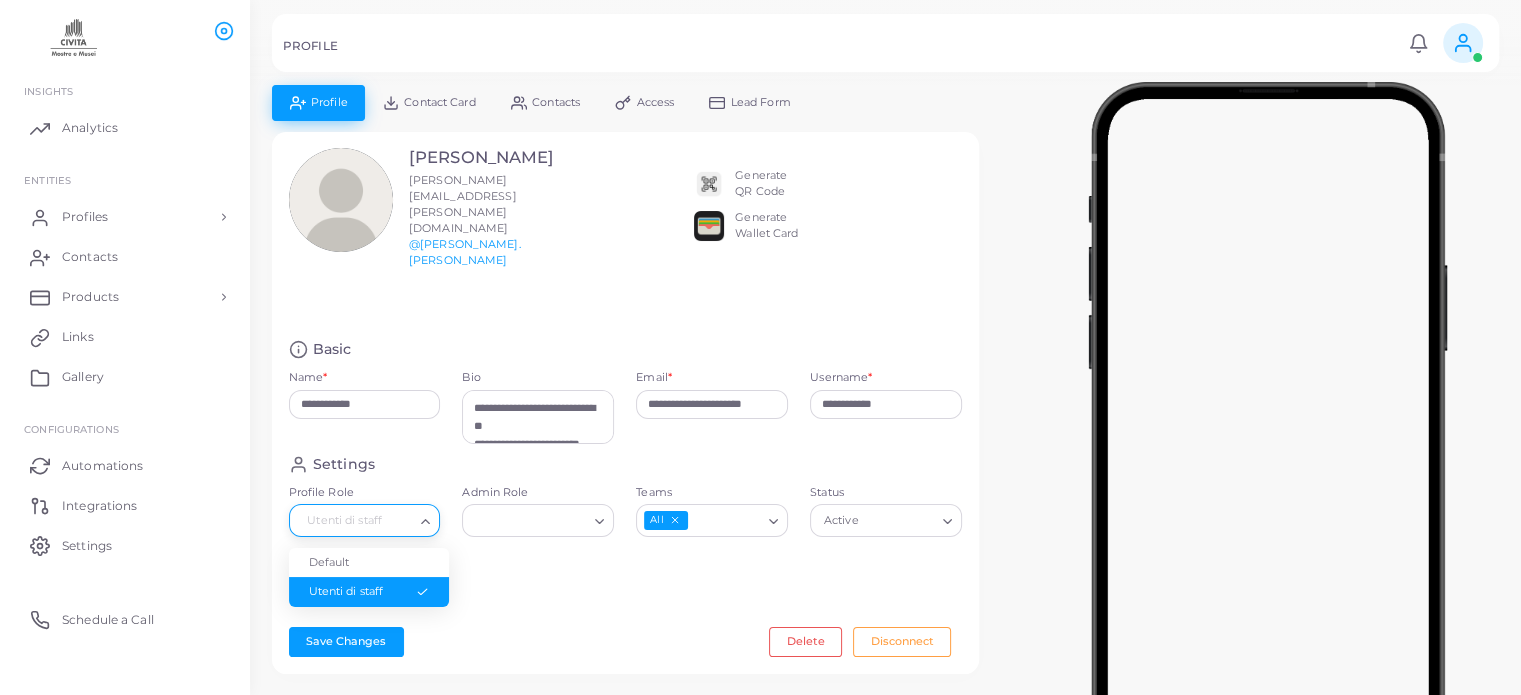 click on "Profile Role" at bounding box center [356, 521] 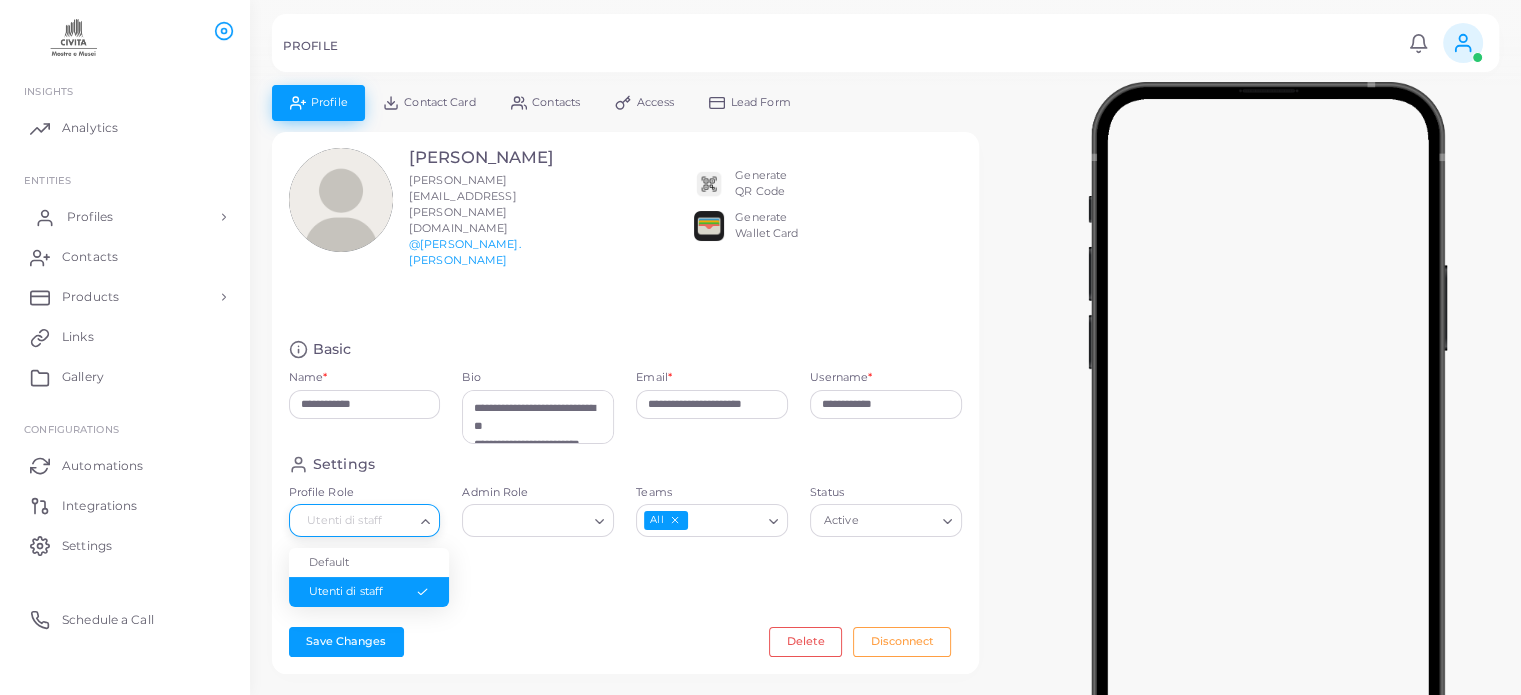 click on "Profiles" at bounding box center [125, 217] 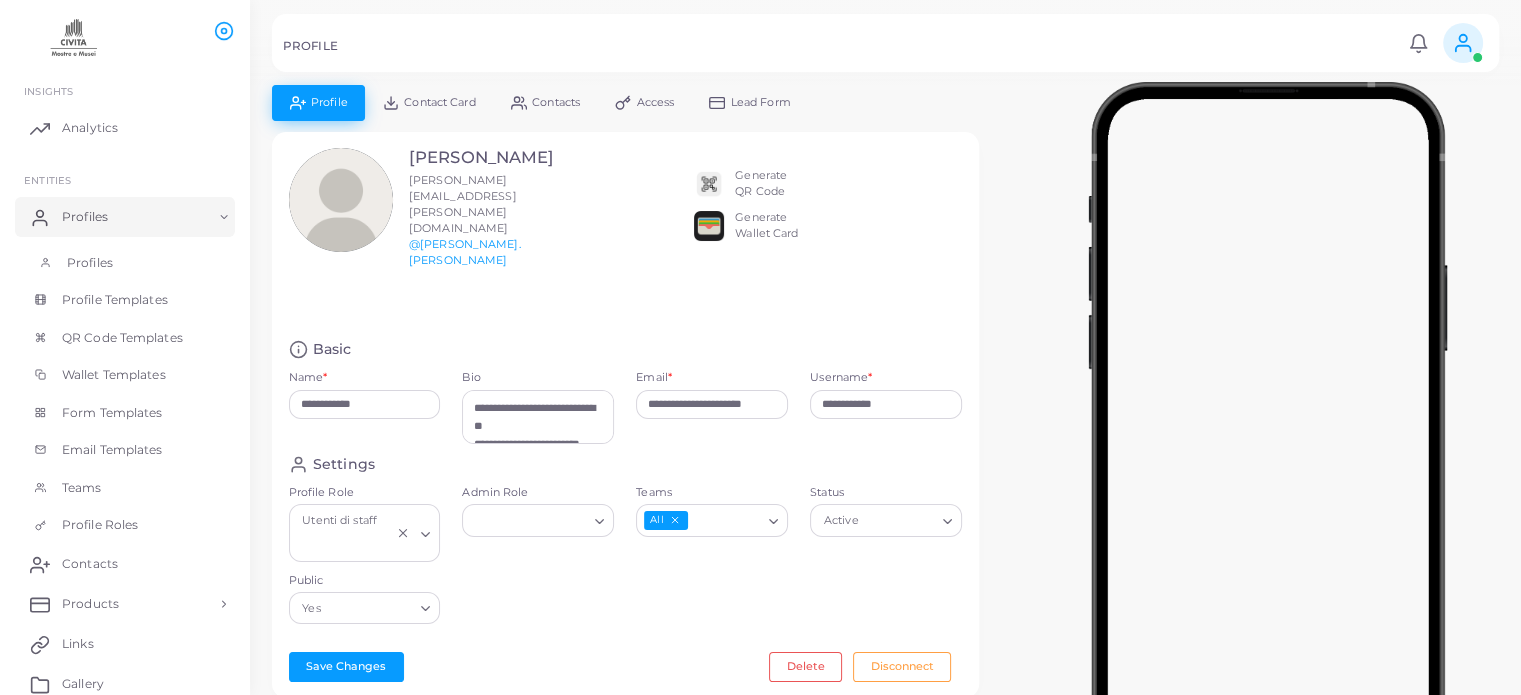 click on "Profiles" at bounding box center [90, 263] 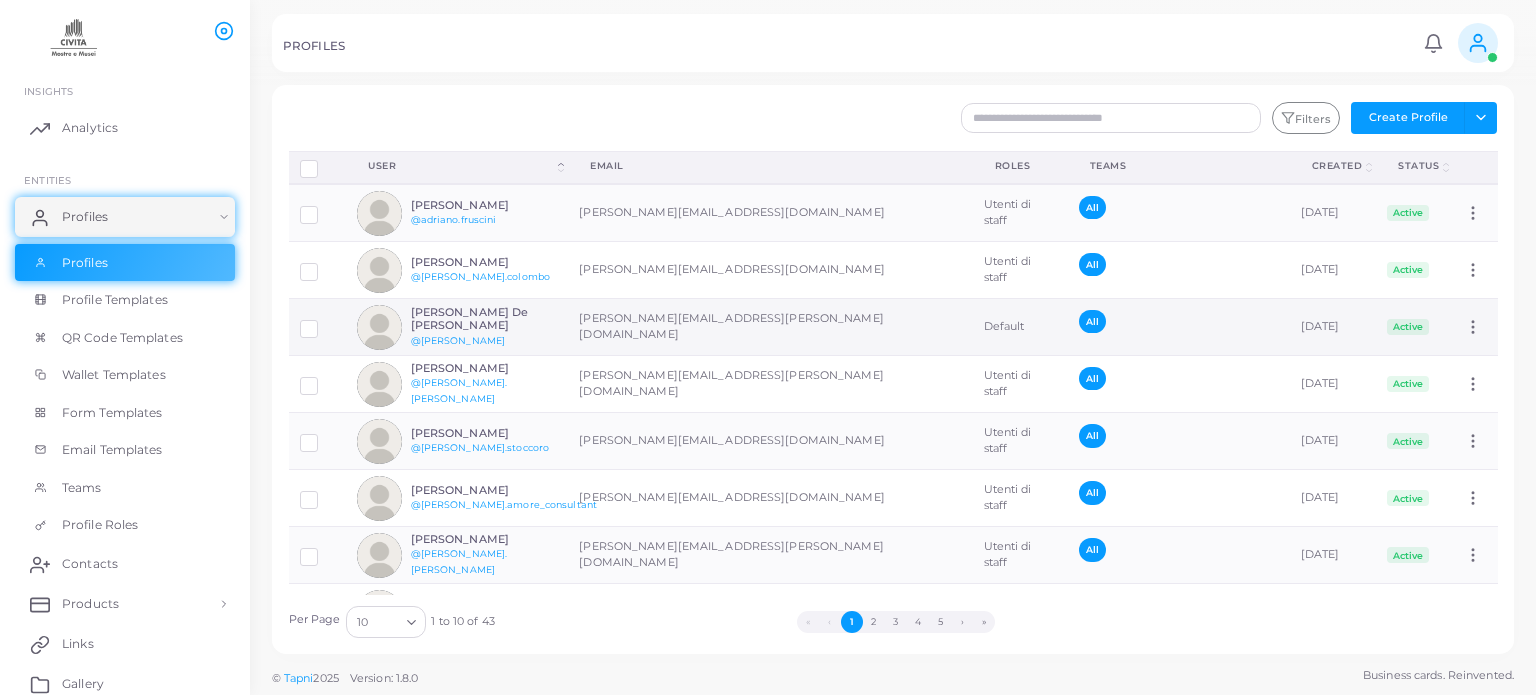 click on "[PERSON_NAME] De [PERSON_NAME]  @[PERSON_NAME]" at bounding box center (484, 327) 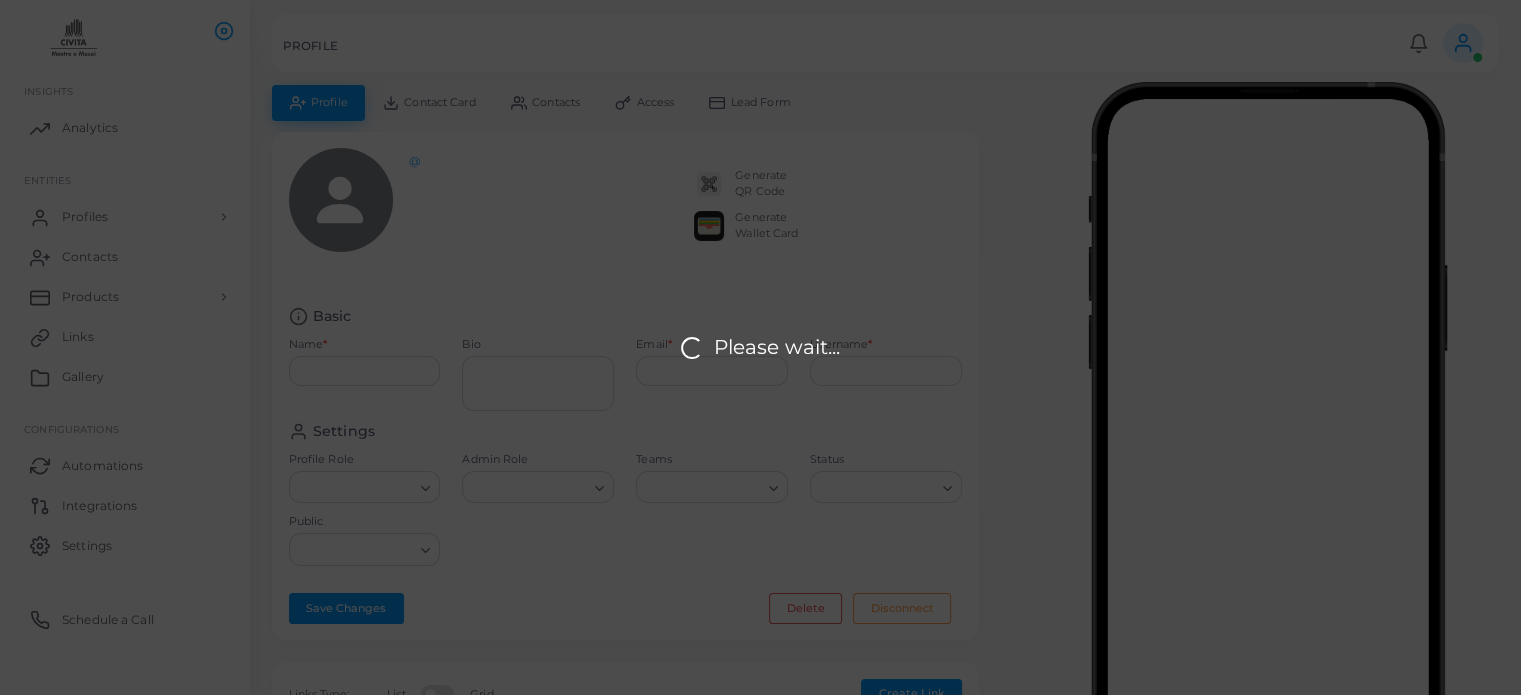 type on "**********" 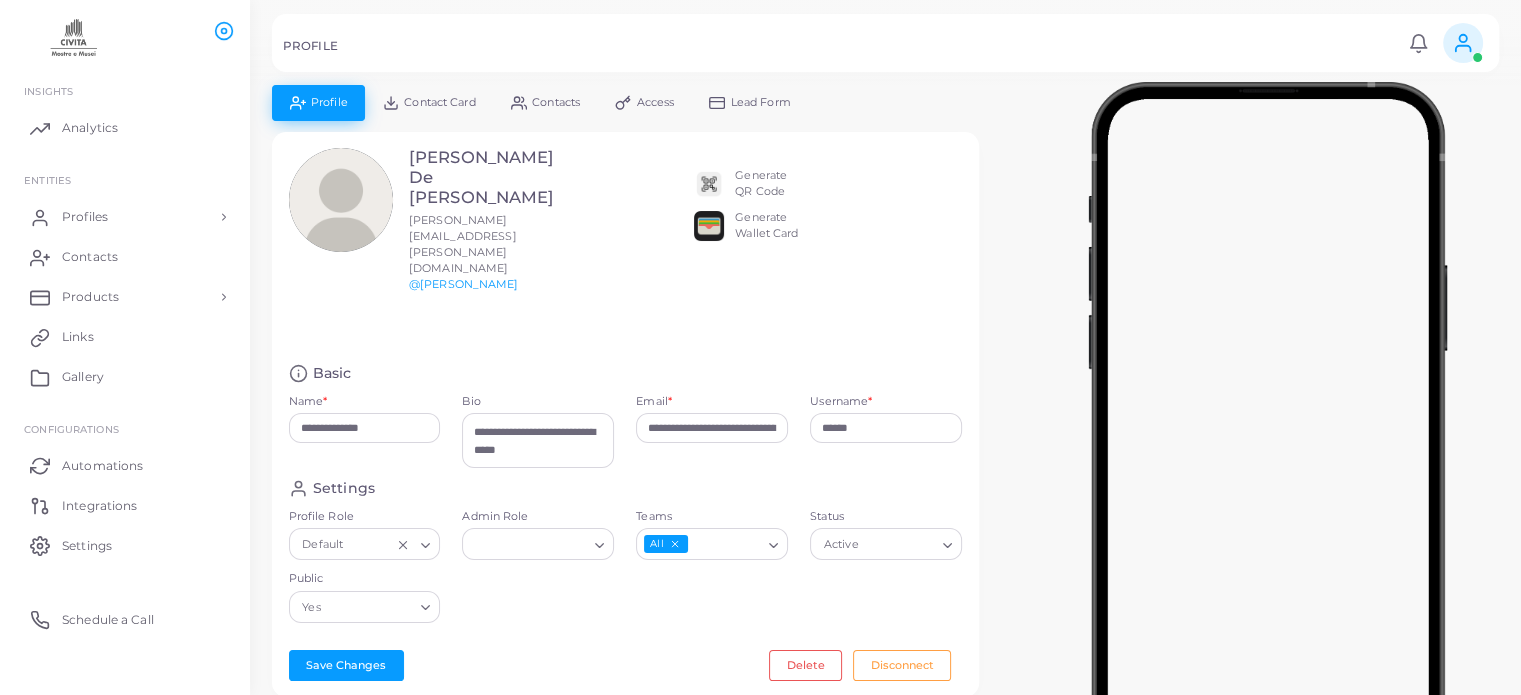 click on "Loading..." at bounding box center [416, 543] 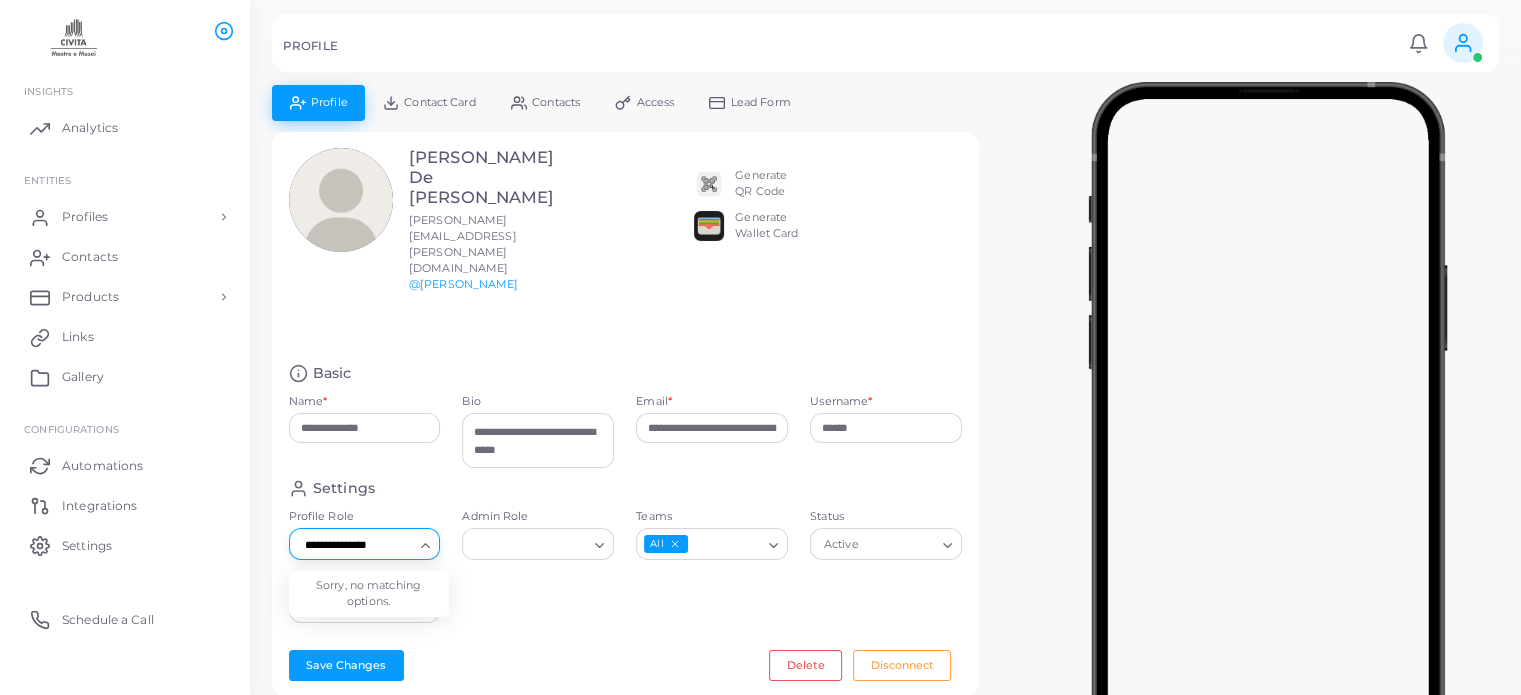 click on "Sorry, no matching options." at bounding box center [369, 594] 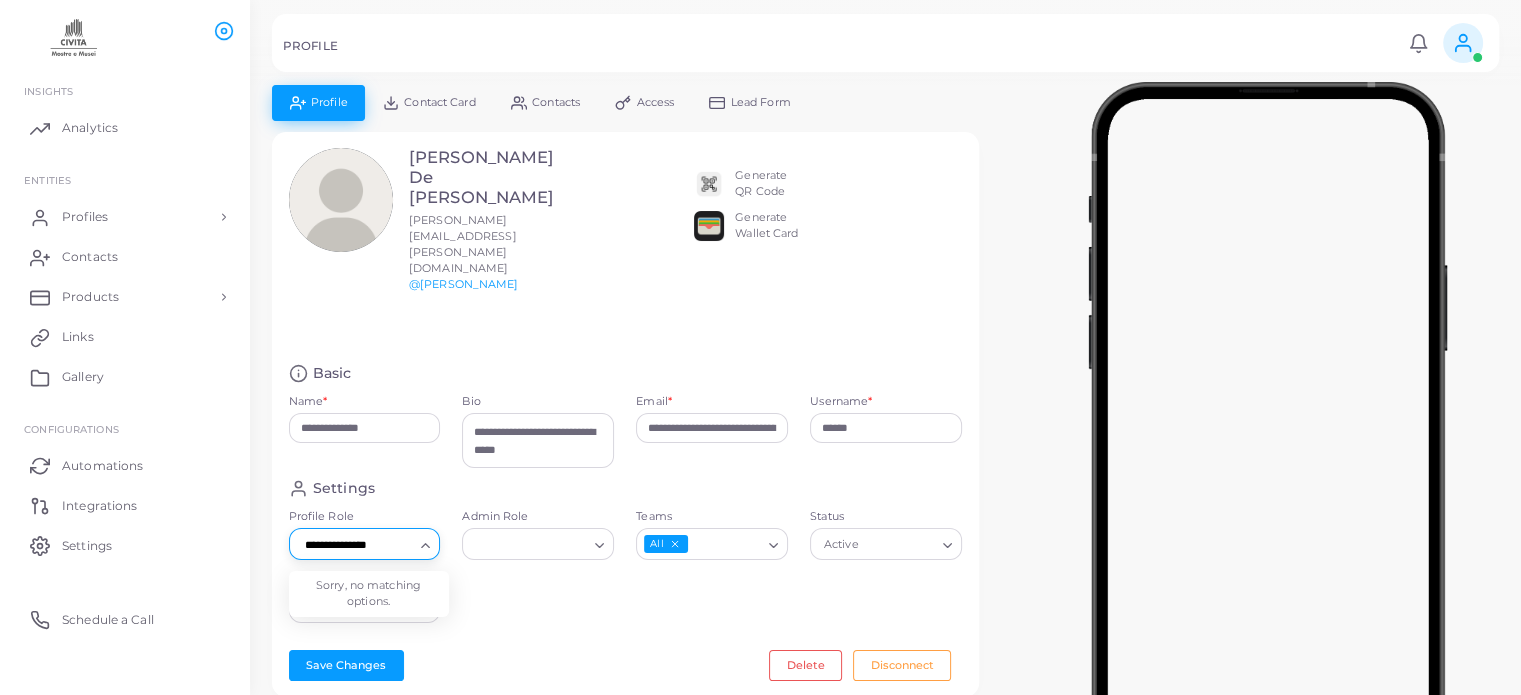 click on "Sorry, no matching options." at bounding box center [369, 594] 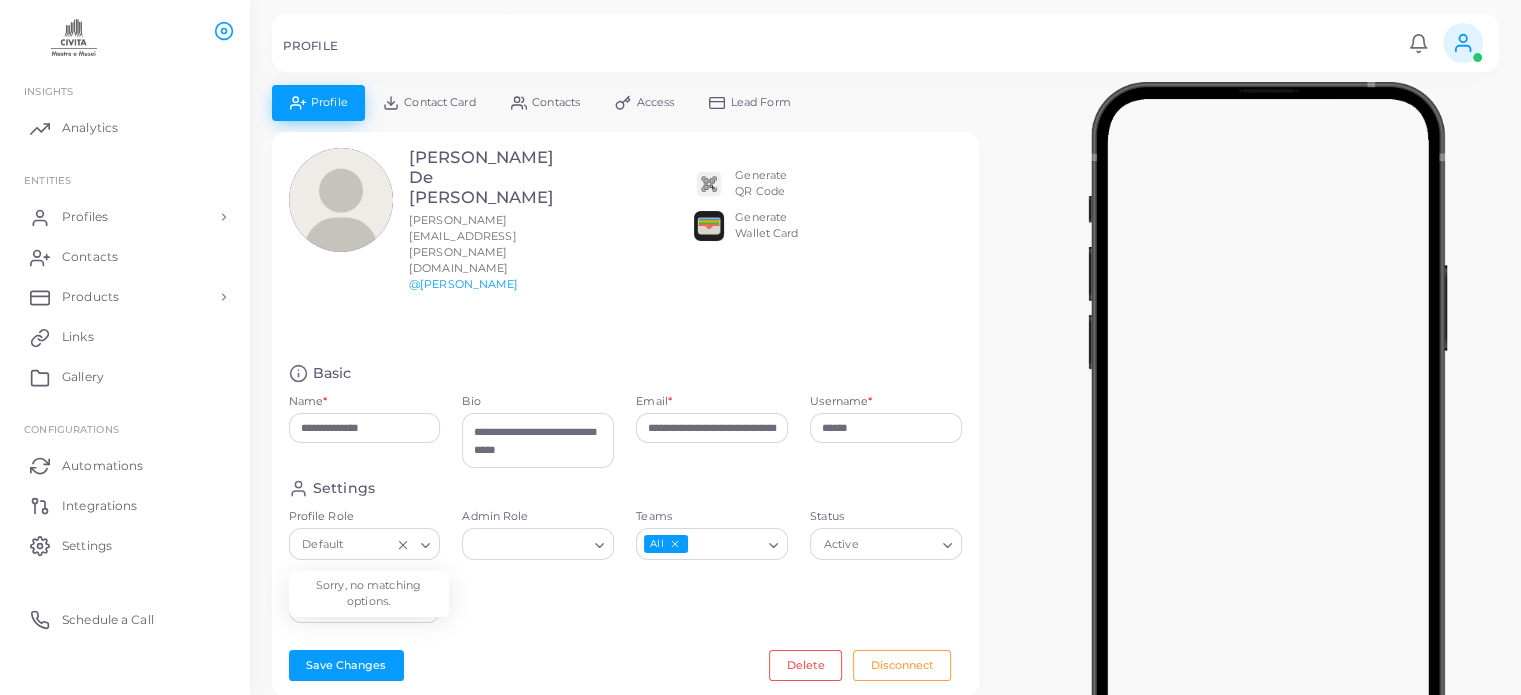 click on "**********" at bounding box center [625, 415] 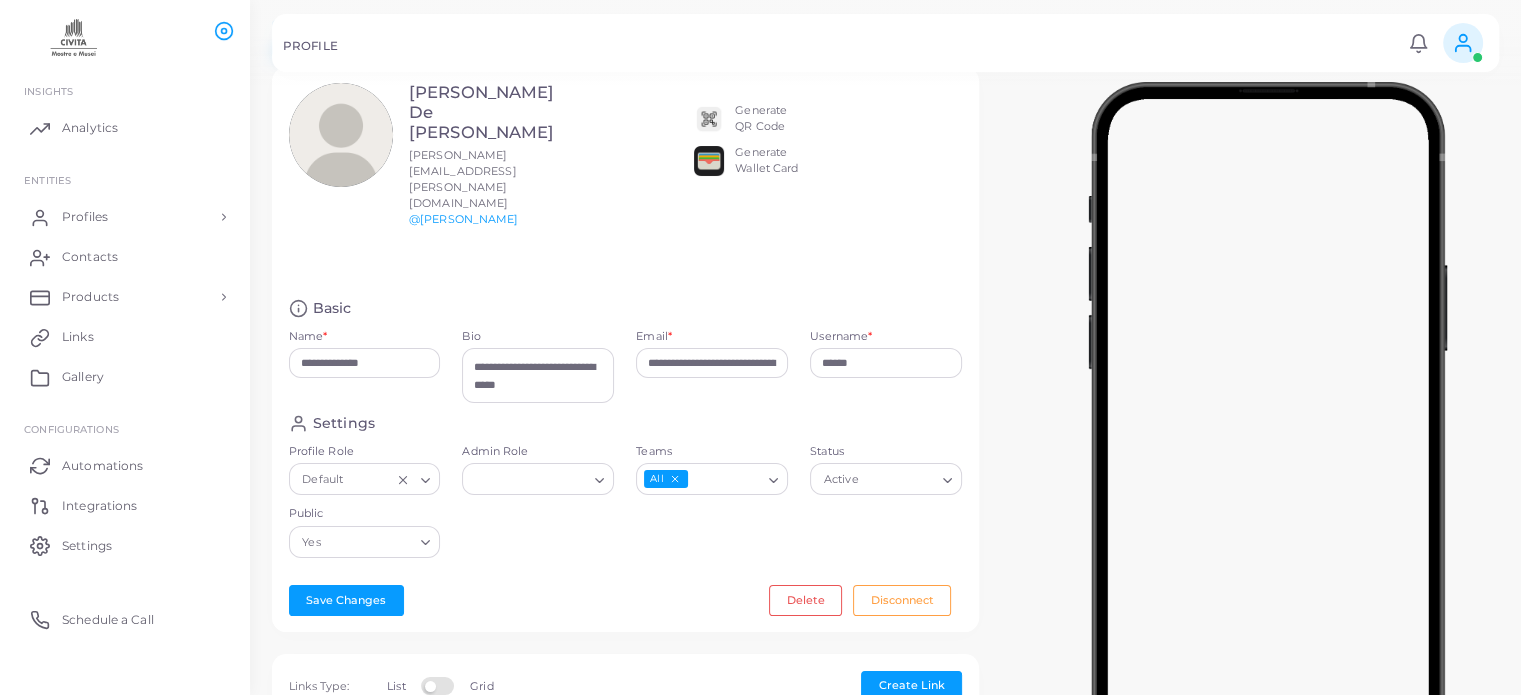 scroll, scrollTop: 100, scrollLeft: 0, axis: vertical 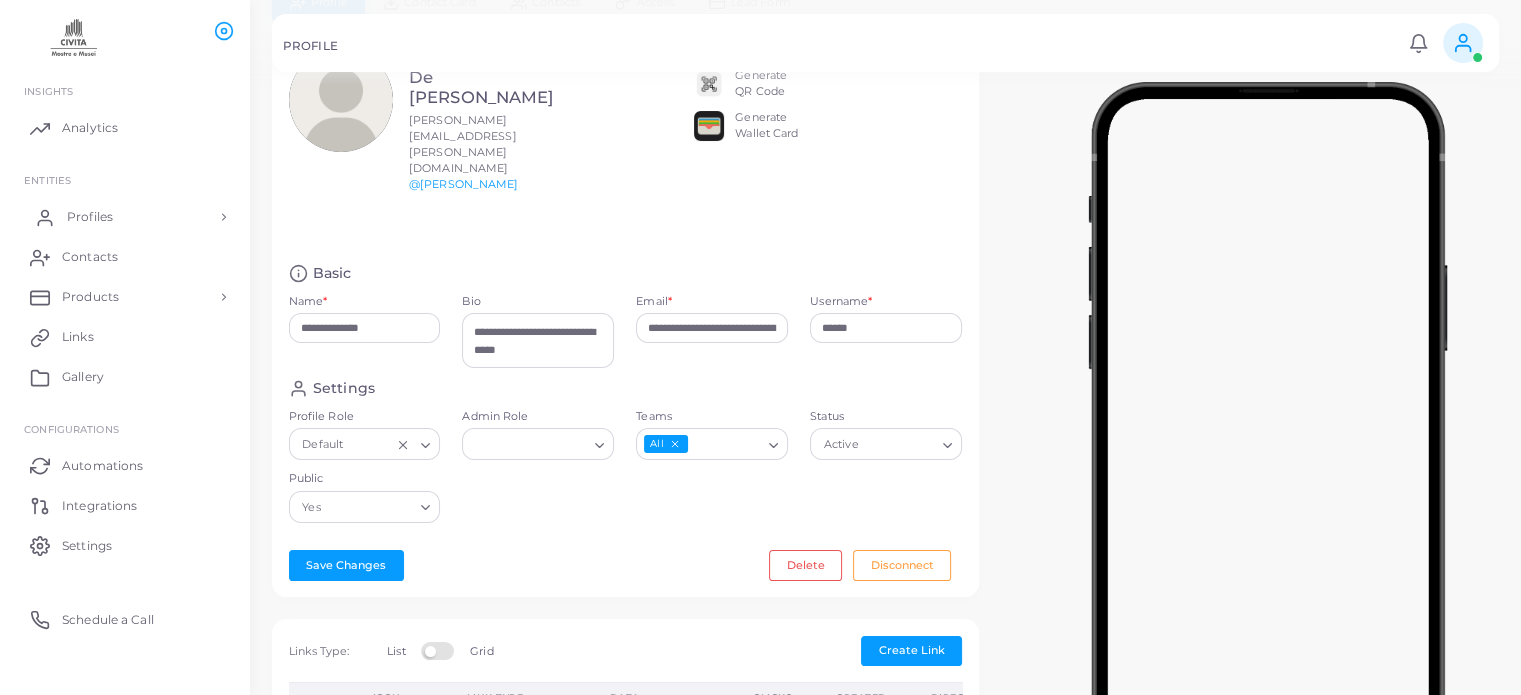 click on "Profiles" at bounding box center [125, 217] 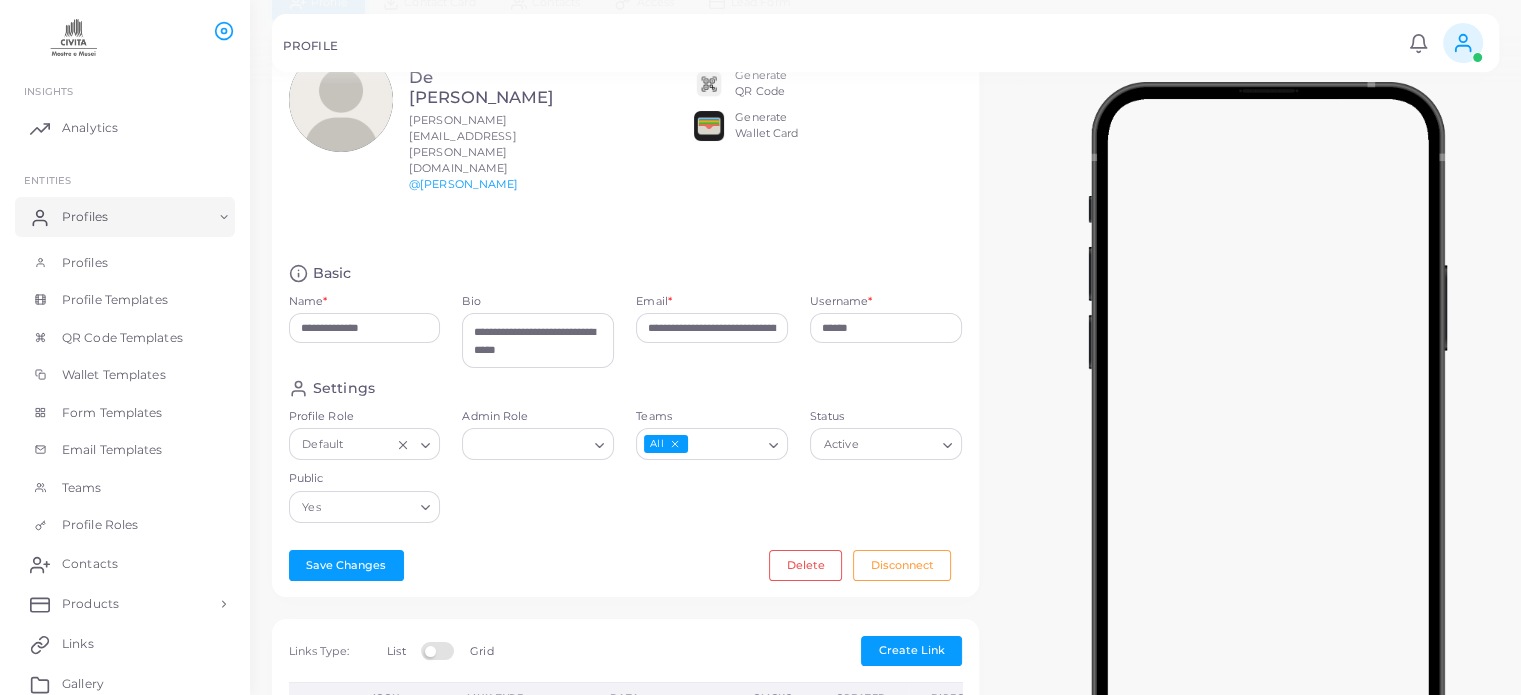 click on "Profiles  Profiles Profile Templates QR Code Templates Wallet Templates Form Templates Email Templates Teams Profile Roles" at bounding box center [125, 370] 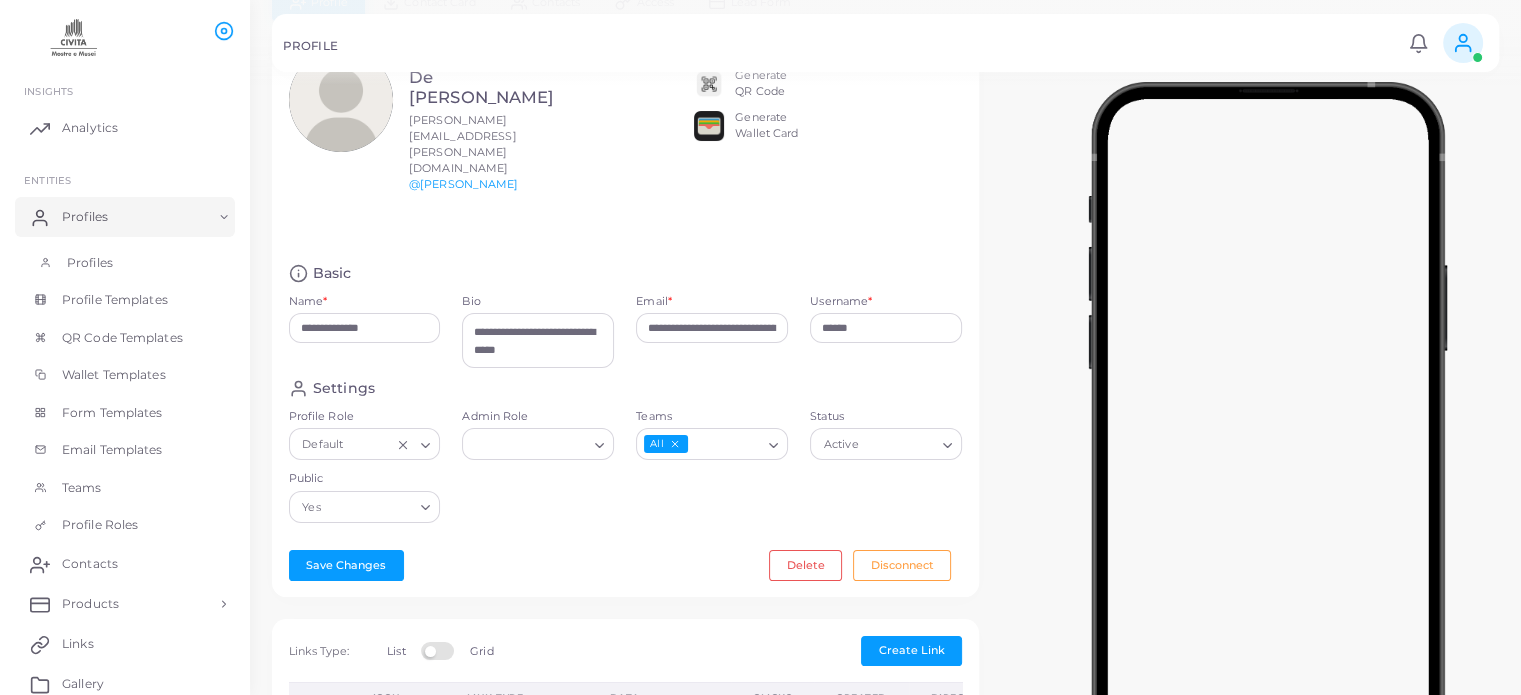 click on "Profiles" at bounding box center [125, 263] 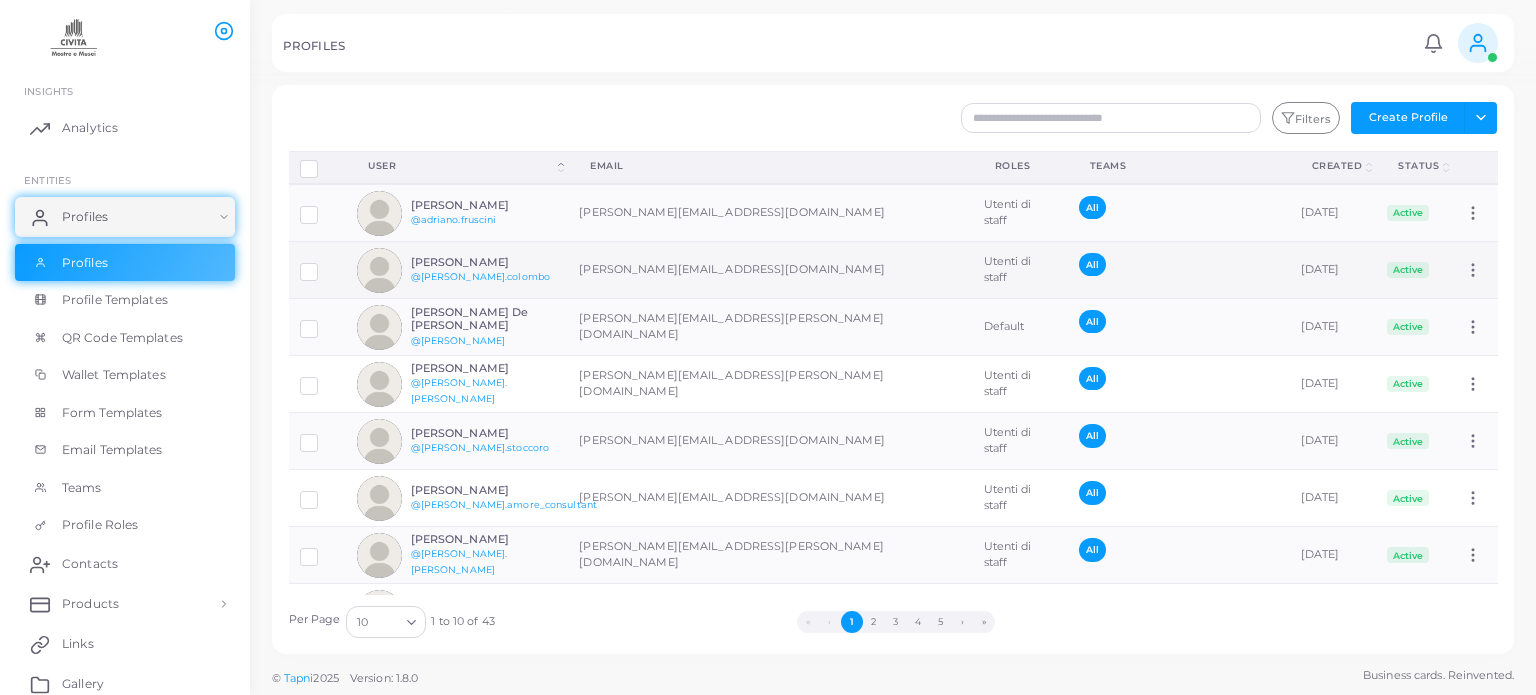 click on "[PERSON_NAME]  @[PERSON_NAME].colombo" at bounding box center [457, 270] 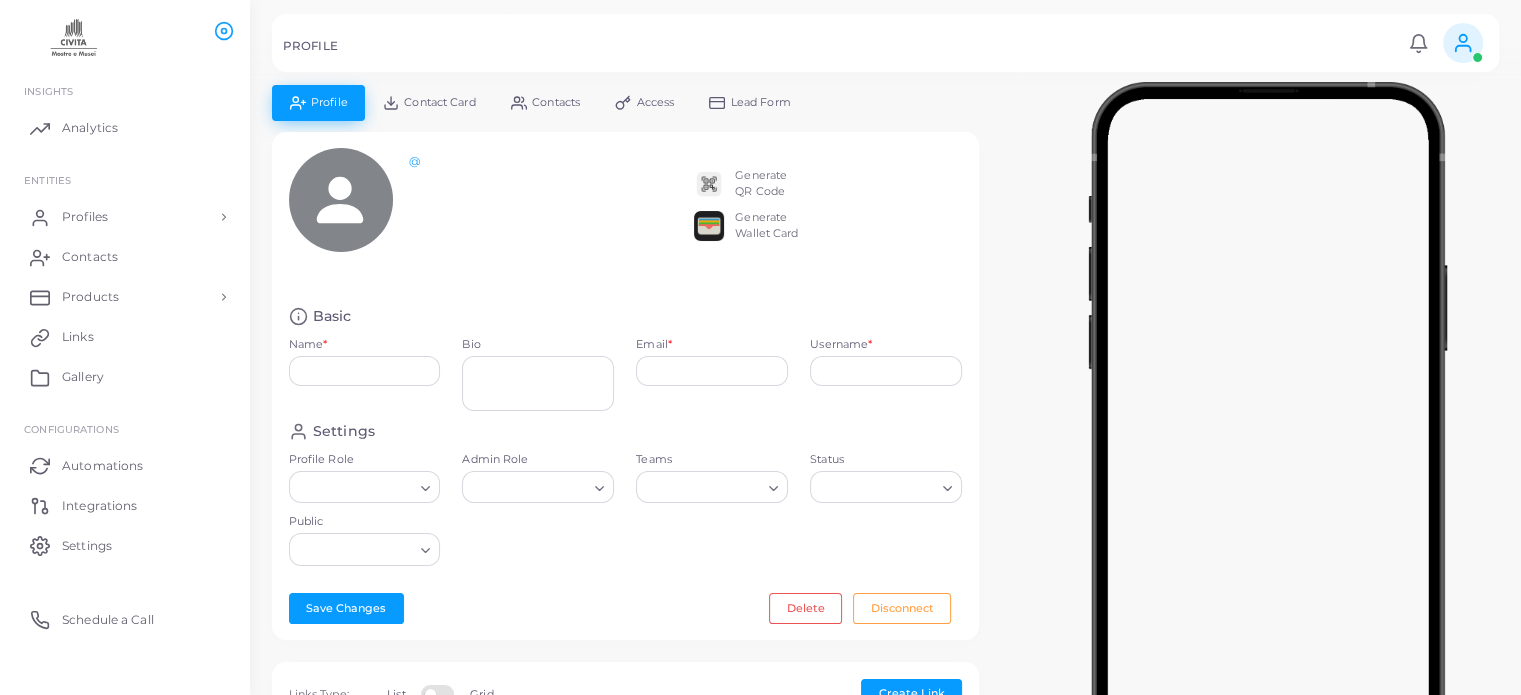 type on "**********" 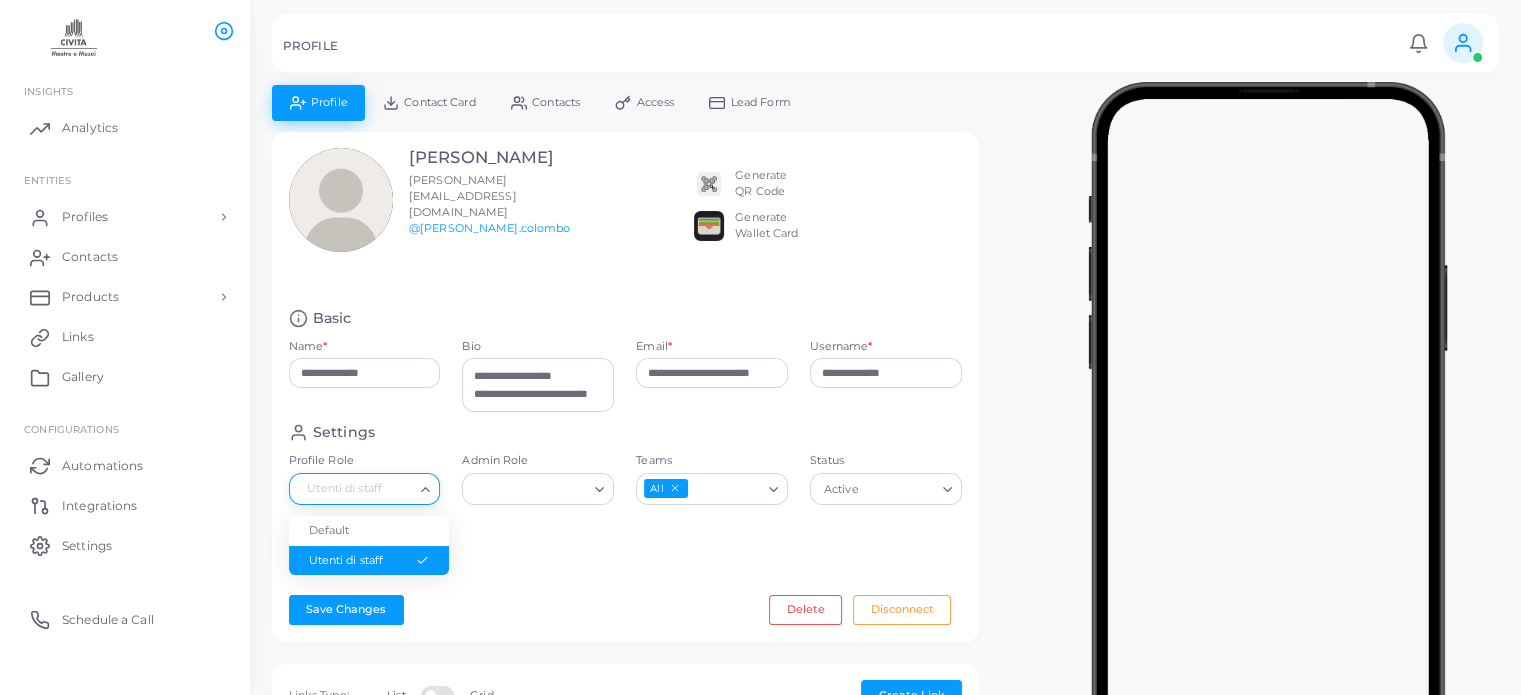 drag, startPoint x: 383, startPoint y: 486, endPoint x: 354, endPoint y: 487, distance: 29.017237 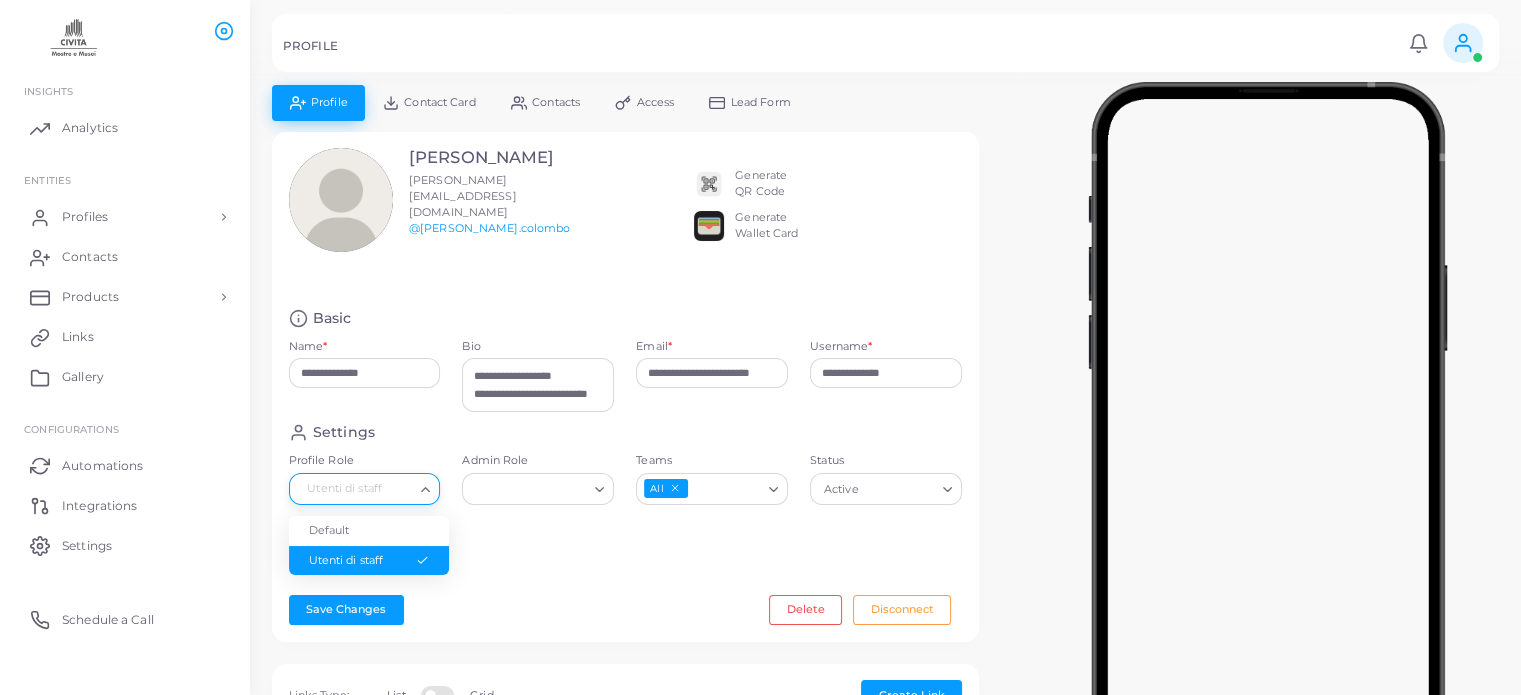 click on "Utenti di staff" at bounding box center [356, 487] 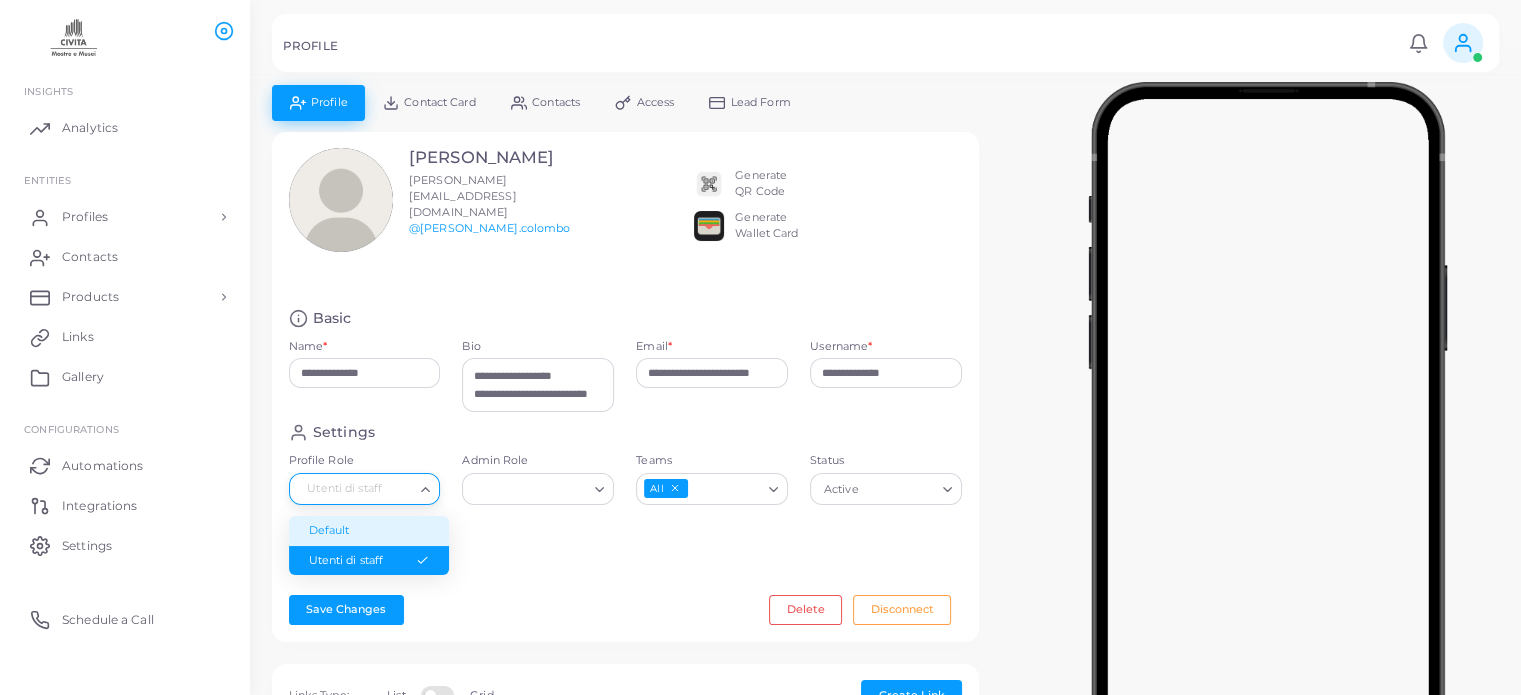 click on "**********" at bounding box center [625, 387] 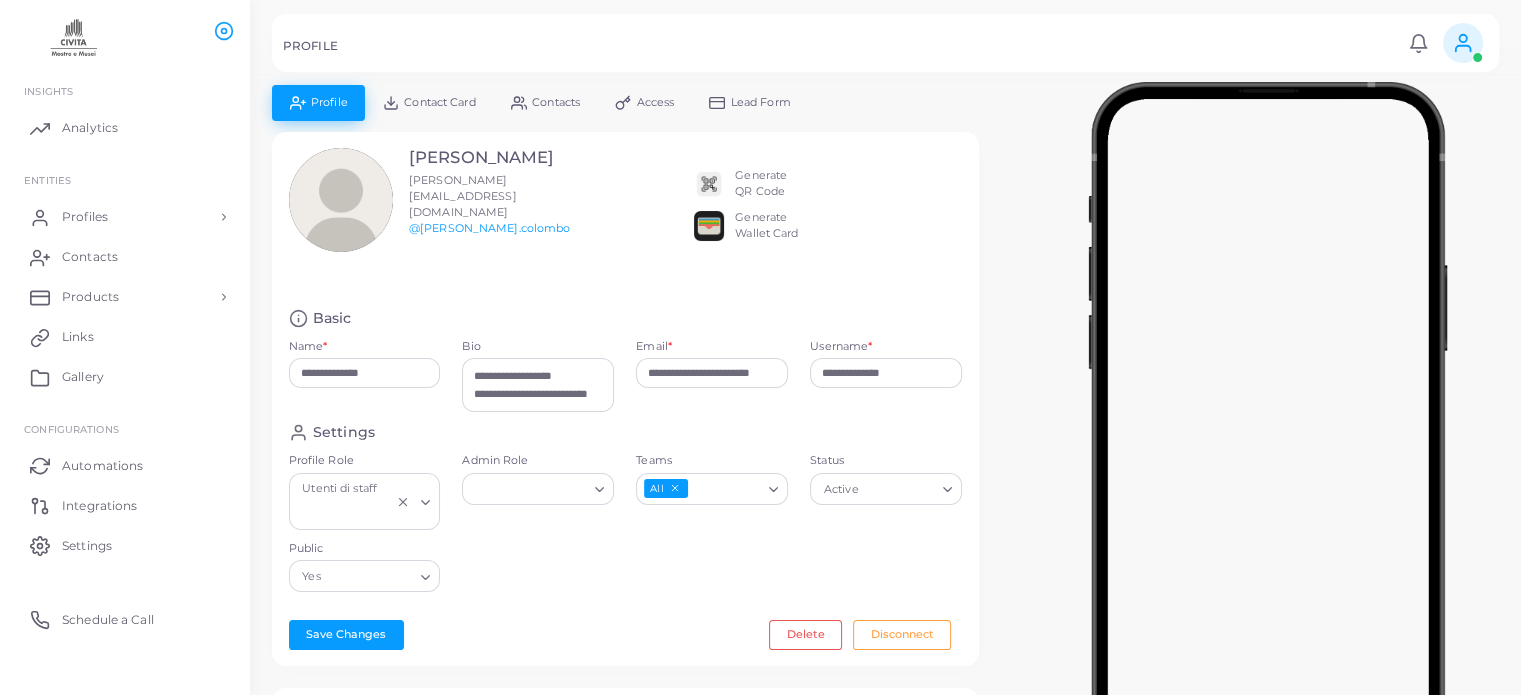 click on "Contacts" at bounding box center [556, 102] 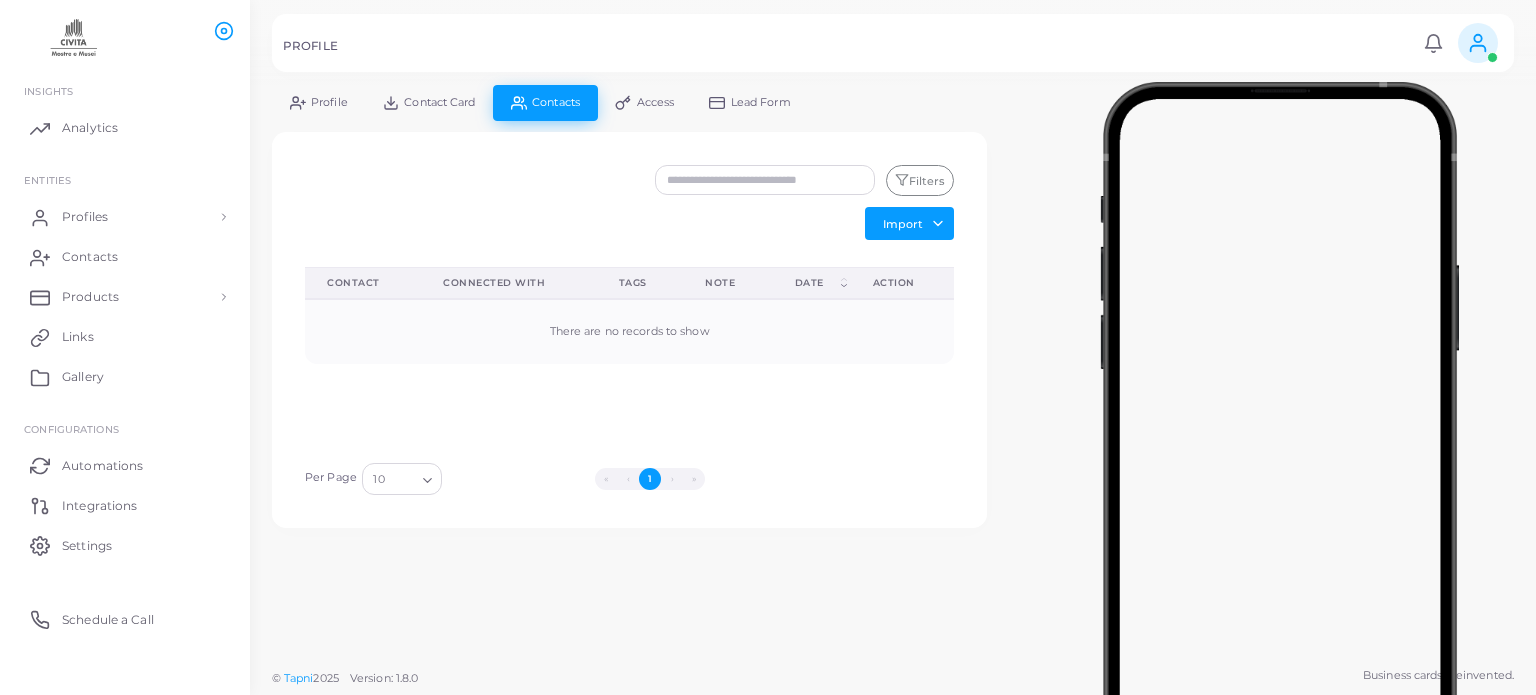 click at bounding box center [768, 42] 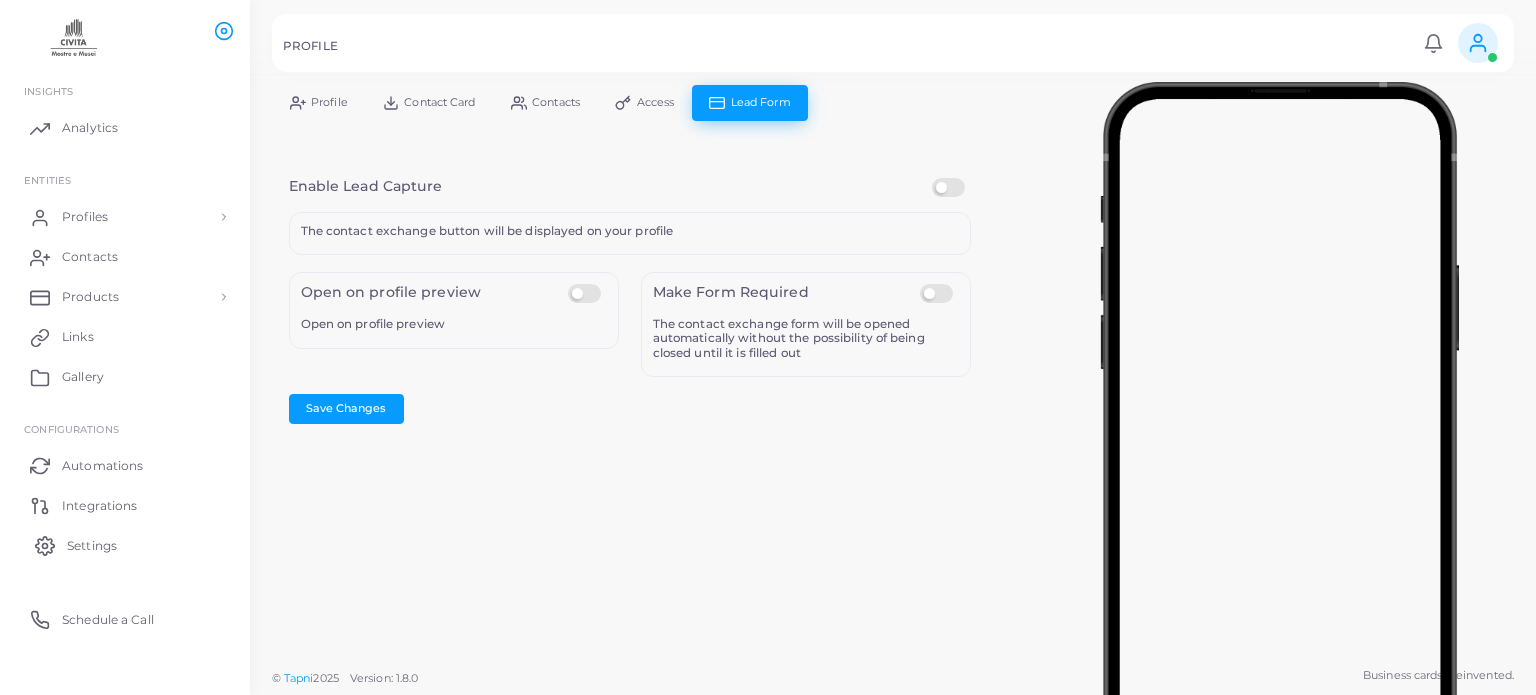 click on "Settings" at bounding box center (92, 546) 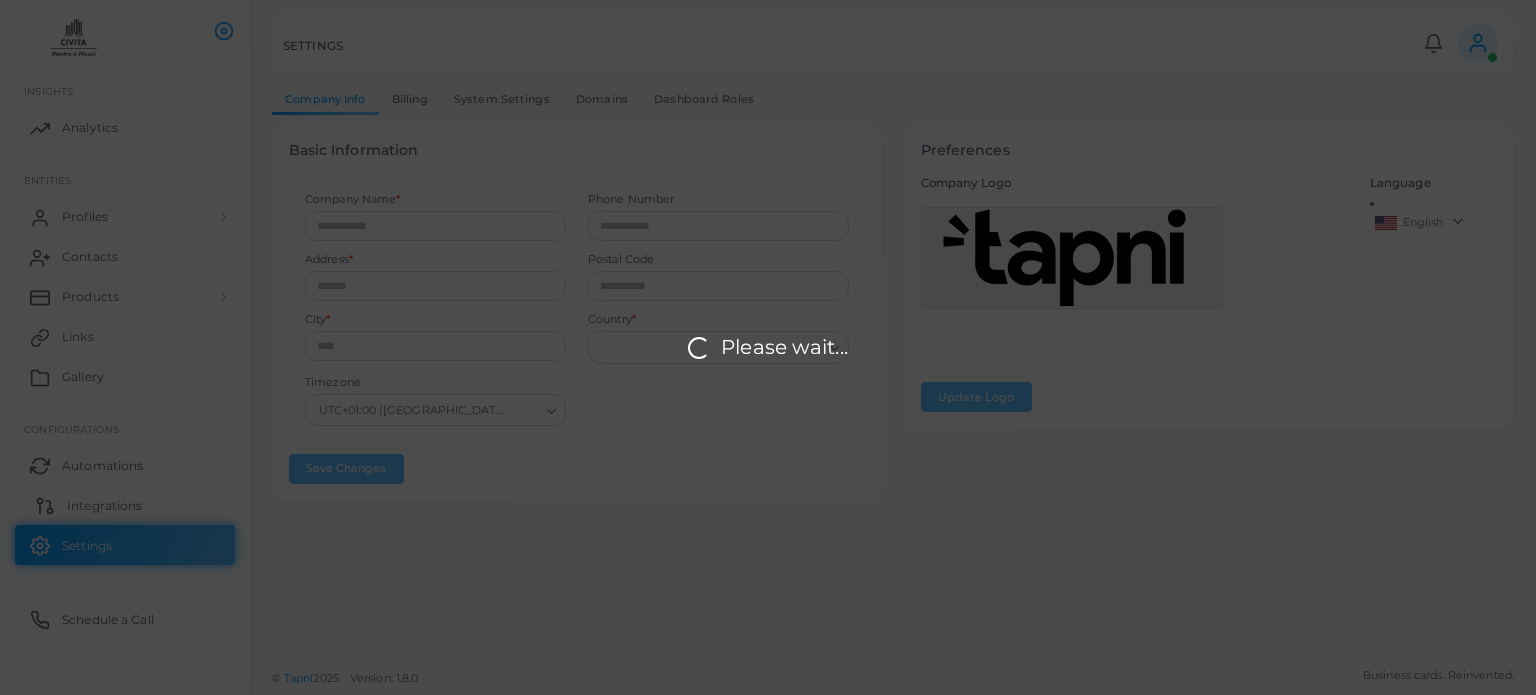 type on "**********" 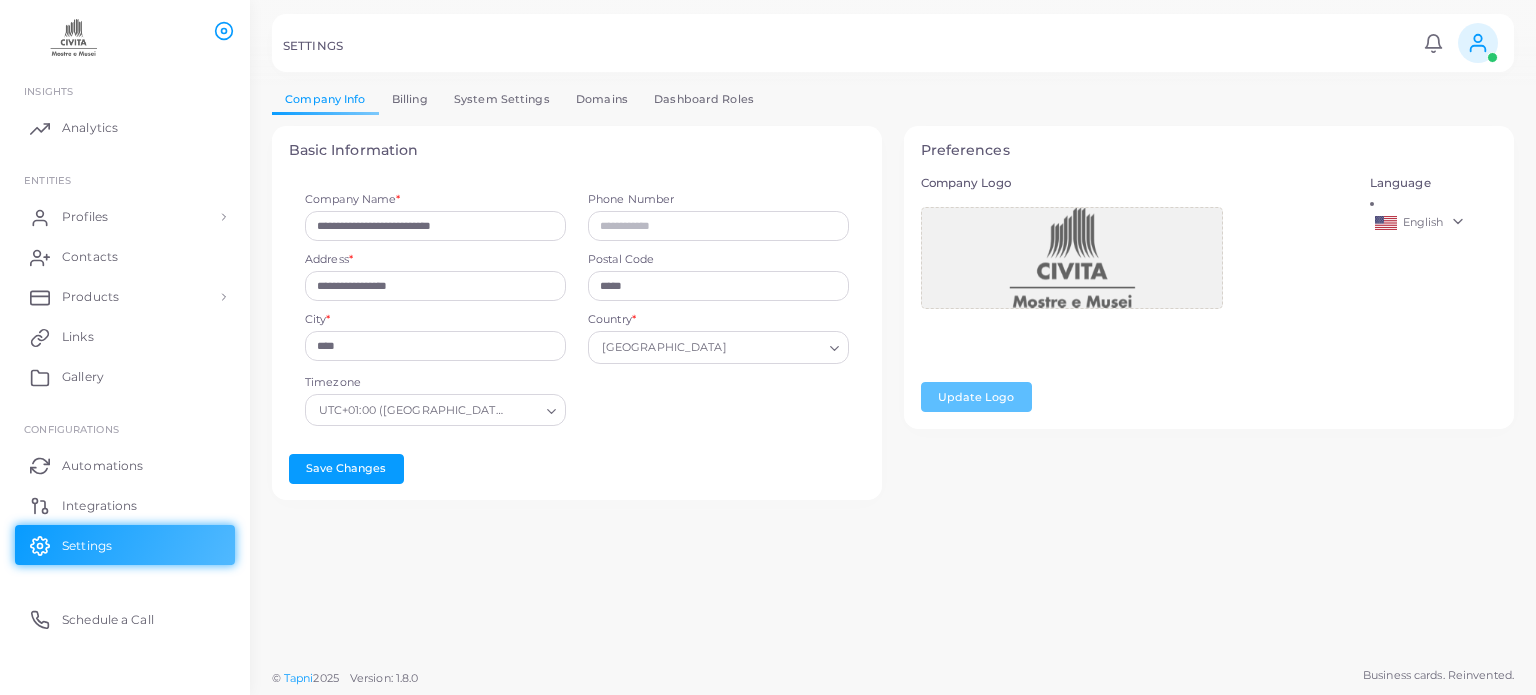 click on "Billing" at bounding box center (410, 99) 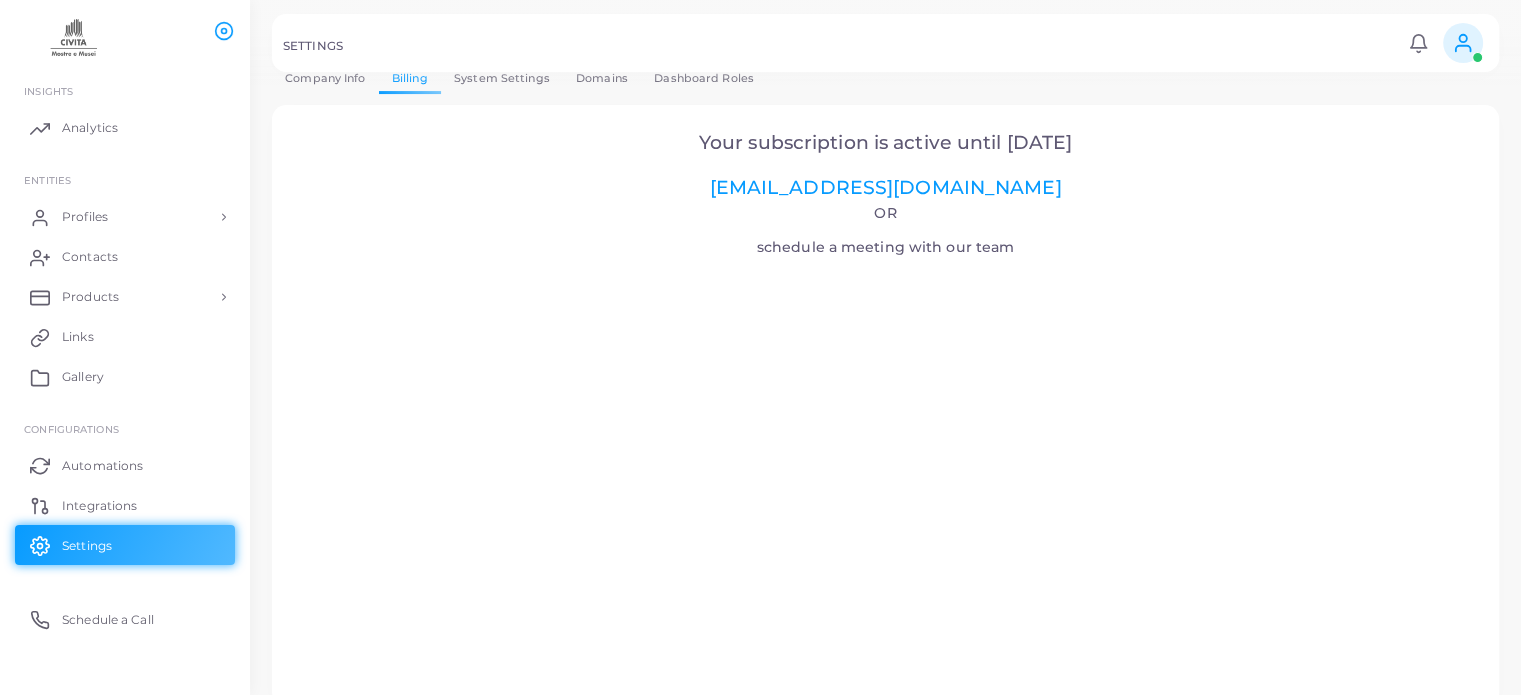 scroll, scrollTop: 0, scrollLeft: 0, axis: both 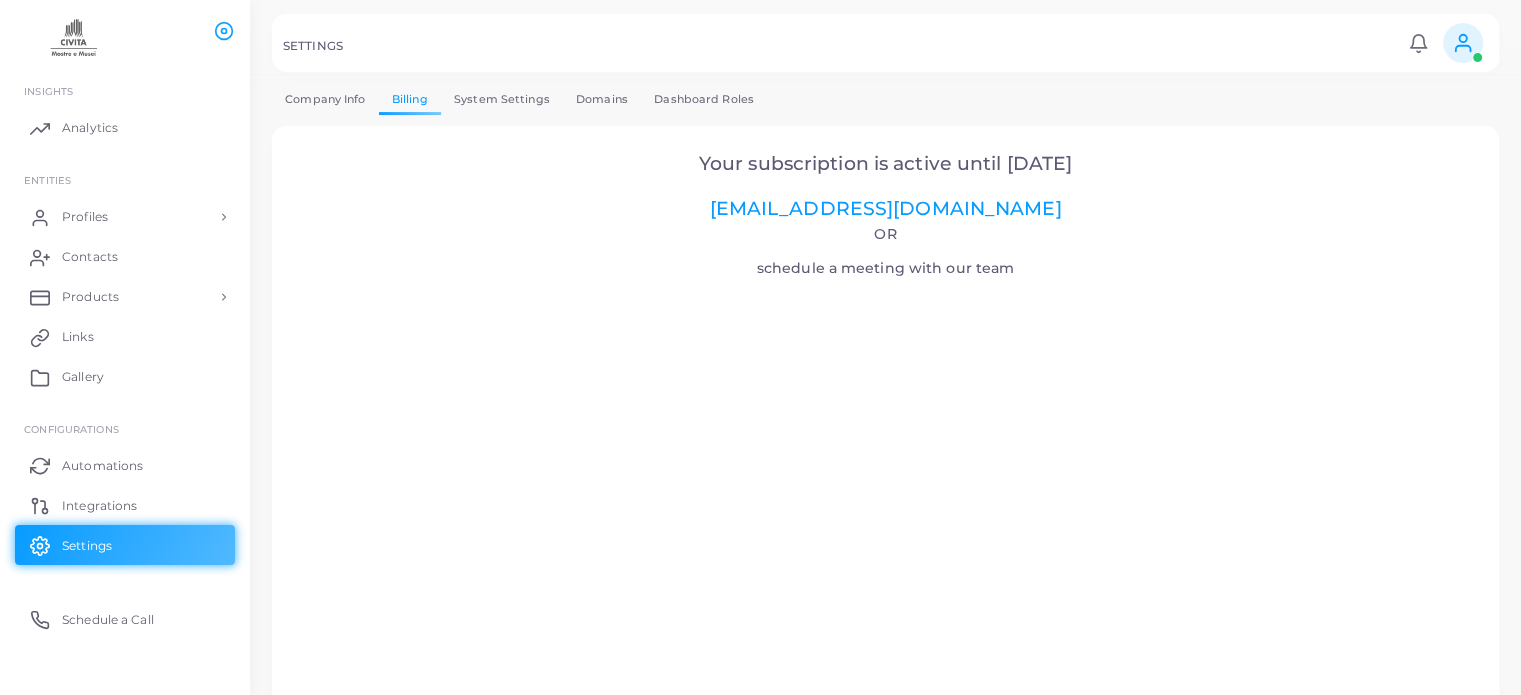 click on "System Settings" at bounding box center [502, 99] 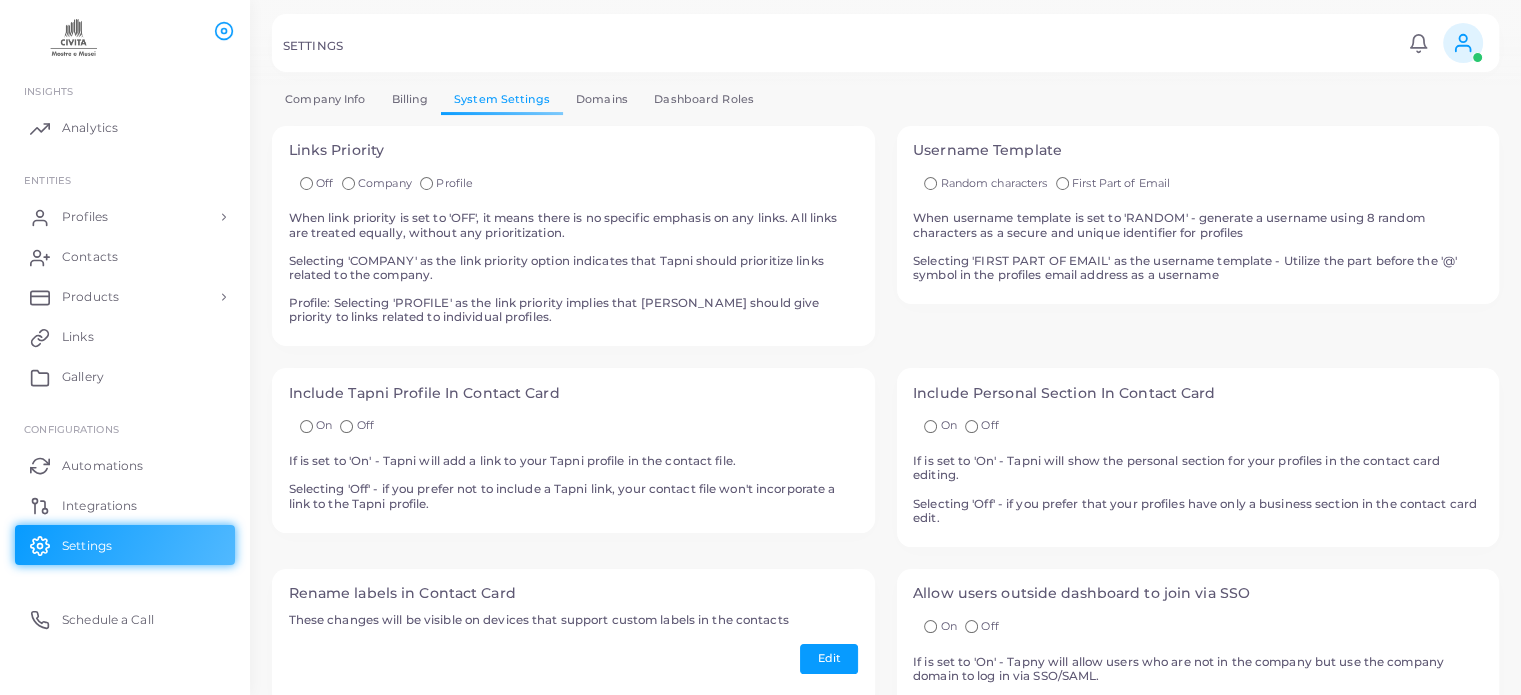 click on "Include Tapni Profile In Contact Card On Off  If is set to 'On' - Tapni will add a link to your Tapni profile in the contact file.
Selecting 'Off' -  if you prefer not to include a Tapni link, your contact file won't incorporate a link to the Tapni profile." at bounding box center (573, 450) 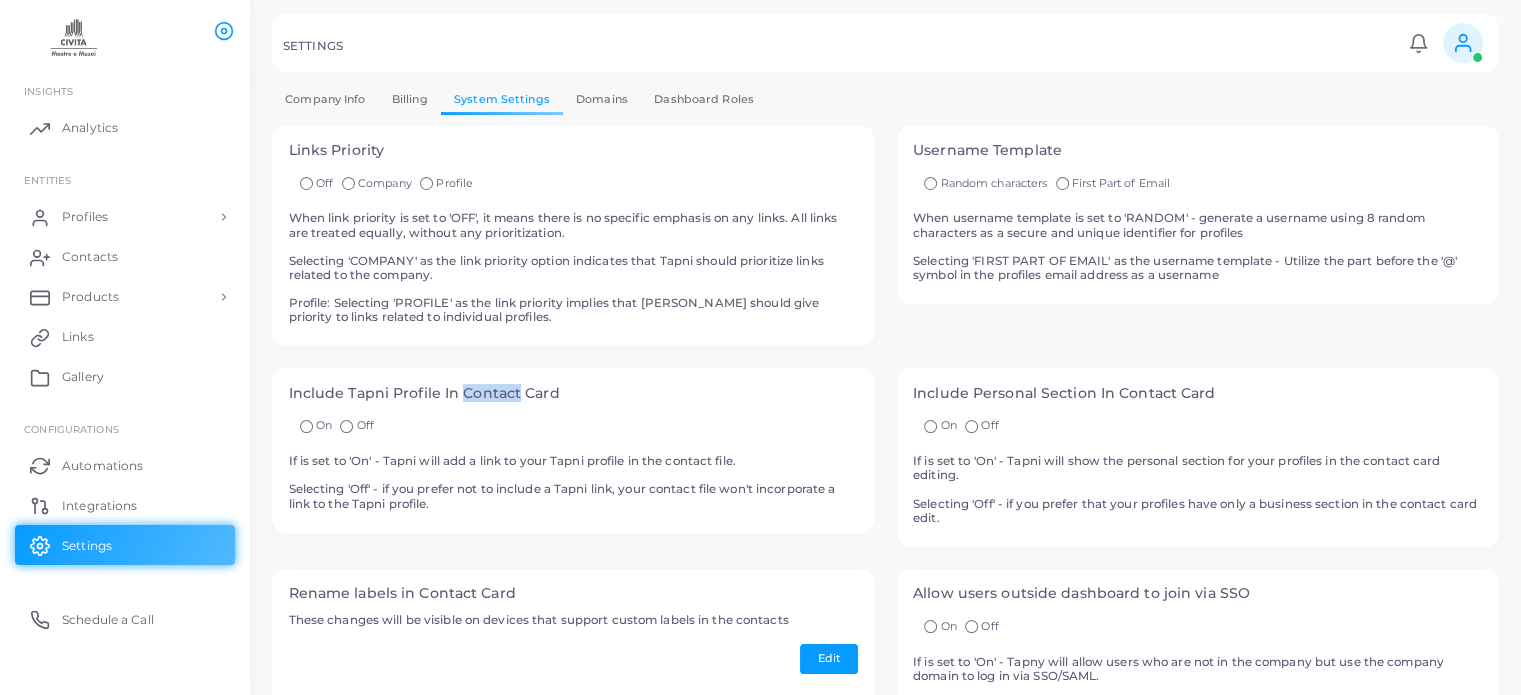 click on "Include Tapni Profile In Contact Card" at bounding box center (574, 393) 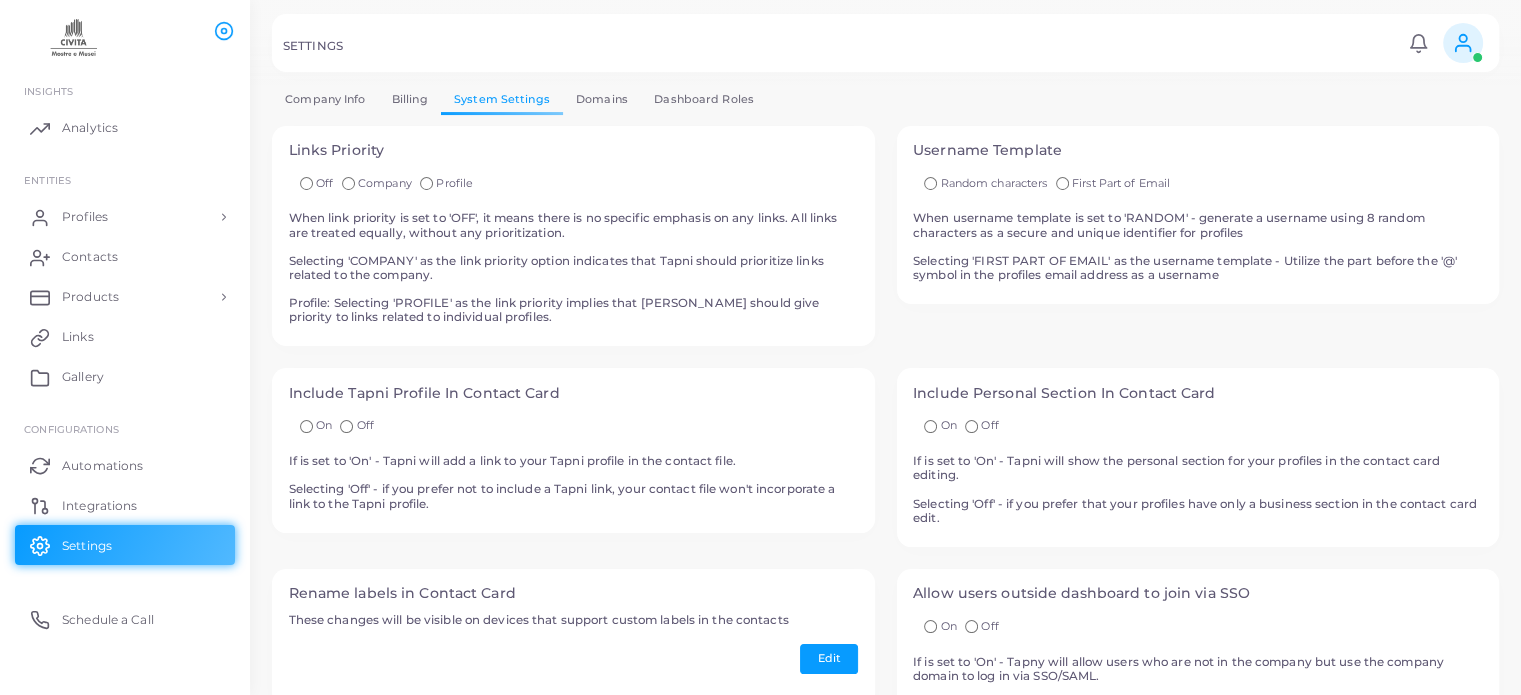 click on "If is set to 'On' - Tapni will add a link to your Tapni profile in the contact file.
Selecting 'Off' -  if you prefer not to include a Tapni link, your contact file won't incorporate a link to the Tapni profile." at bounding box center [574, 482] 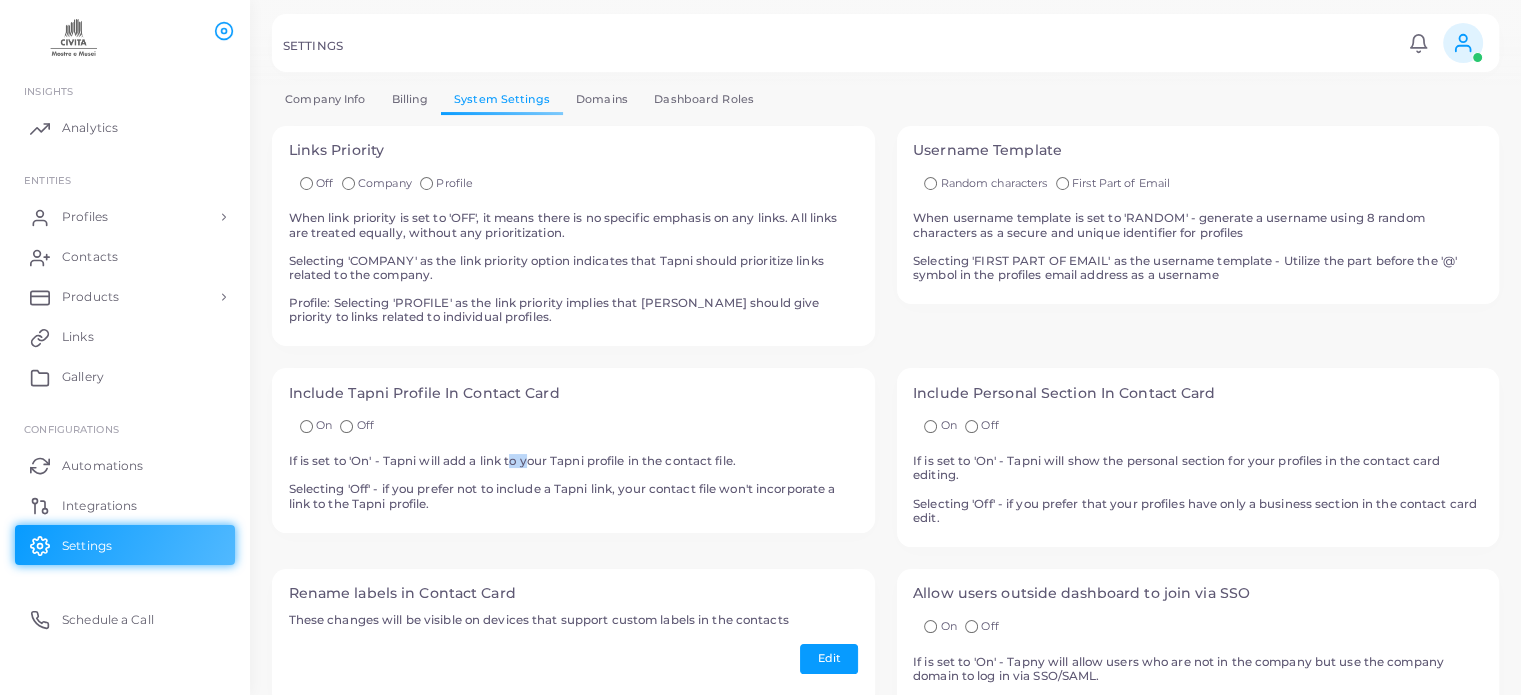 click on "If is set to 'On' - Tapni will add a link to your Tapni profile in the contact file.
Selecting 'Off' -  if you prefer not to include a Tapni link, your contact file won't incorporate a link to the Tapni profile." at bounding box center [574, 482] 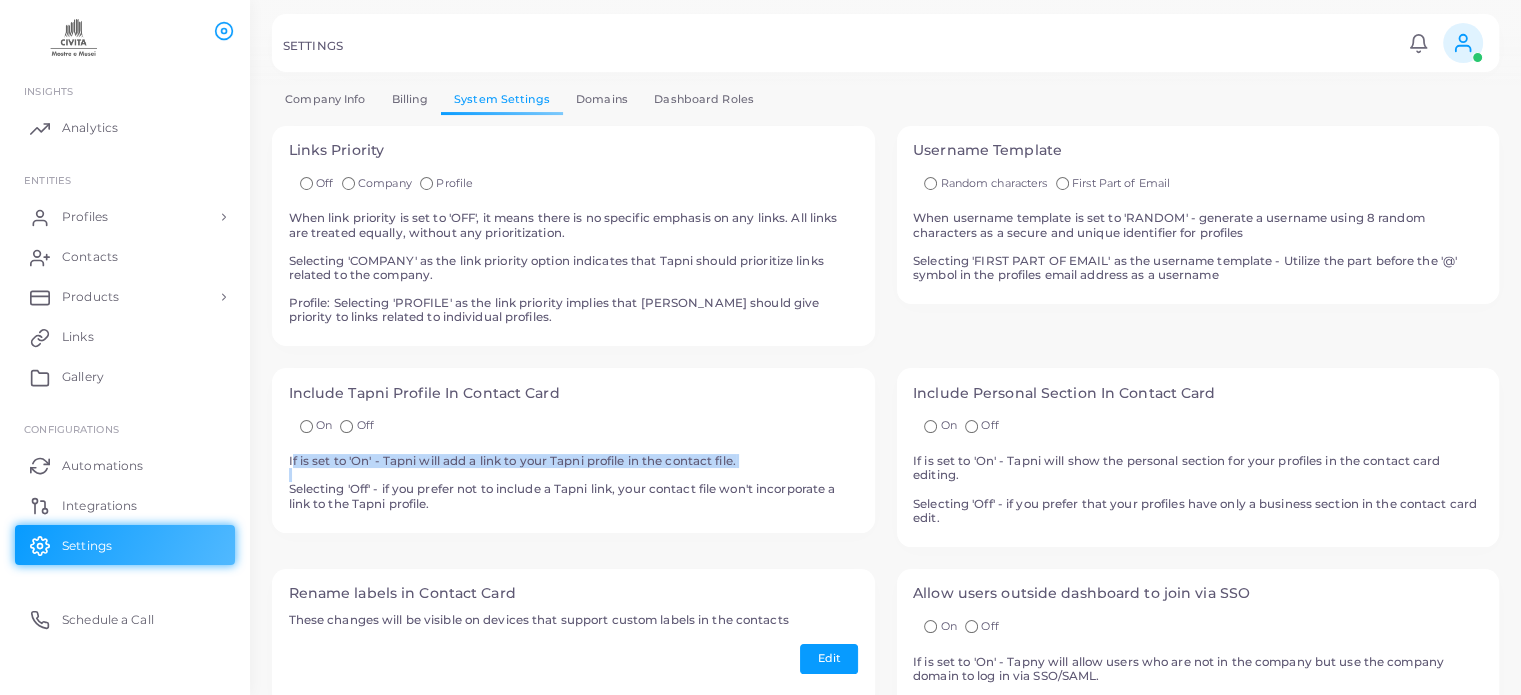 click on "If is set to 'On' - Tapni will add a link to your Tapni profile in the contact file.
Selecting 'Off' -  if you prefer not to include a Tapni link, your contact file won't incorporate a link to the Tapni profile." at bounding box center [574, 482] 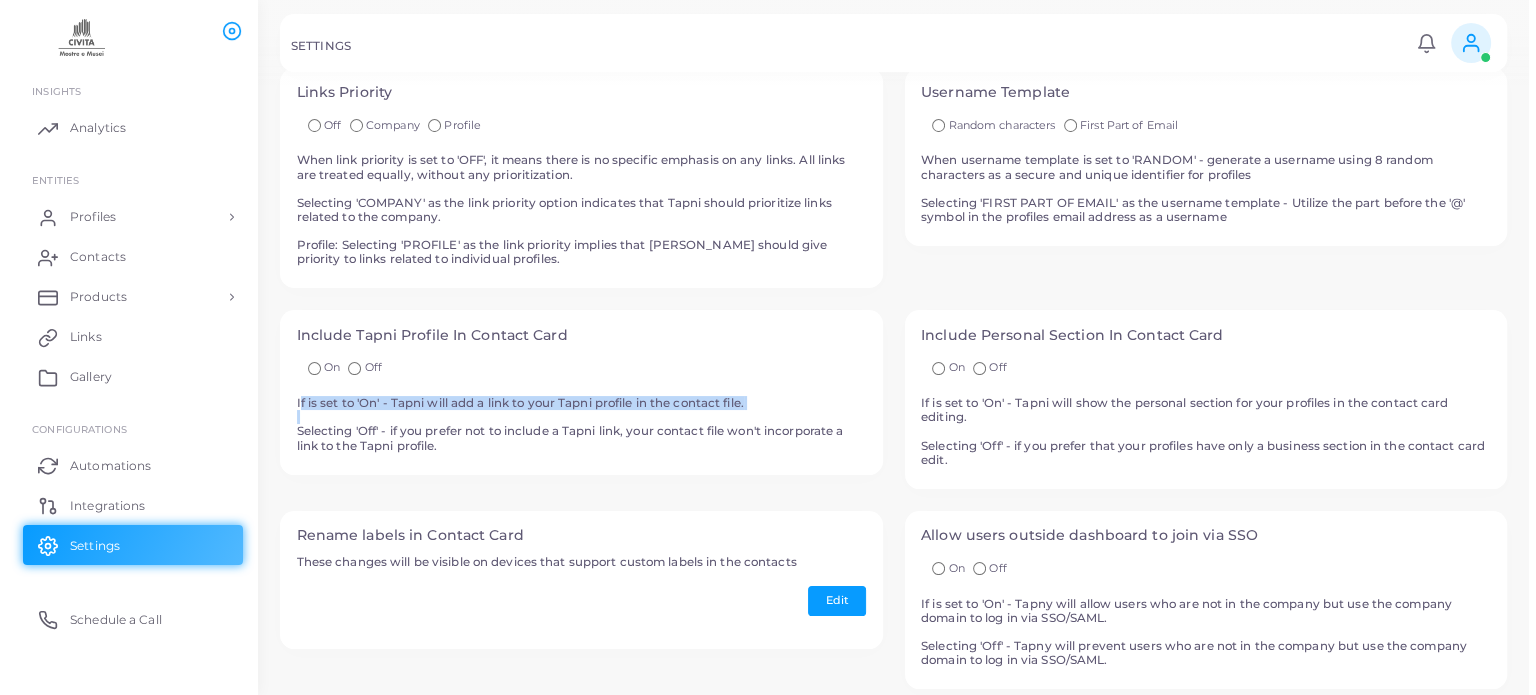 scroll, scrollTop: 0, scrollLeft: 0, axis: both 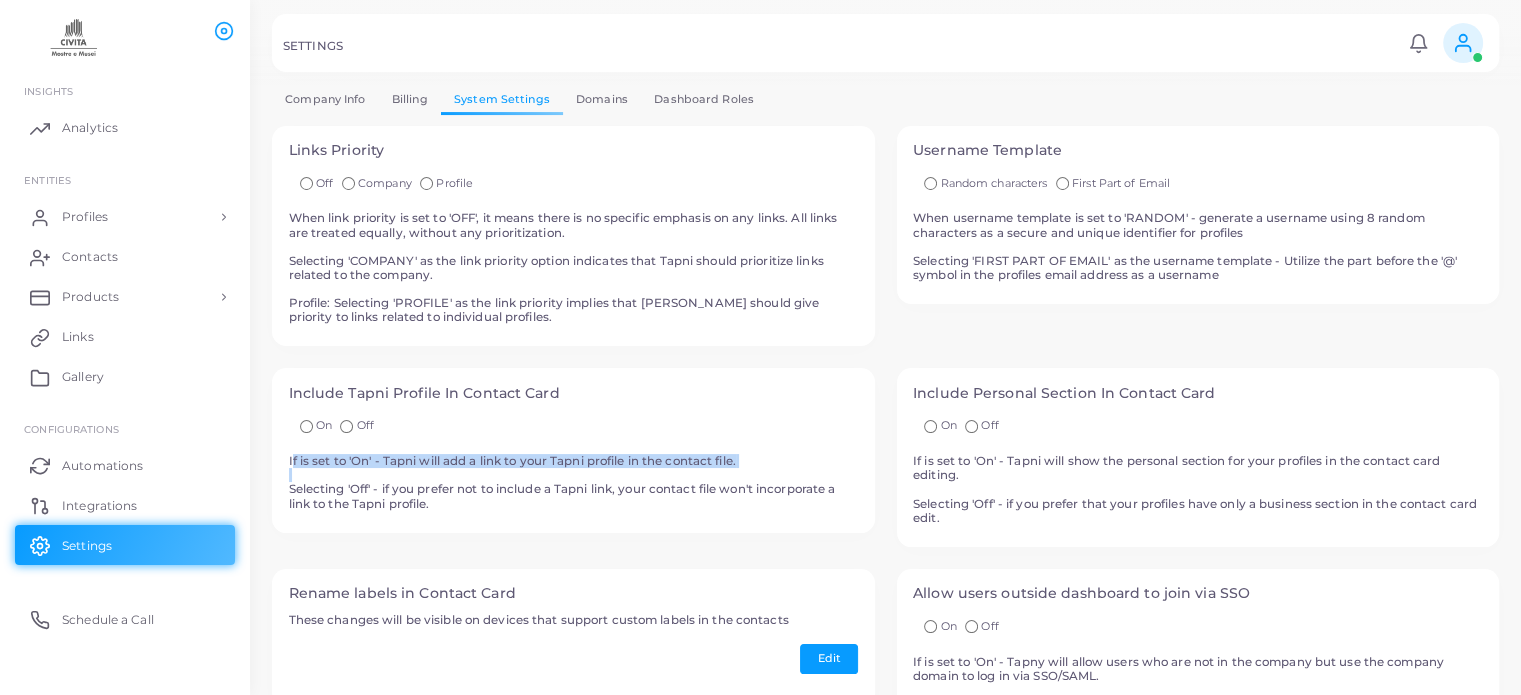click on "Domains" at bounding box center (602, 99) 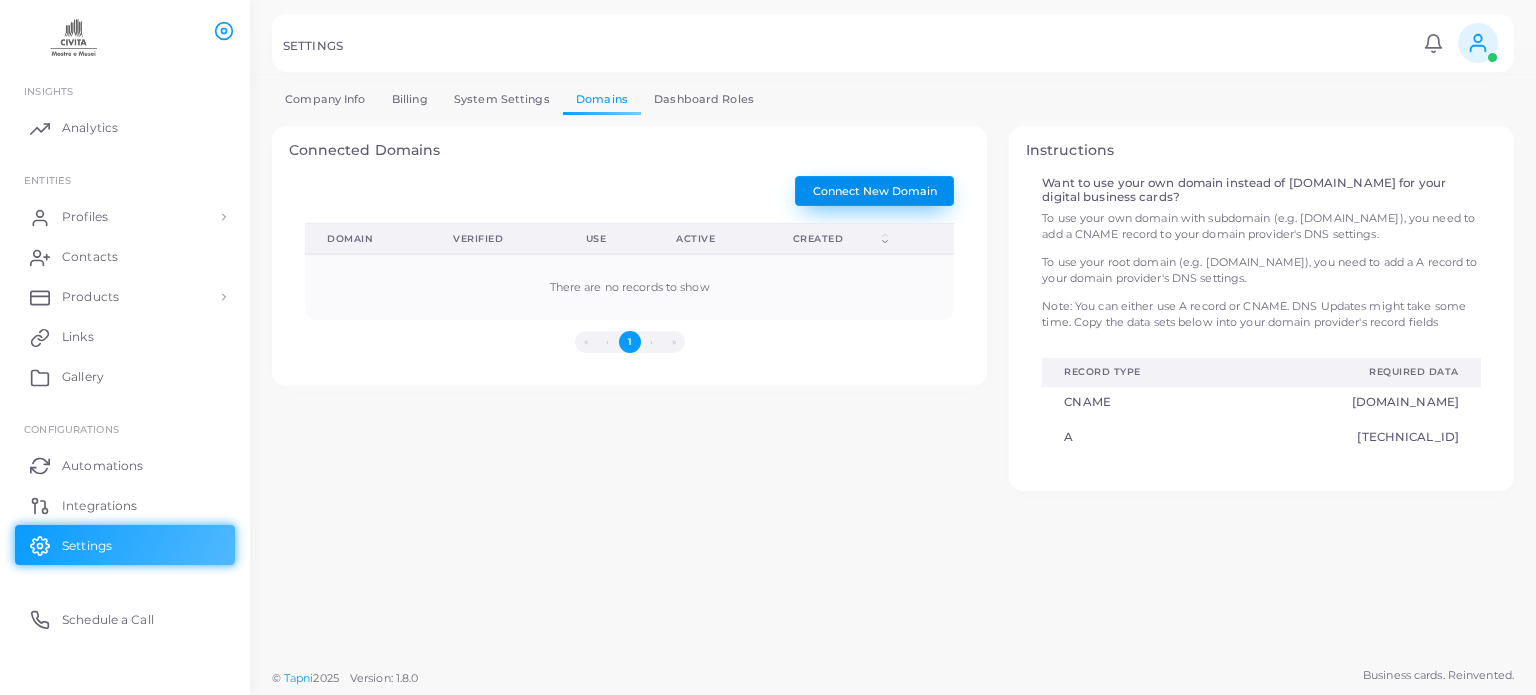 click on "Connect New Domain" at bounding box center (875, 191) 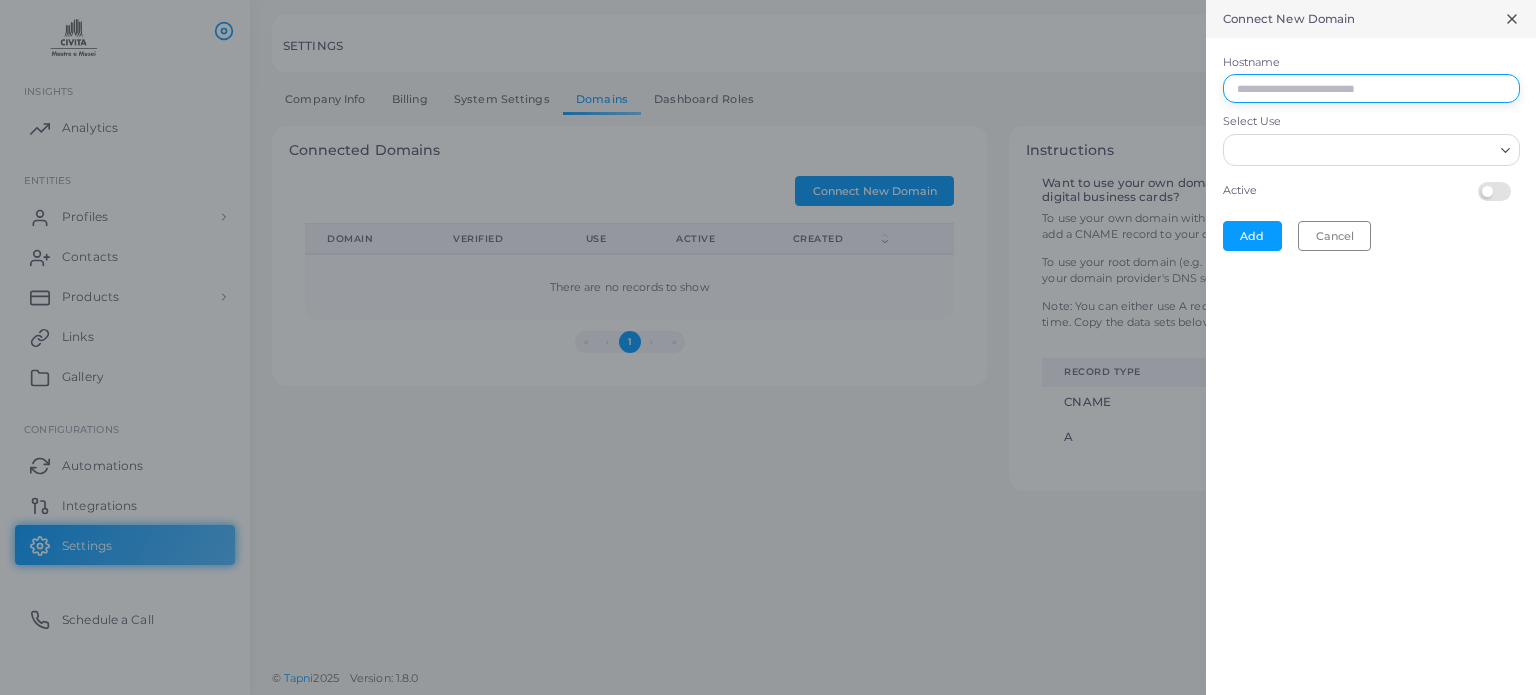 click on "Hostname" at bounding box center [1371, 89] 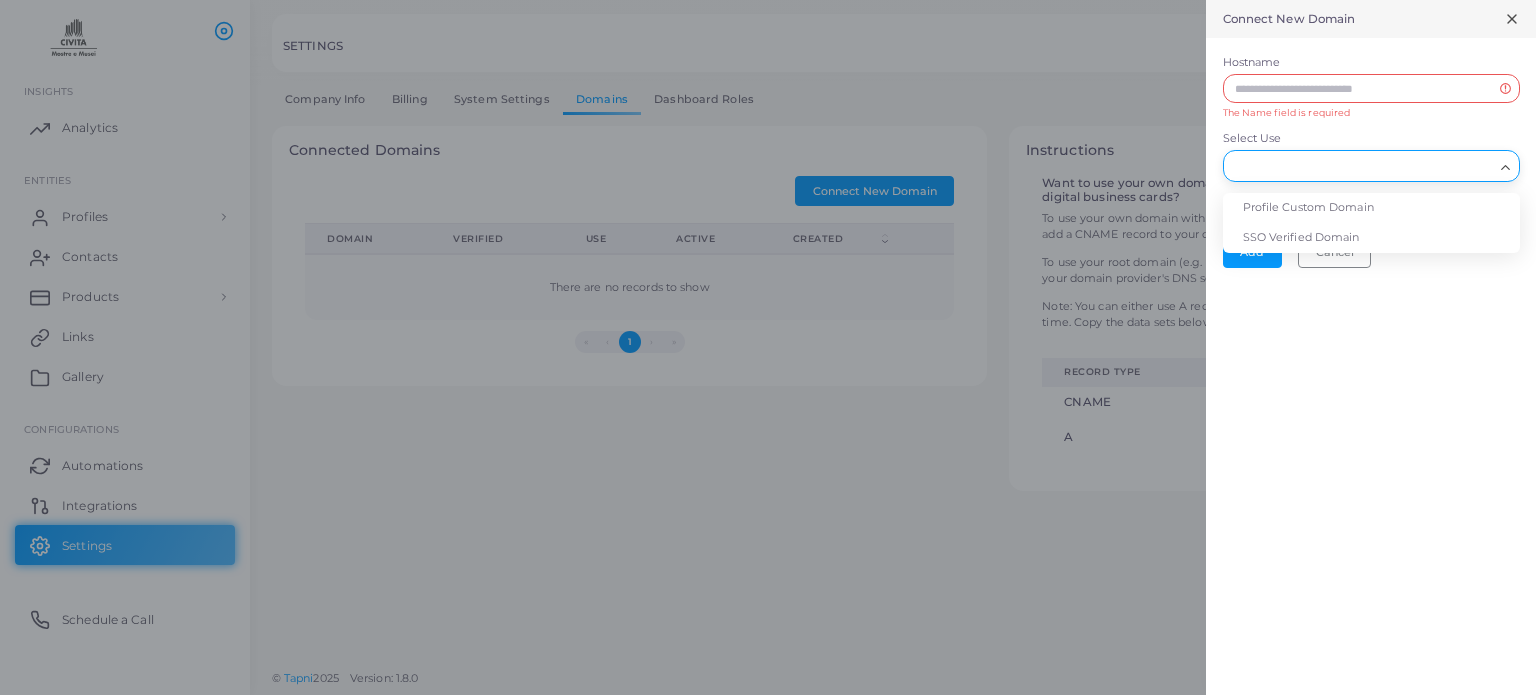 click on "Select Use           Loading...
Profile Custom Domain
SSO Verified Domain" at bounding box center (1371, 156) 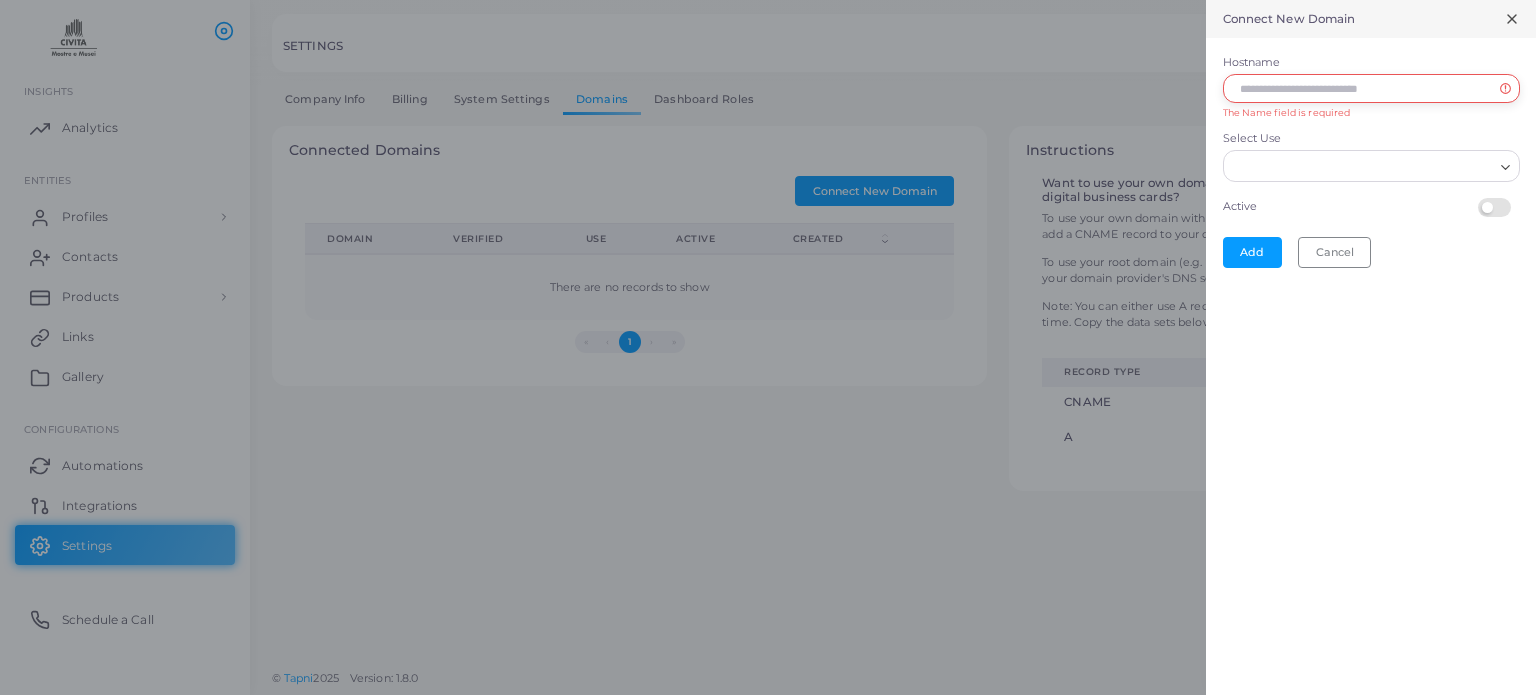 click on "Hostname" at bounding box center (1371, 89) 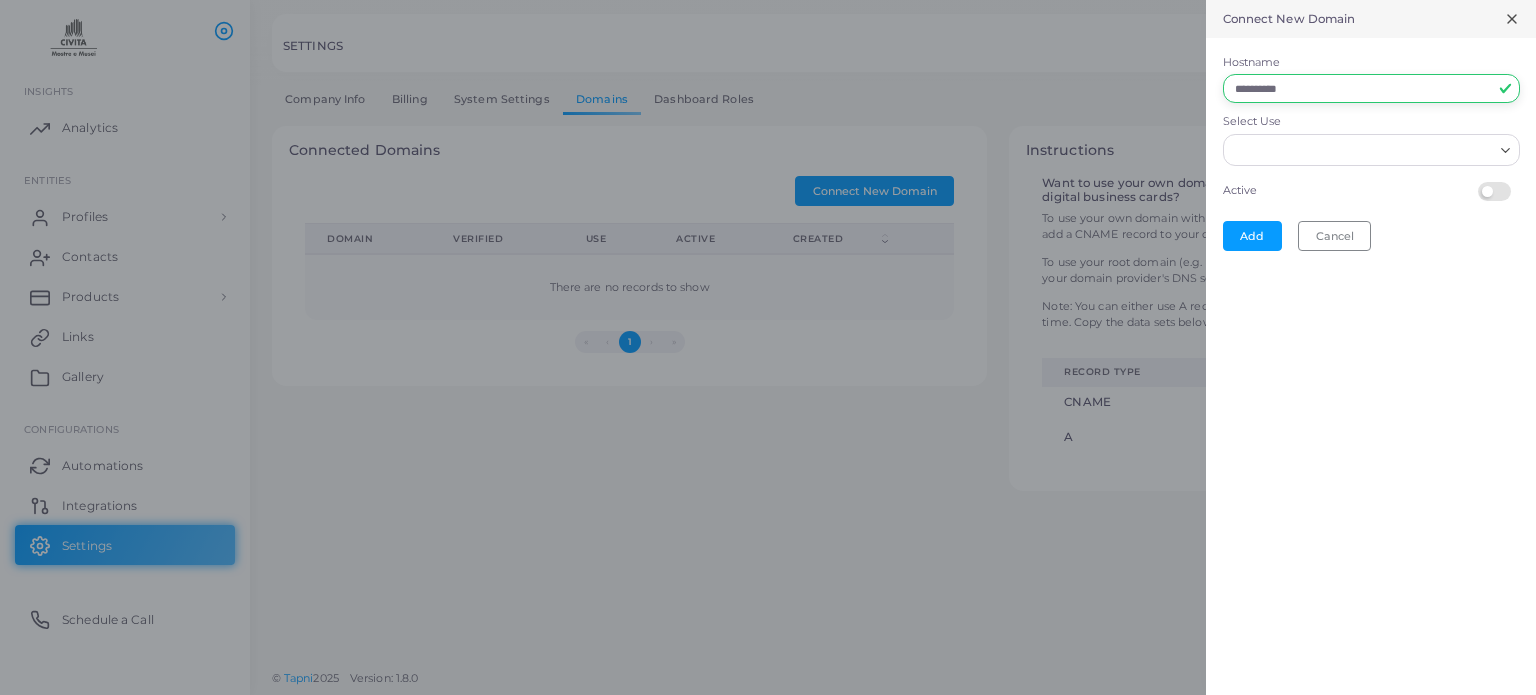 type on "**********" 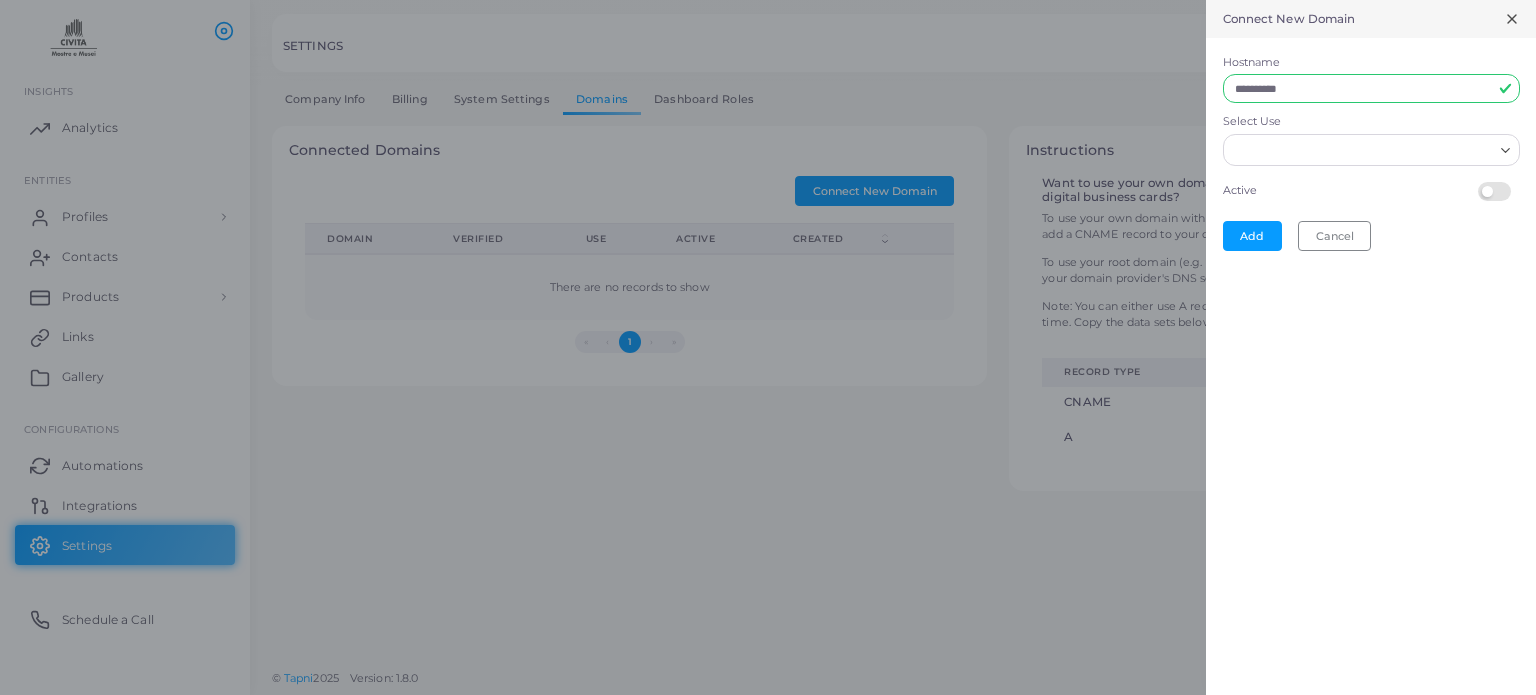click on "Select Use" at bounding box center (1362, 150) 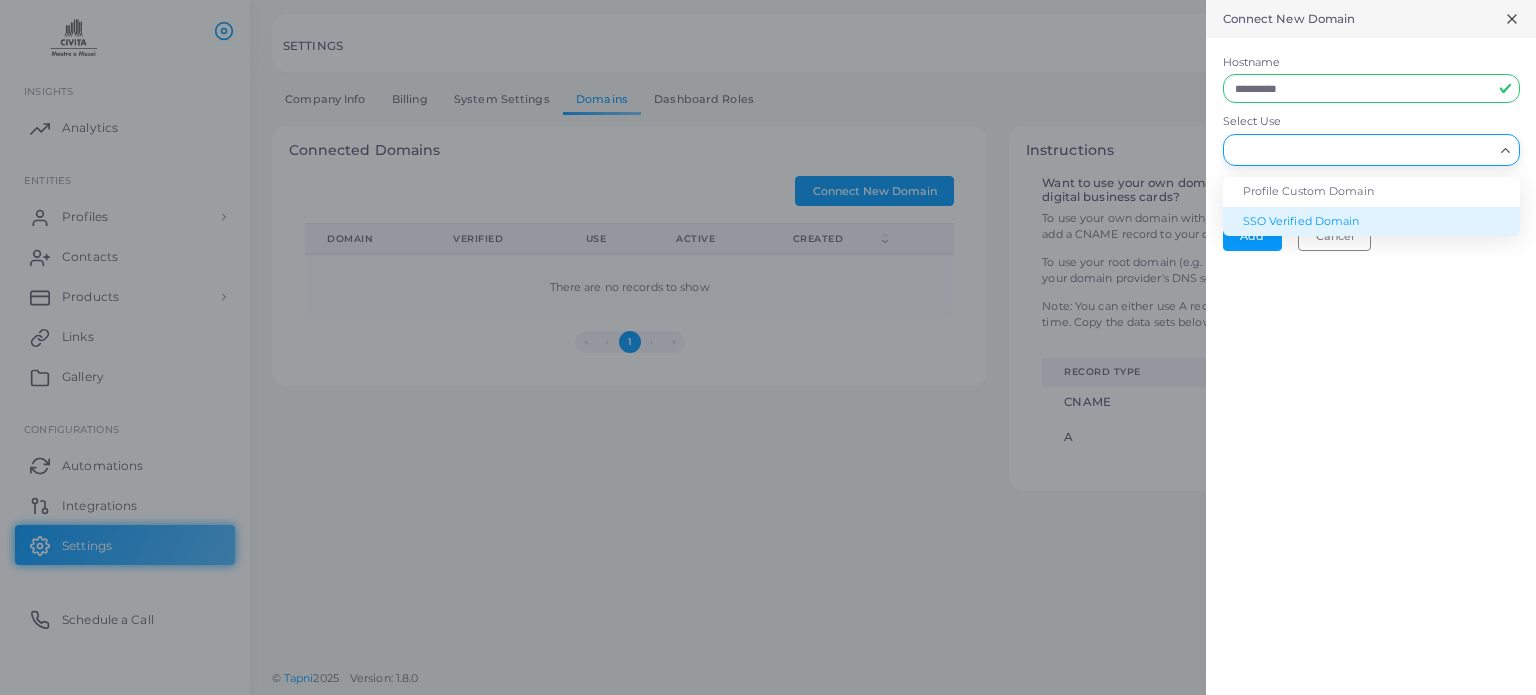 click on "**********" at bounding box center [1371, 347] 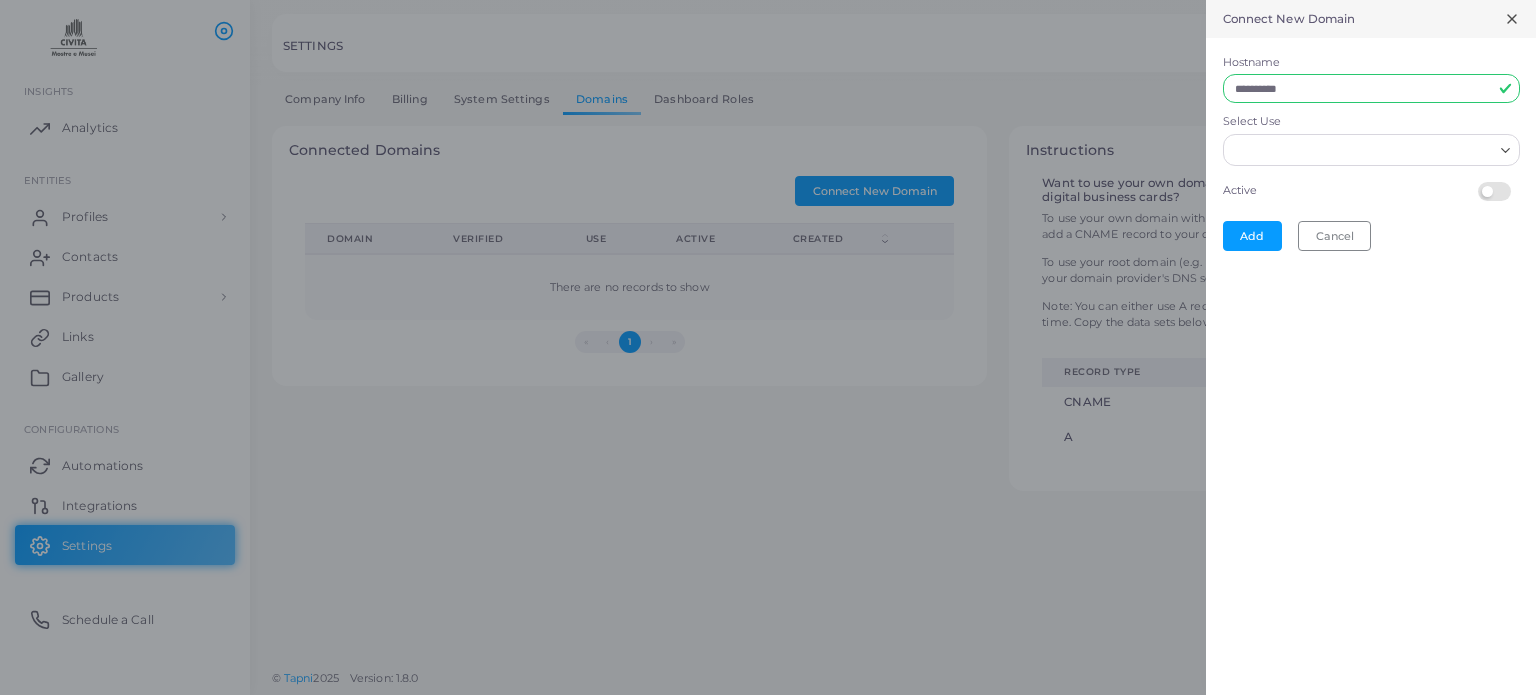click on "**********" at bounding box center [1371, 153] 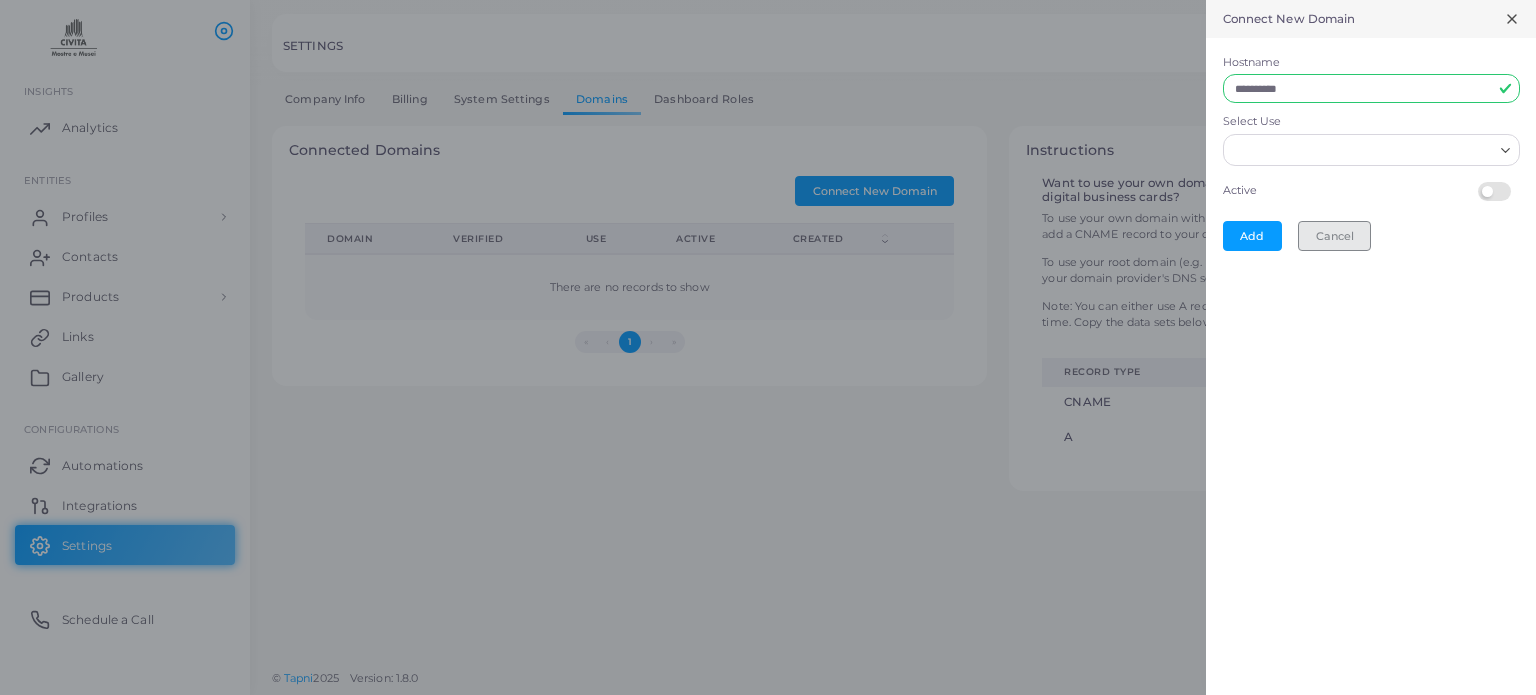 click on "Cancel" at bounding box center (1334, 236) 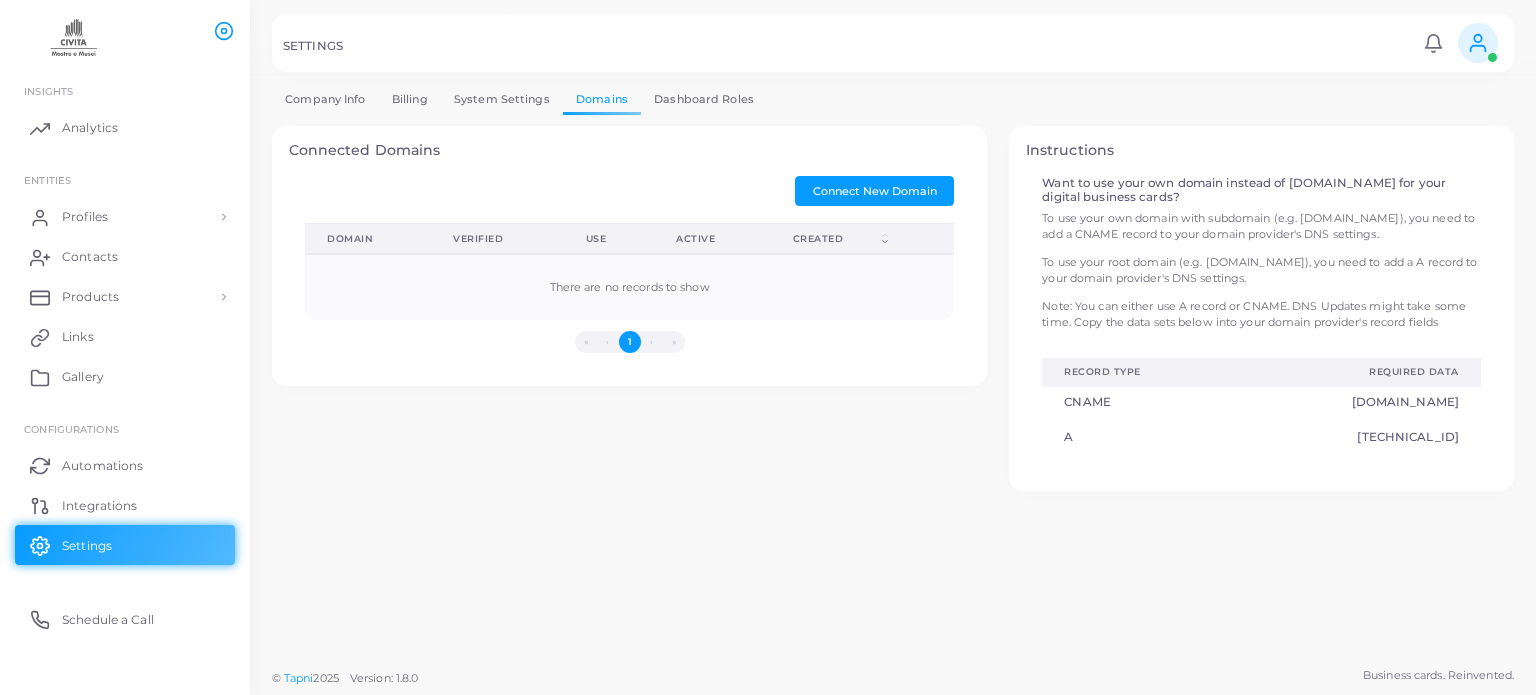 click on "Dashboard Roles" at bounding box center (704, 99) 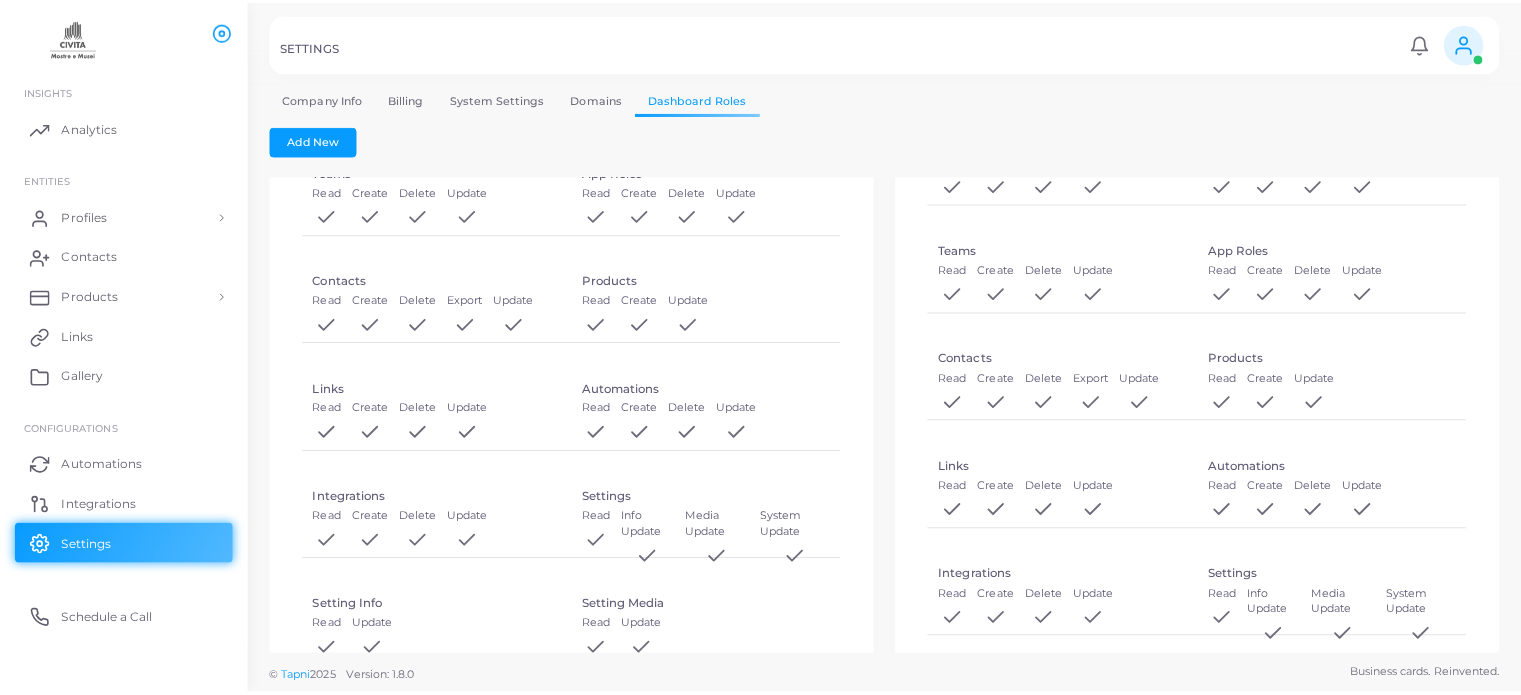 scroll, scrollTop: 0, scrollLeft: 0, axis: both 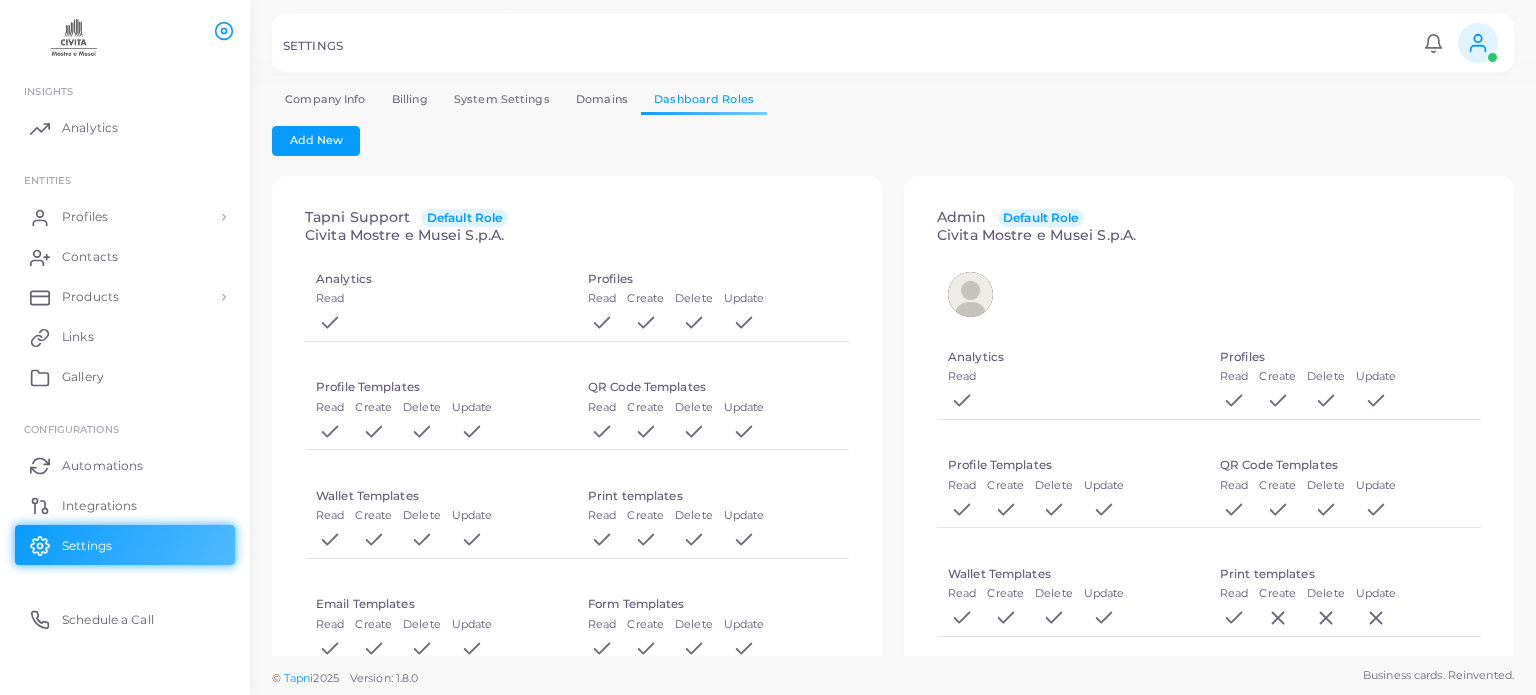 click on "Company Info" at bounding box center [325, 99] 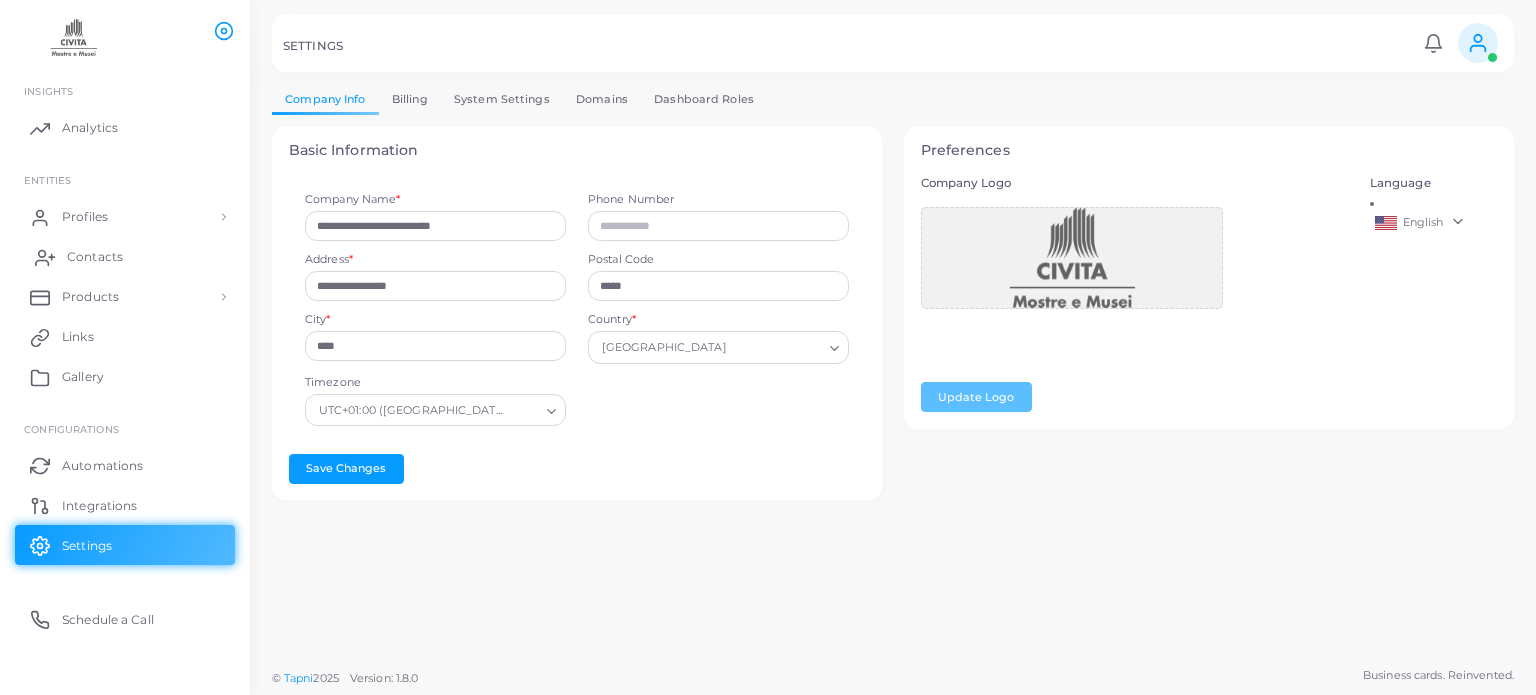 click on "Contacts" at bounding box center (125, 257) 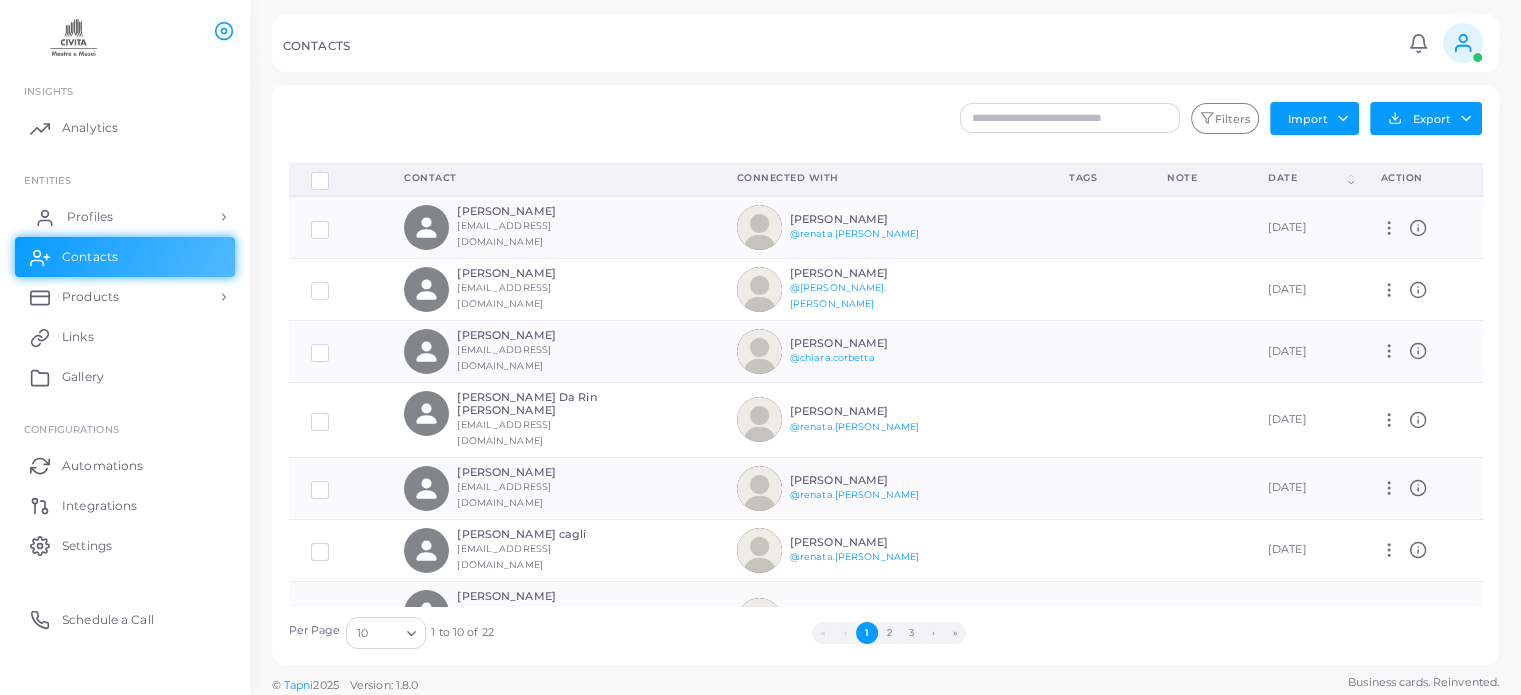click on "Profiles" at bounding box center [125, 217] 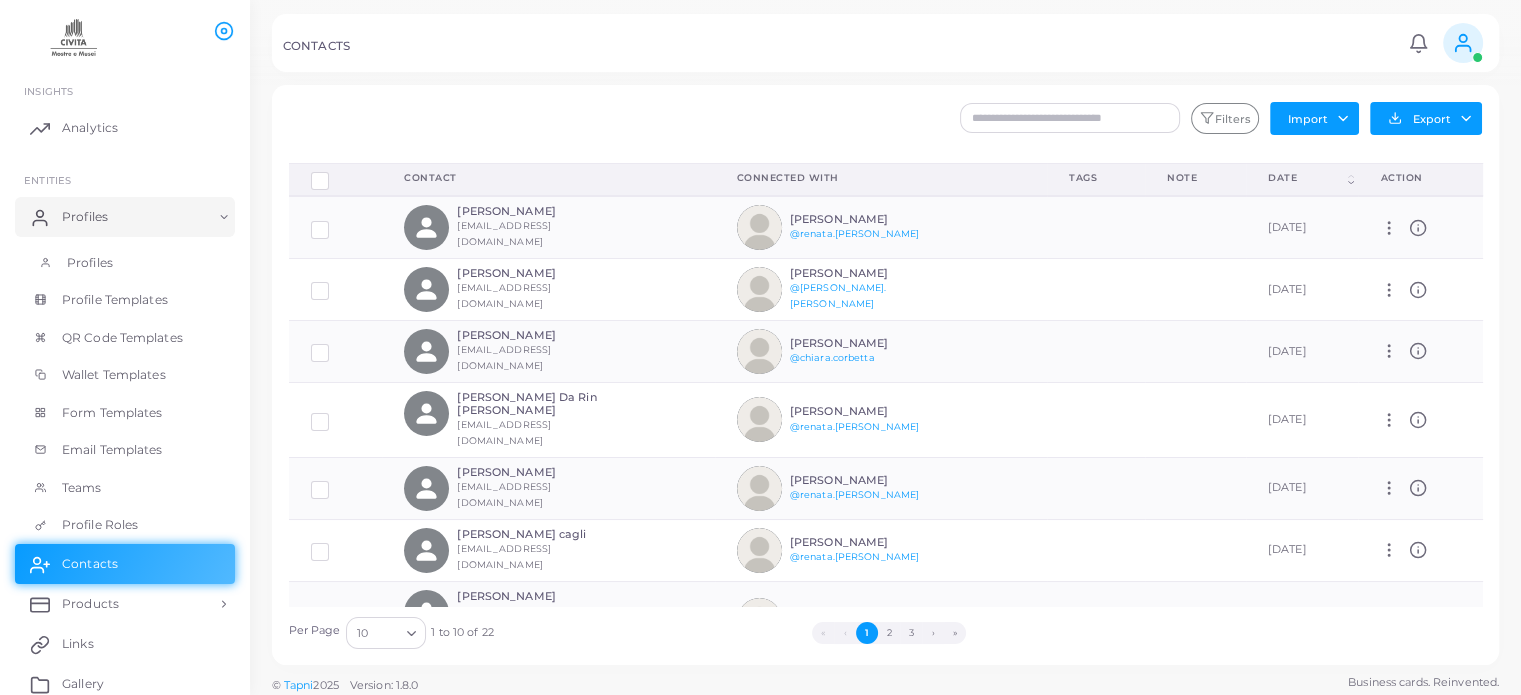click on "Profiles" at bounding box center (125, 263) 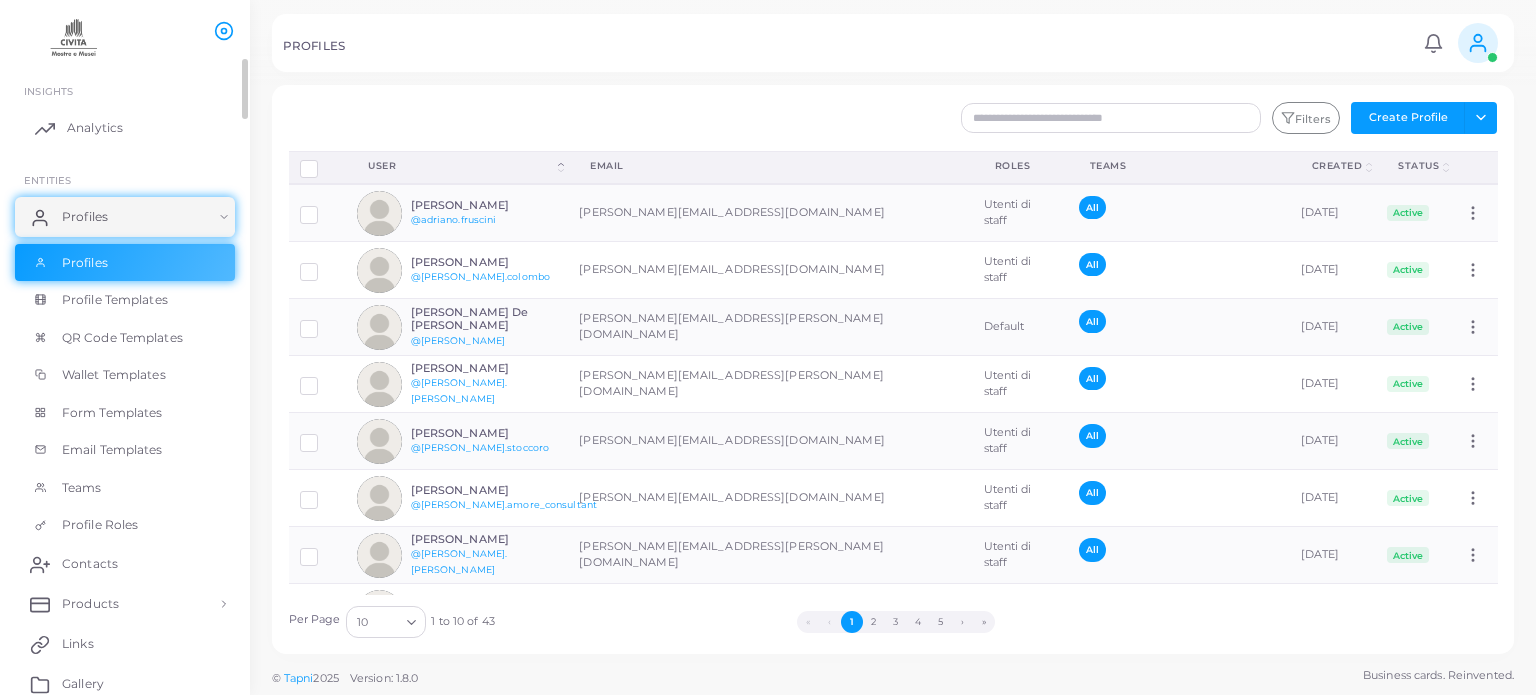 click on "Analytics" at bounding box center (95, 128) 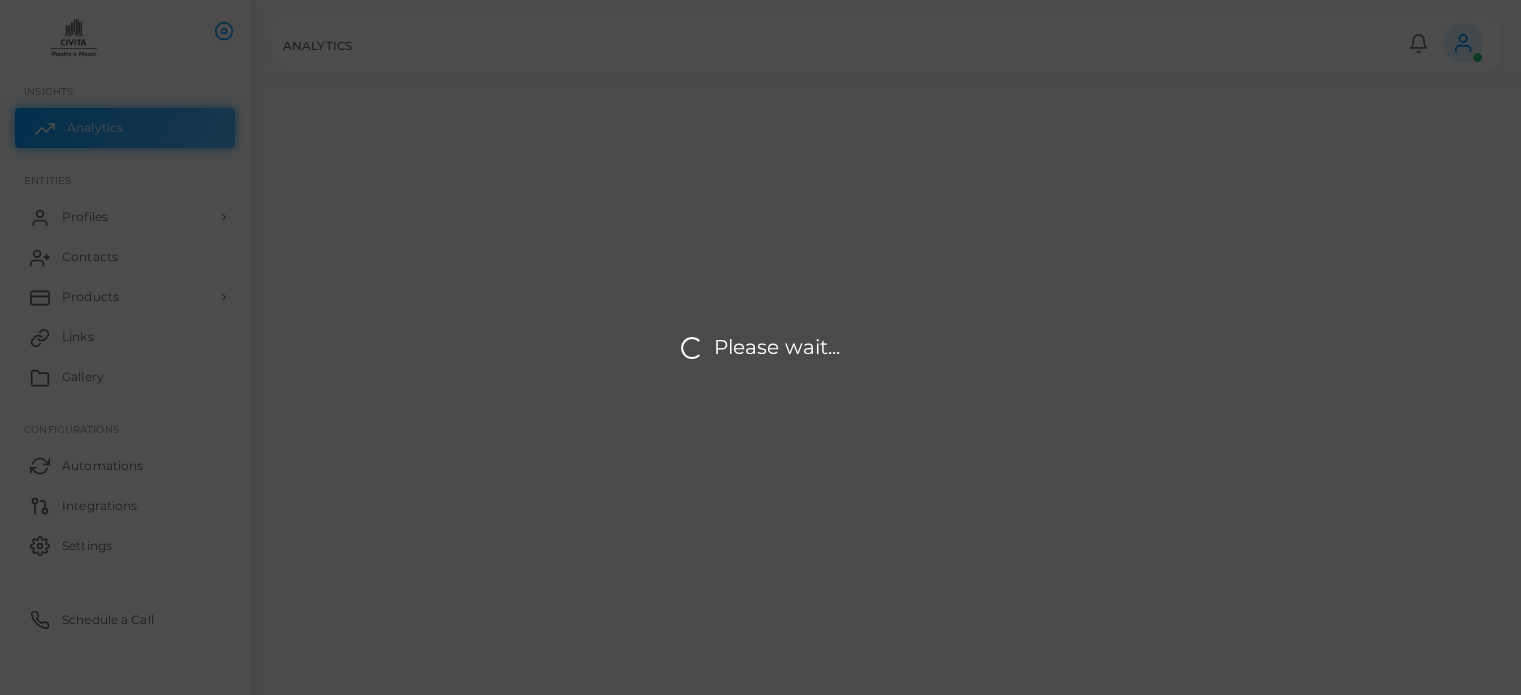 scroll, scrollTop: 16, scrollLeft: 16, axis: both 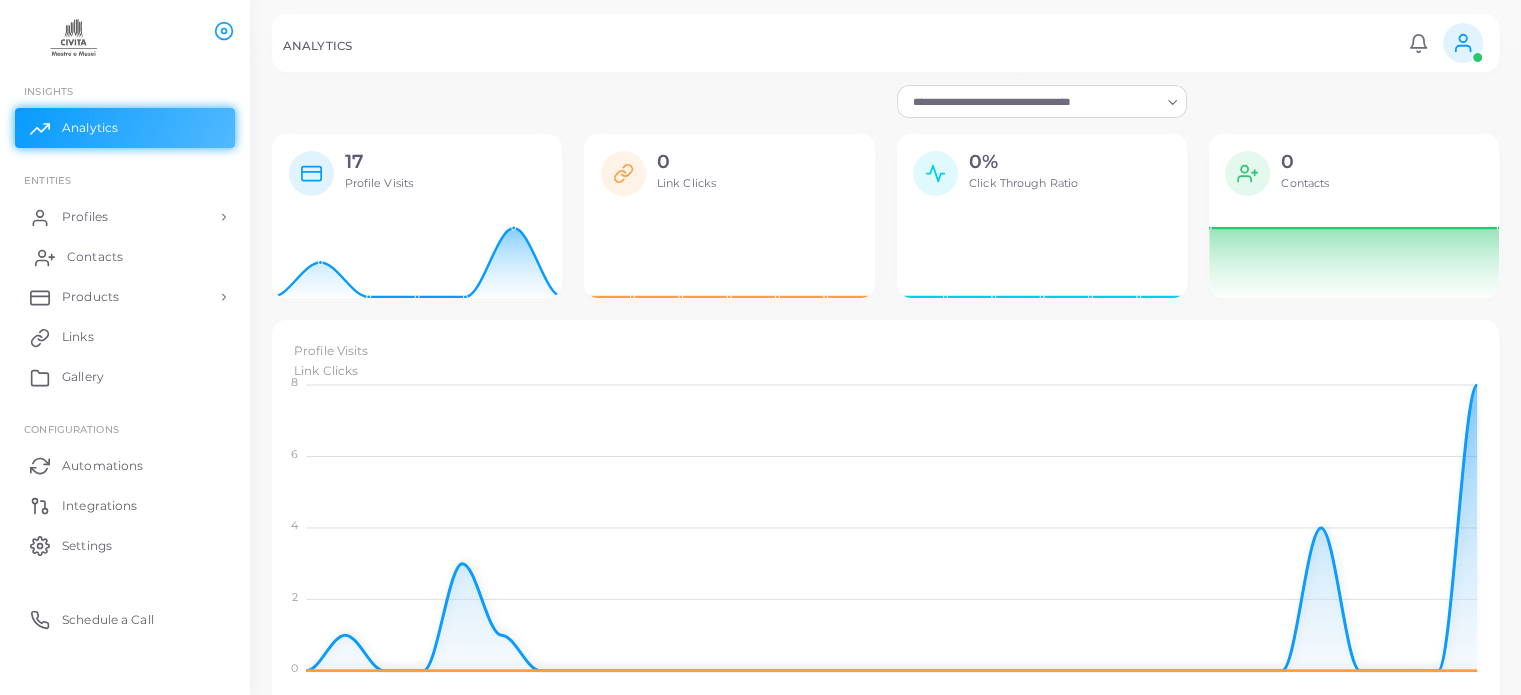 click on "Contacts" at bounding box center [95, 257] 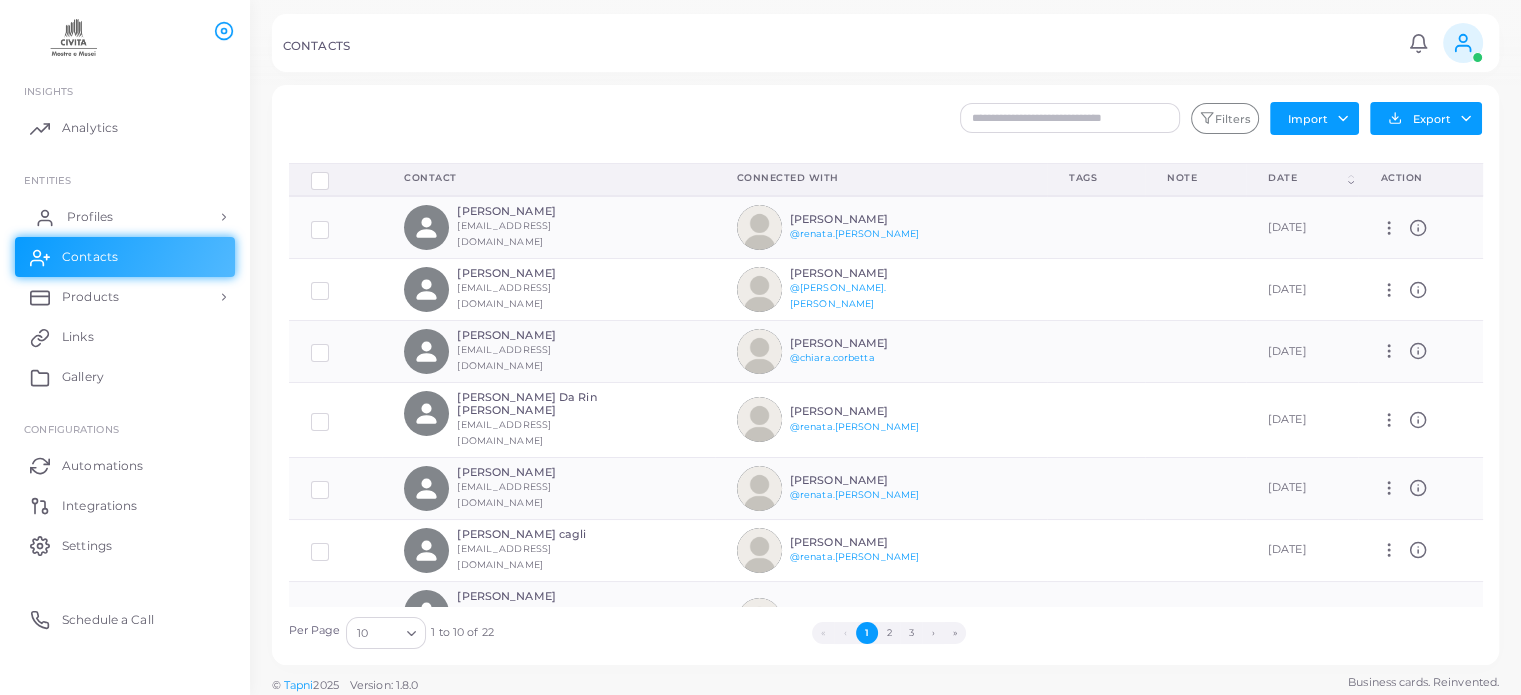 click on "Profiles" at bounding box center [125, 217] 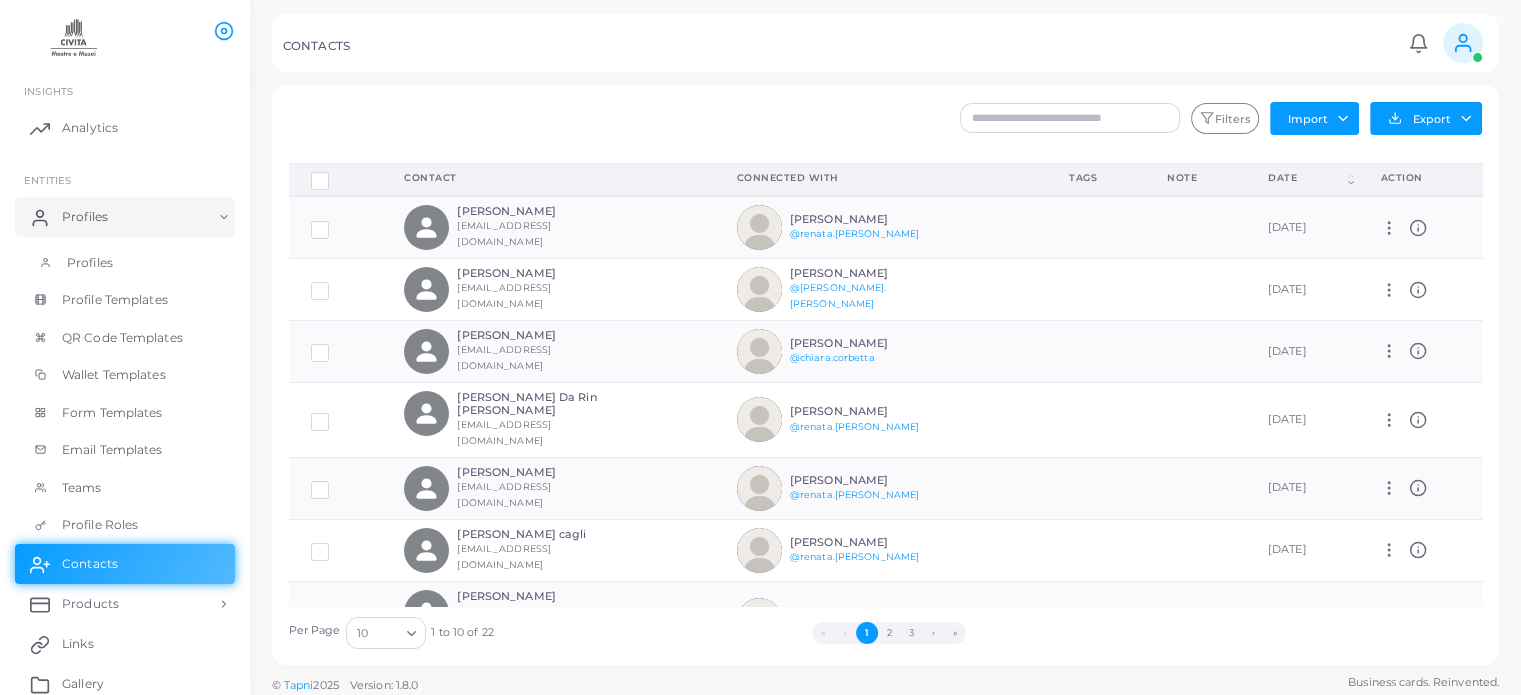 click on "Profiles" at bounding box center [125, 263] 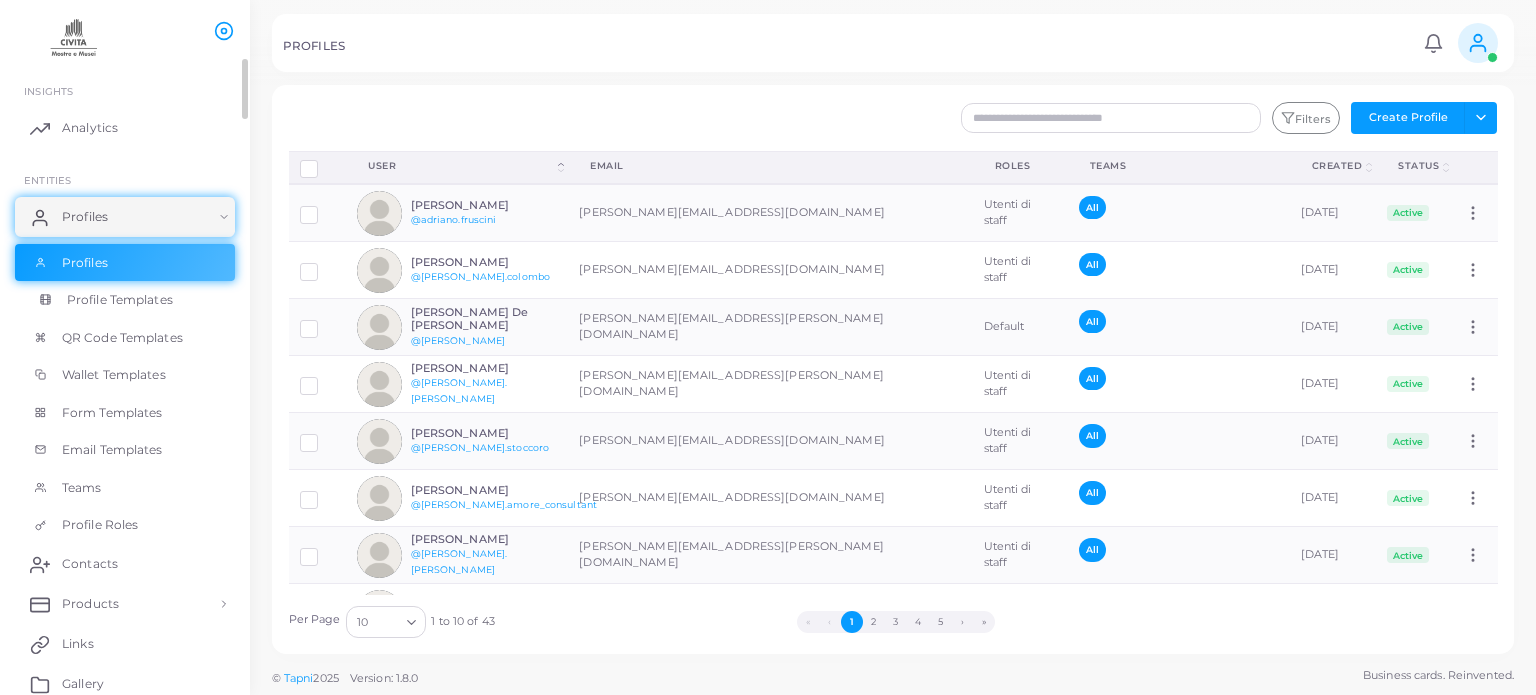 click on "Profile Templates" at bounding box center [120, 300] 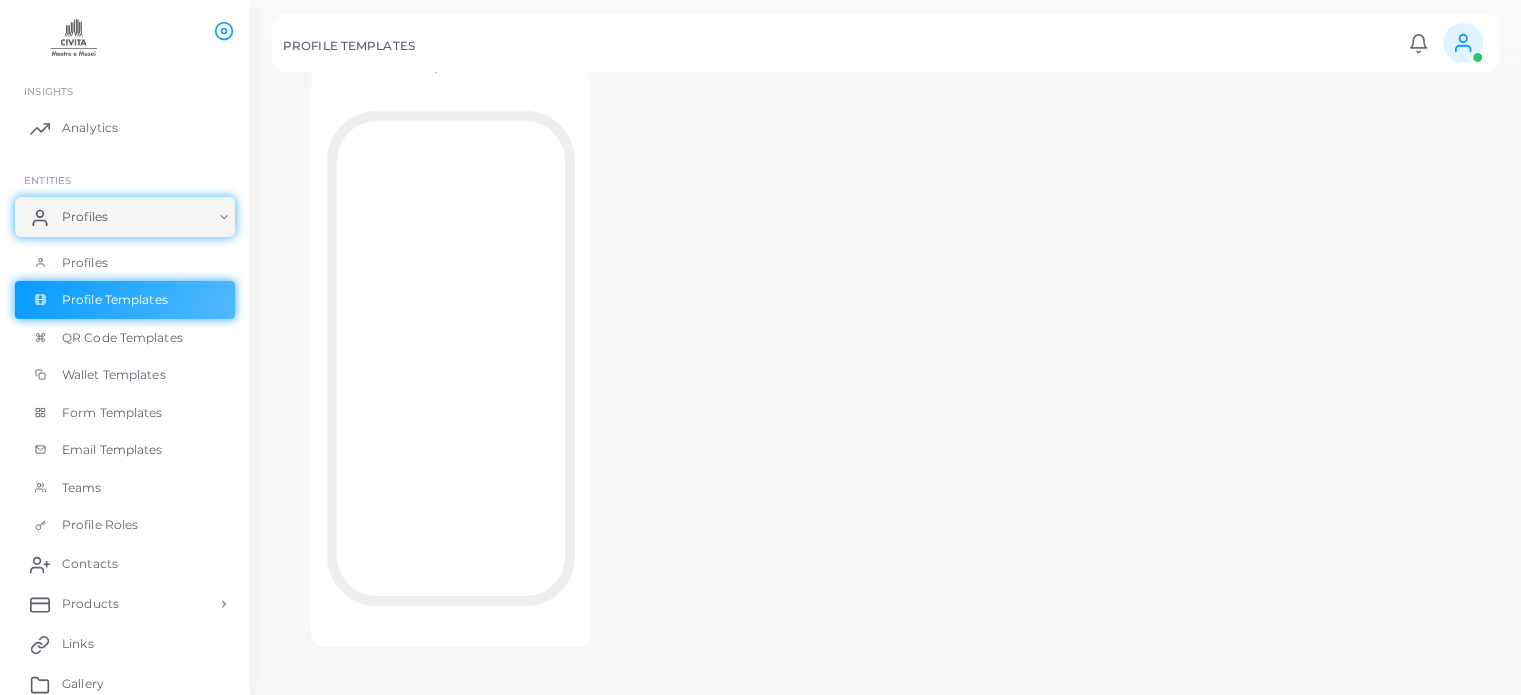 scroll, scrollTop: 177, scrollLeft: 0, axis: vertical 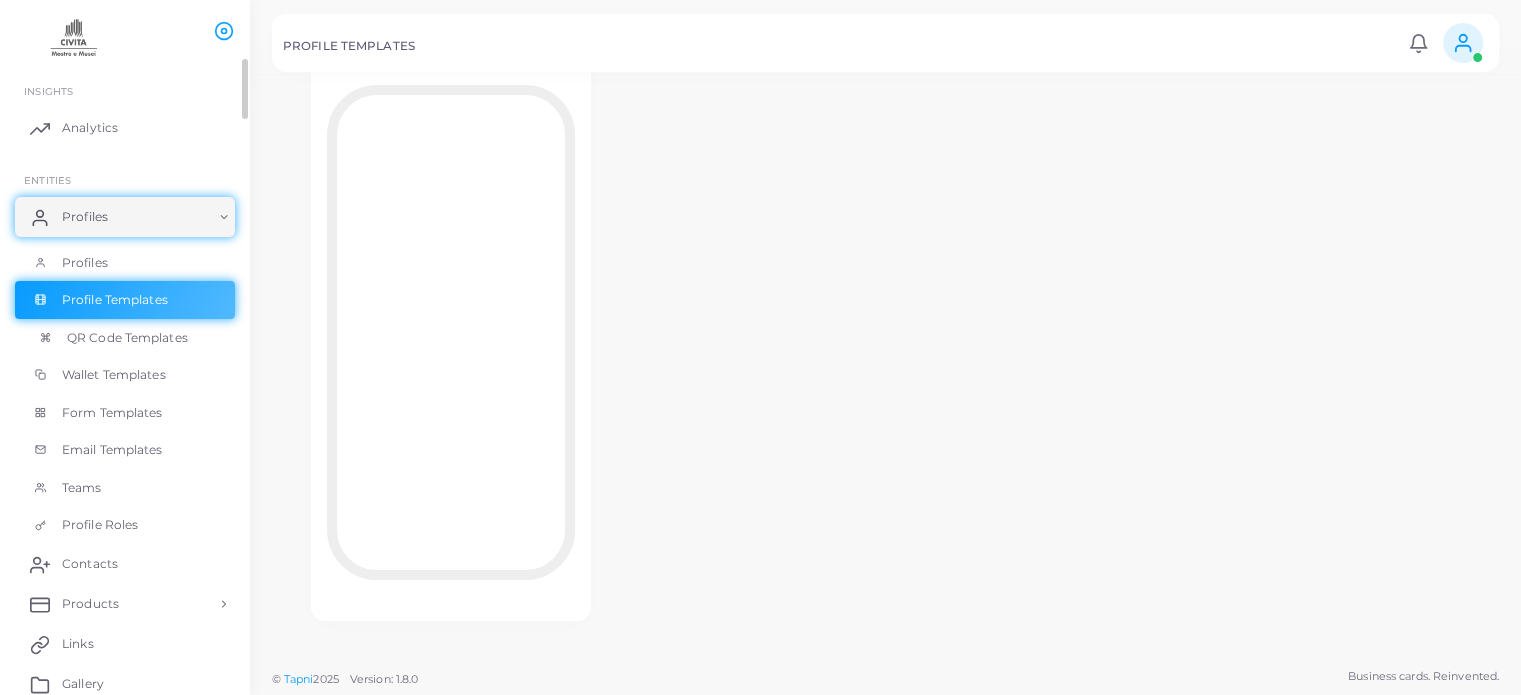click on "QR Code Templates" at bounding box center (127, 338) 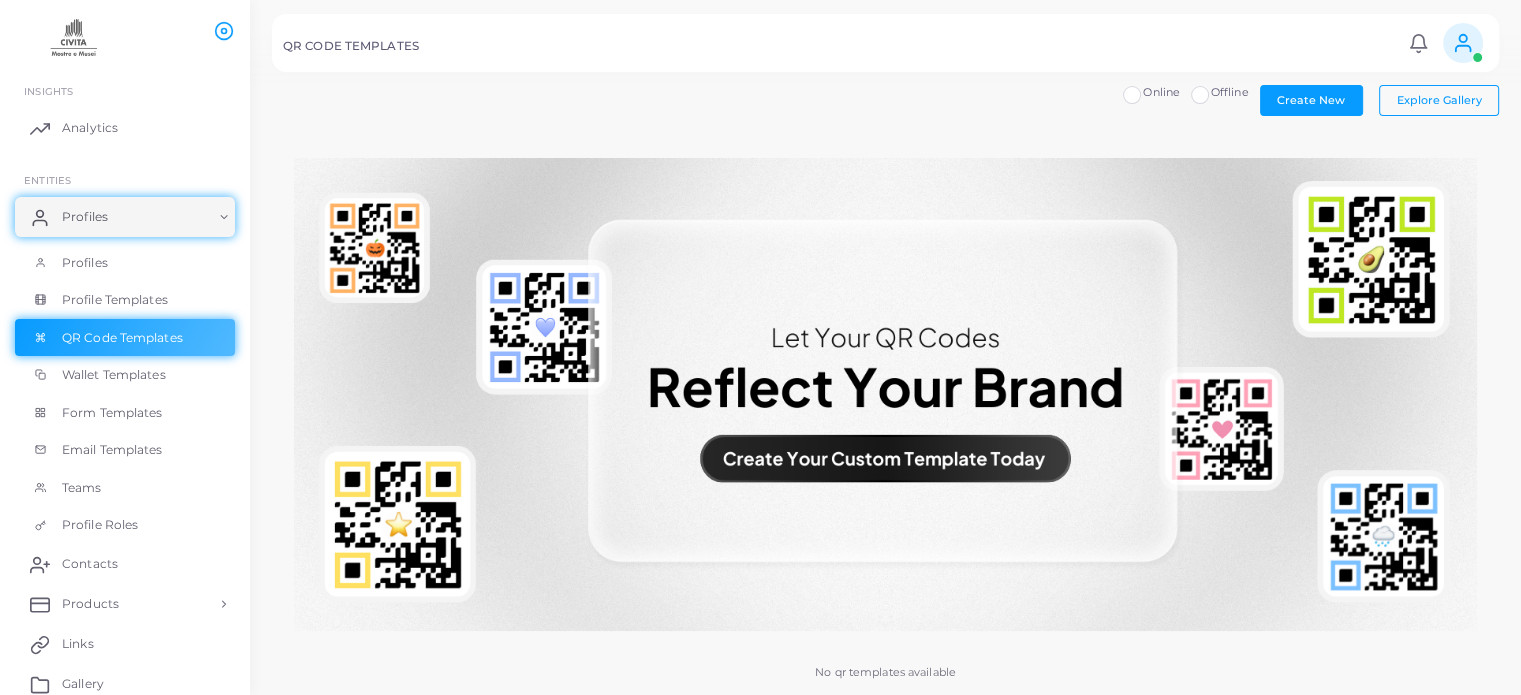 scroll, scrollTop: 54, scrollLeft: 0, axis: vertical 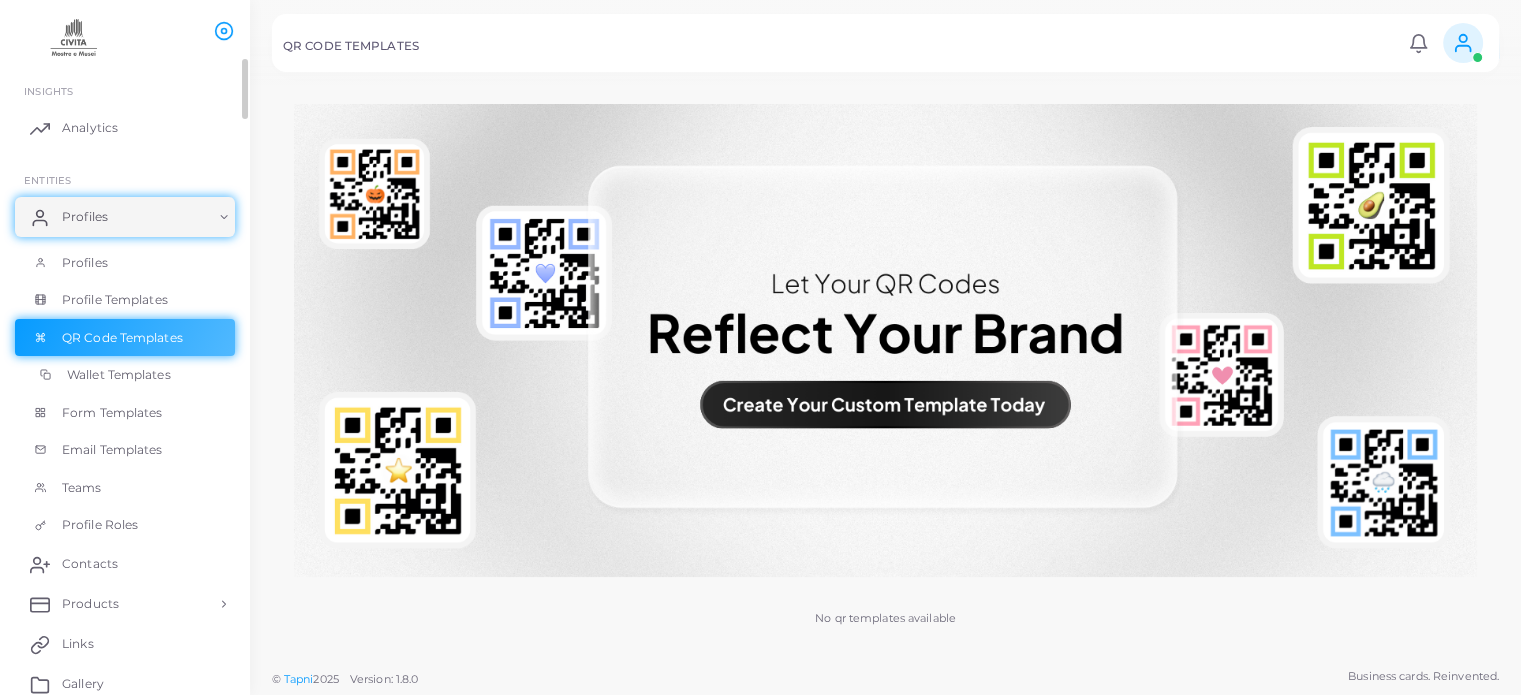 click on "Wallet Templates" at bounding box center [119, 375] 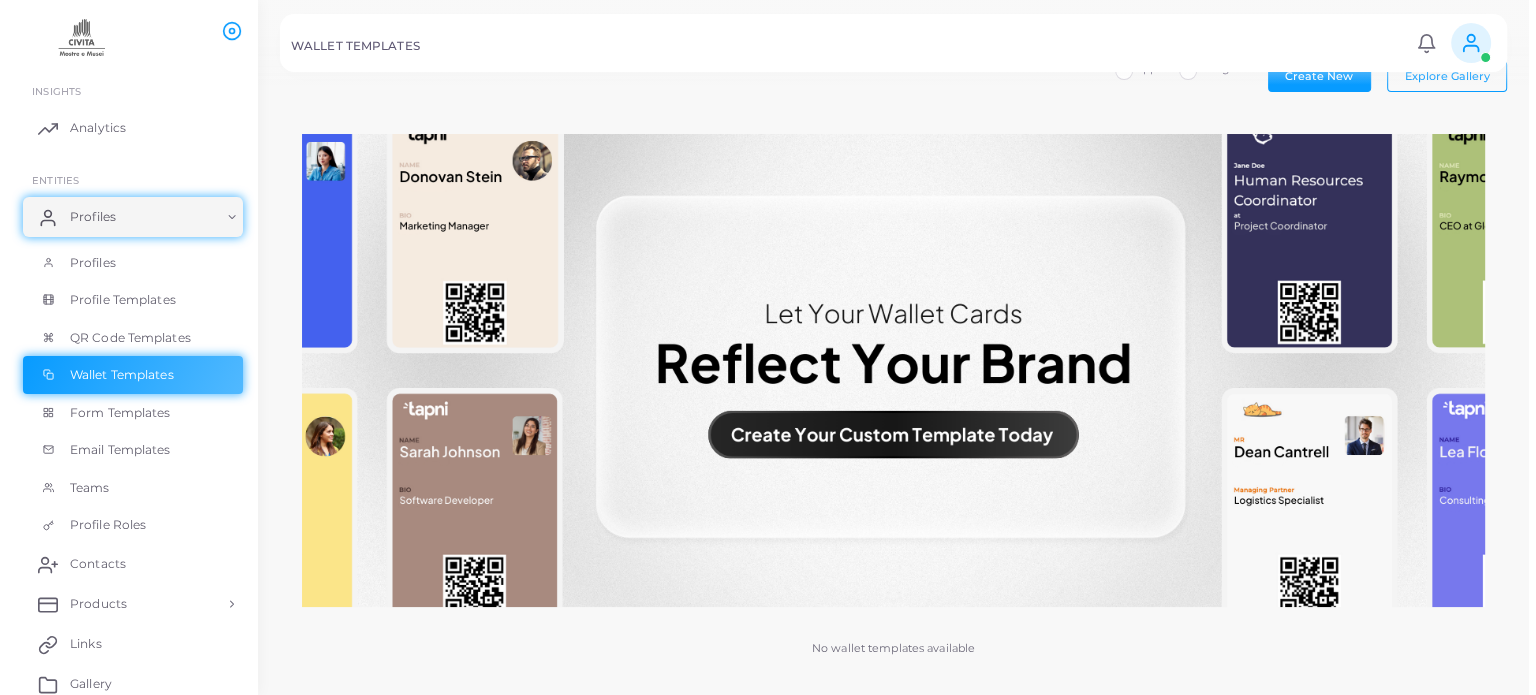 scroll, scrollTop: 0, scrollLeft: 0, axis: both 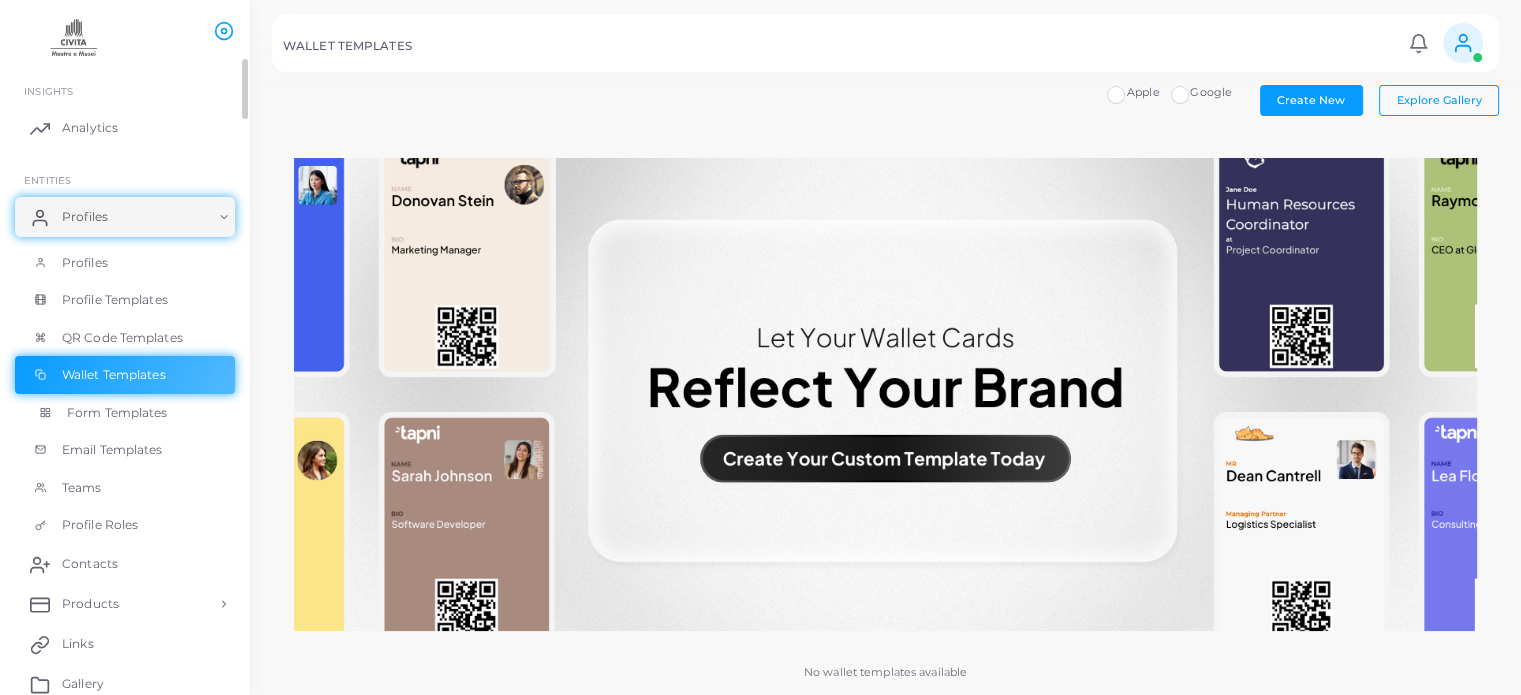 click on "Form Templates" at bounding box center (125, 413) 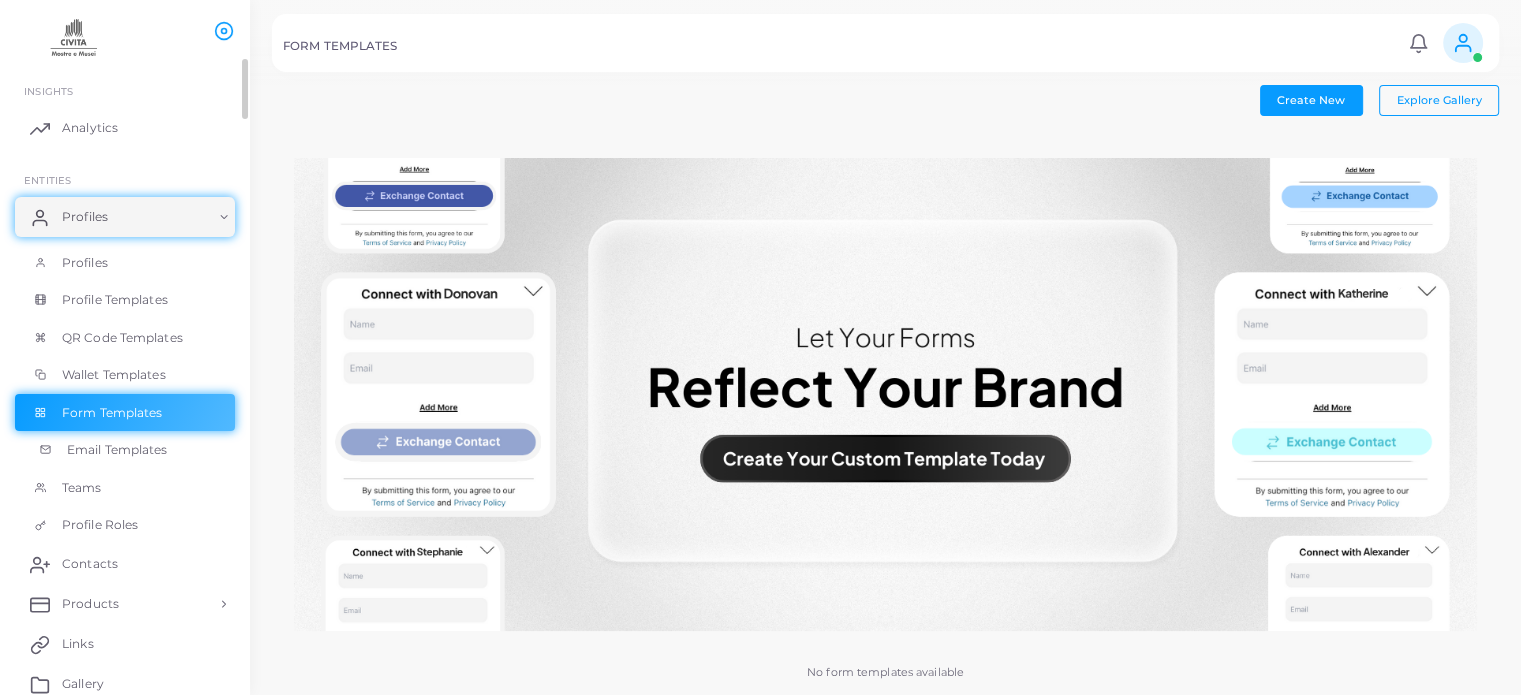 click on "Email Templates" at bounding box center (117, 450) 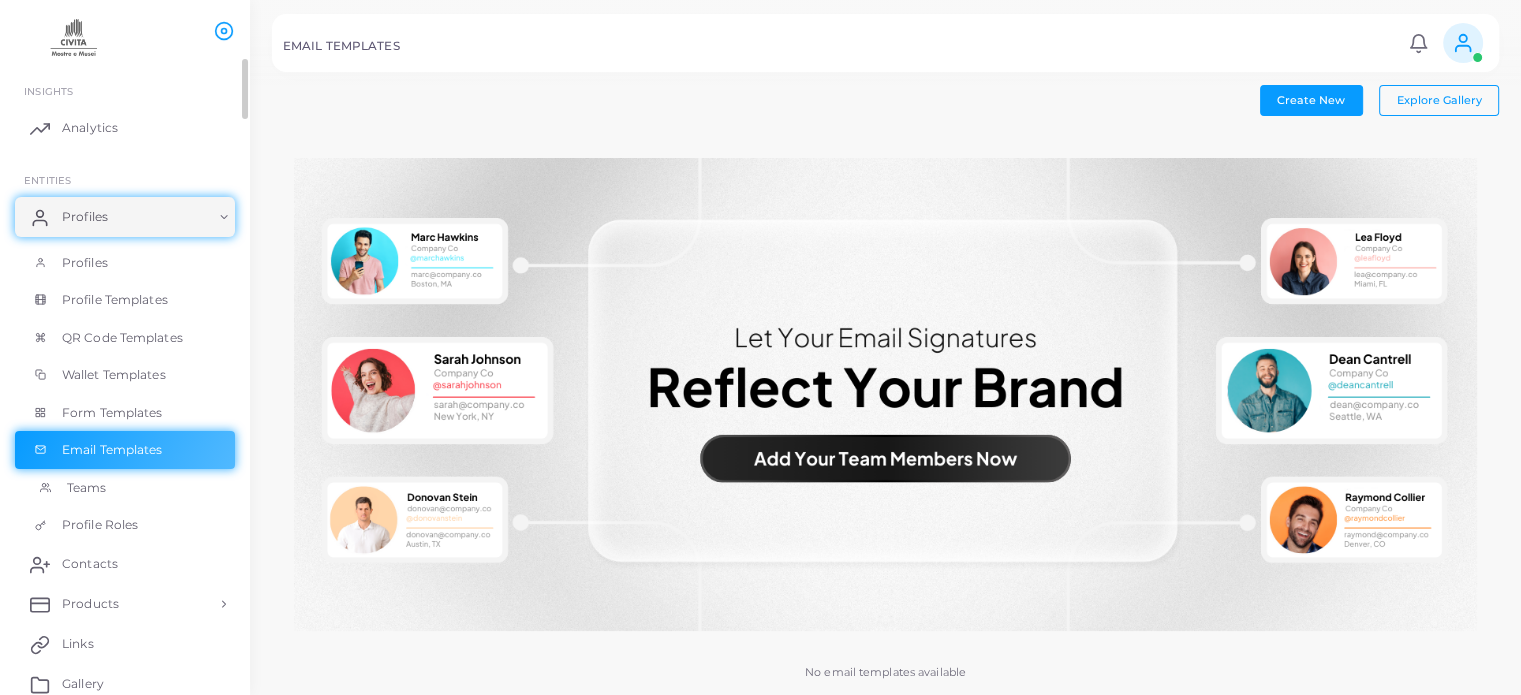 click on "Teams" at bounding box center [125, 488] 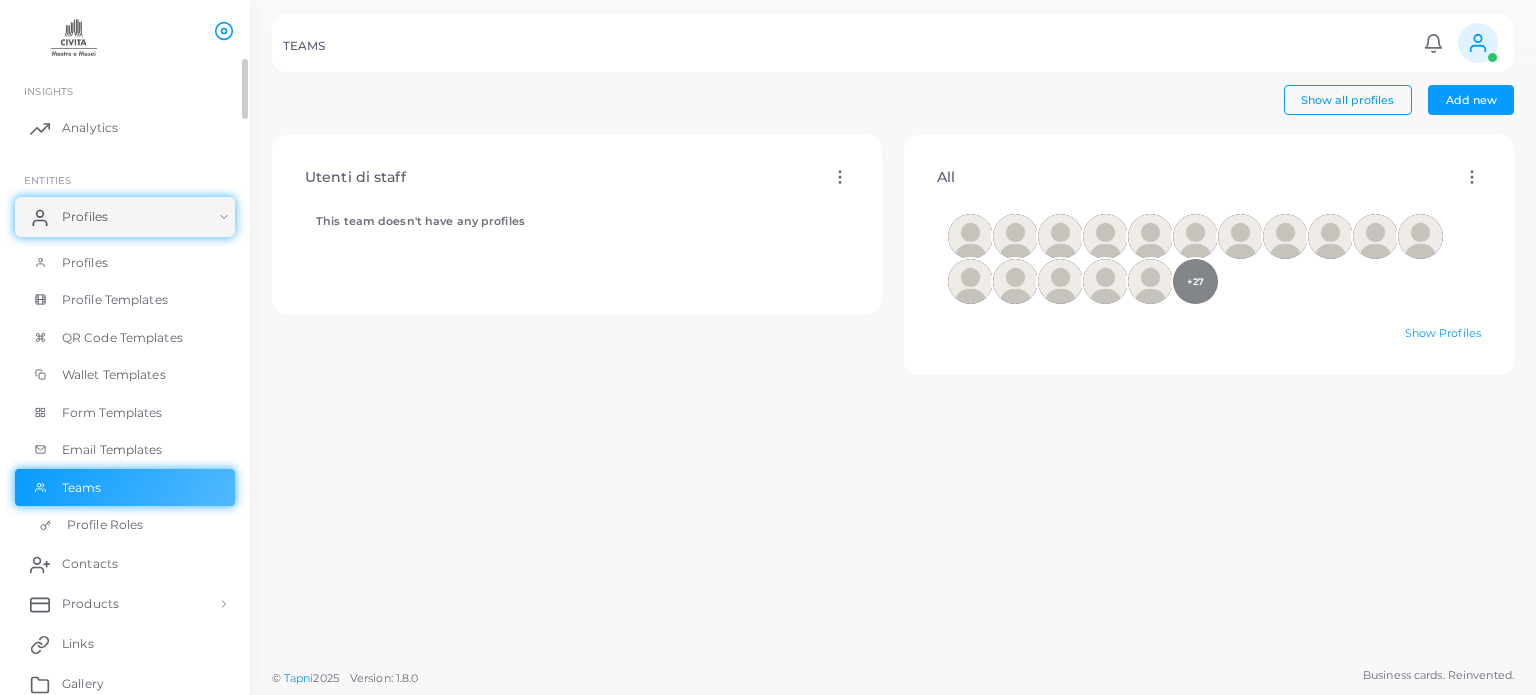 click on "Profile Roles" at bounding box center [125, 525] 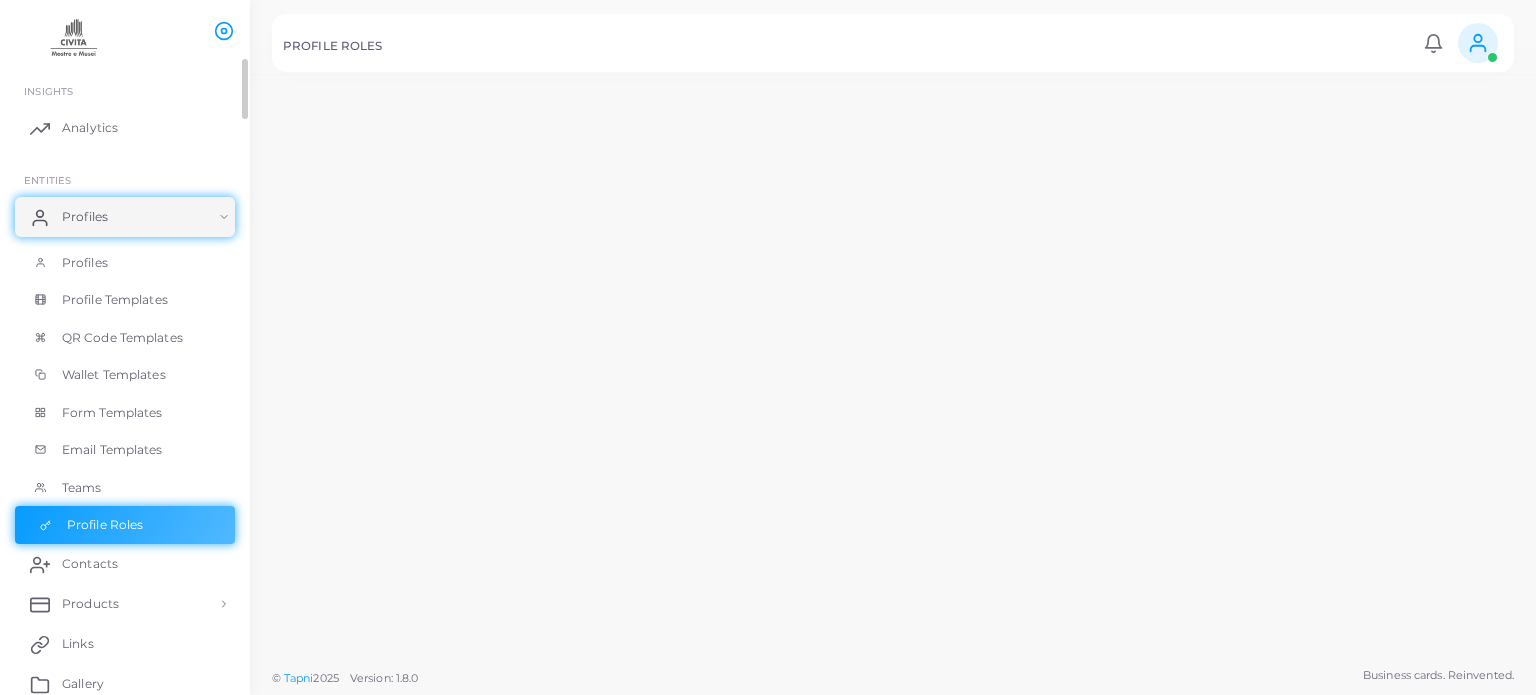 click on "Profile Roles" at bounding box center [105, 525] 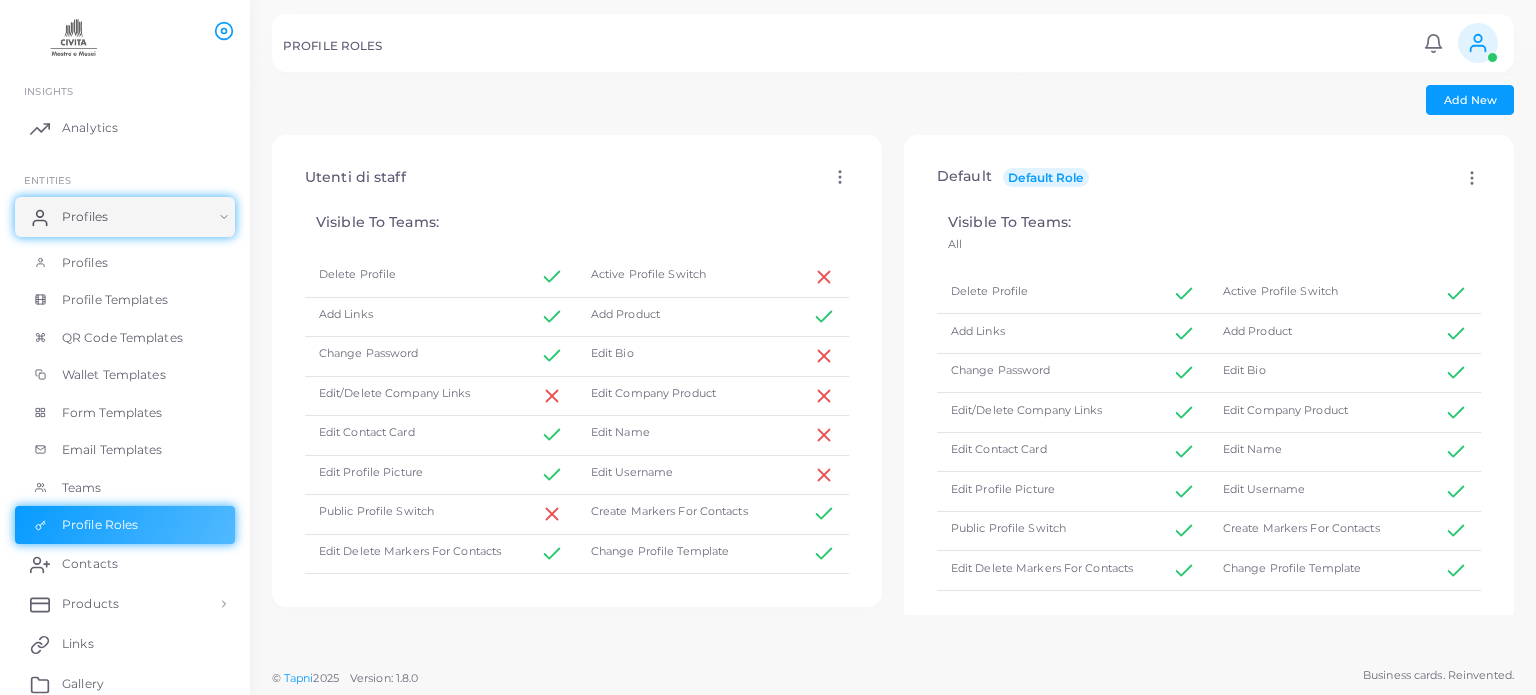 click 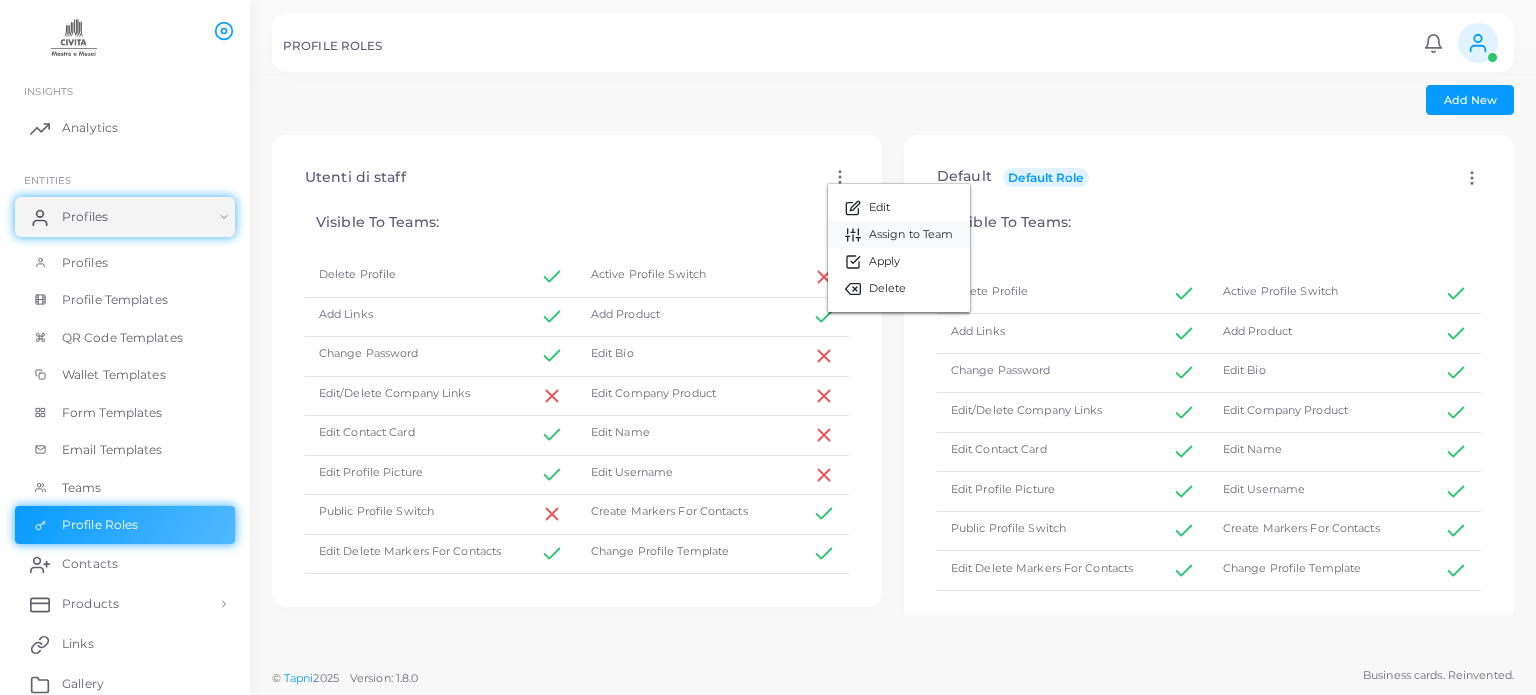 click on "Assign to Team" at bounding box center [911, 235] 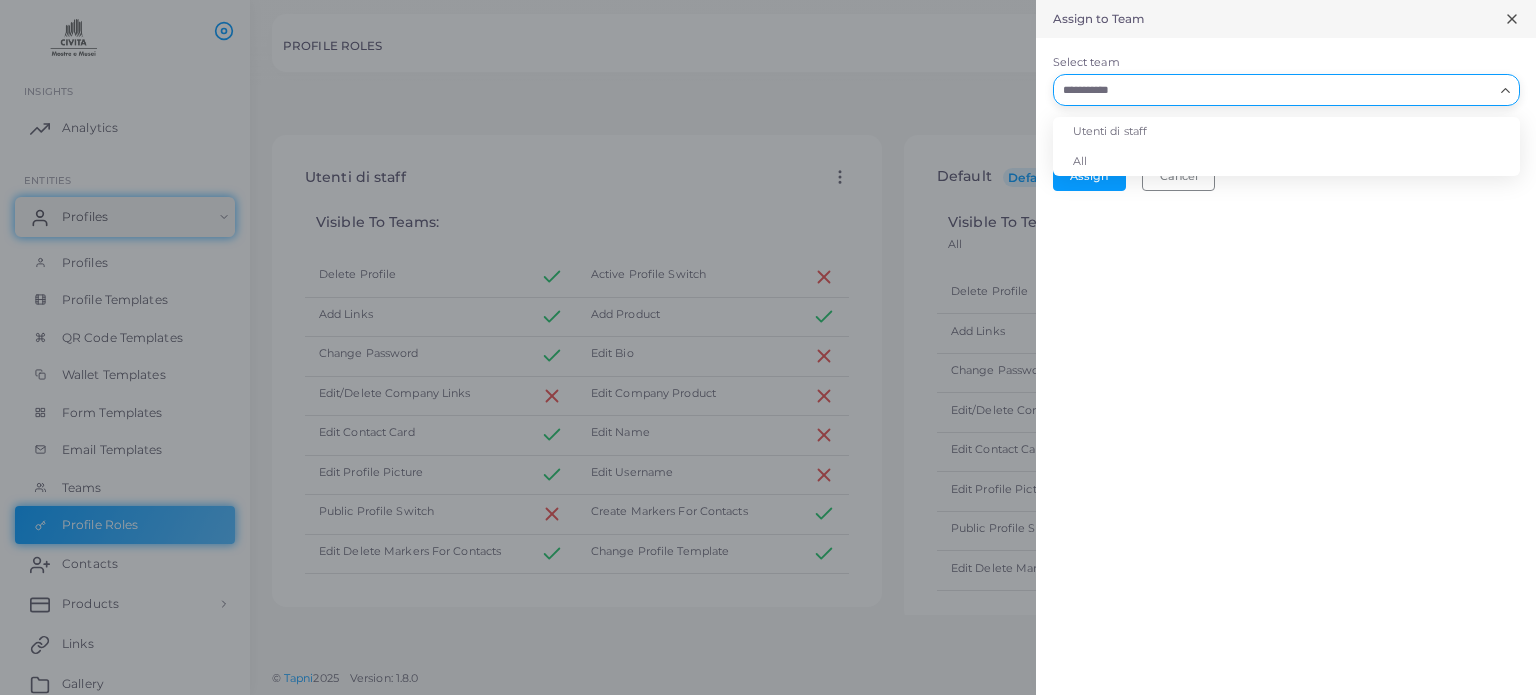 click on "Select team" at bounding box center (1274, 90) 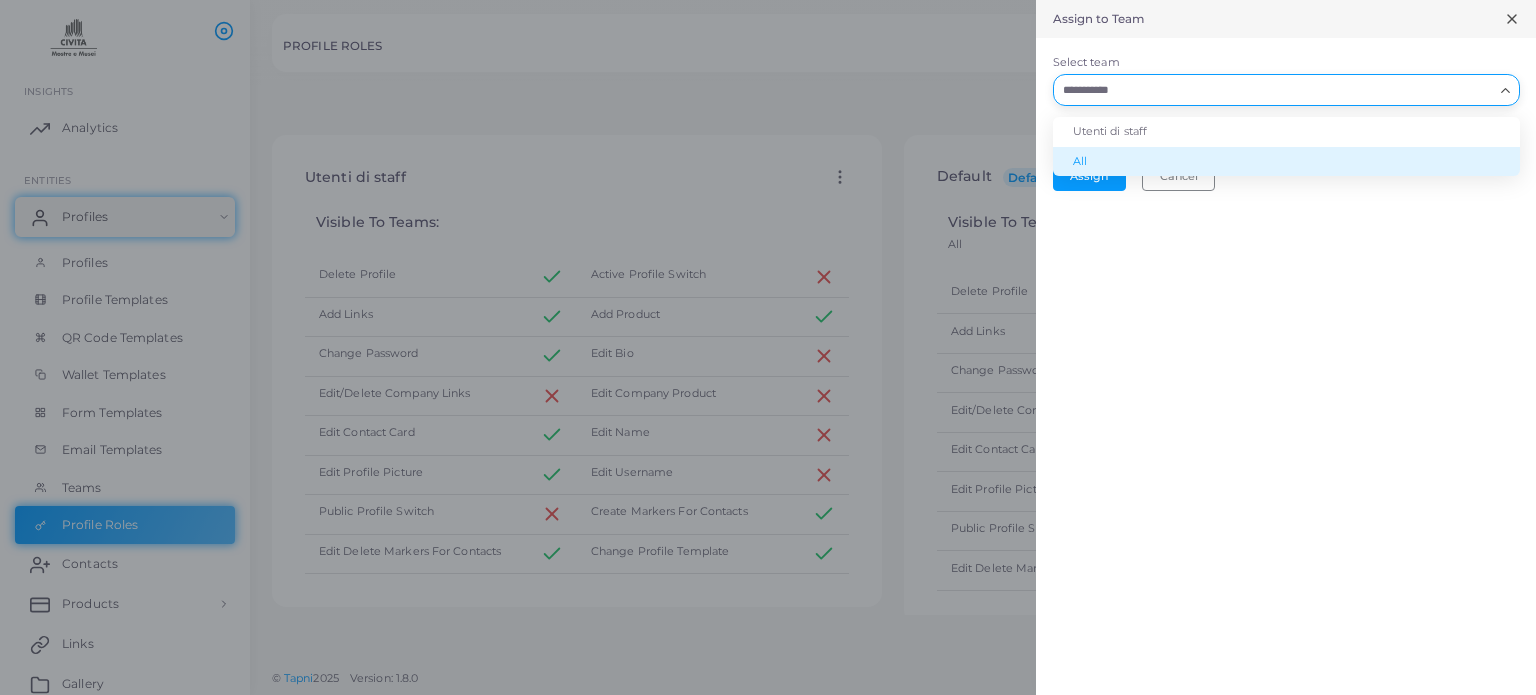 click on "All" at bounding box center (1286, 162) 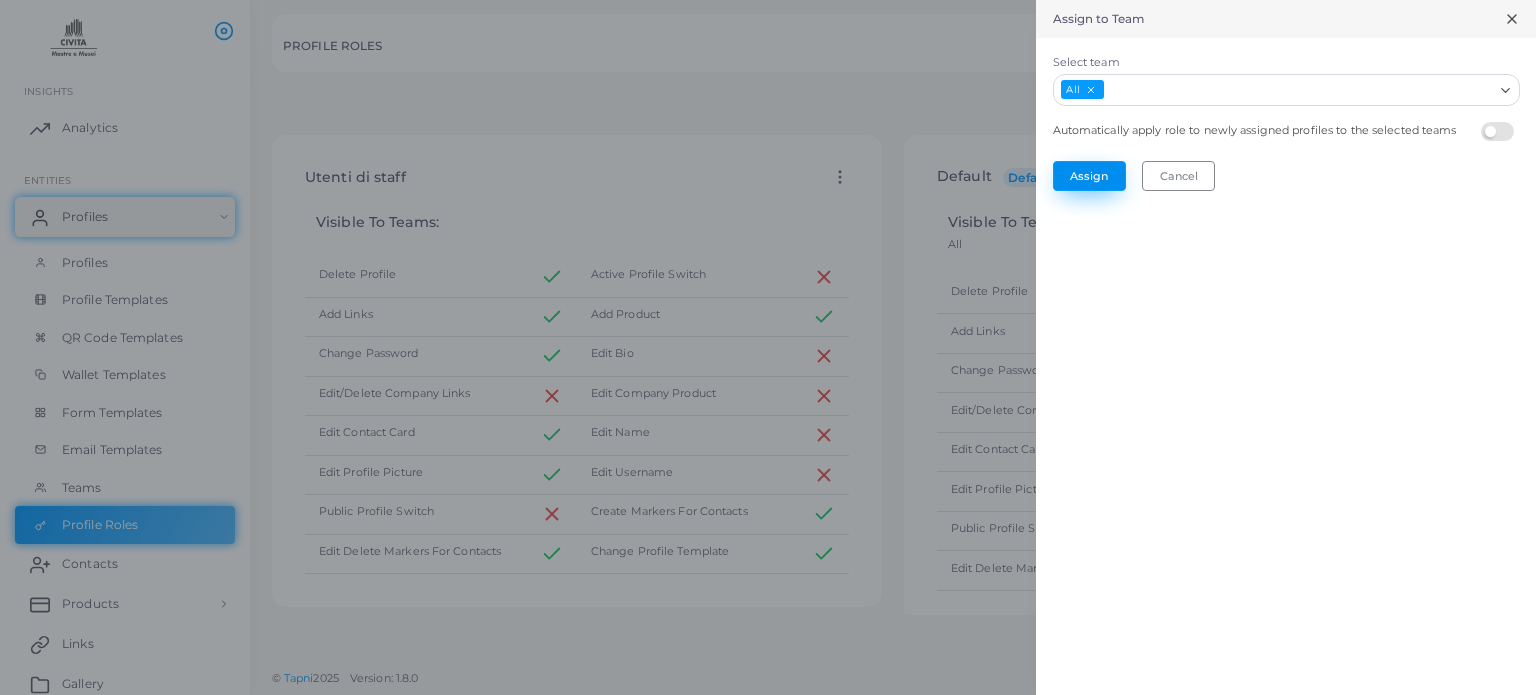 click on "Assign" at bounding box center [1089, 176] 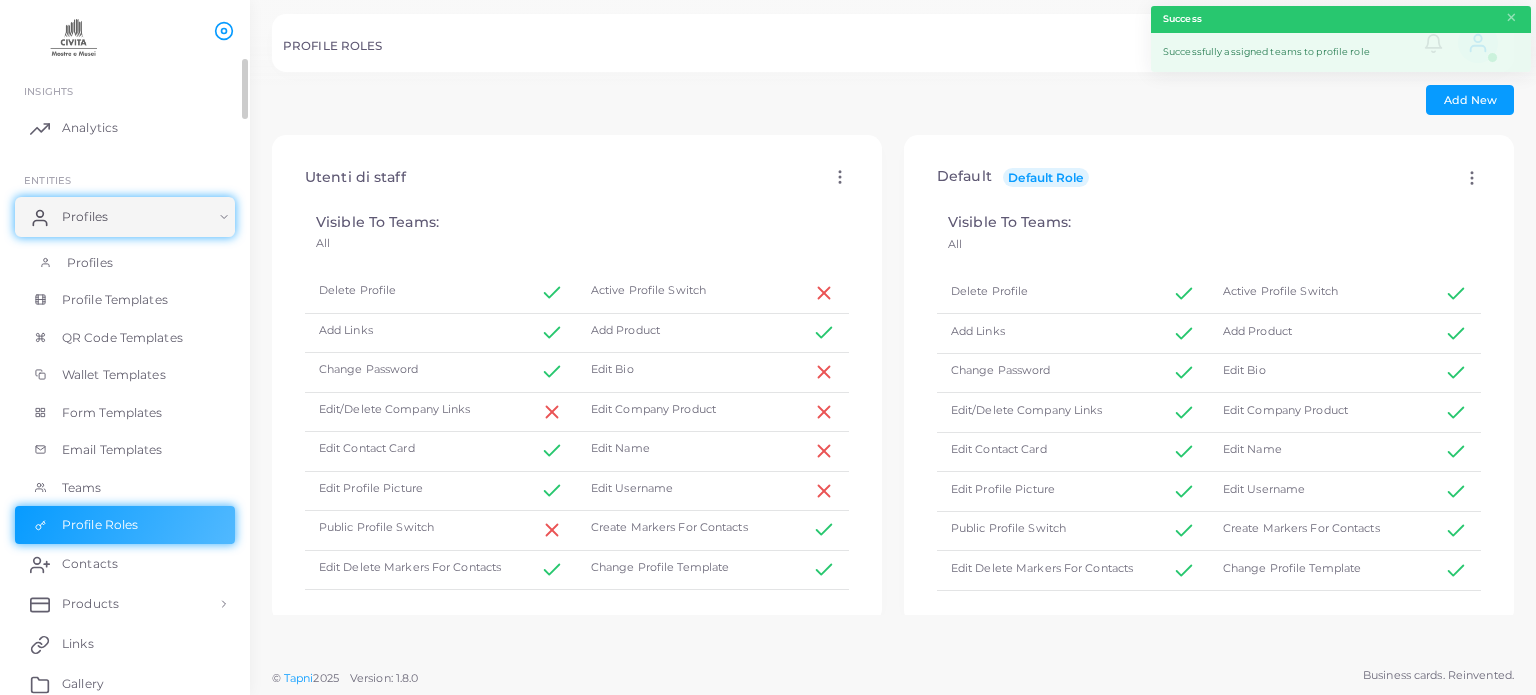 click on "Profiles" at bounding box center (90, 263) 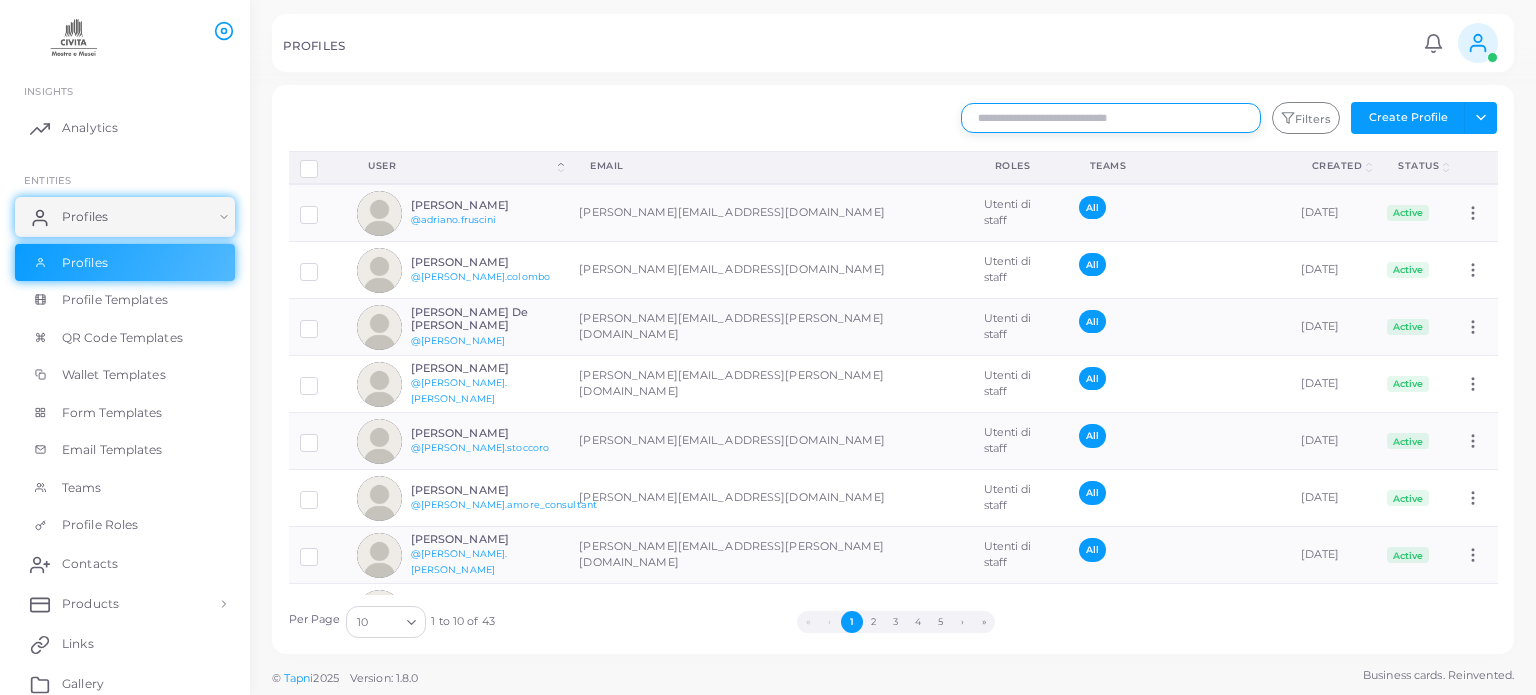 click at bounding box center (1111, 118) 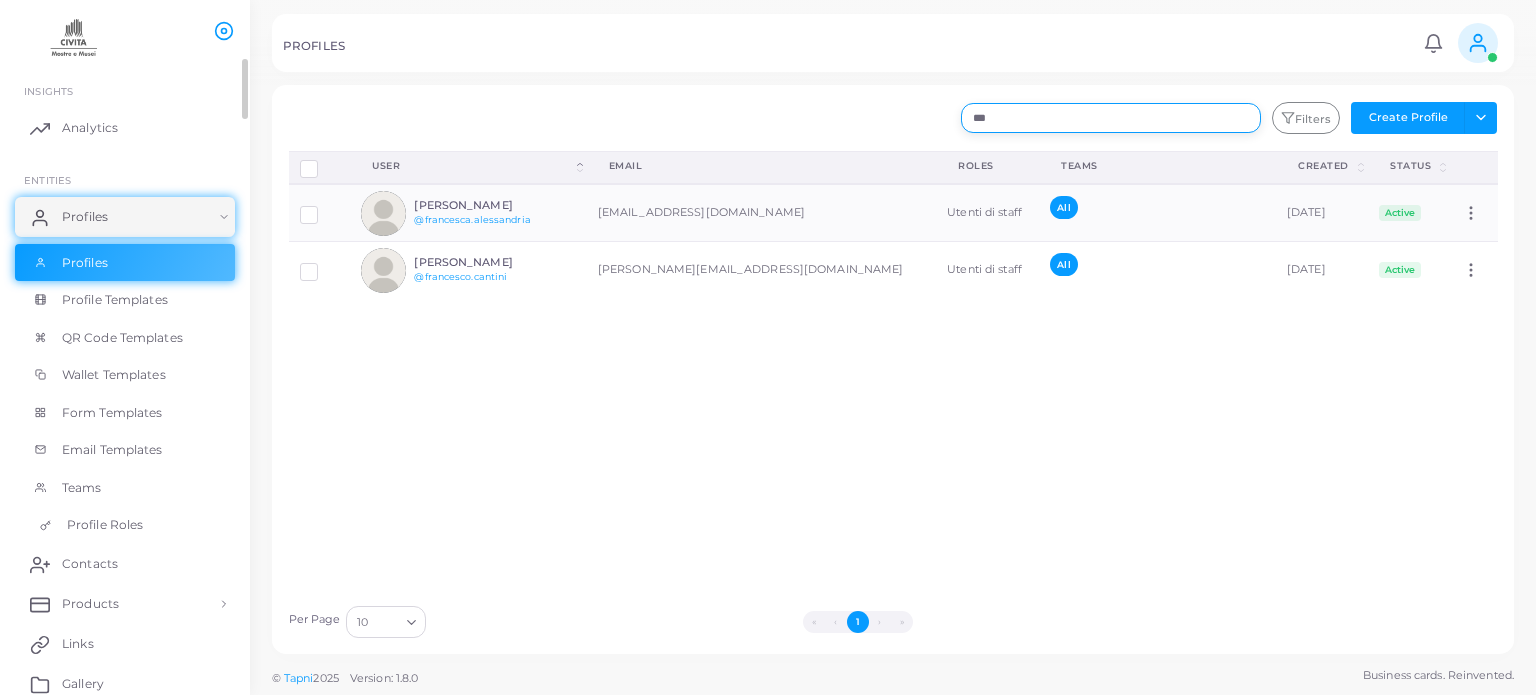 type on "***" 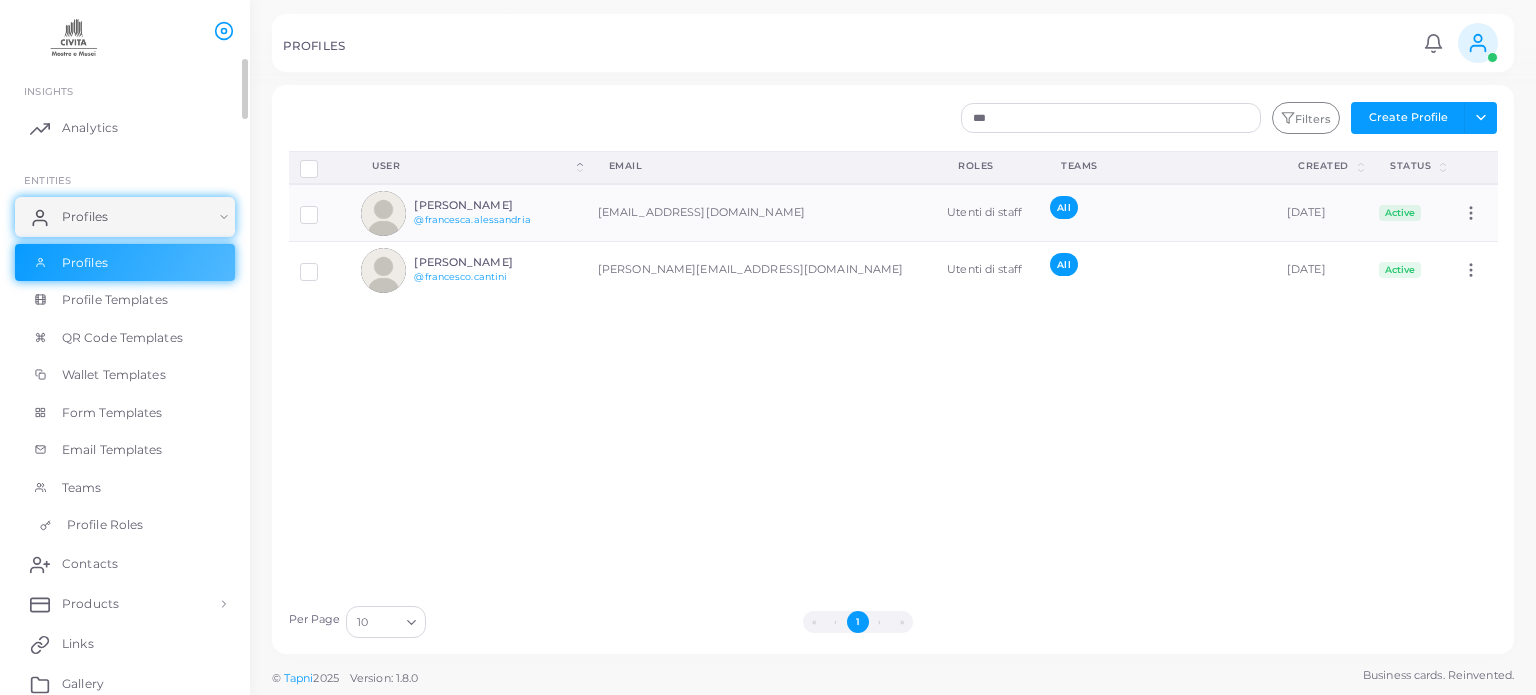 click on "Profile Roles" at bounding box center [105, 525] 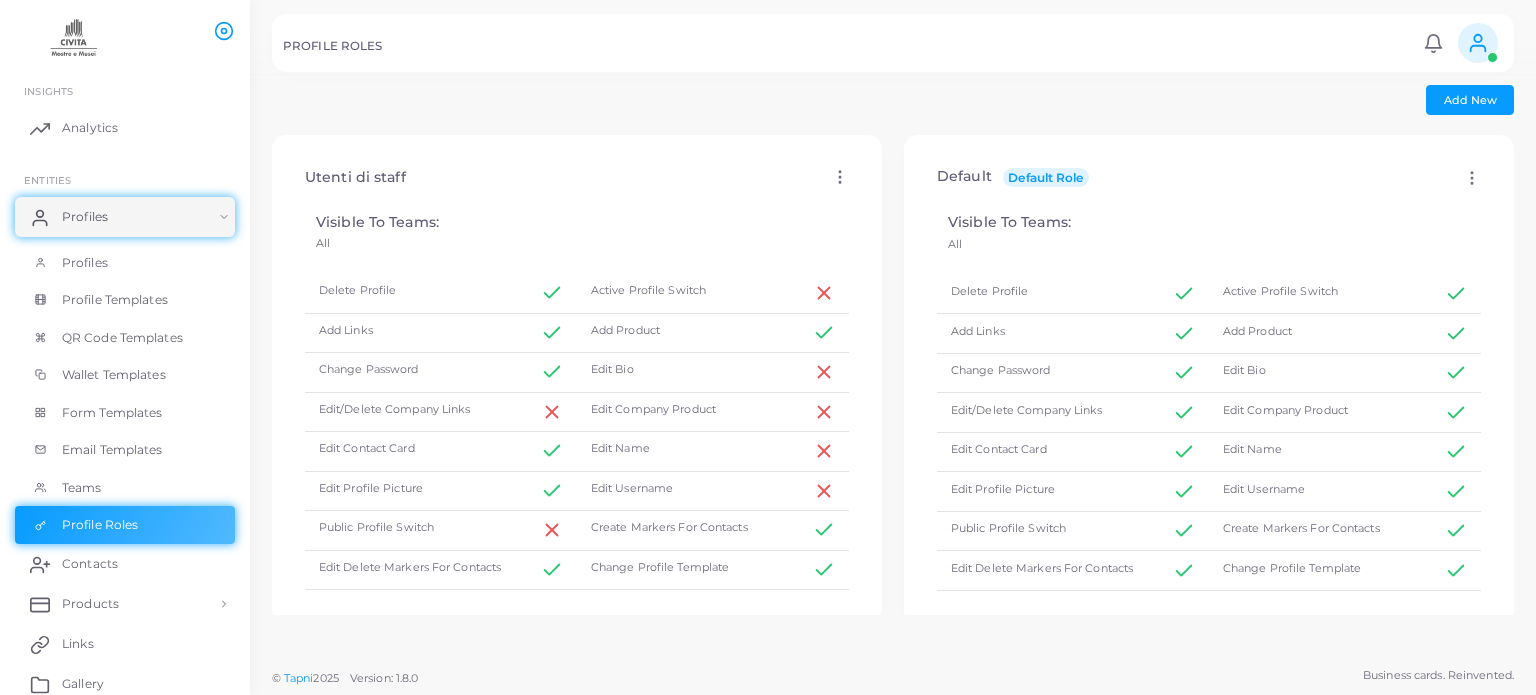 click 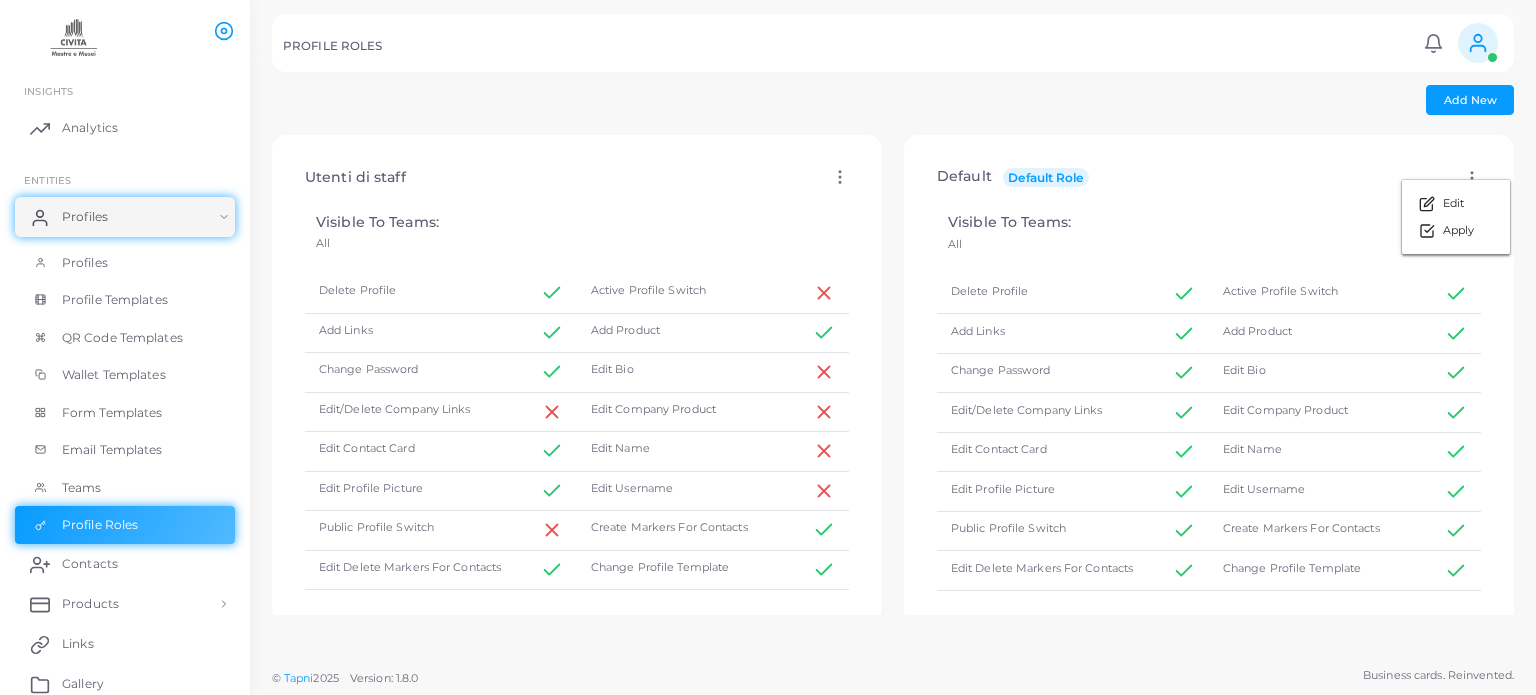 click 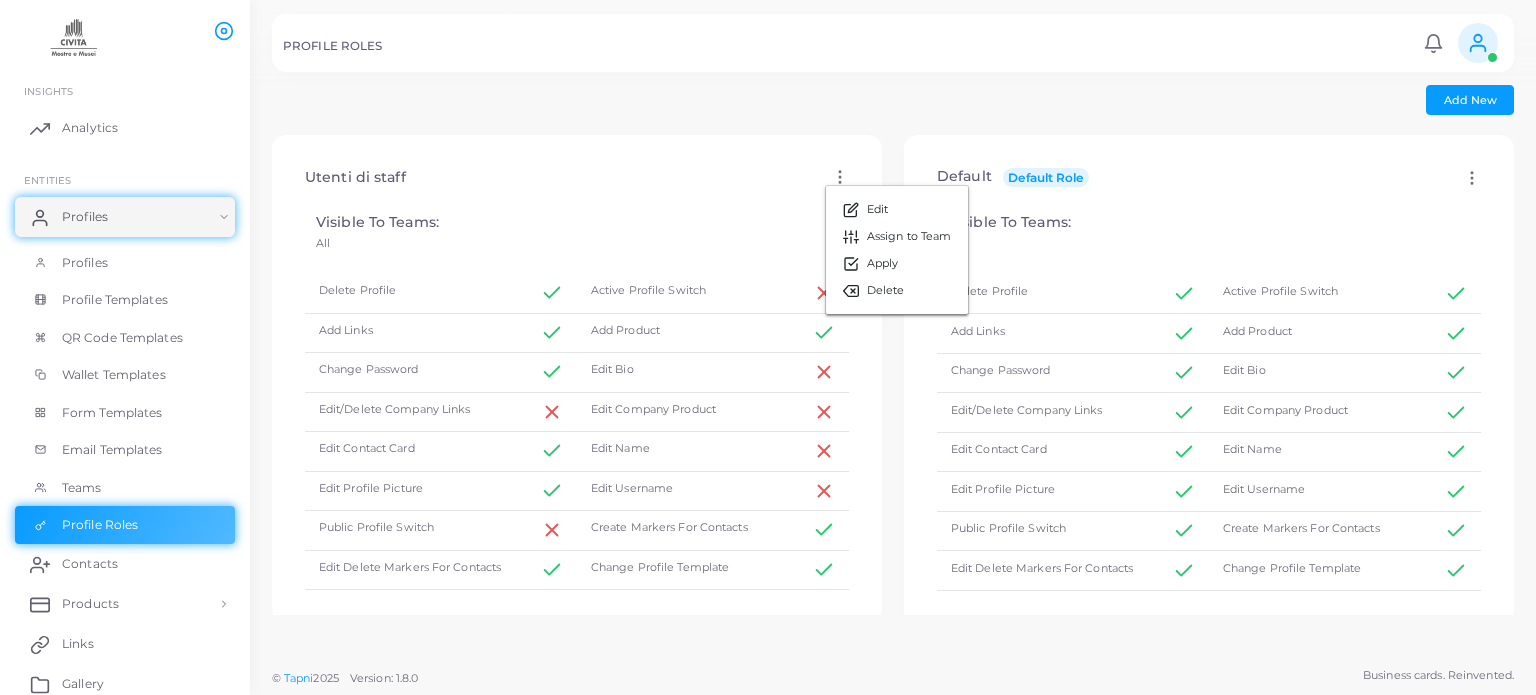 click 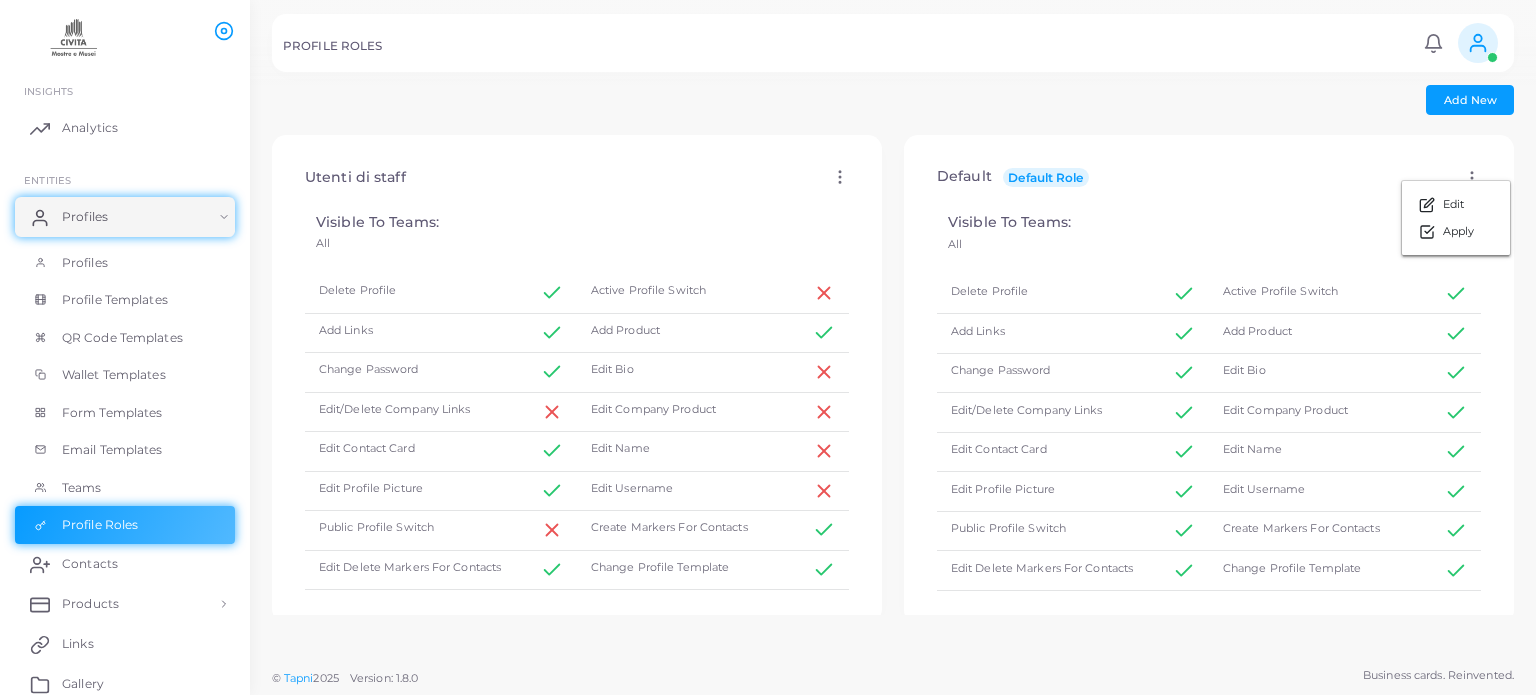 click 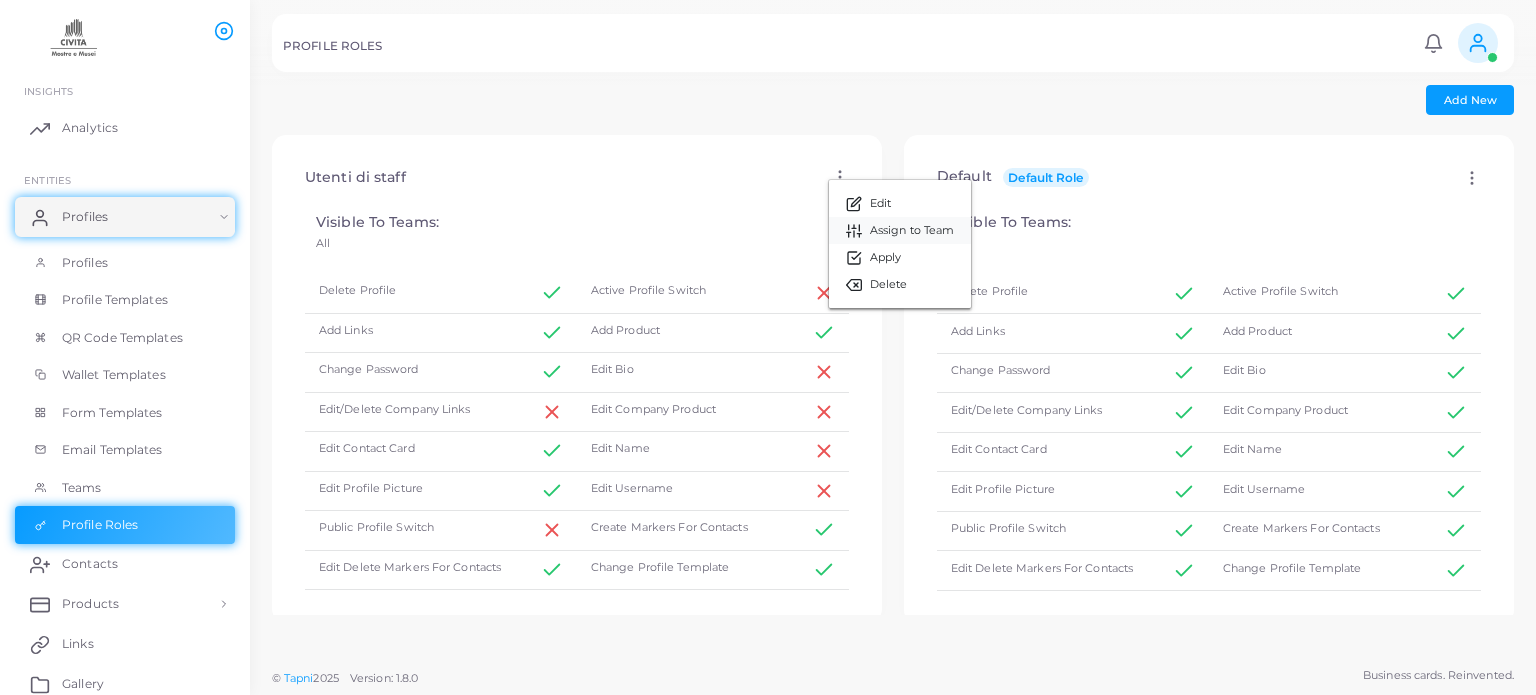 click on "Assign to Team" at bounding box center [912, 231] 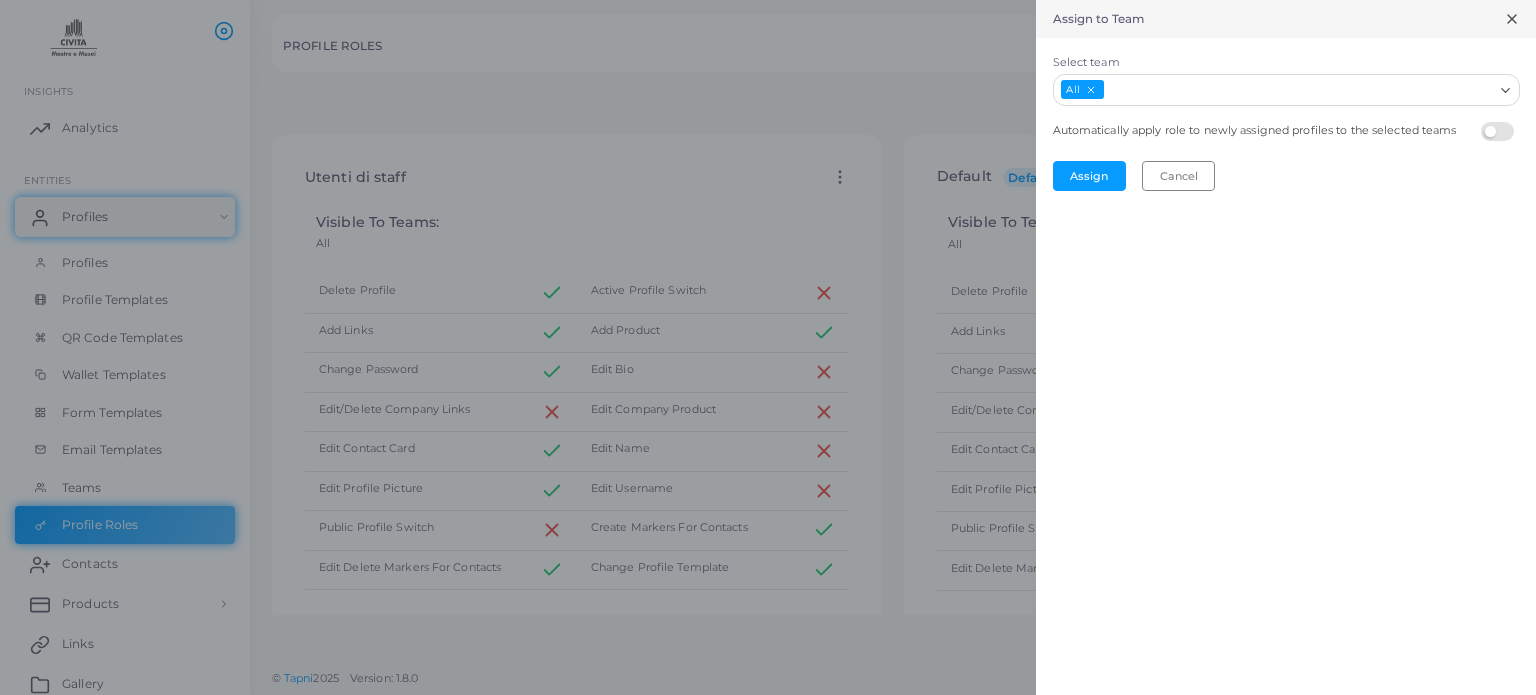 click 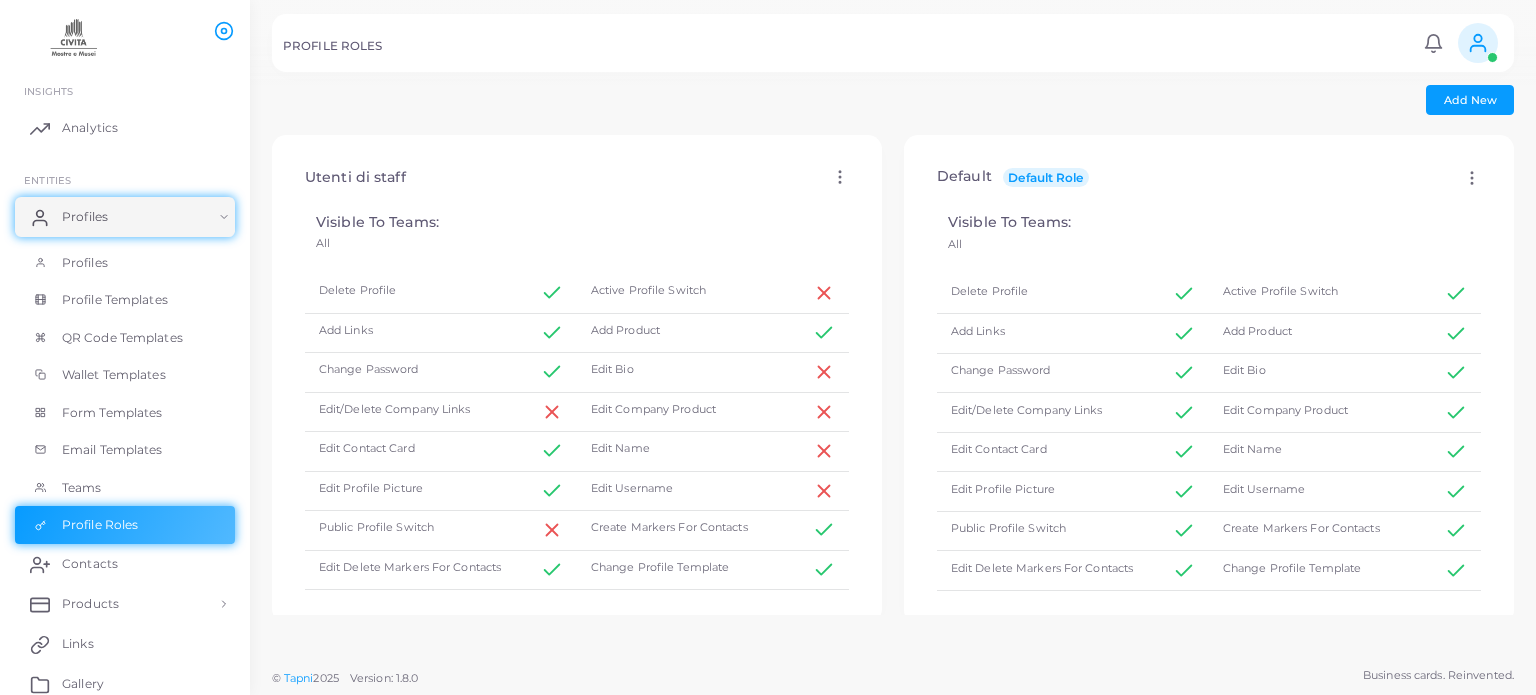 click 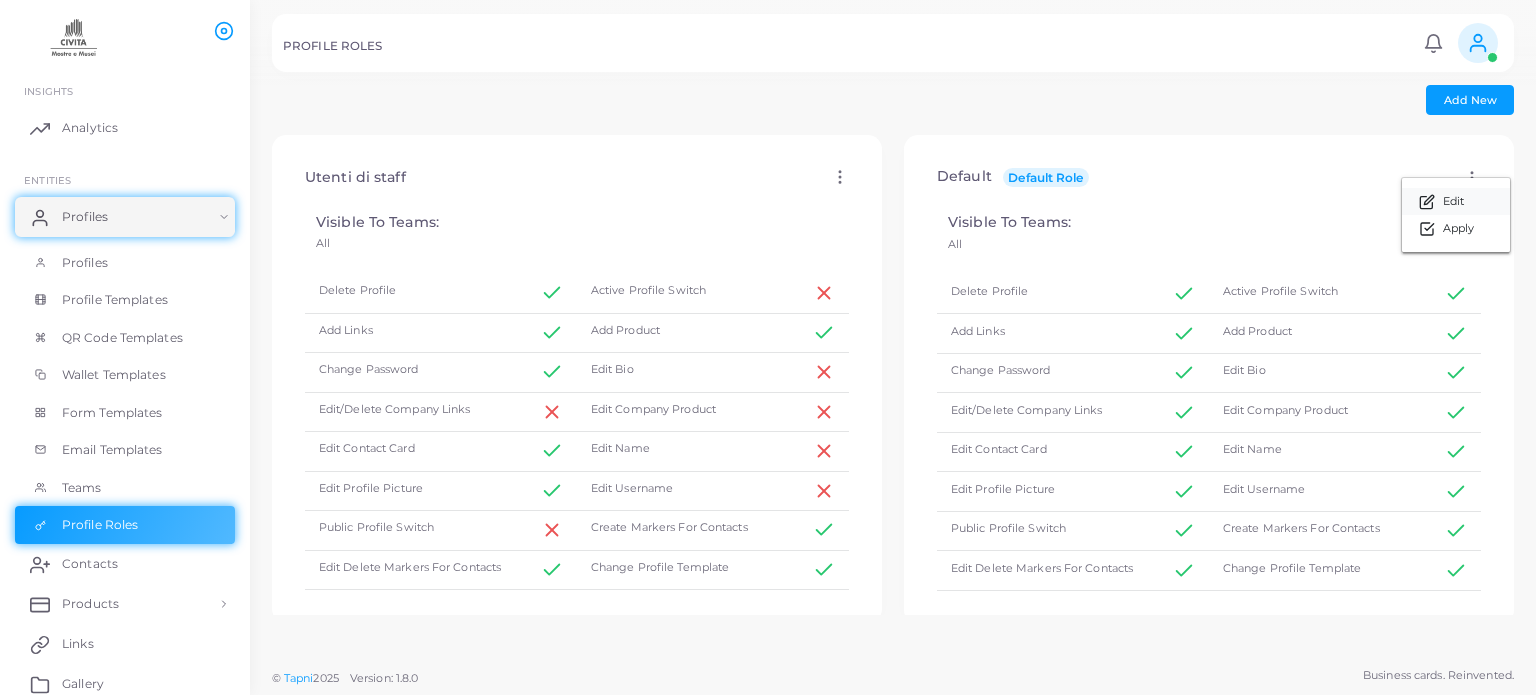 click 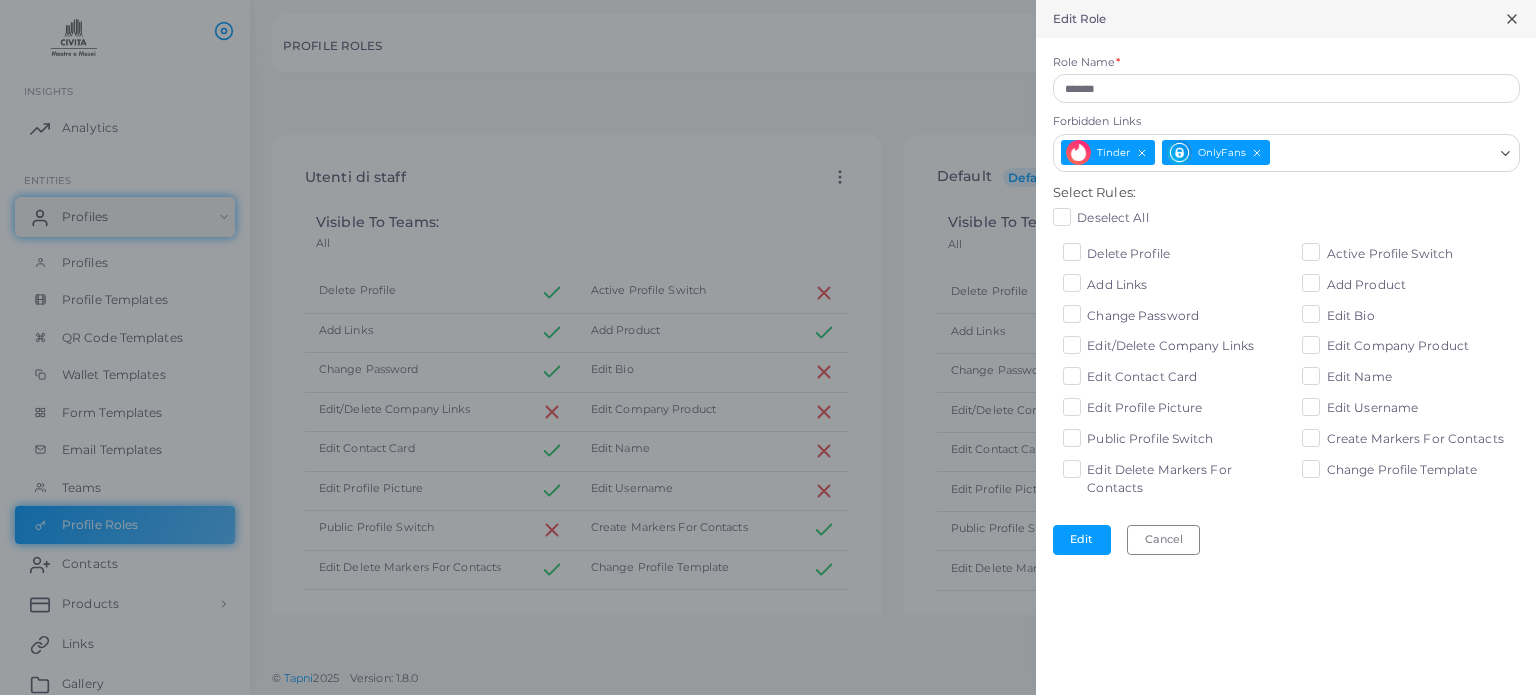 click on "Forbidden Links" at bounding box center [1382, 153] 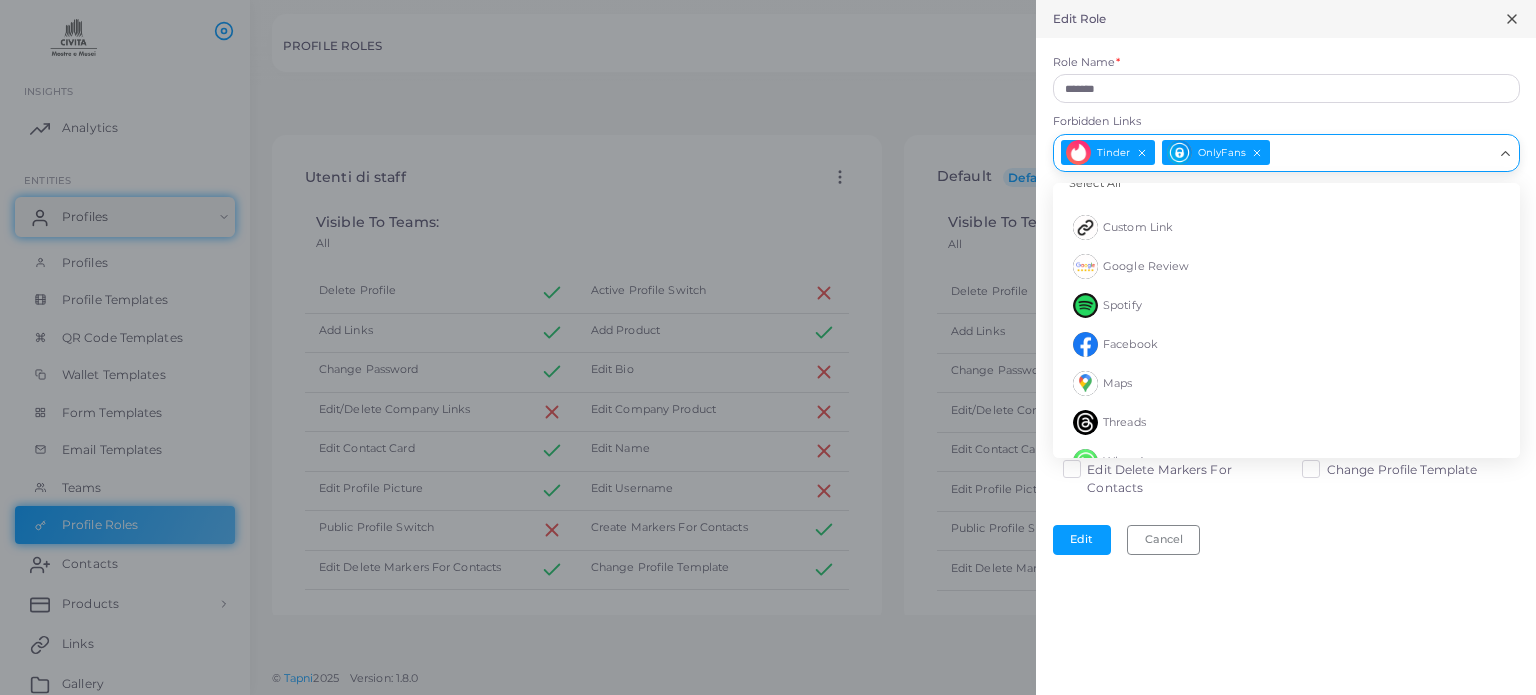 scroll, scrollTop: 0, scrollLeft: 0, axis: both 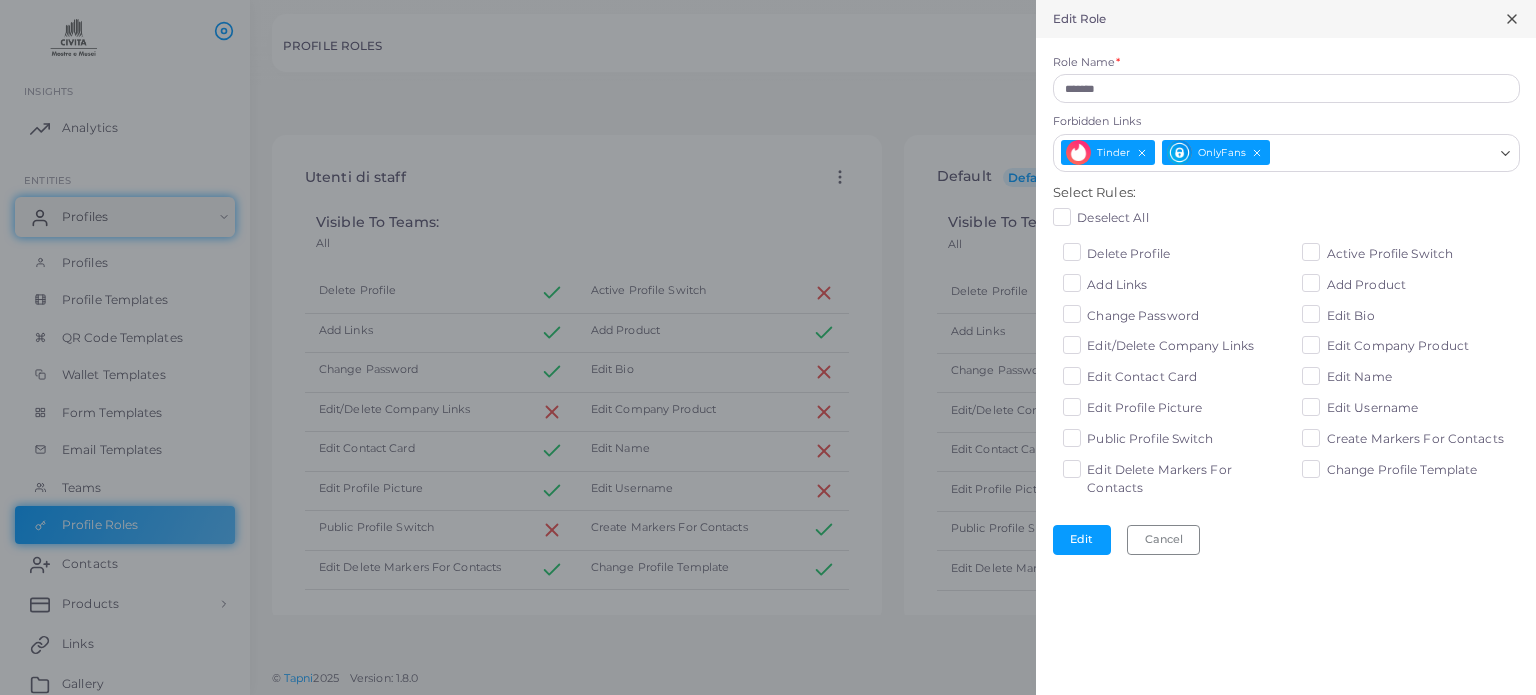 click 